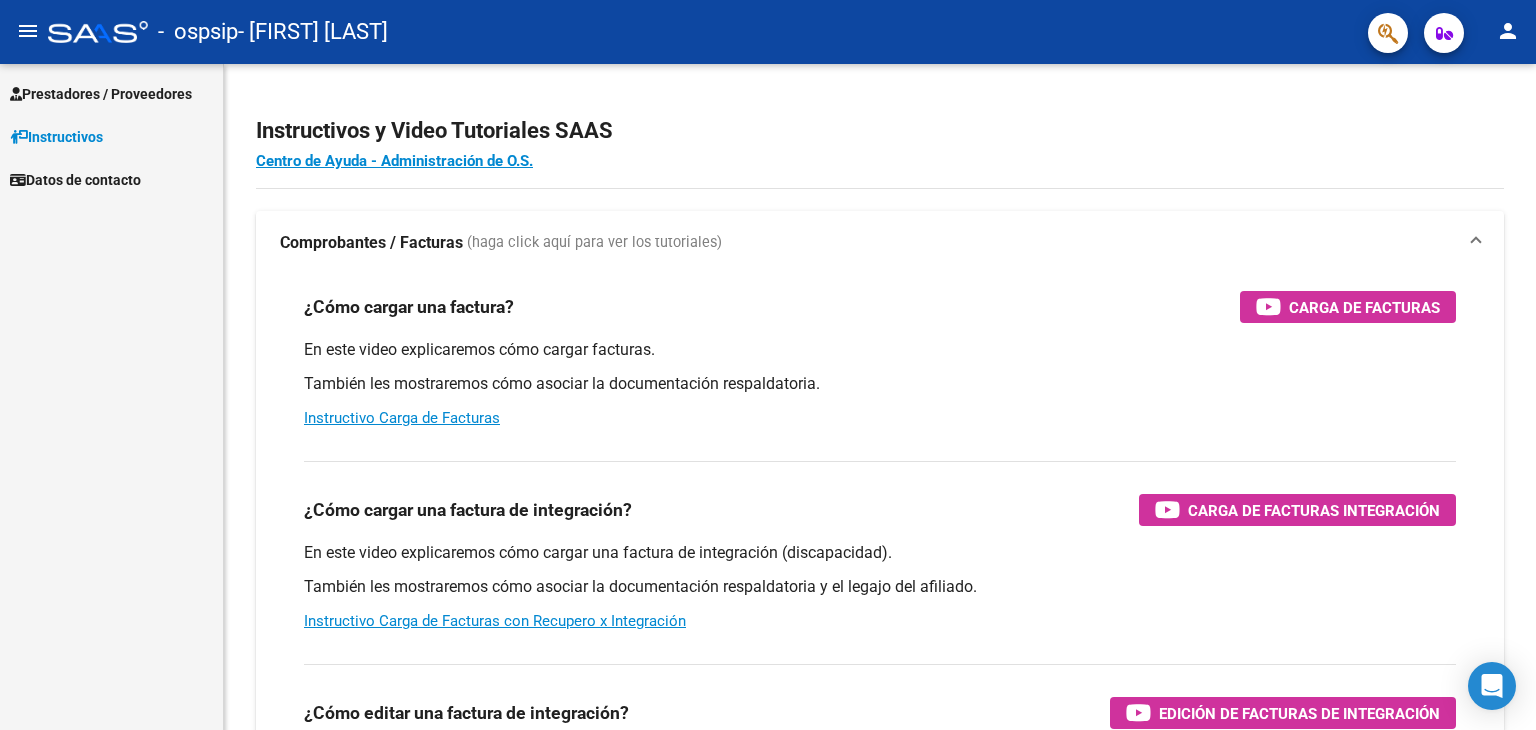 scroll, scrollTop: 0, scrollLeft: 0, axis: both 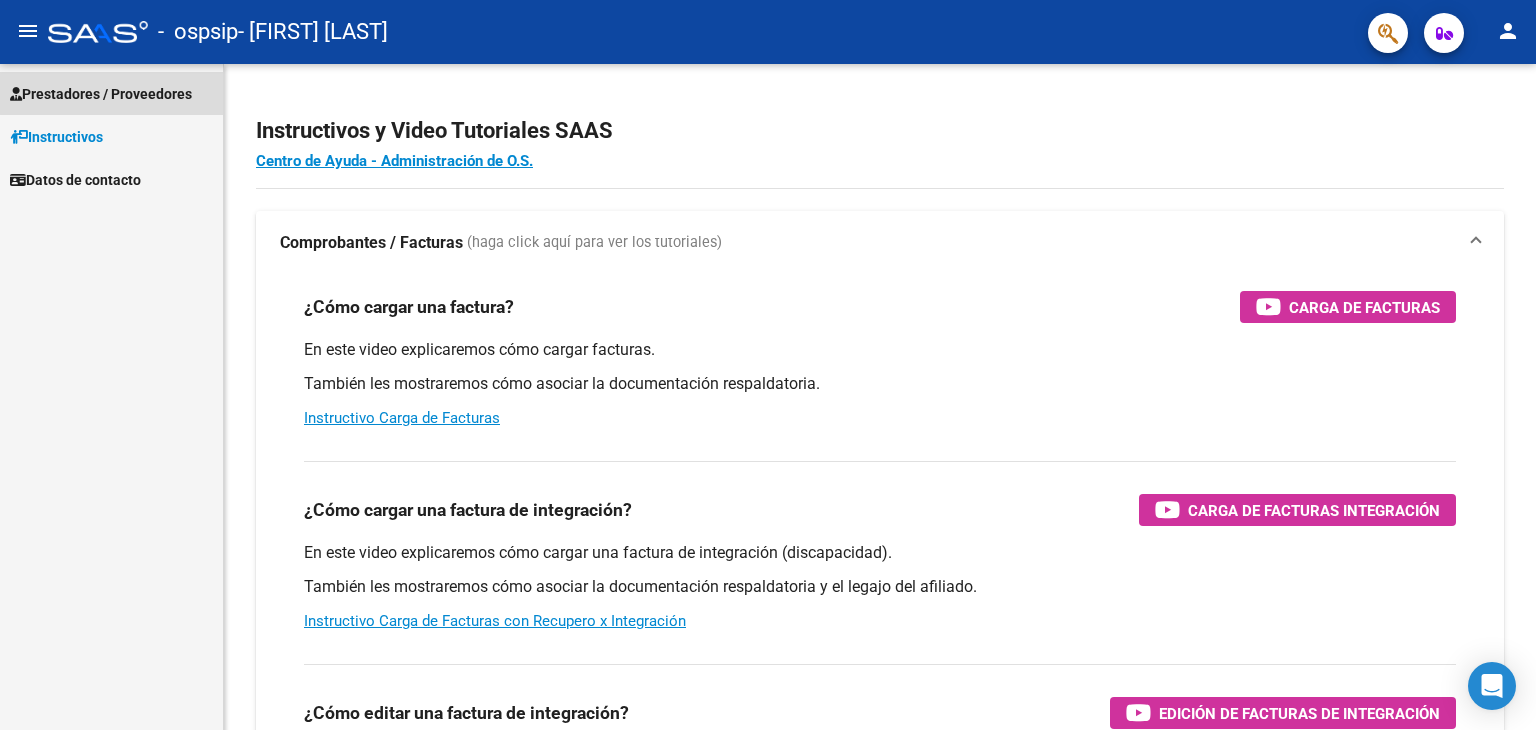 click on "Prestadores / Proveedores" at bounding box center [101, 94] 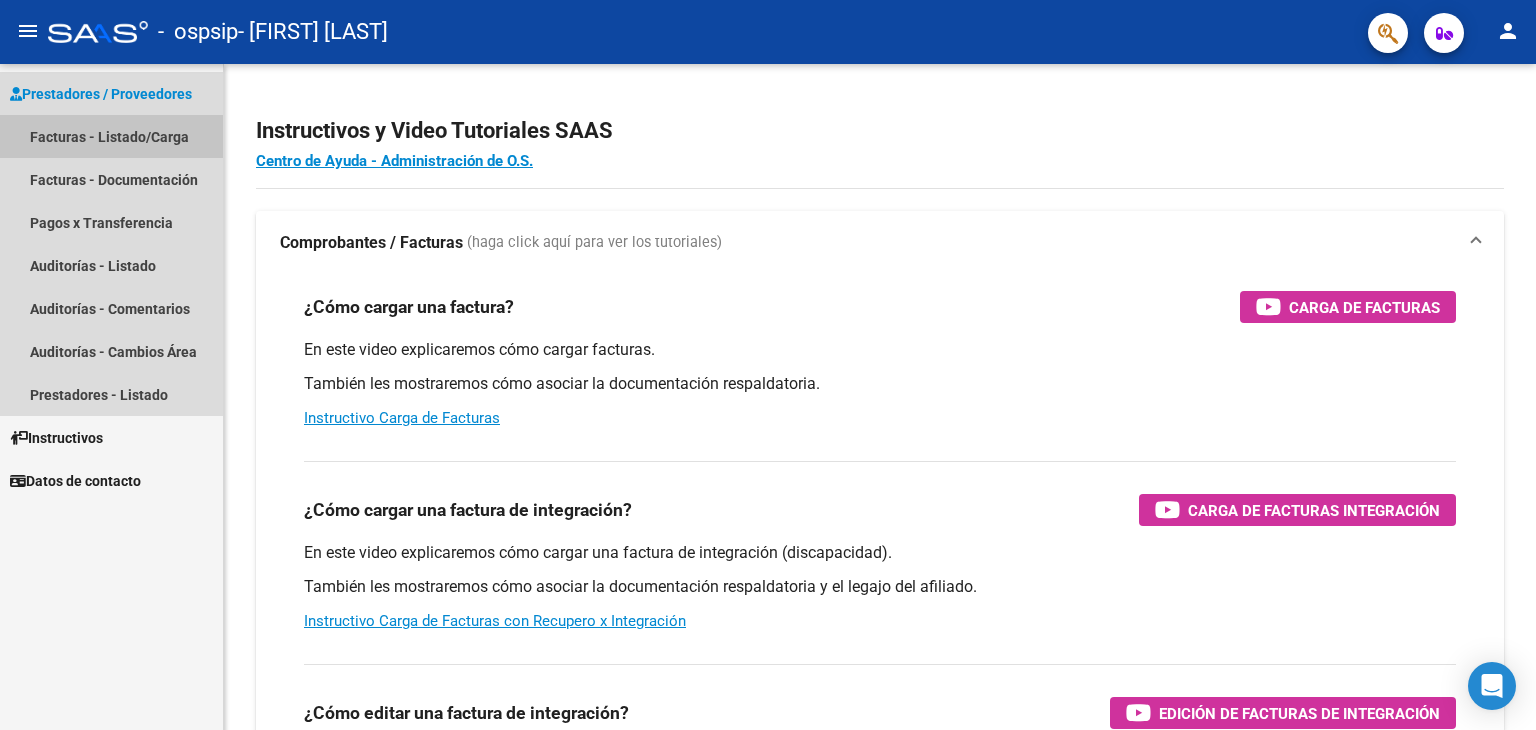 click on "Facturas - Listado/Carga" at bounding box center [111, 136] 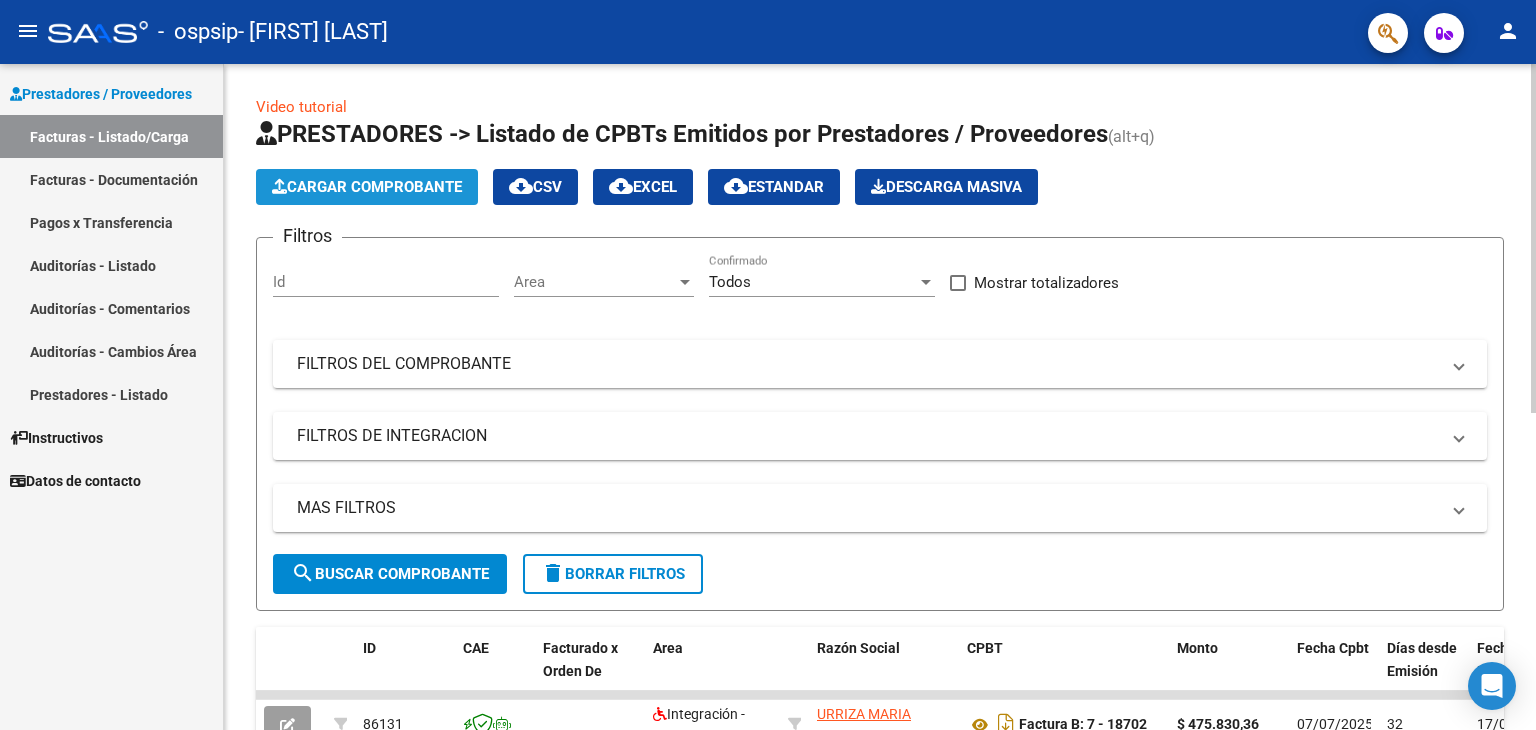 click on "Cargar Comprobante" 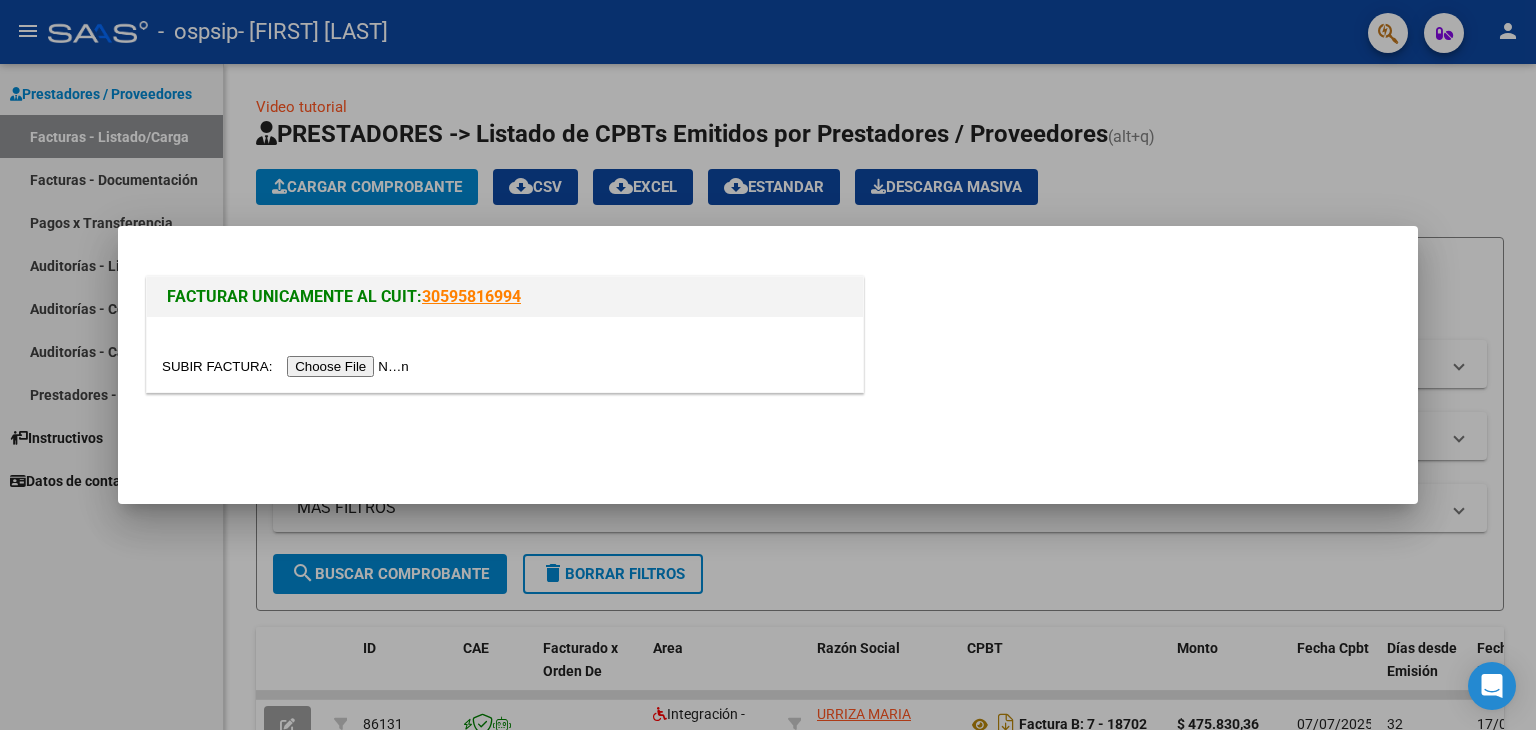 click at bounding box center [288, 366] 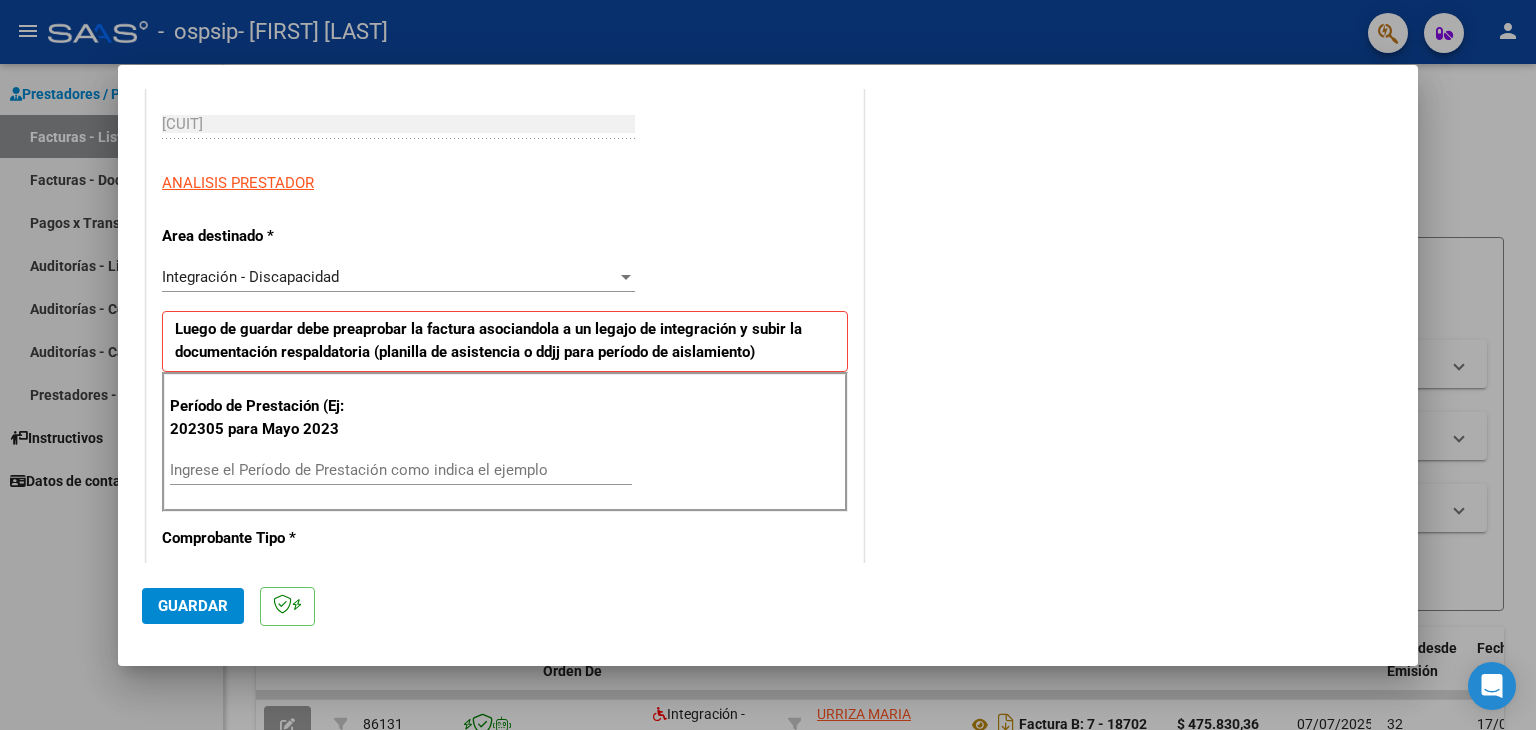 scroll, scrollTop: 329, scrollLeft: 0, axis: vertical 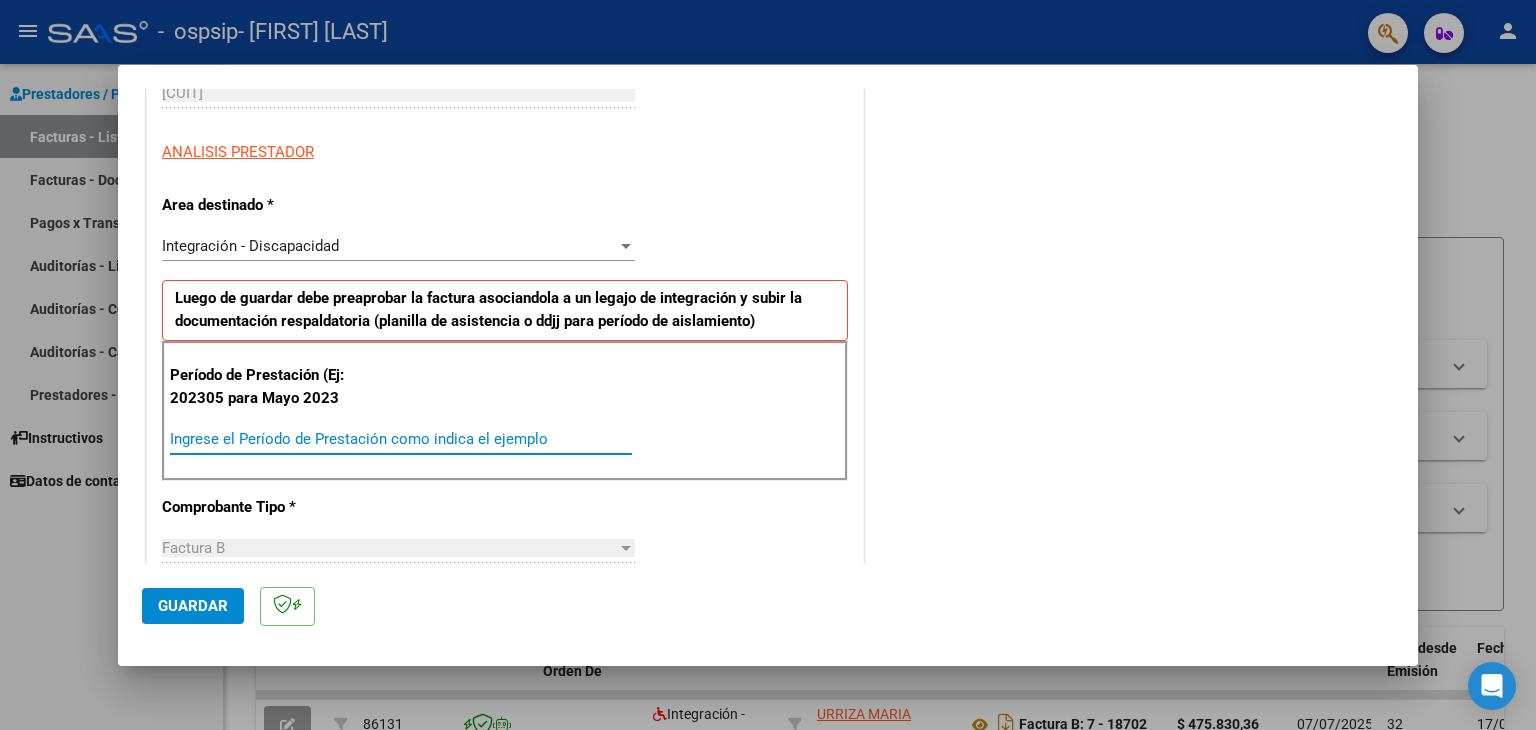 click on "Ingrese el Período de Prestación como indica el ejemplo" at bounding box center [401, 439] 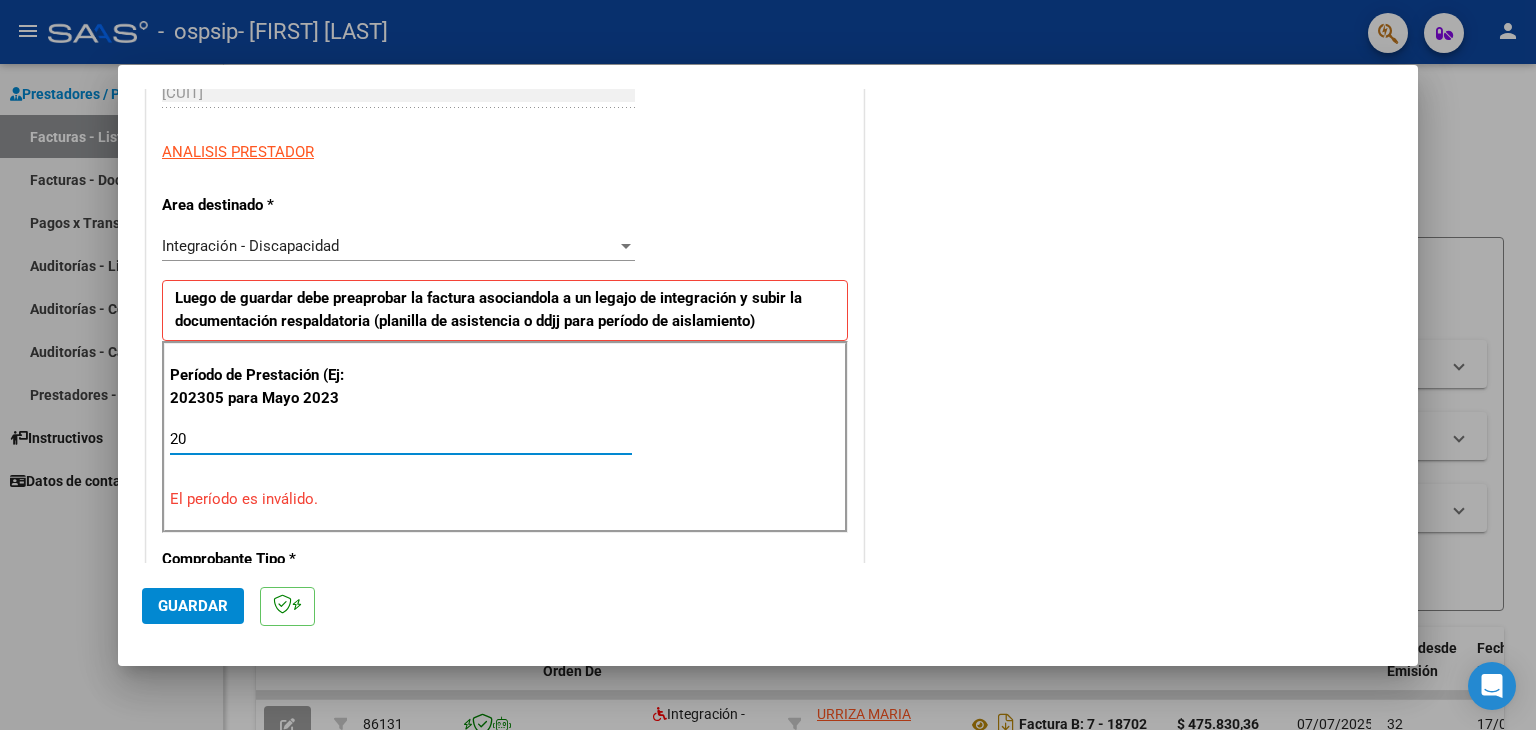 type on "202" 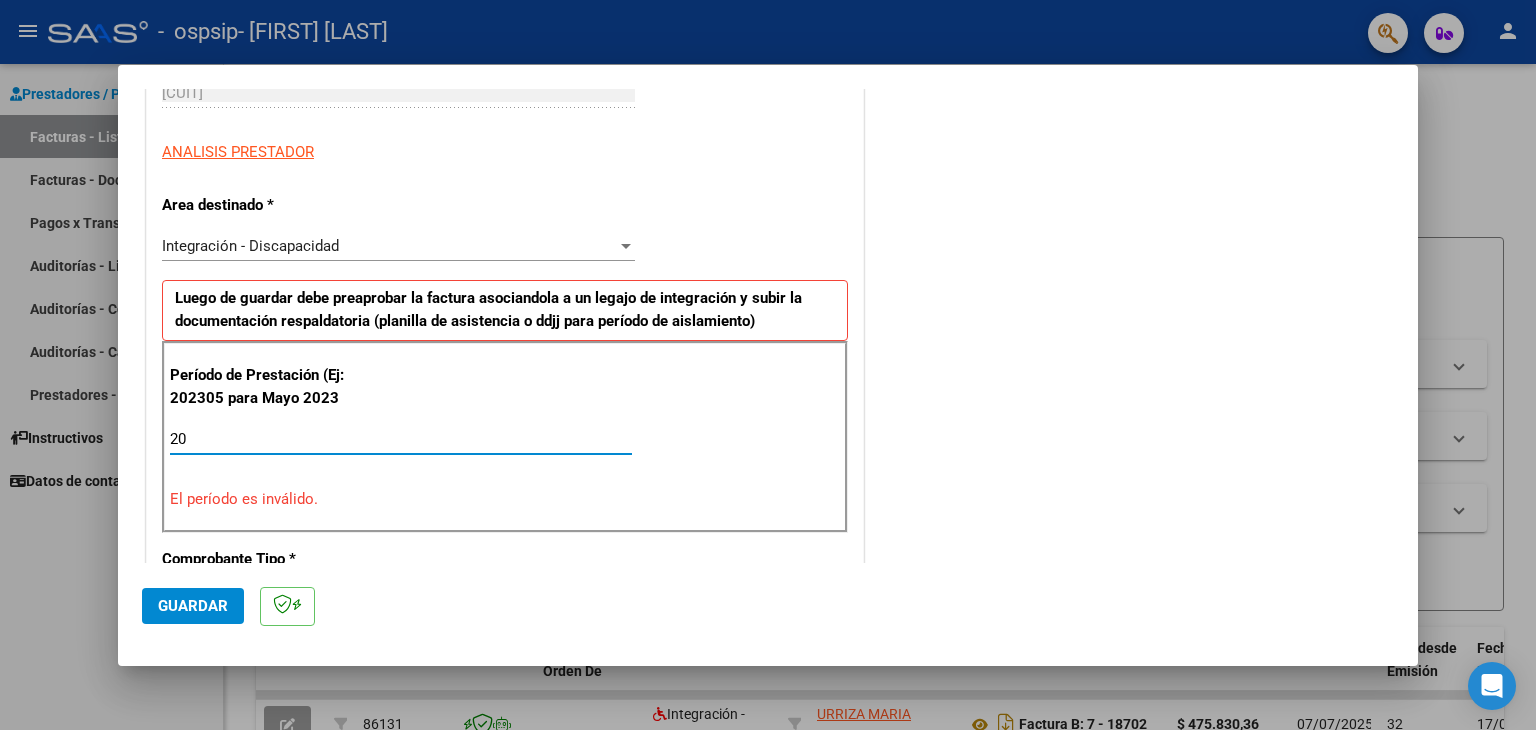 type on "[AMOUNT]" 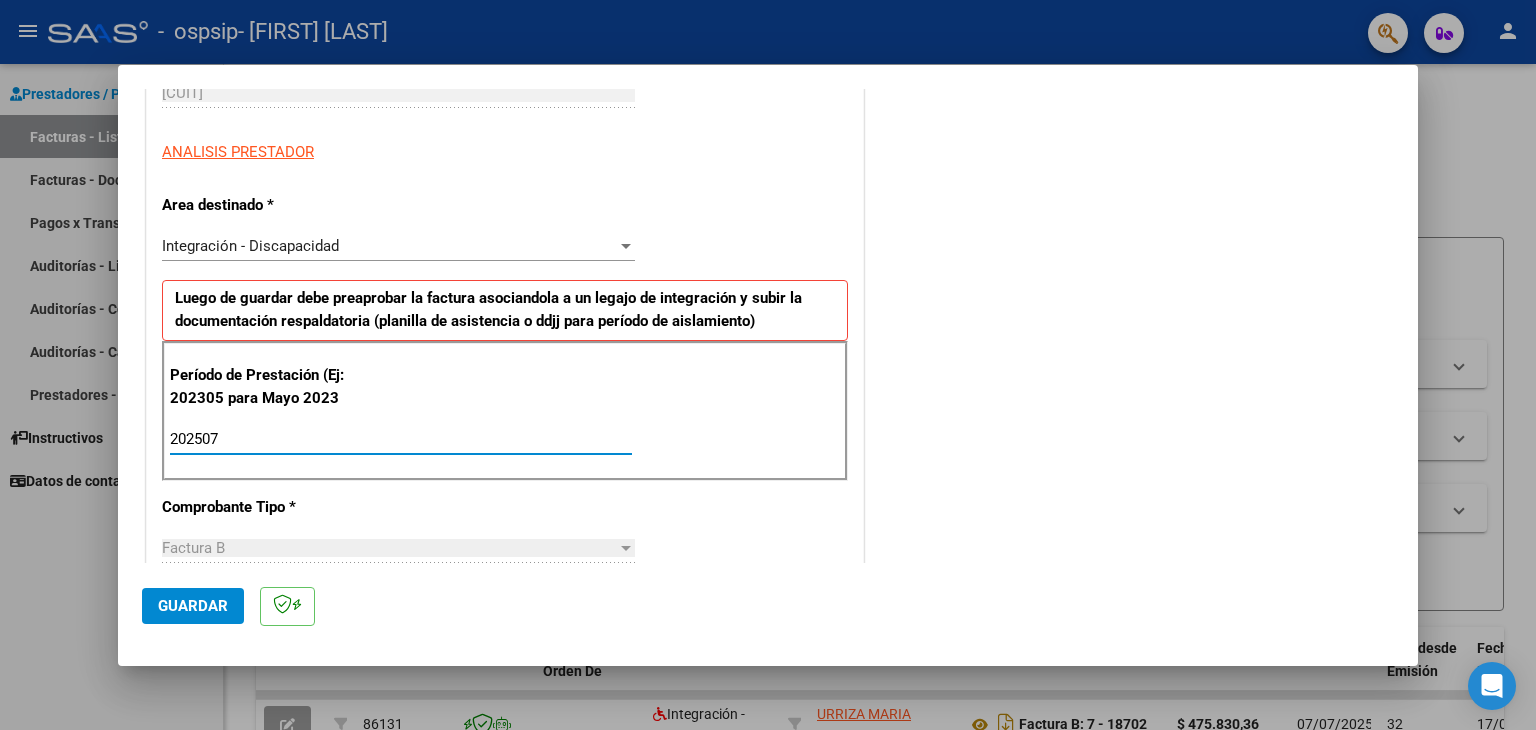 type on "202507" 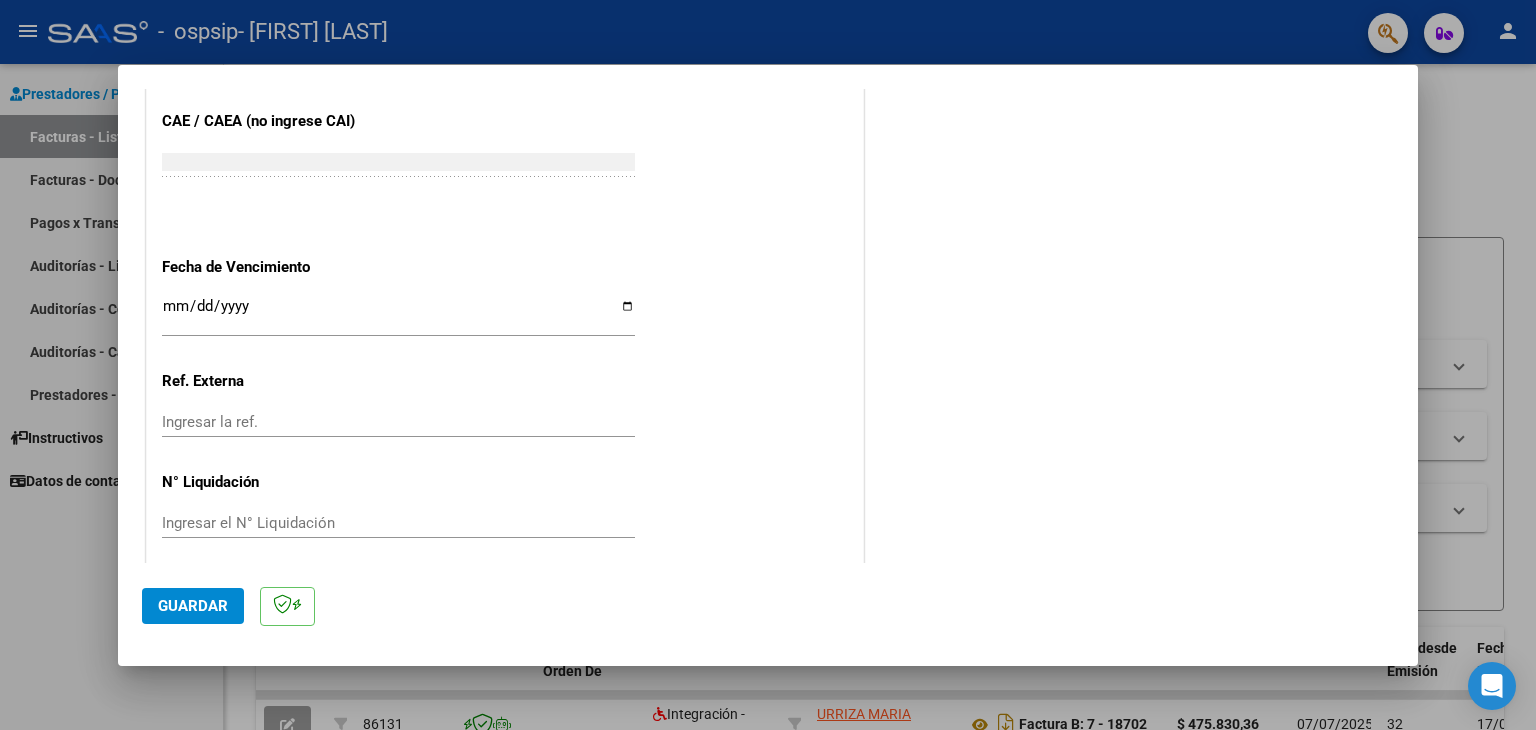 scroll, scrollTop: 1240, scrollLeft: 0, axis: vertical 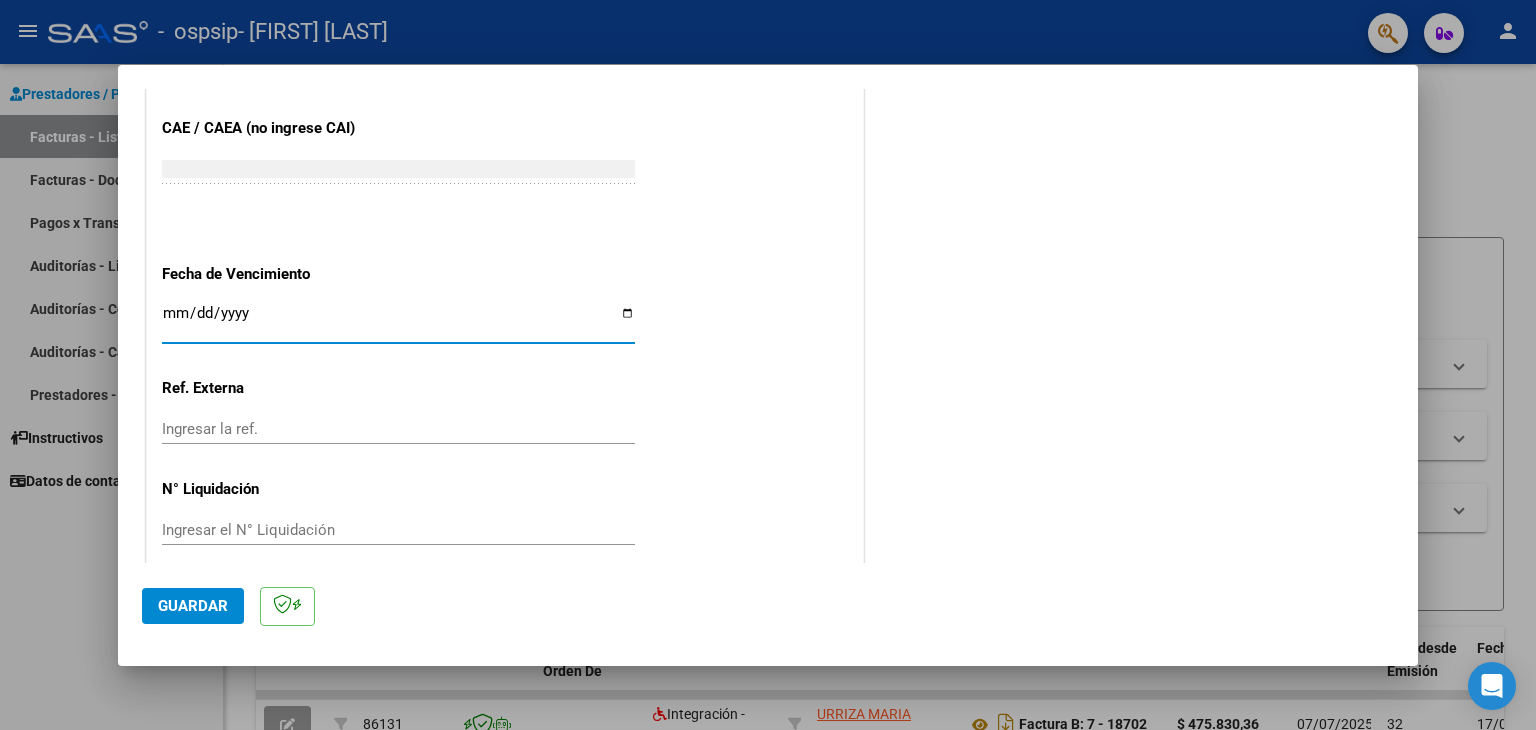 click on "Ingresar la fecha" at bounding box center [398, 321] 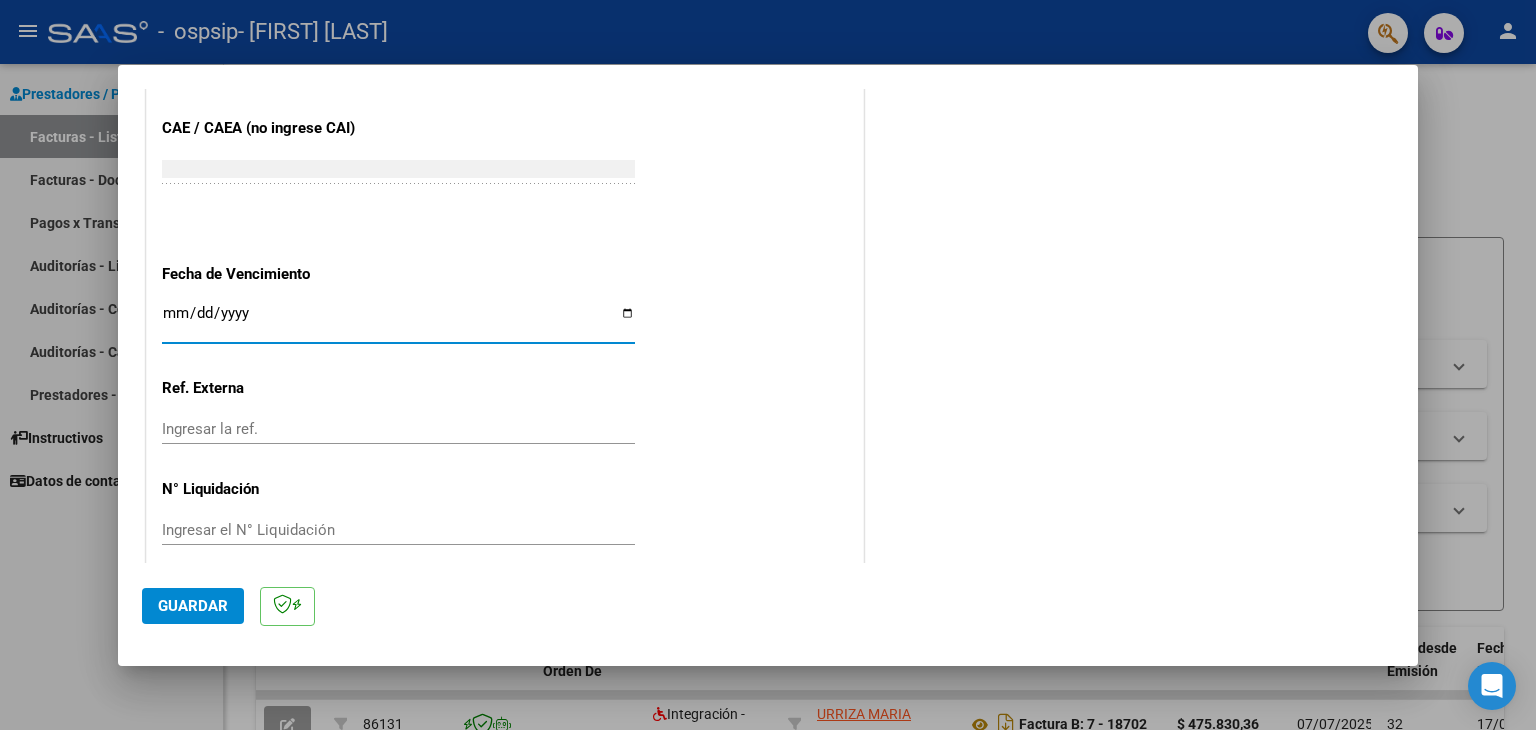 type on "2025-08-11" 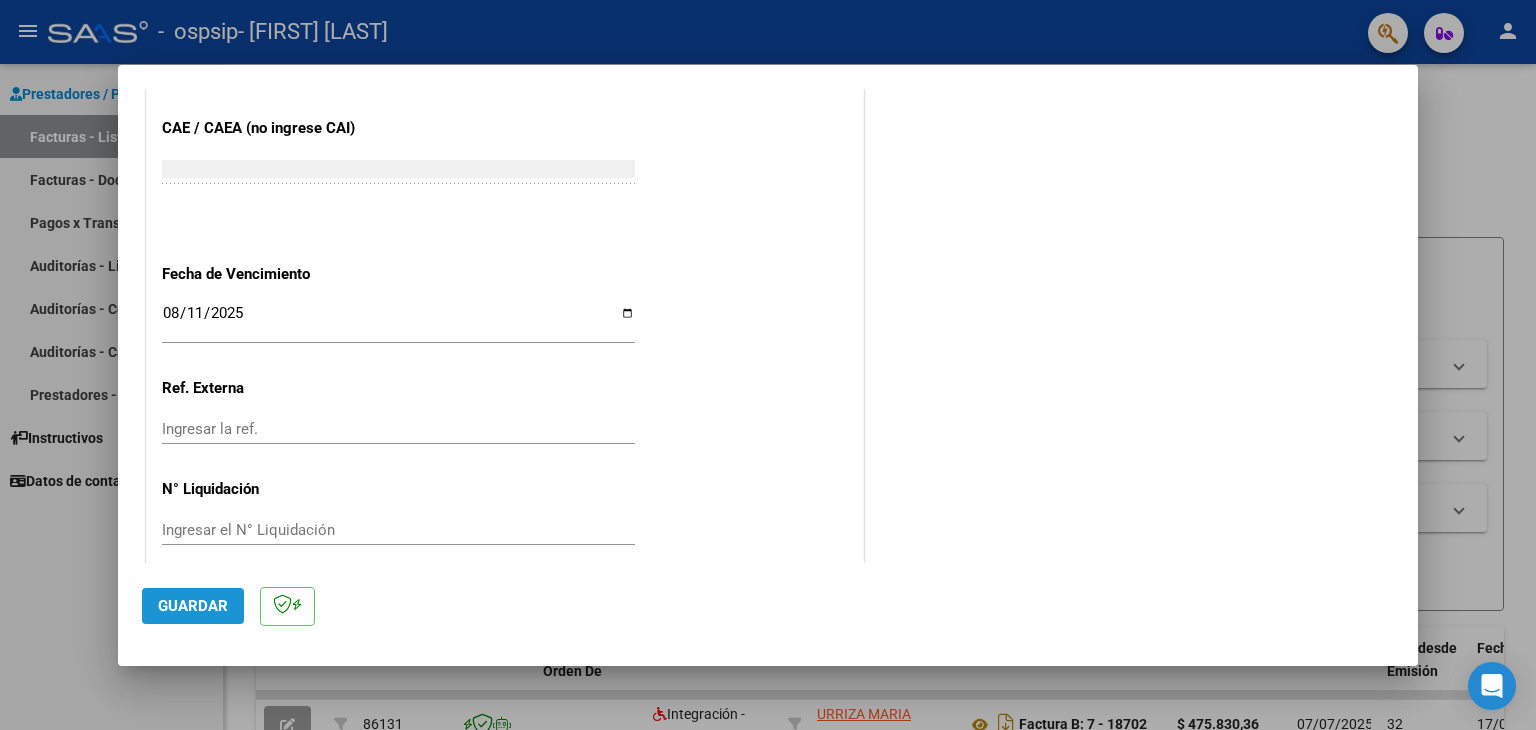 click on "Guardar" 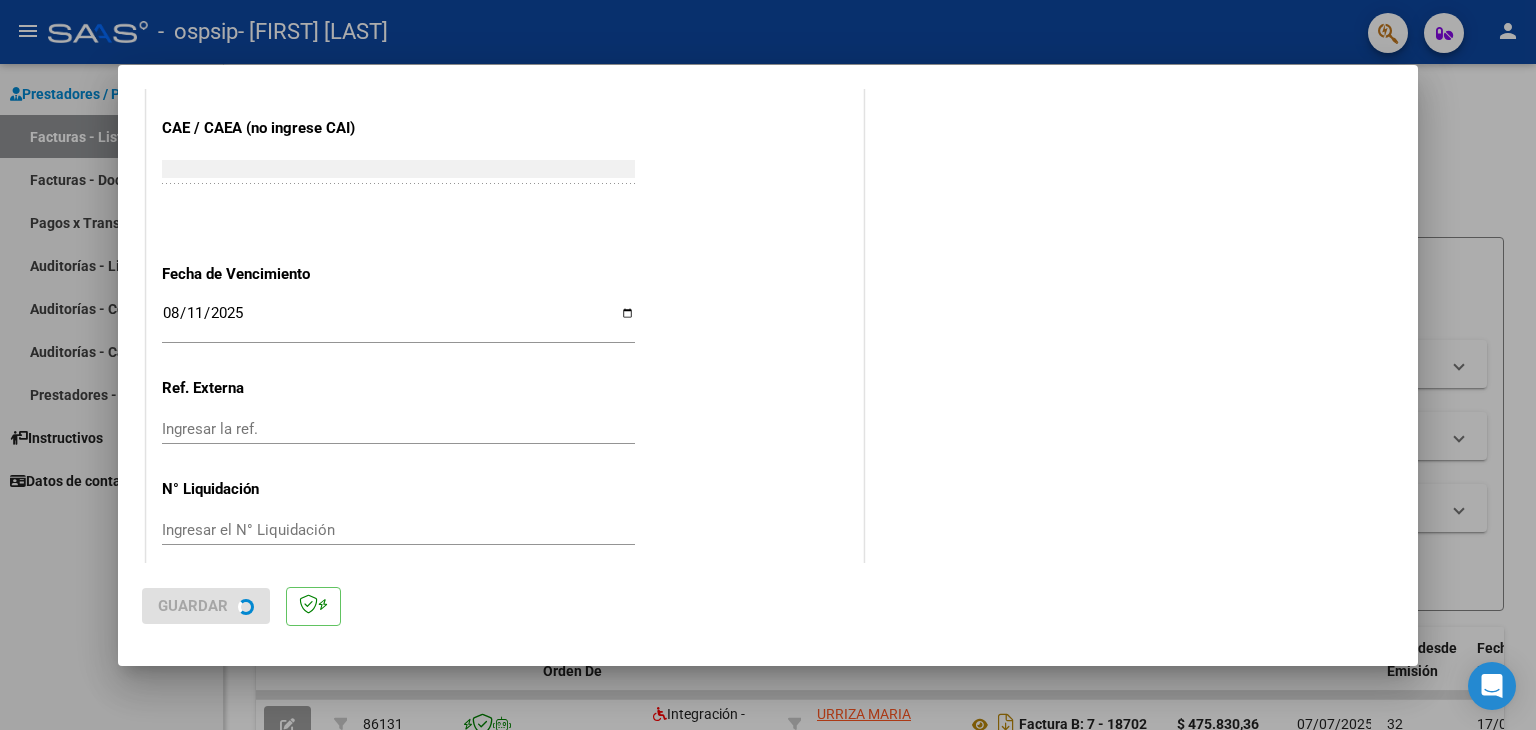scroll, scrollTop: 0, scrollLeft: 0, axis: both 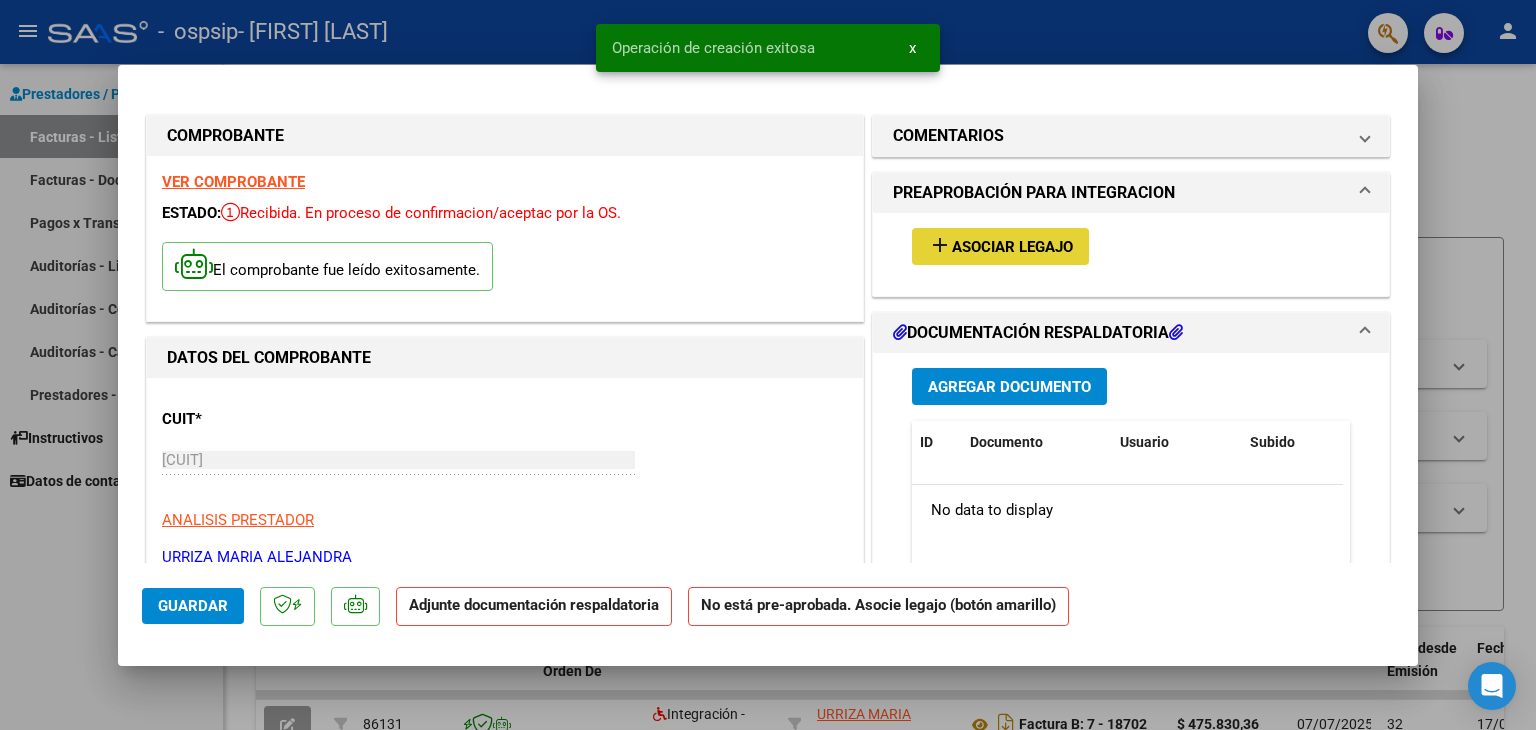click on "add" at bounding box center (940, 245) 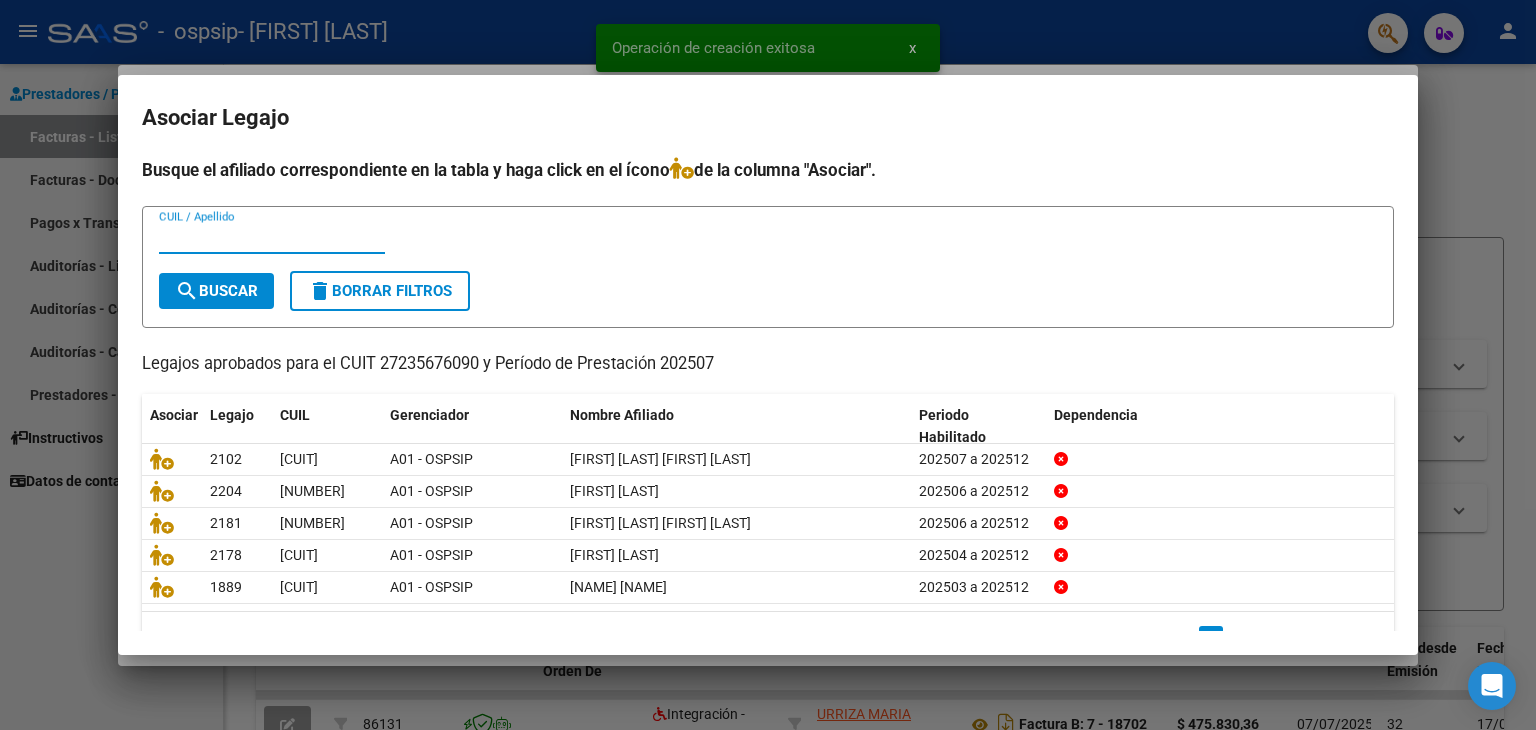 scroll, scrollTop: 44, scrollLeft: 0, axis: vertical 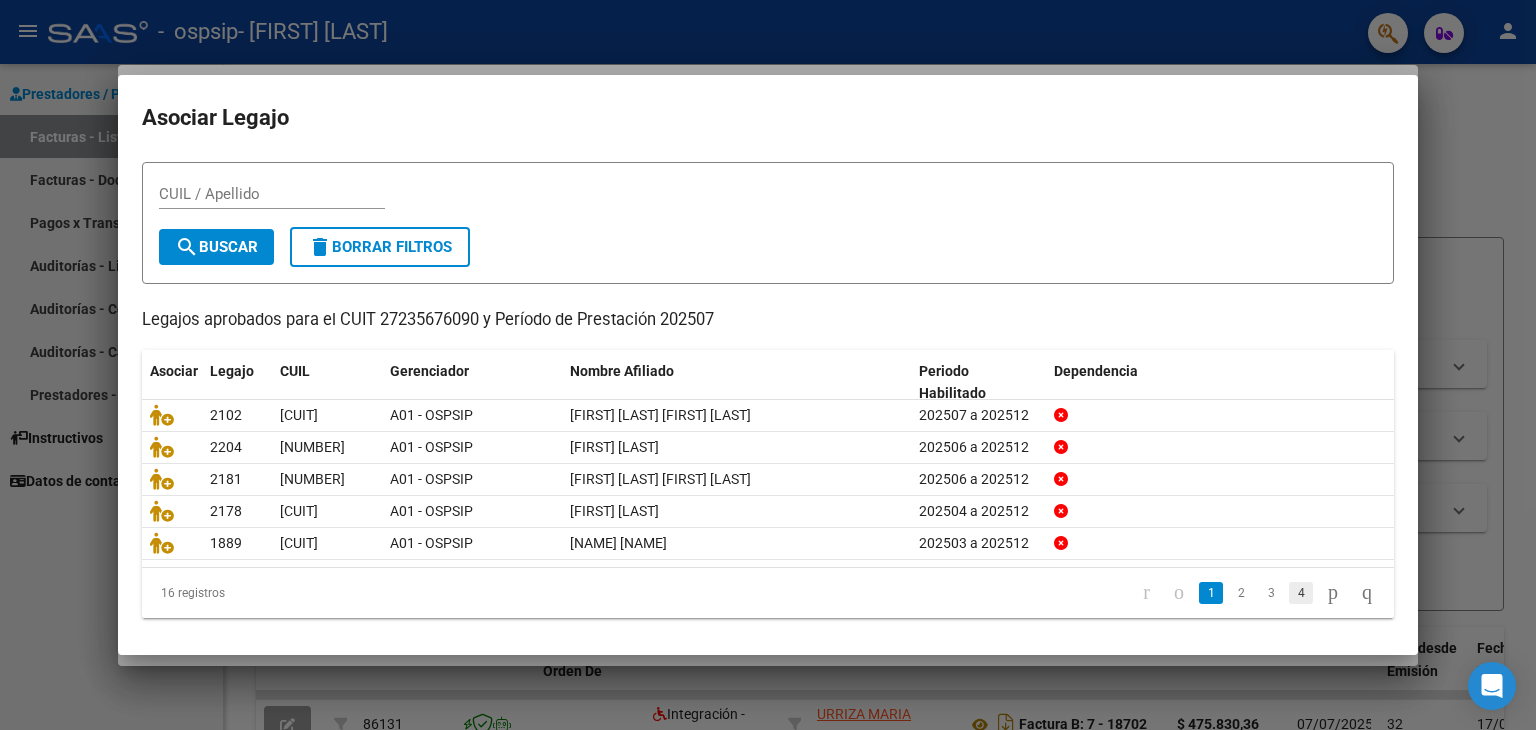 click on "4" 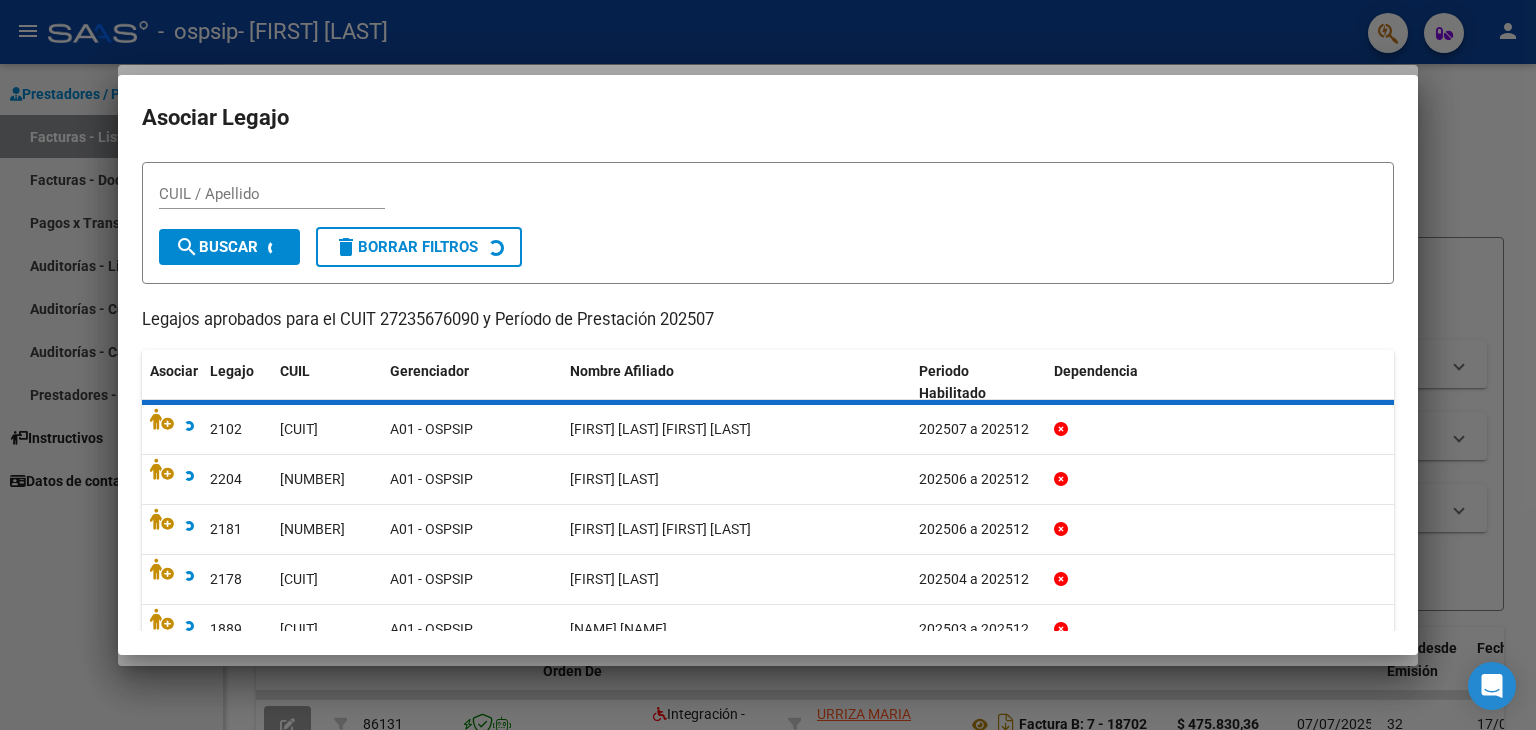 scroll, scrollTop: 0, scrollLeft: 0, axis: both 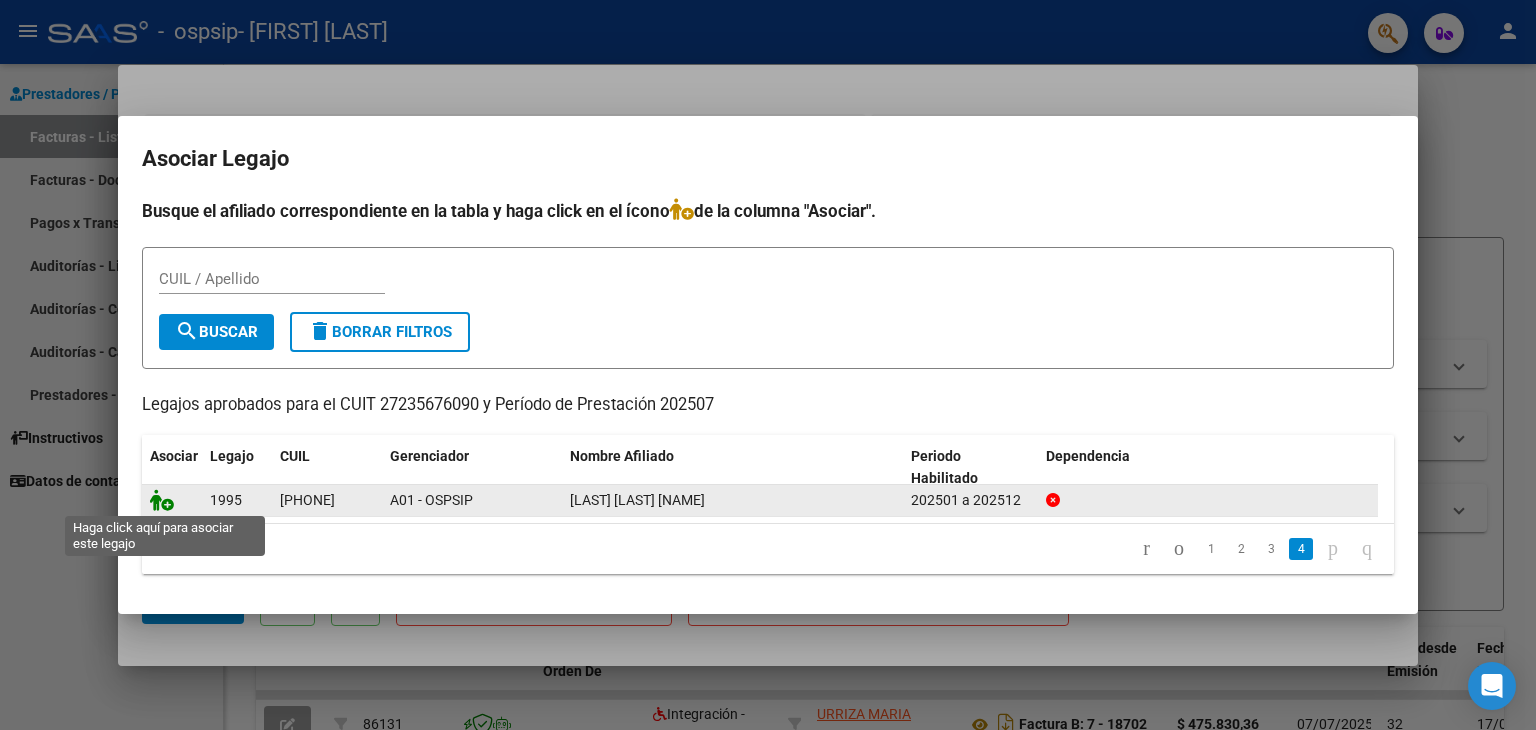 click 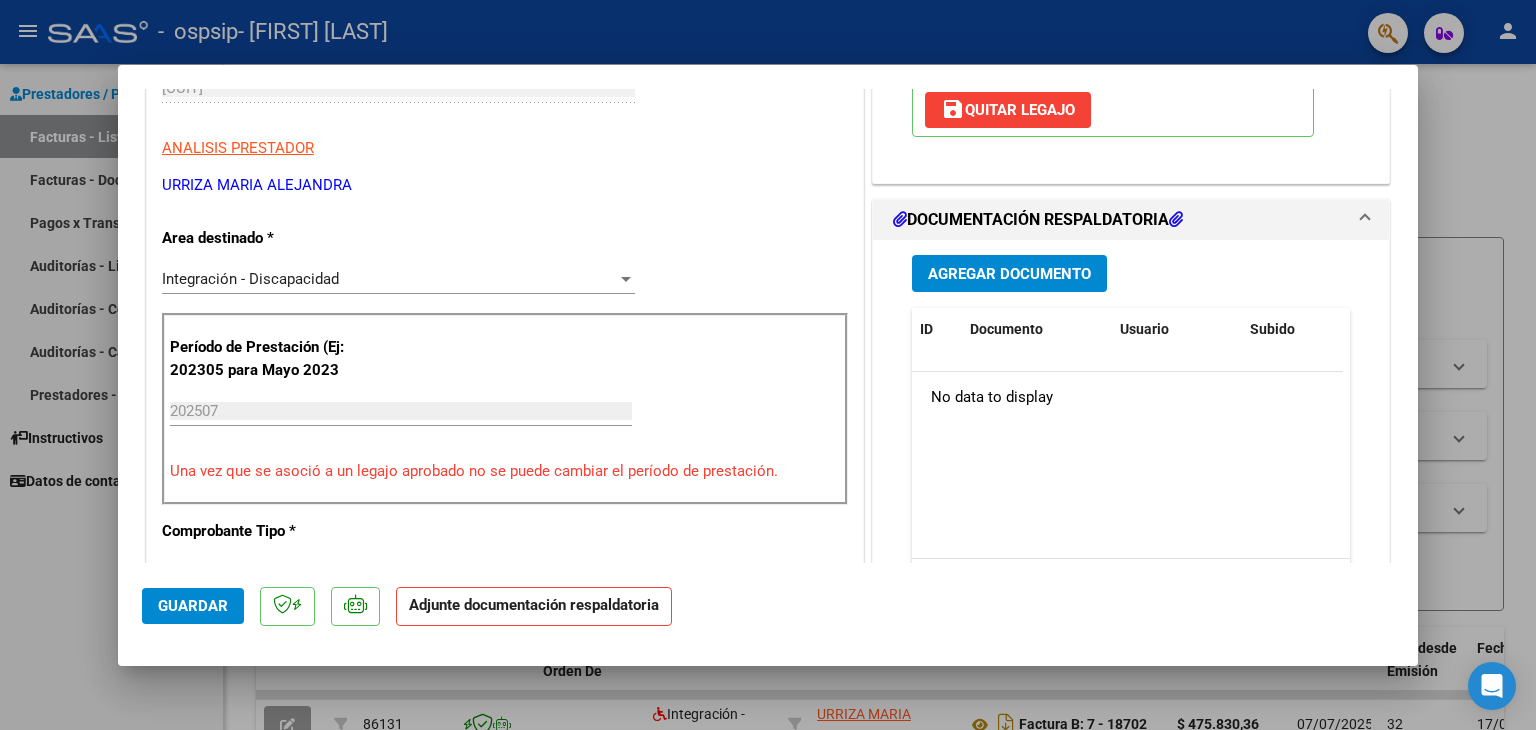 scroll, scrollTop: 414, scrollLeft: 0, axis: vertical 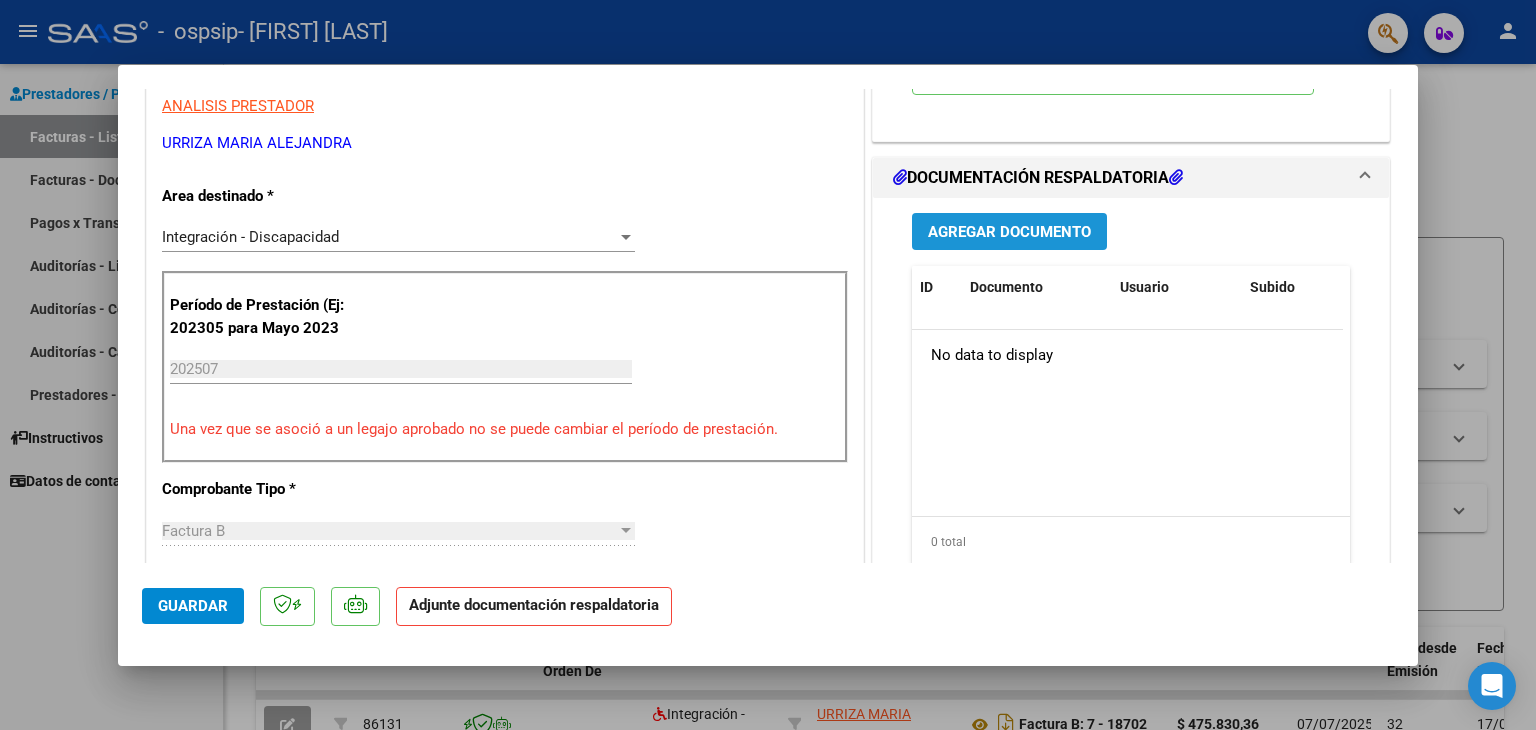 click on "Agregar Documento" at bounding box center [1009, 231] 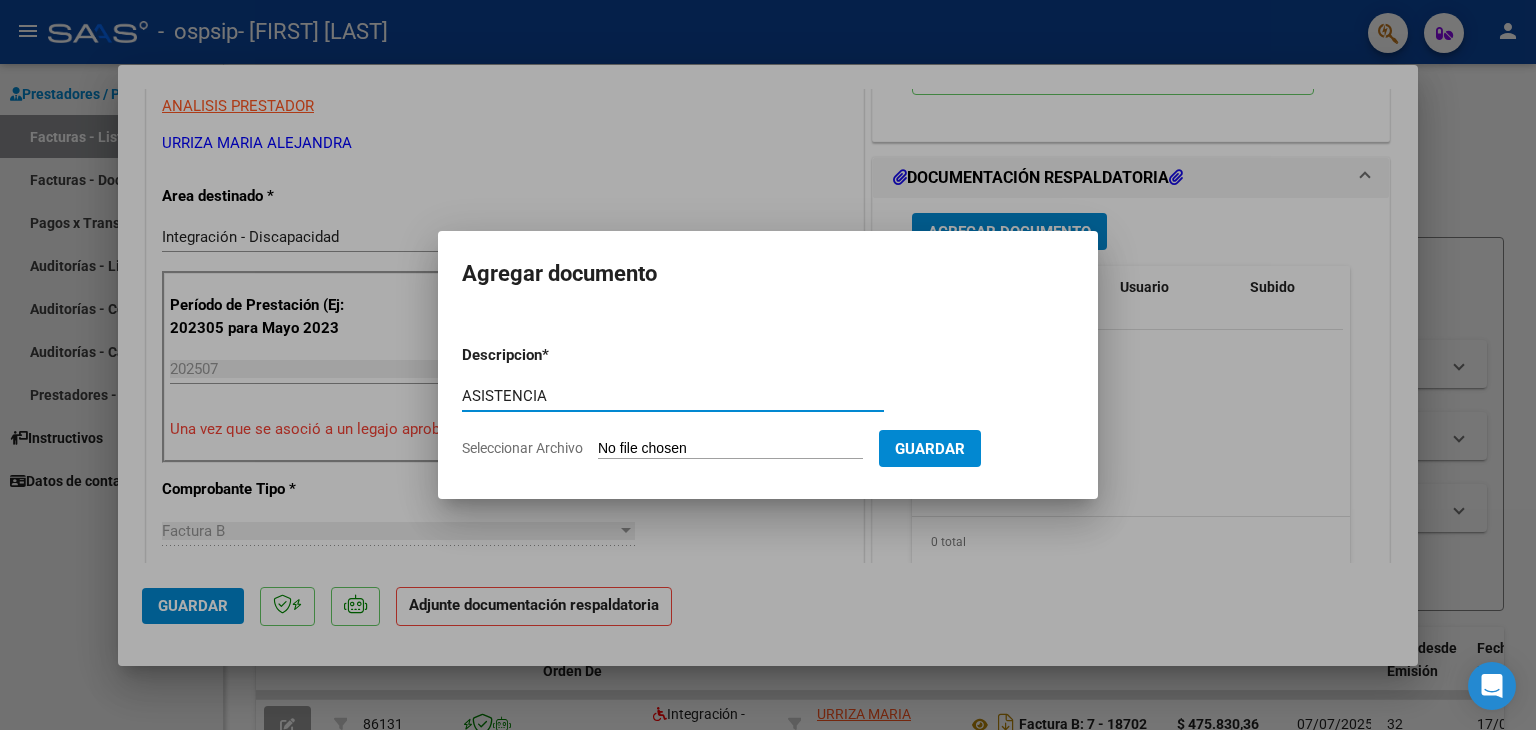 type on "ASISTENCIA" 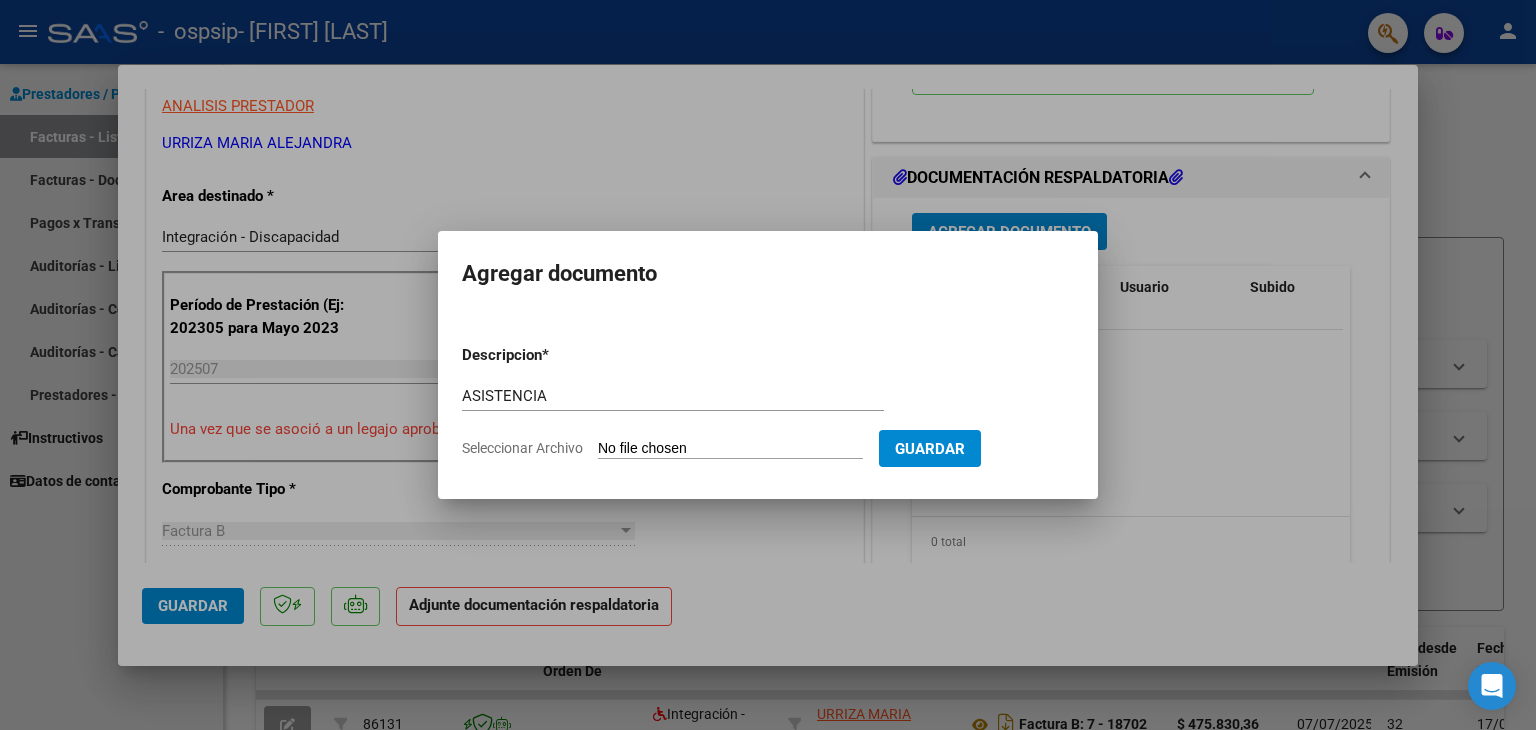 type on "C:\fakepath\Asist REHA Re Guanes Milo [MONTH] [YEAR].pdf" 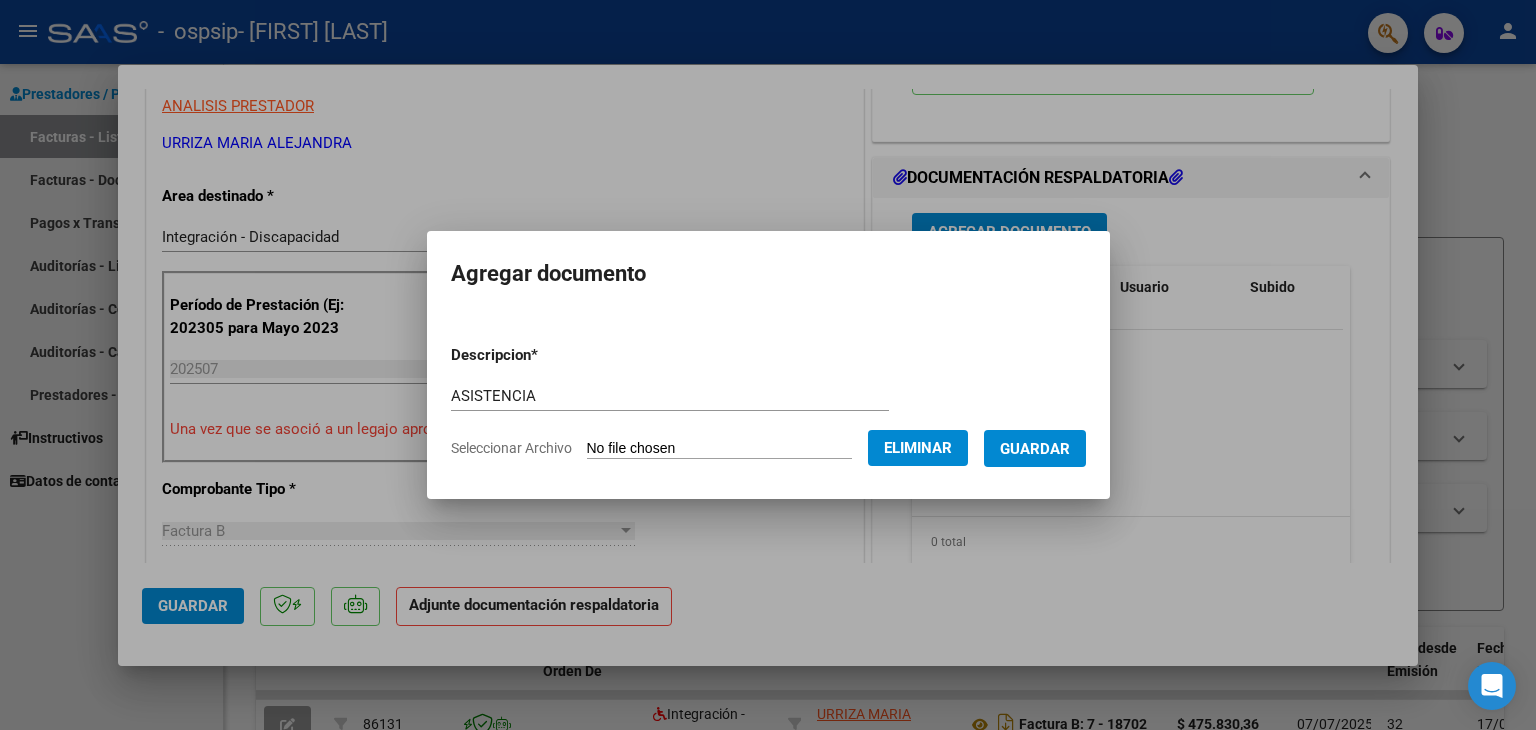click on "Guardar" at bounding box center [1035, 449] 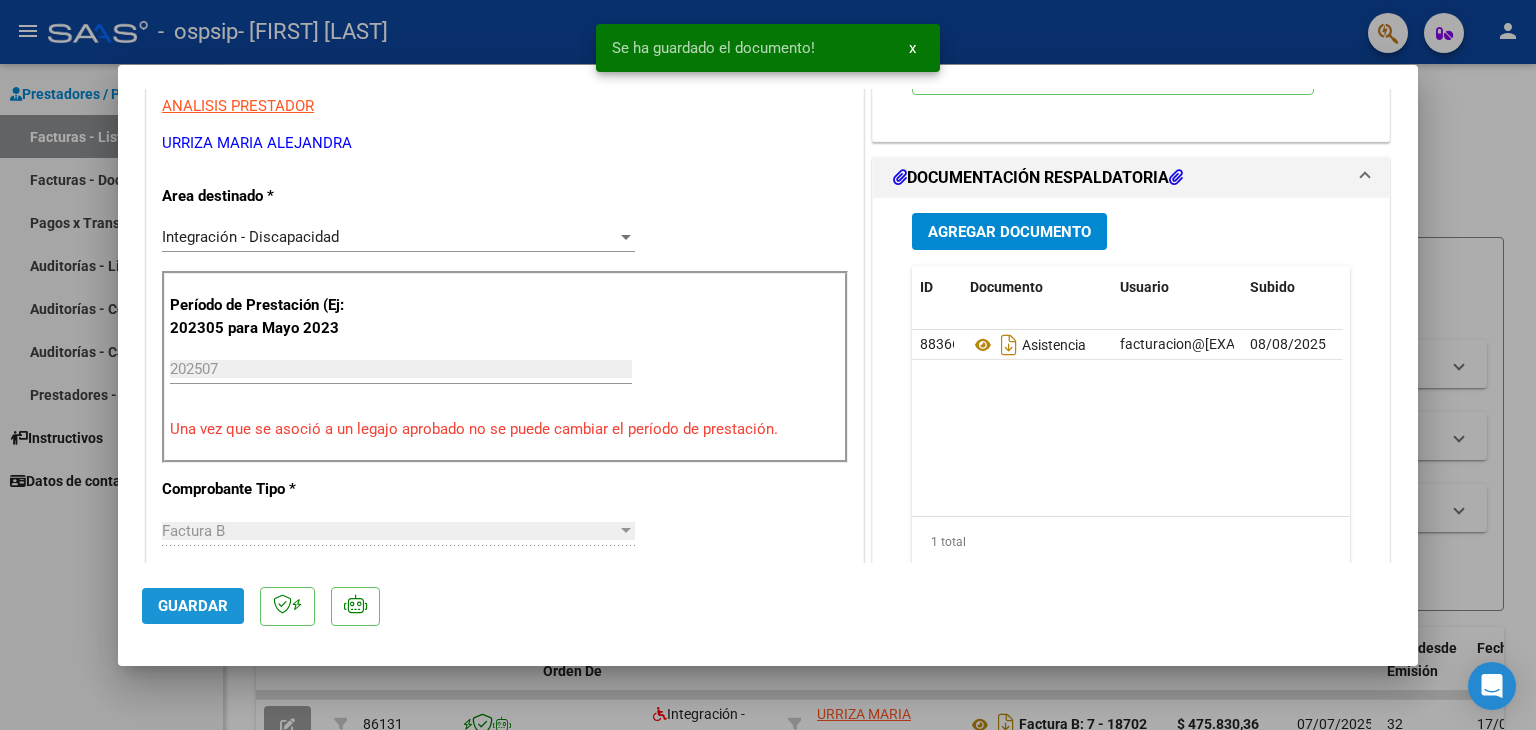 click on "Guardar" 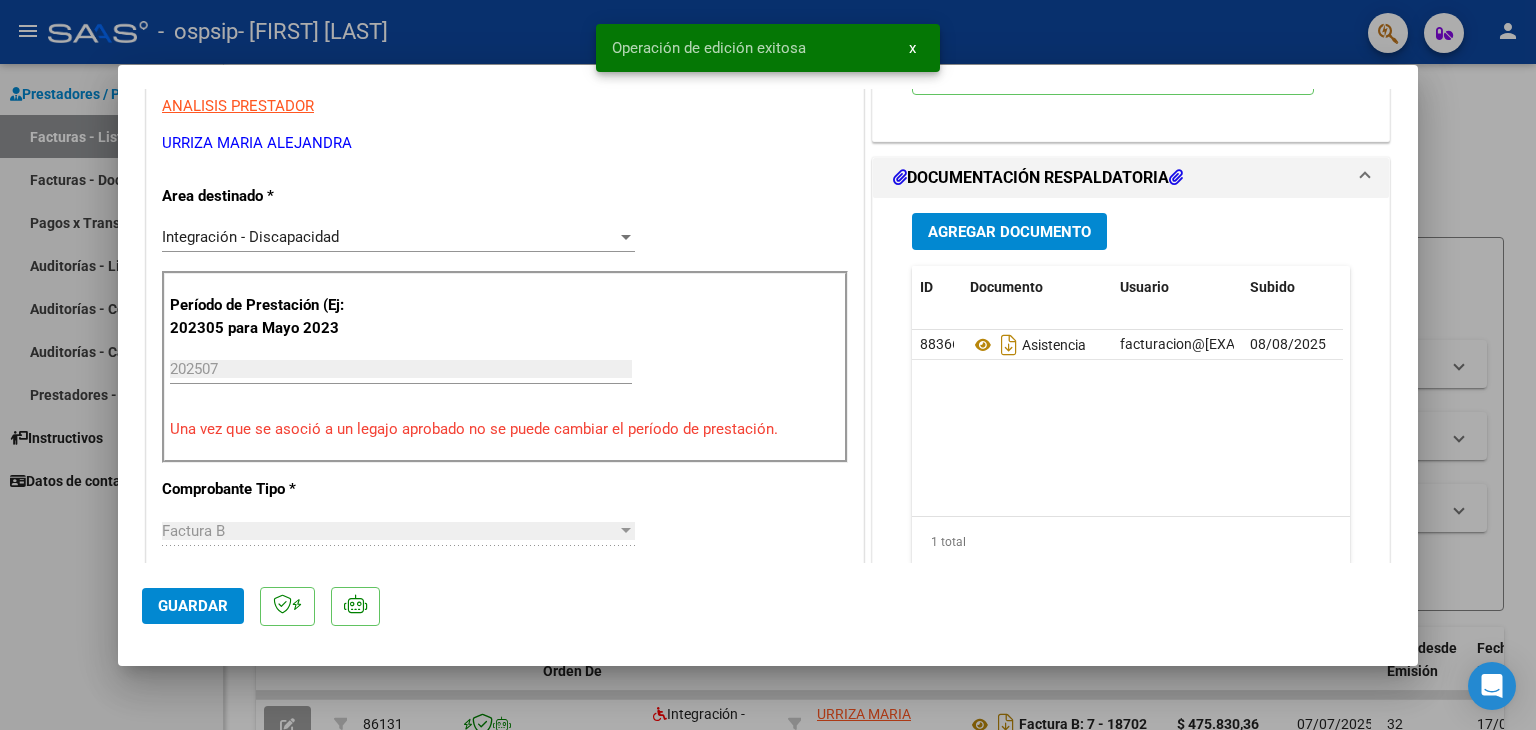 click at bounding box center [768, 365] 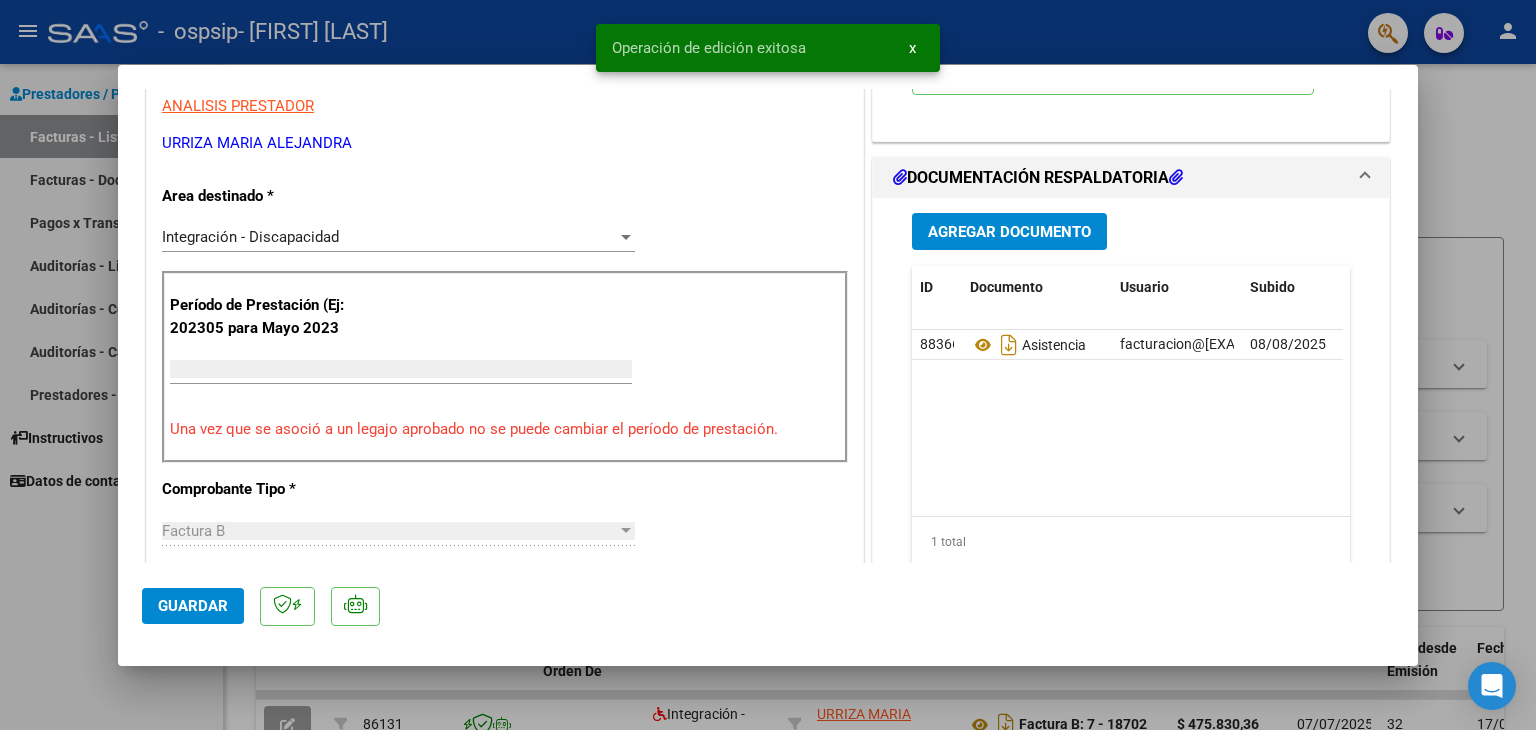 scroll, scrollTop: 0, scrollLeft: 0, axis: both 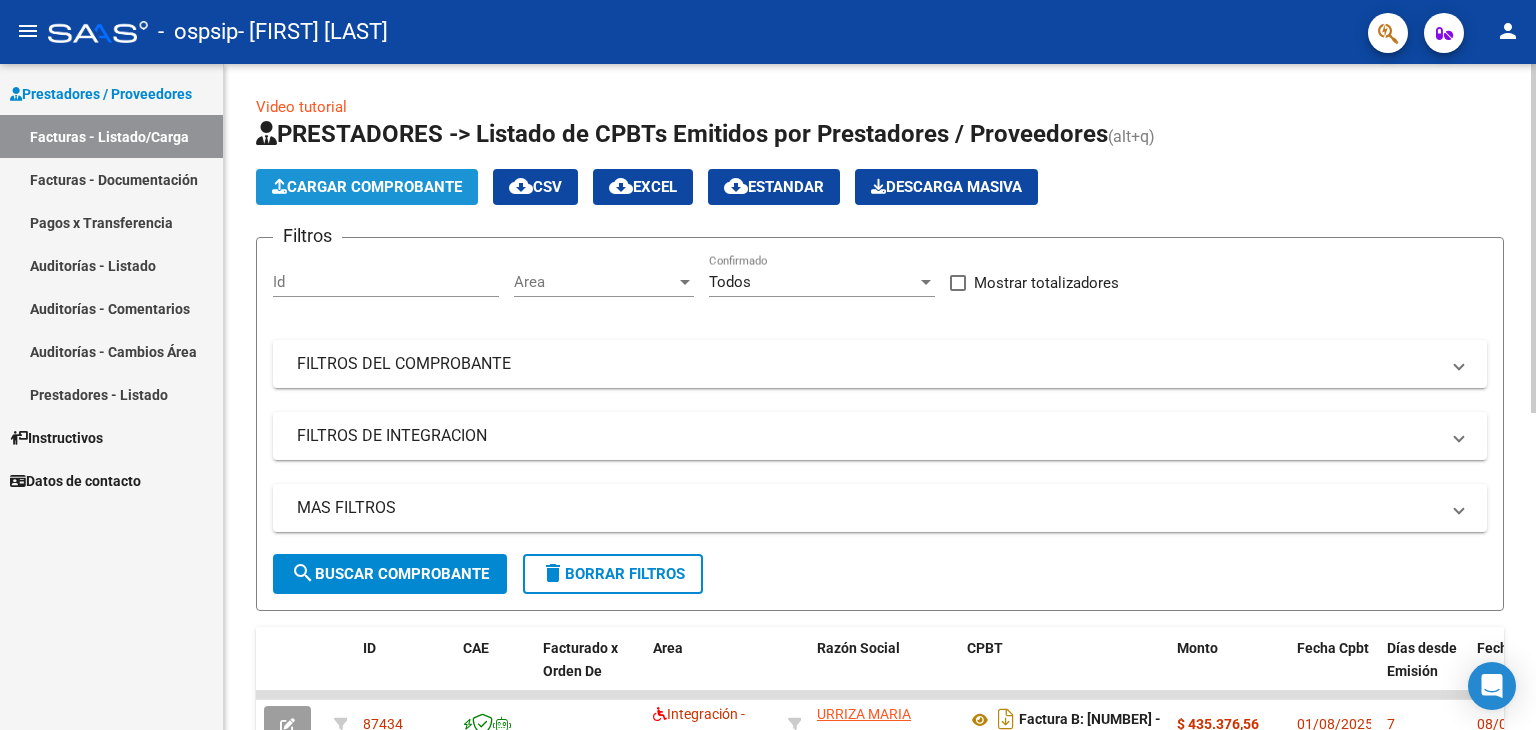 click on "Cargar Comprobante" 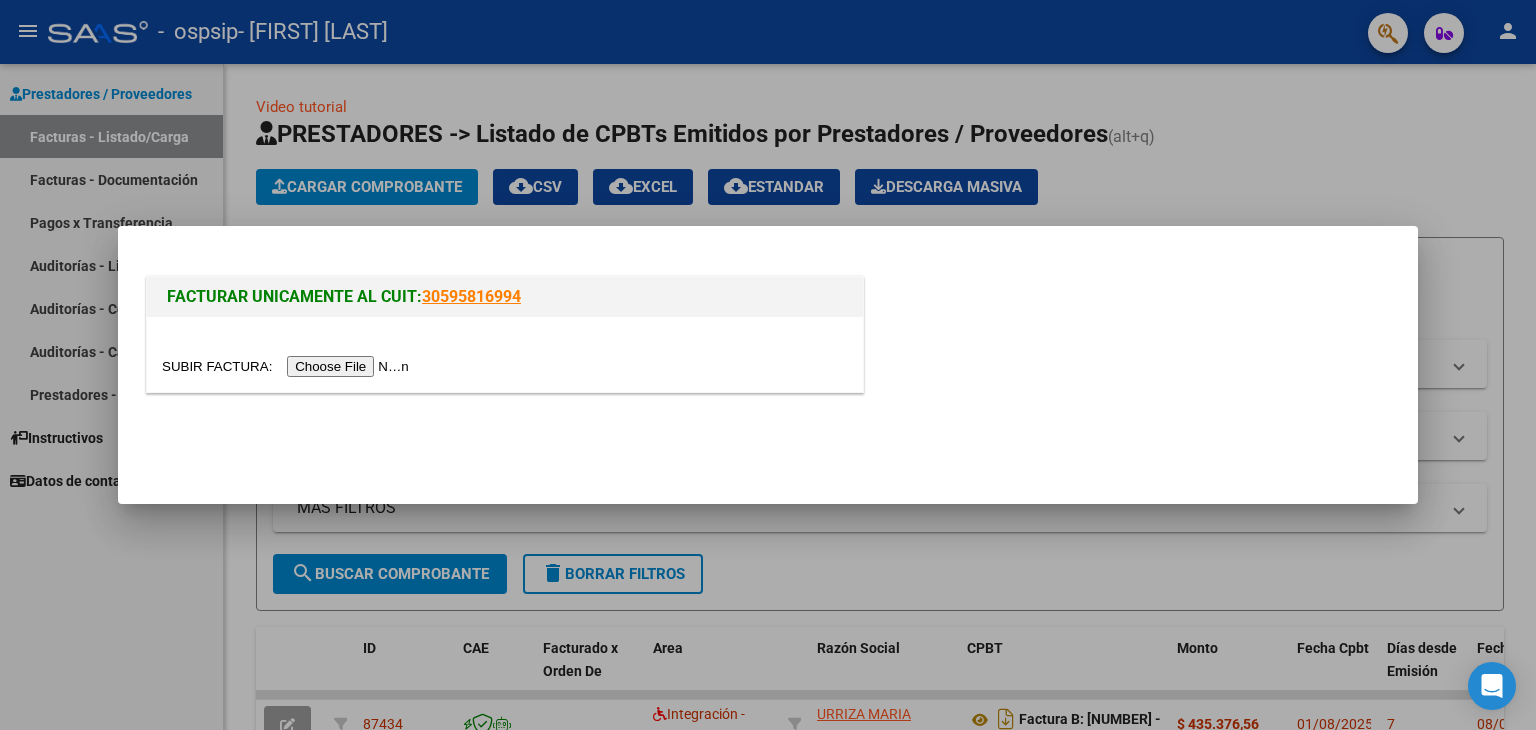 click at bounding box center [288, 366] 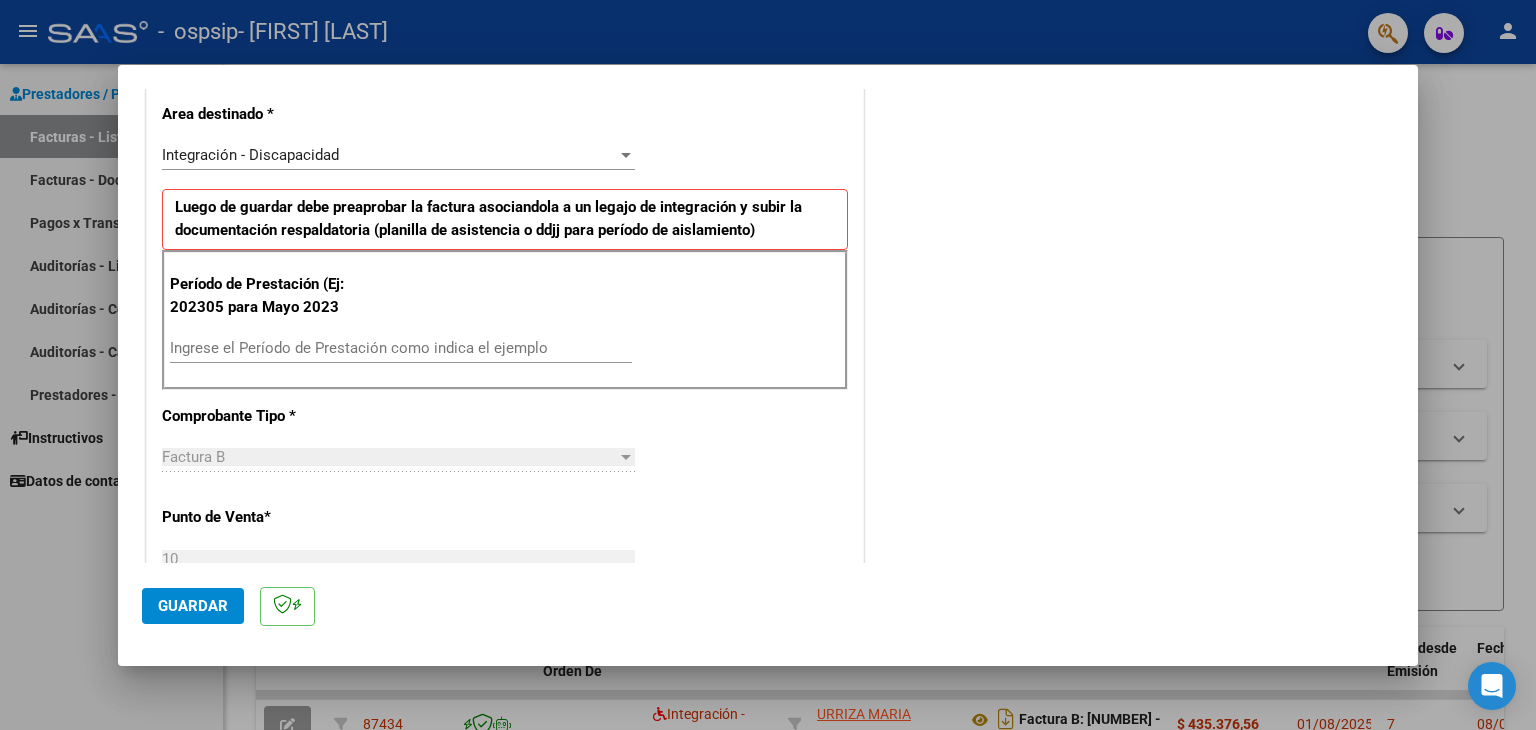 scroll, scrollTop: 461, scrollLeft: 0, axis: vertical 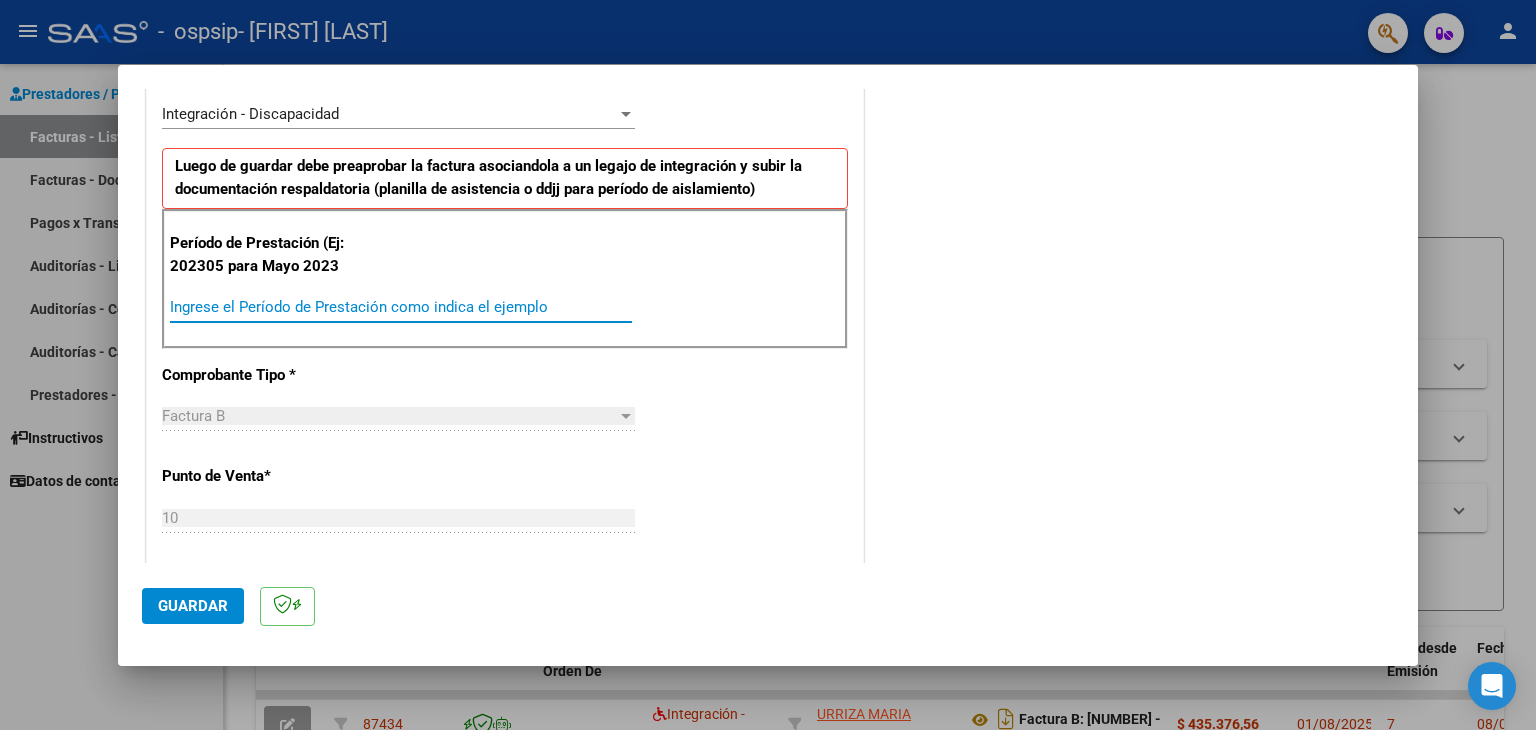 click on "Ingrese el Período de Prestación como indica el ejemplo" at bounding box center [401, 307] 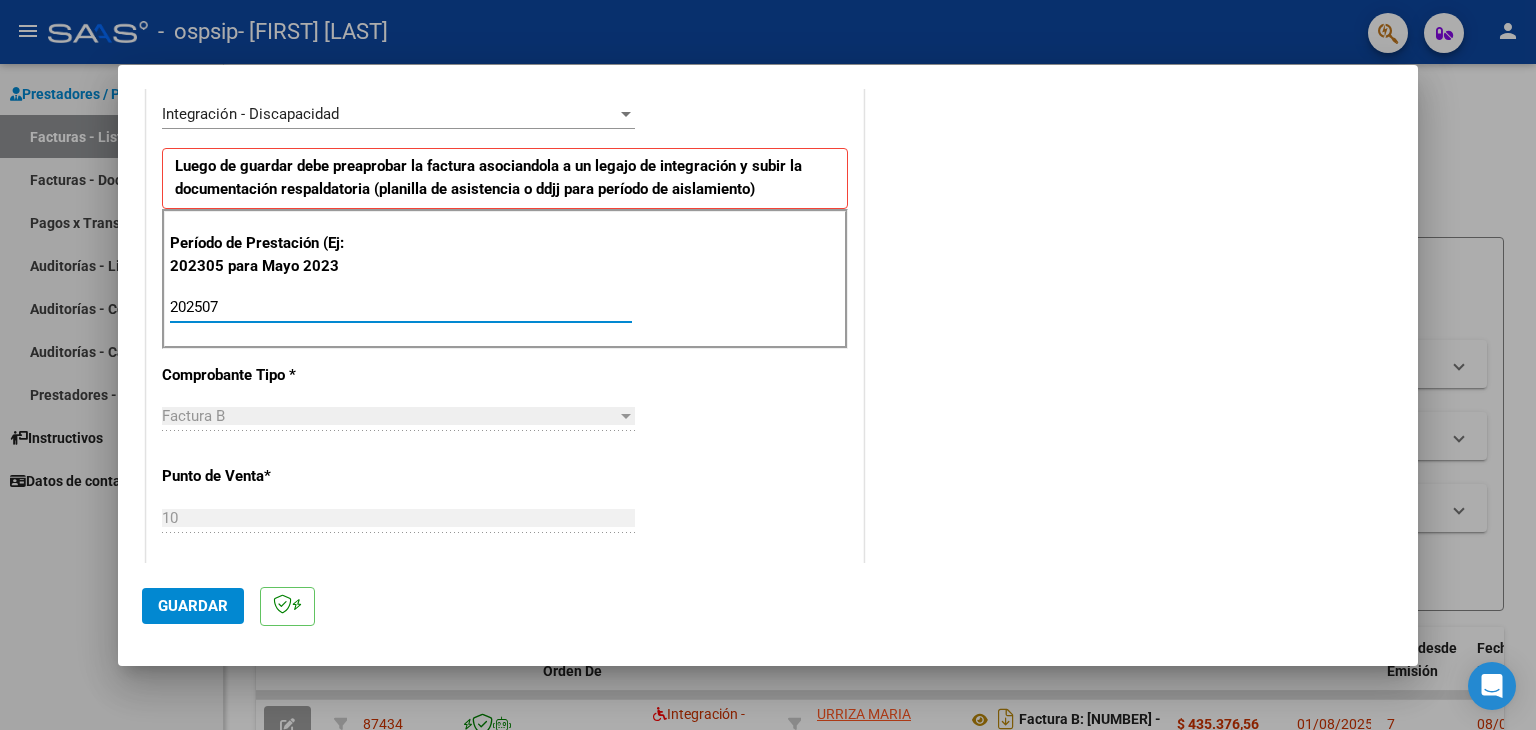 type on "202507" 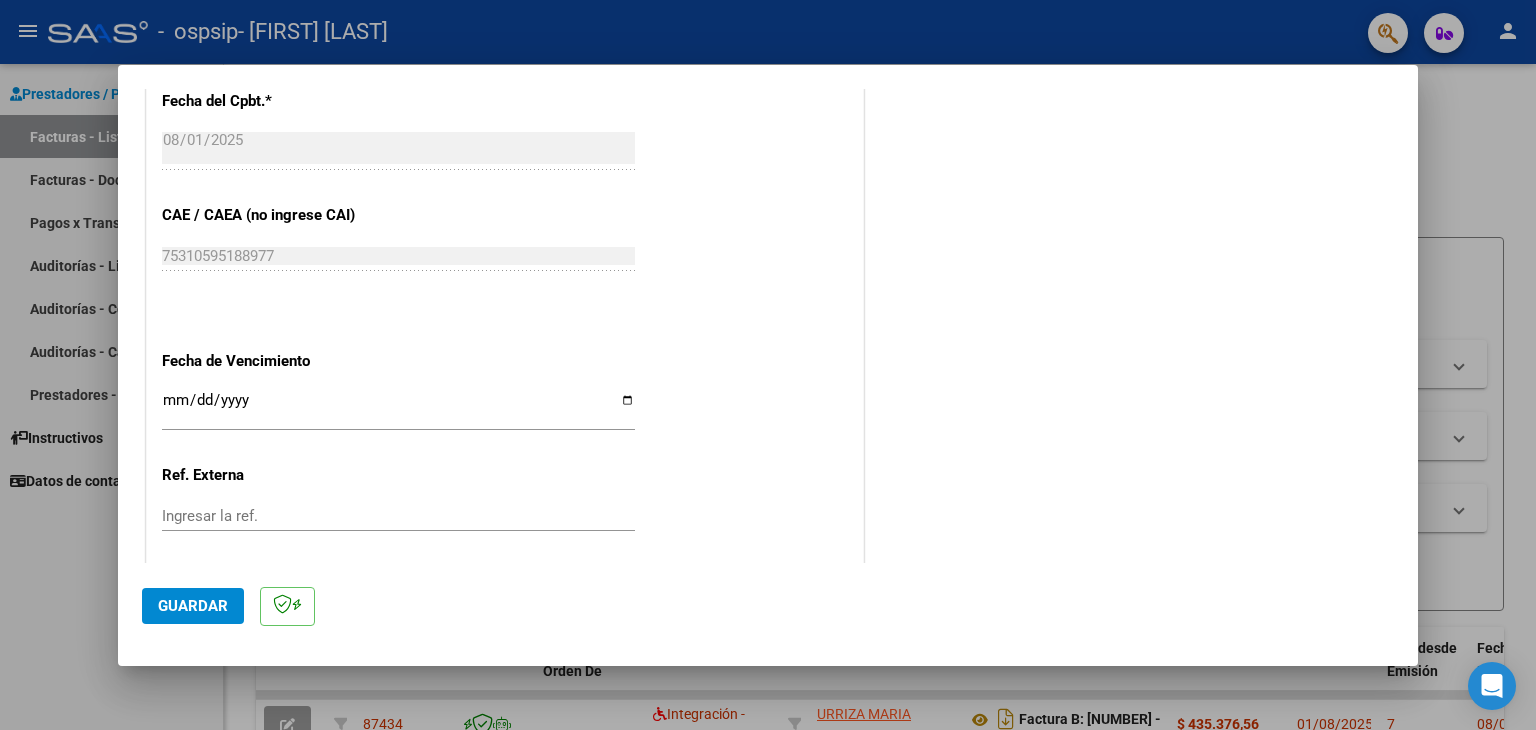 scroll, scrollTop: 1156, scrollLeft: 0, axis: vertical 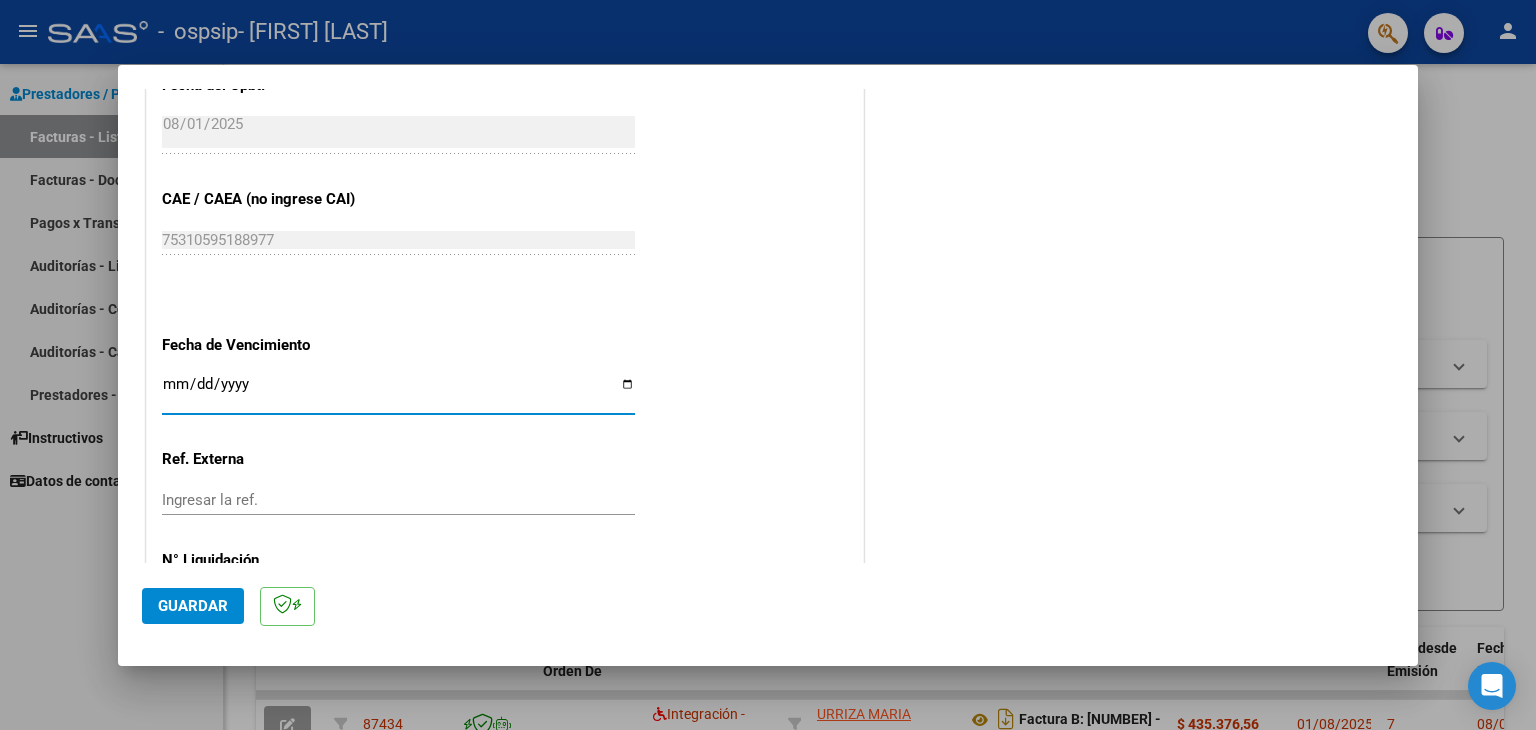click on "Ingresar la fecha" at bounding box center [398, 392] 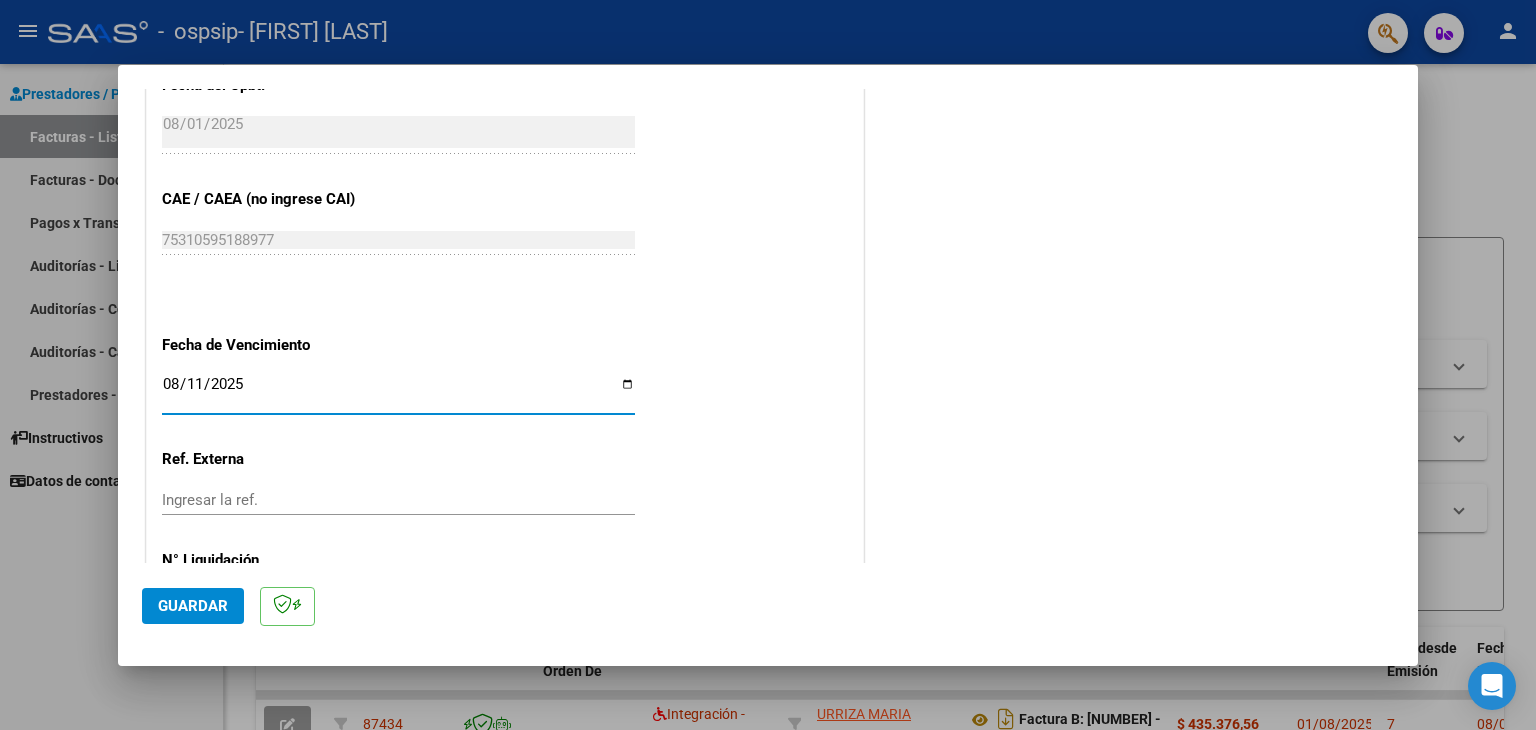 type on "2025-08-11" 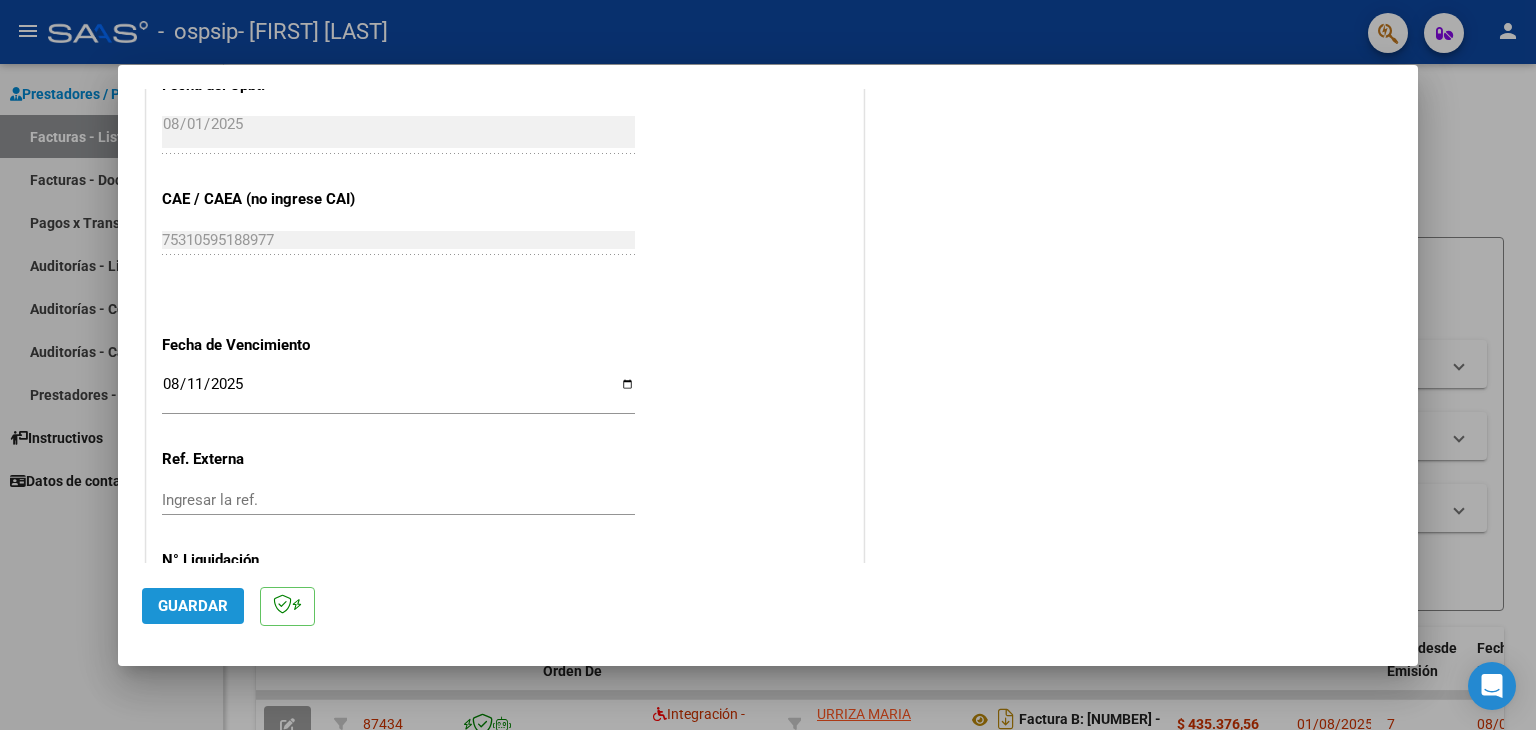 click on "Guardar" 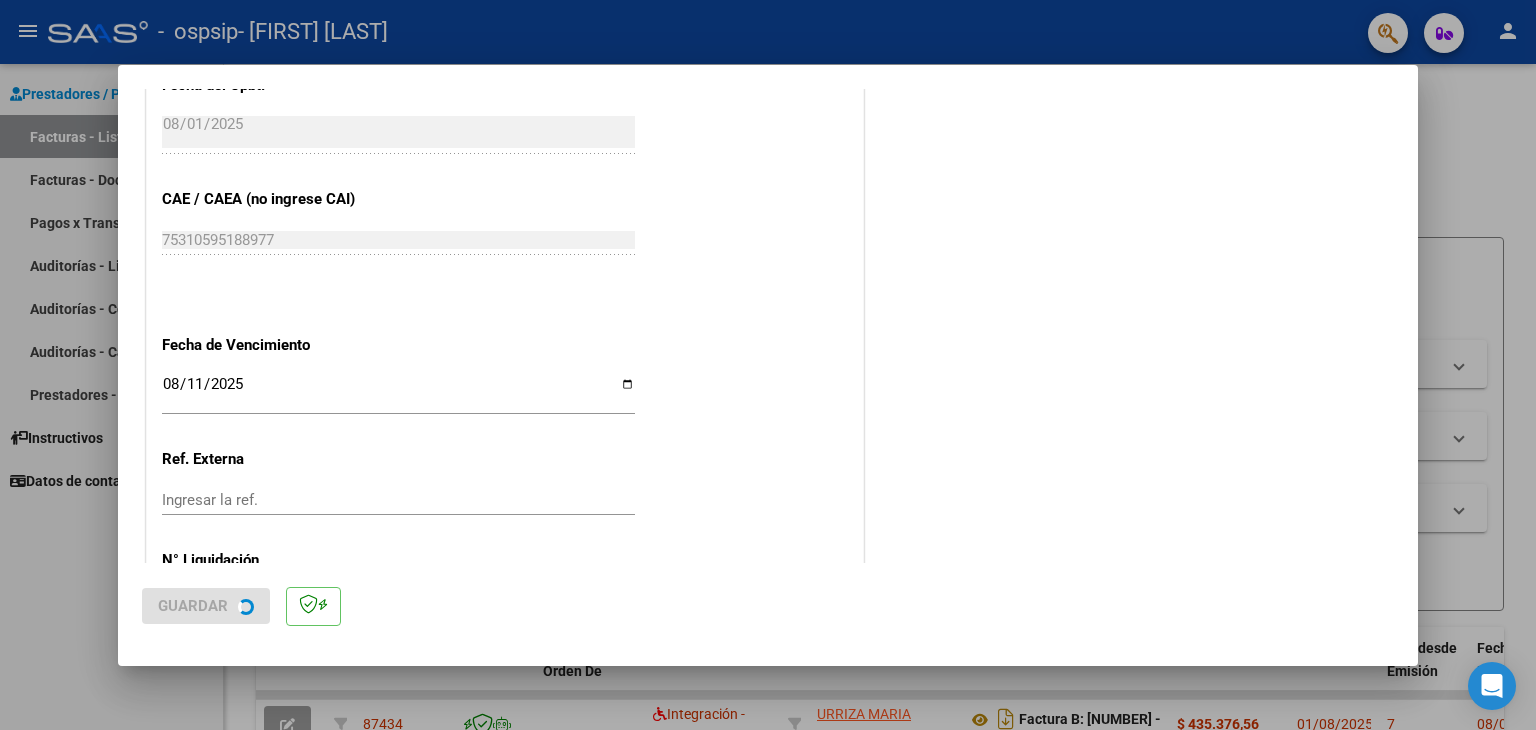 scroll, scrollTop: 0, scrollLeft: 0, axis: both 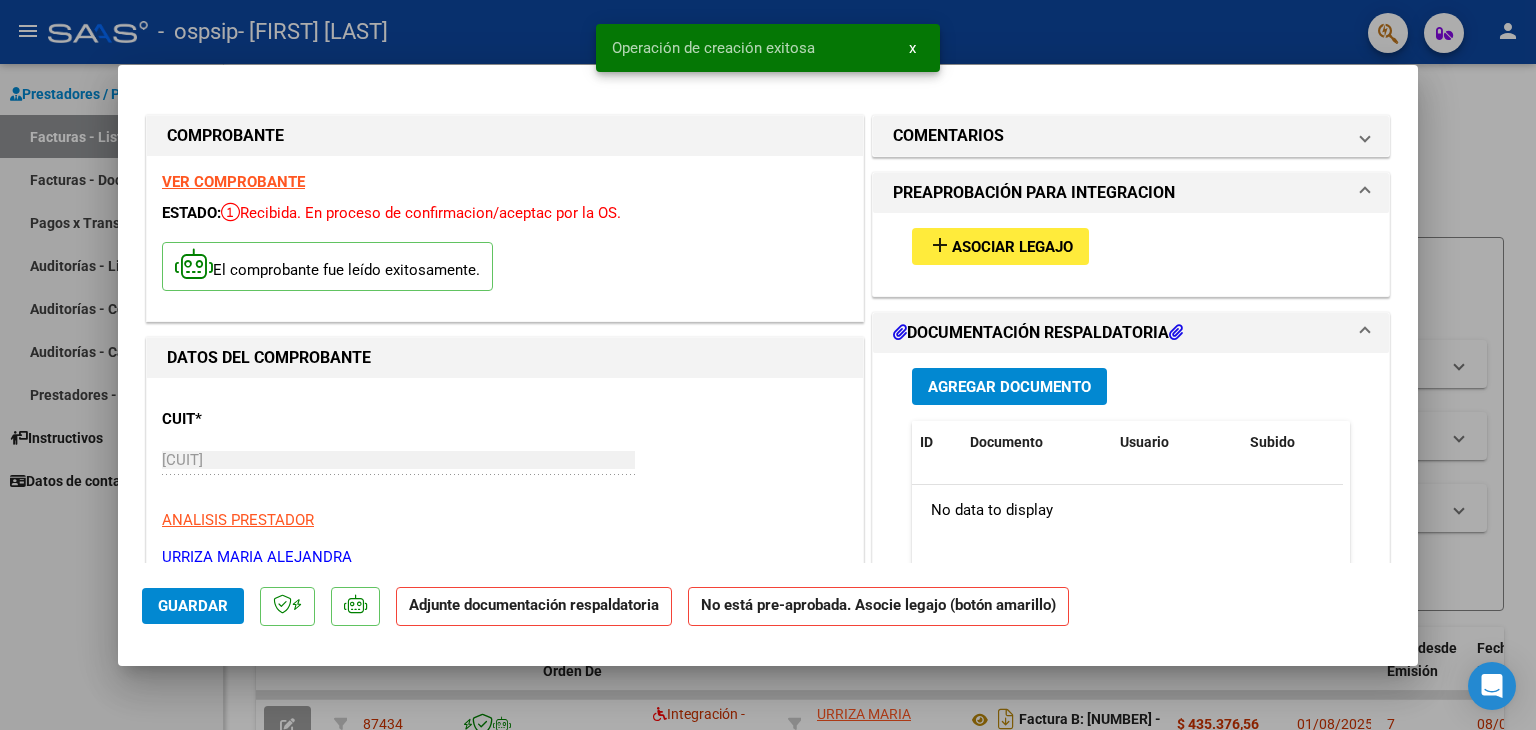 click on "Asociar Legajo" at bounding box center [1012, 247] 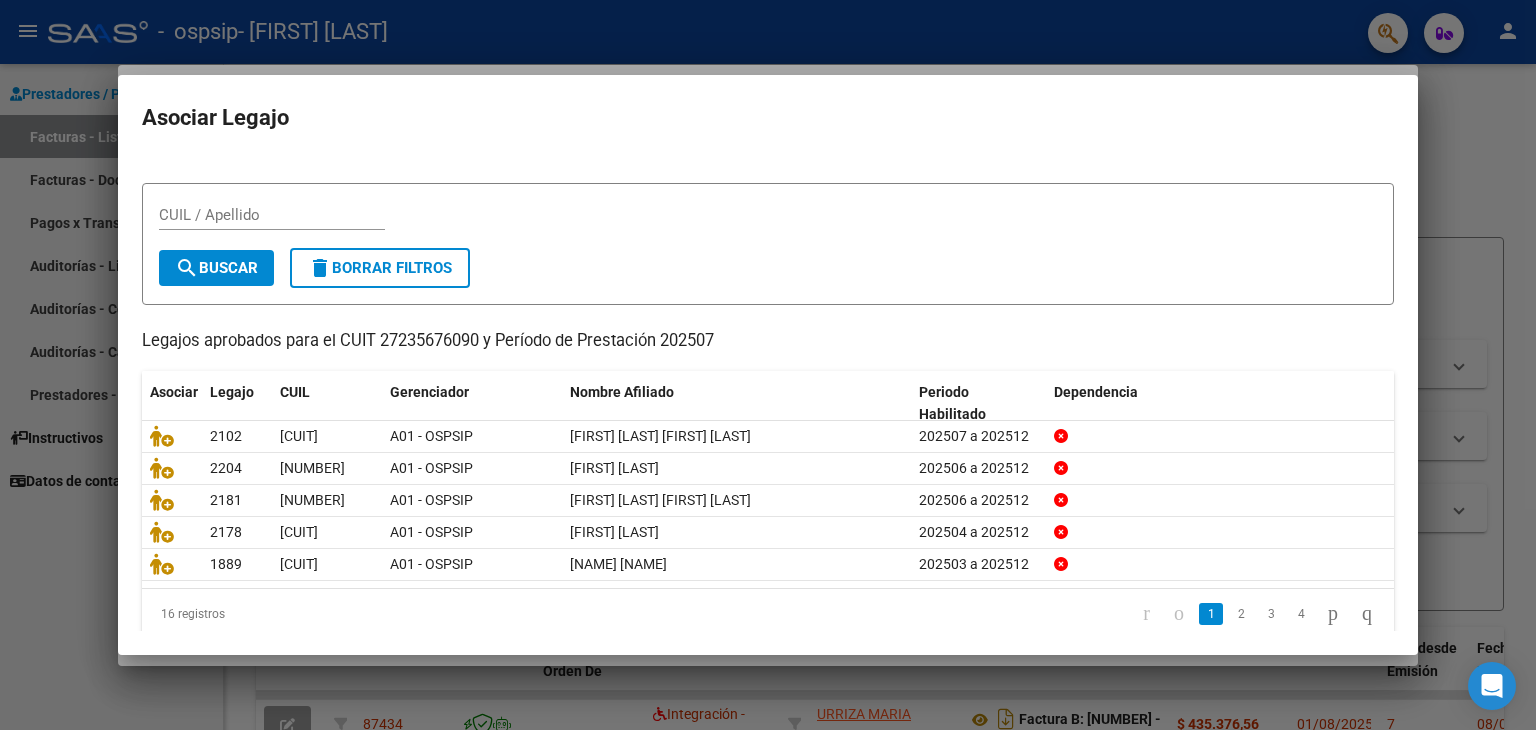 scroll, scrollTop: 44, scrollLeft: 0, axis: vertical 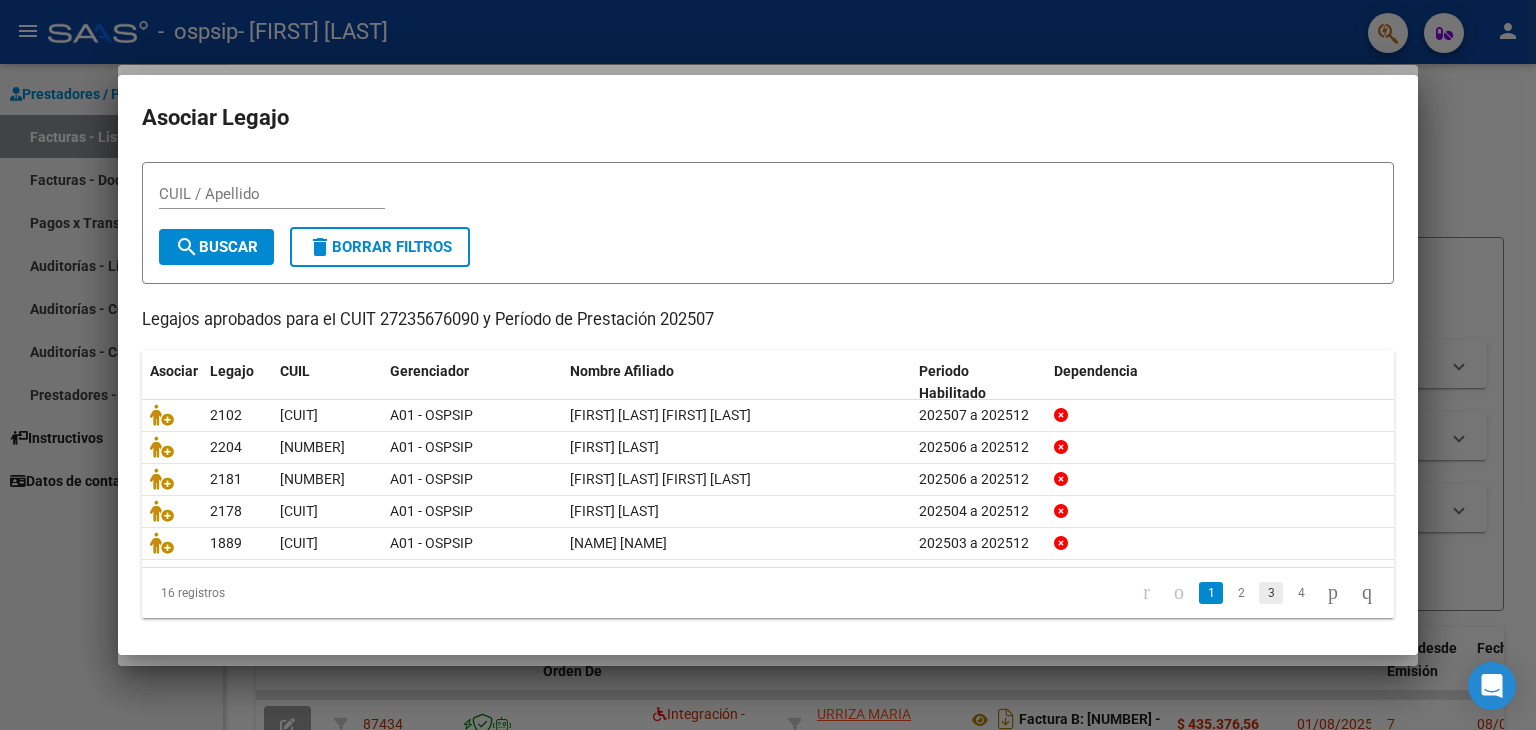 click on "3" 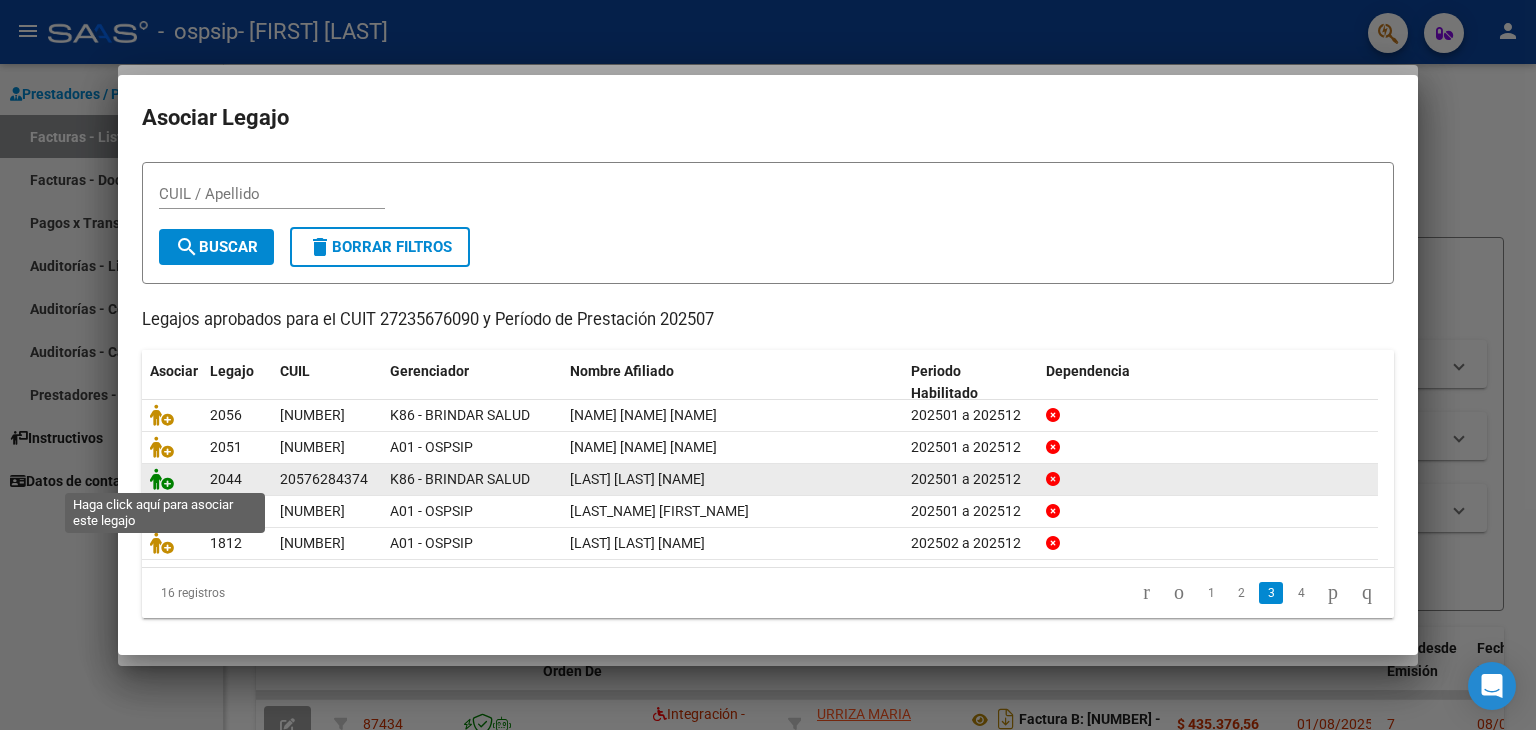 click 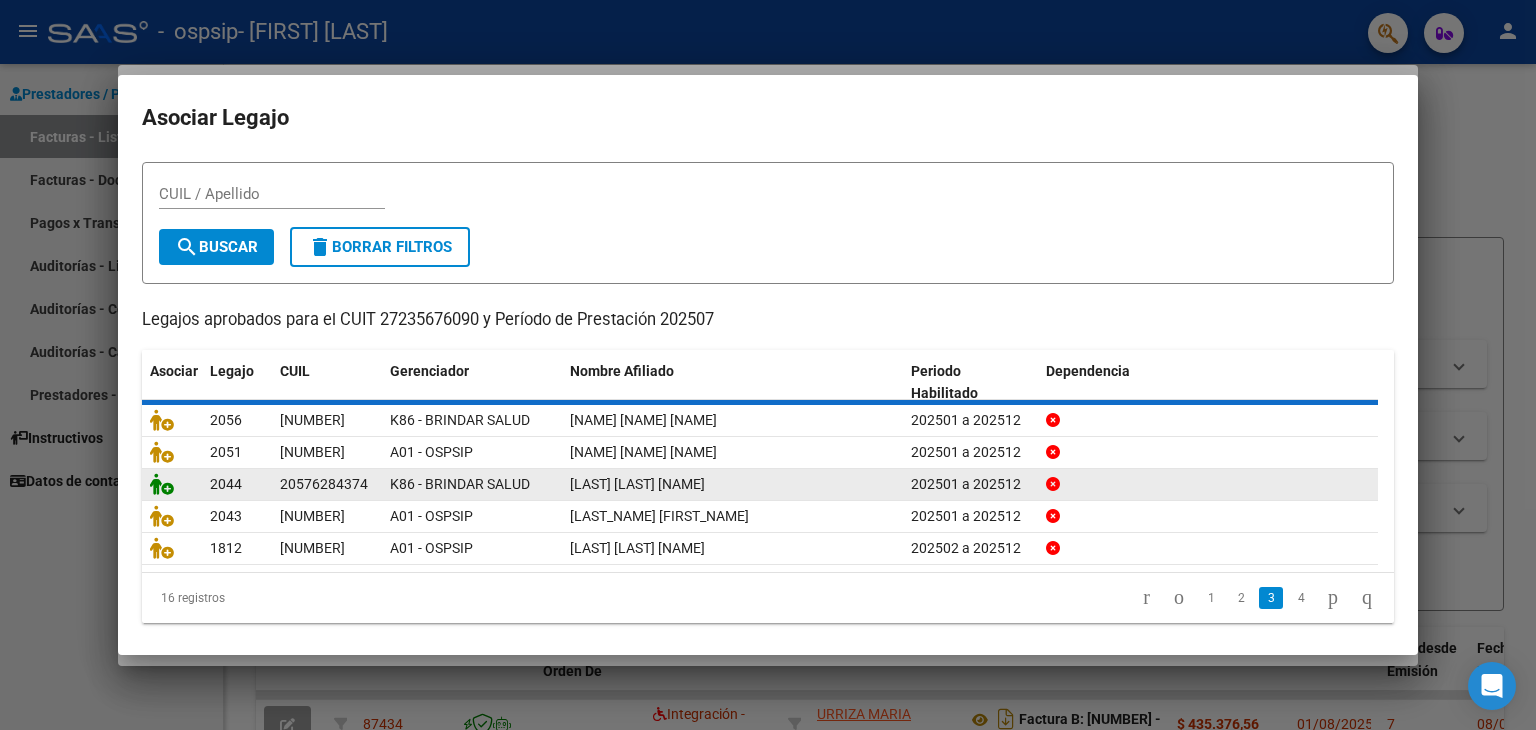 scroll, scrollTop: 0, scrollLeft: 0, axis: both 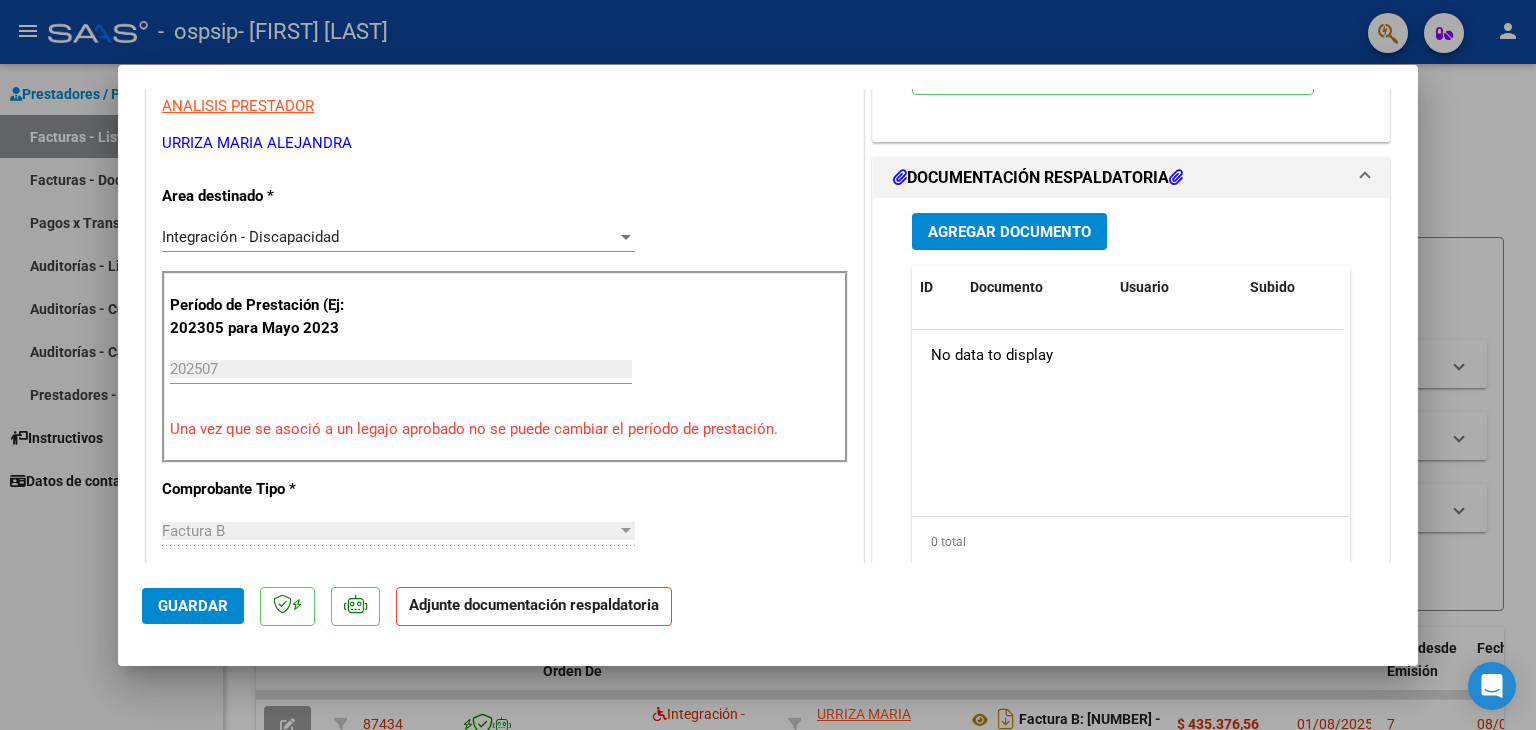 click on "Agregar Documento" at bounding box center [1009, 231] 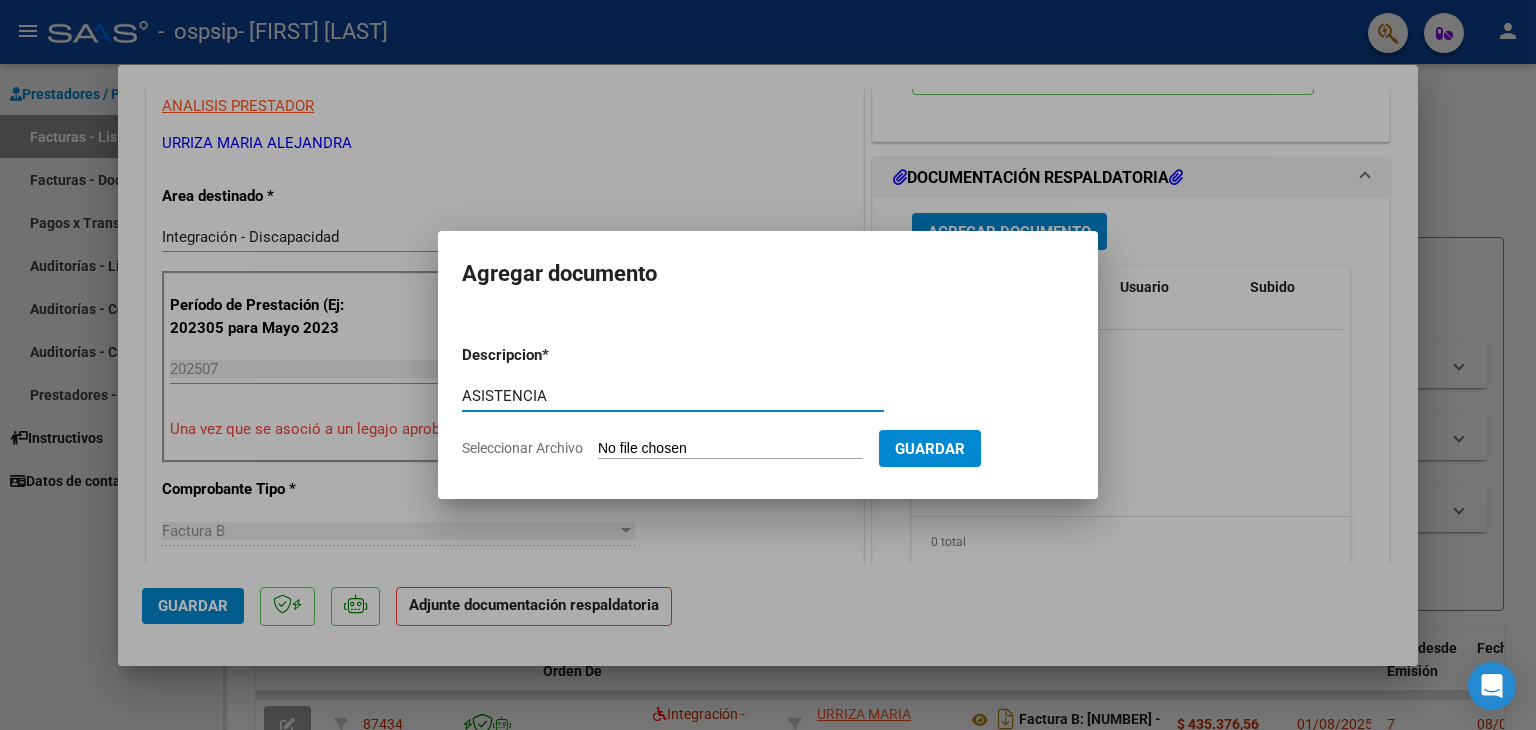 type on "ASISTENCIA" 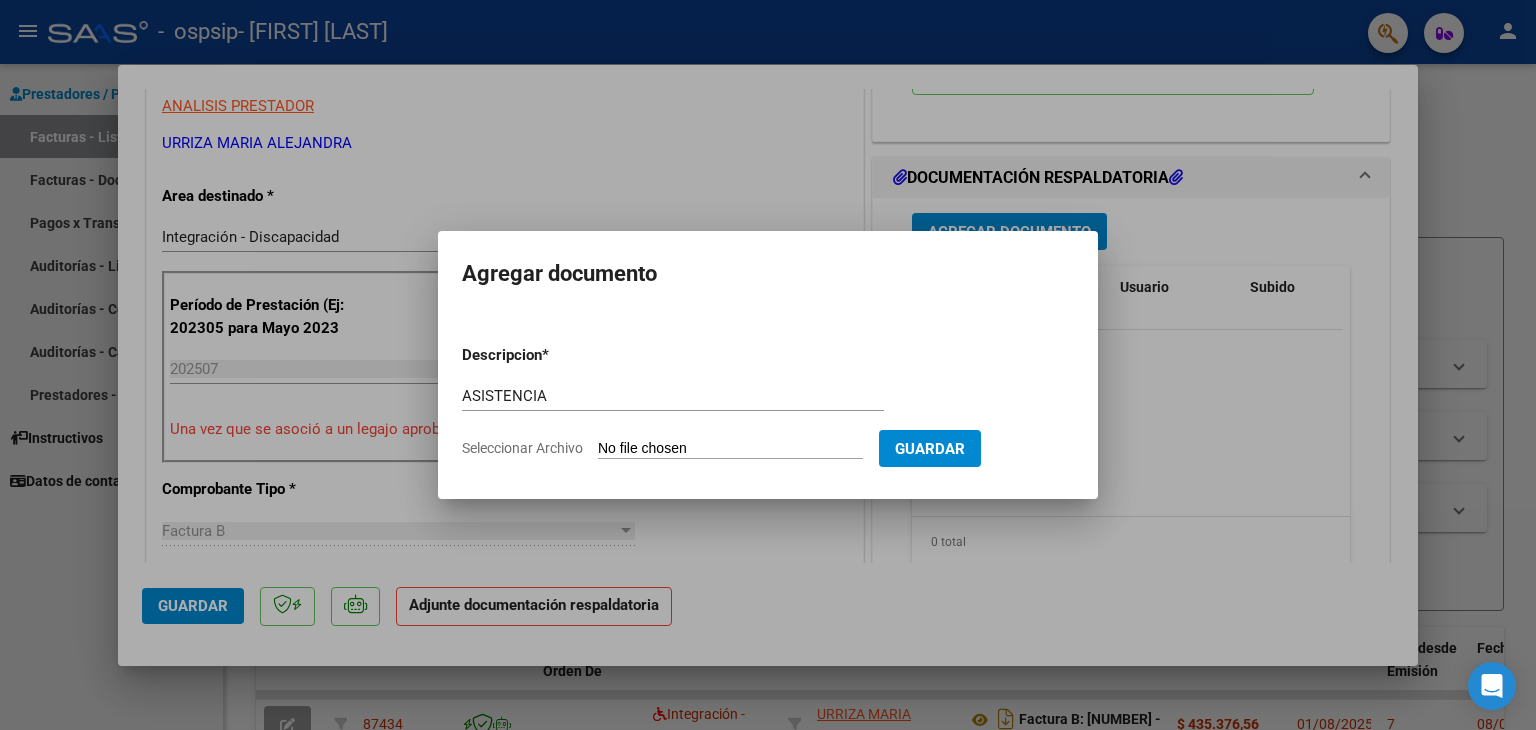 click on "Descripcion  *   ASISTENCIA Escriba aquí una descripcion  Seleccionar Archivo Guardar" at bounding box center [768, 402] 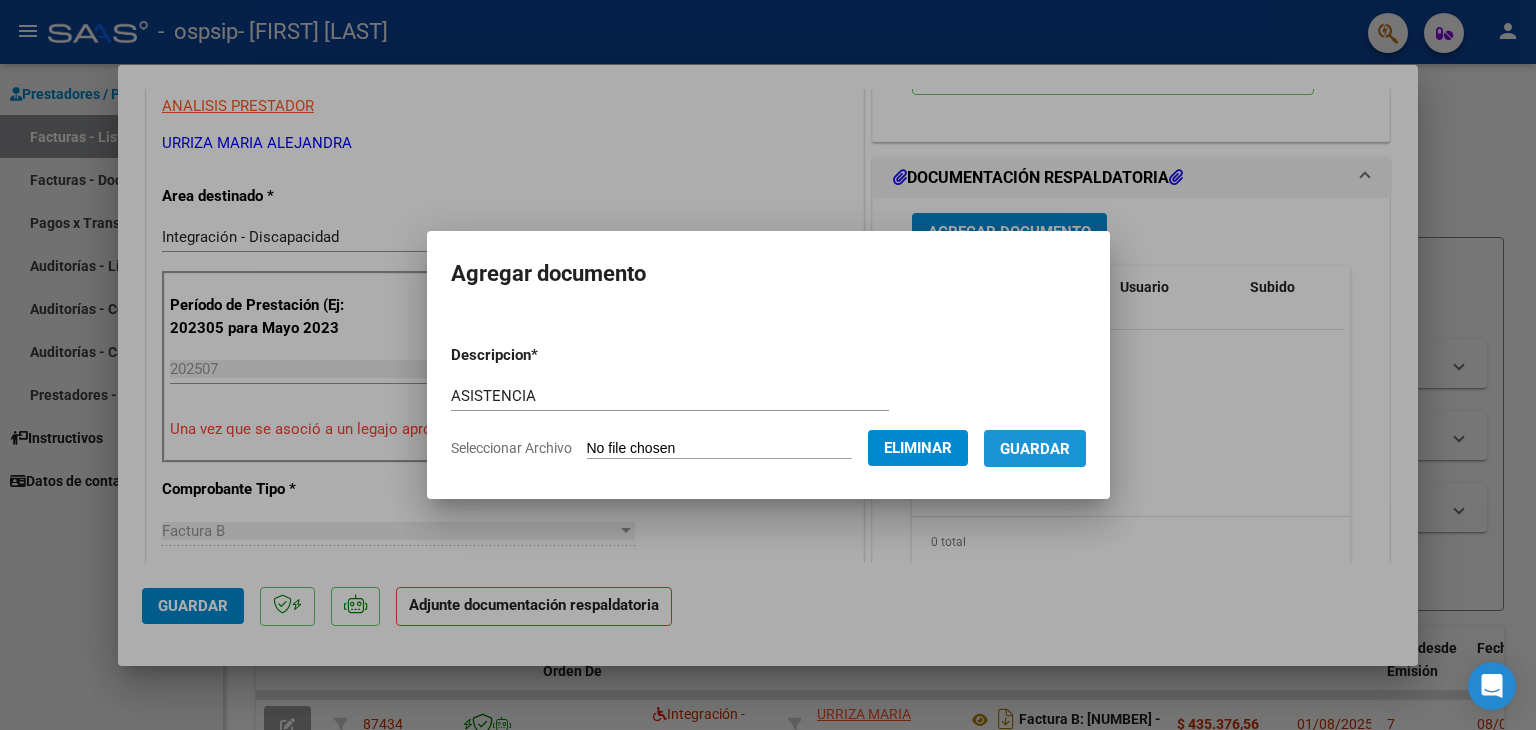 click on "Guardar" at bounding box center (1035, 449) 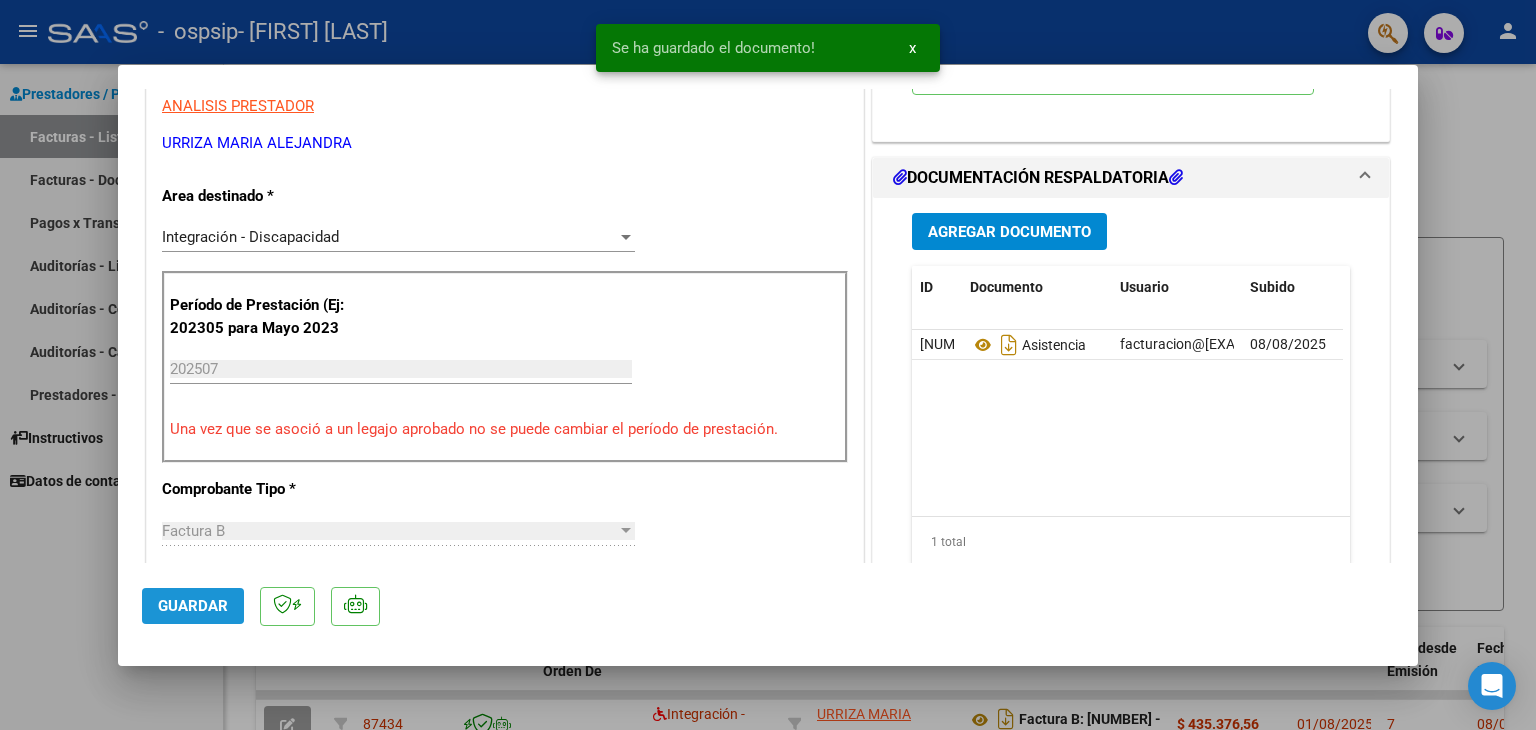 click on "Guardar" 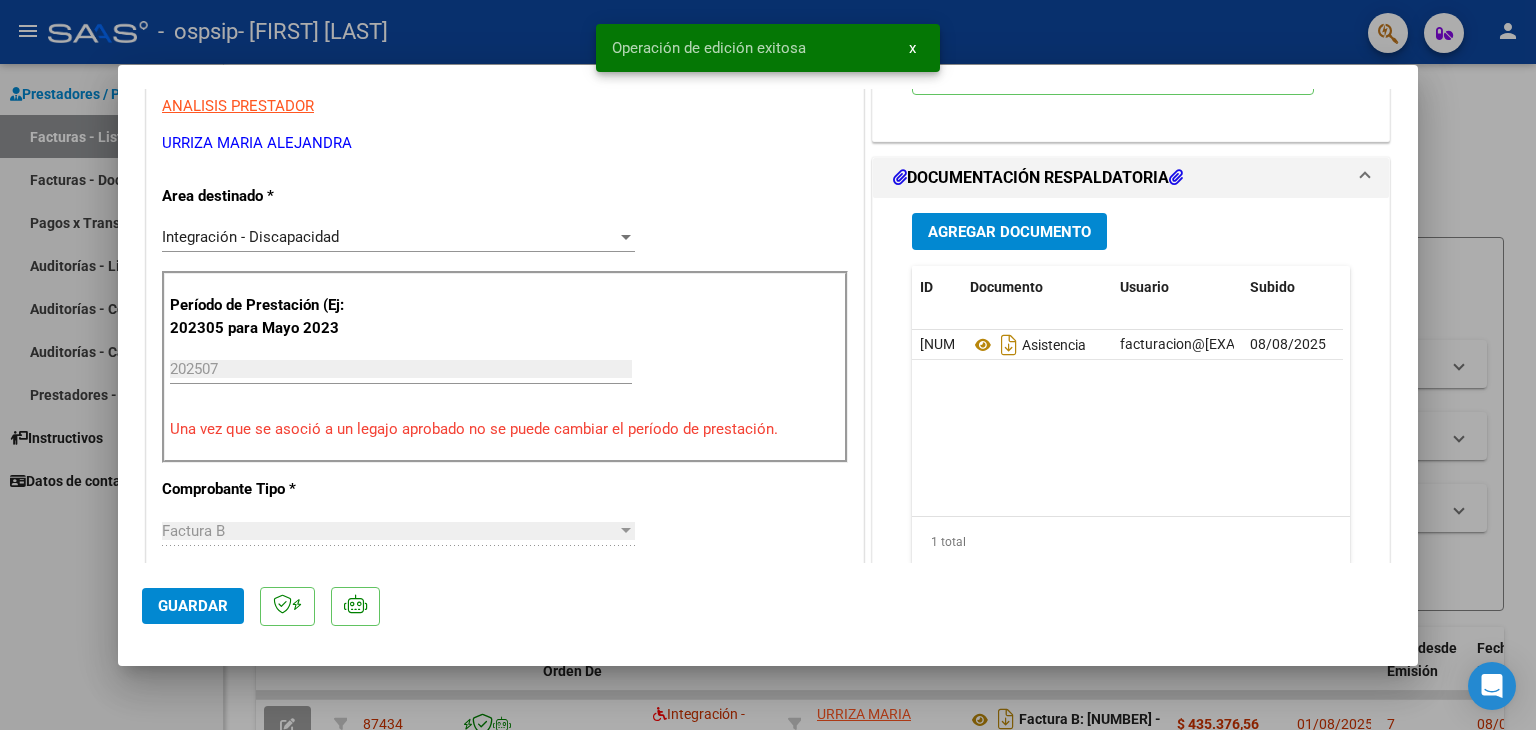 click at bounding box center (768, 365) 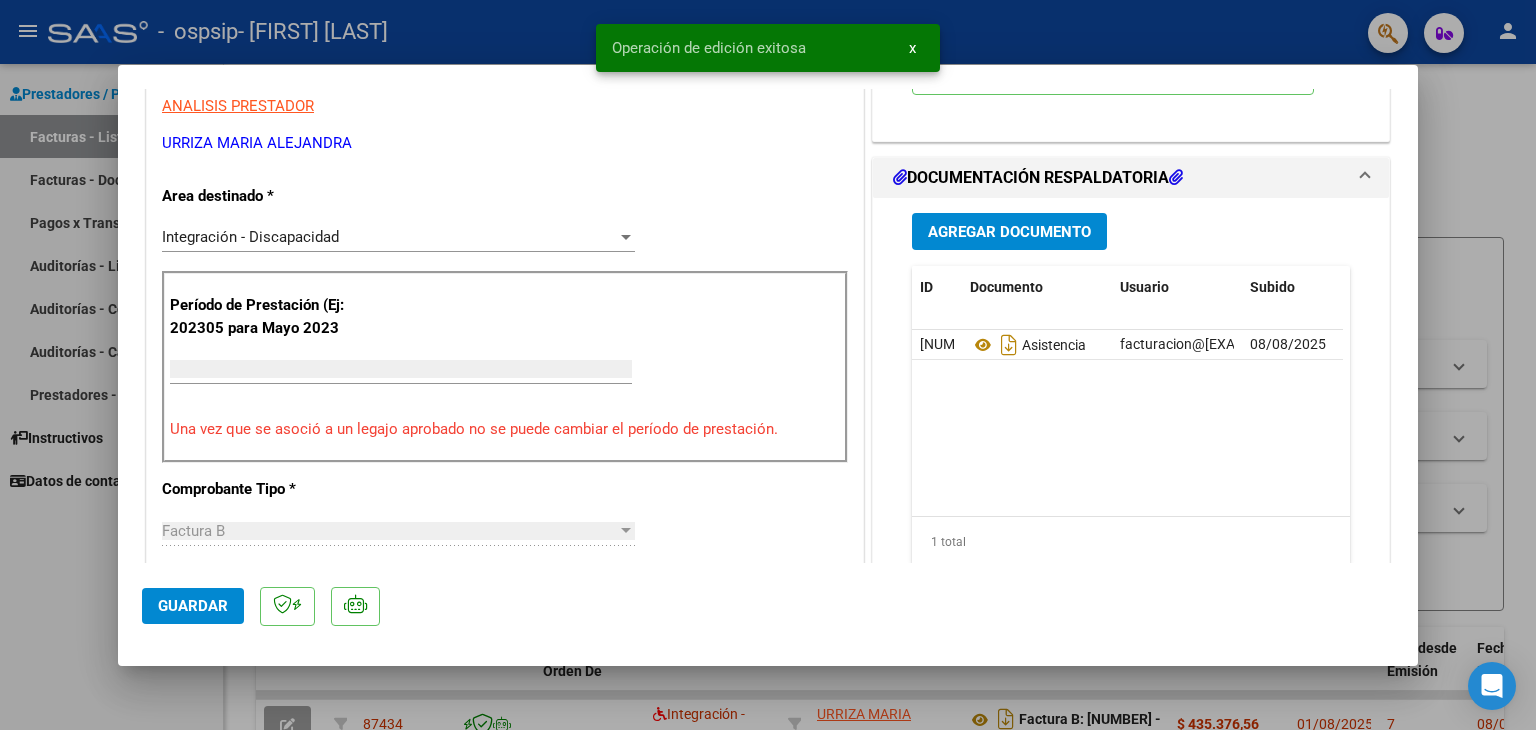 scroll, scrollTop: 328, scrollLeft: 0, axis: vertical 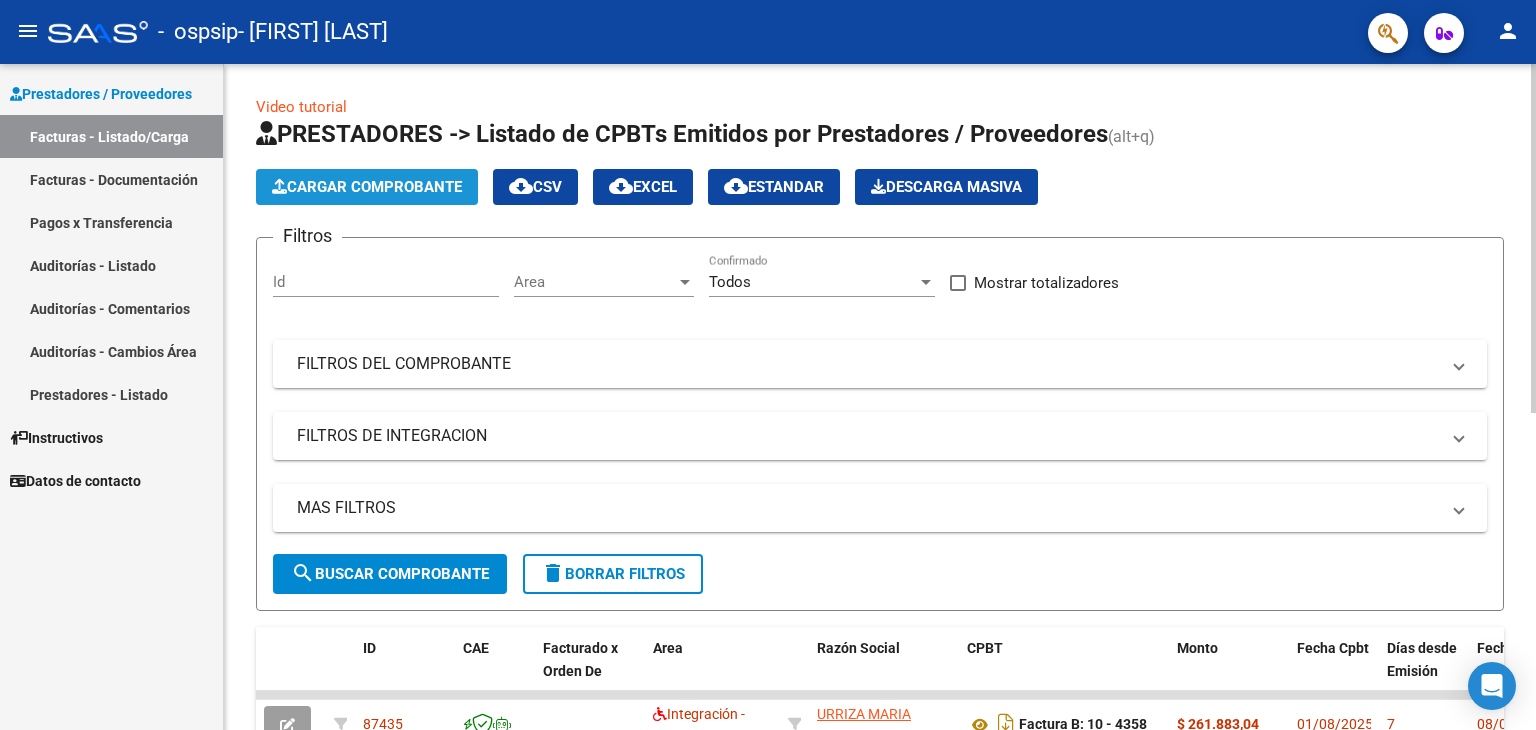 click on "Cargar Comprobante" 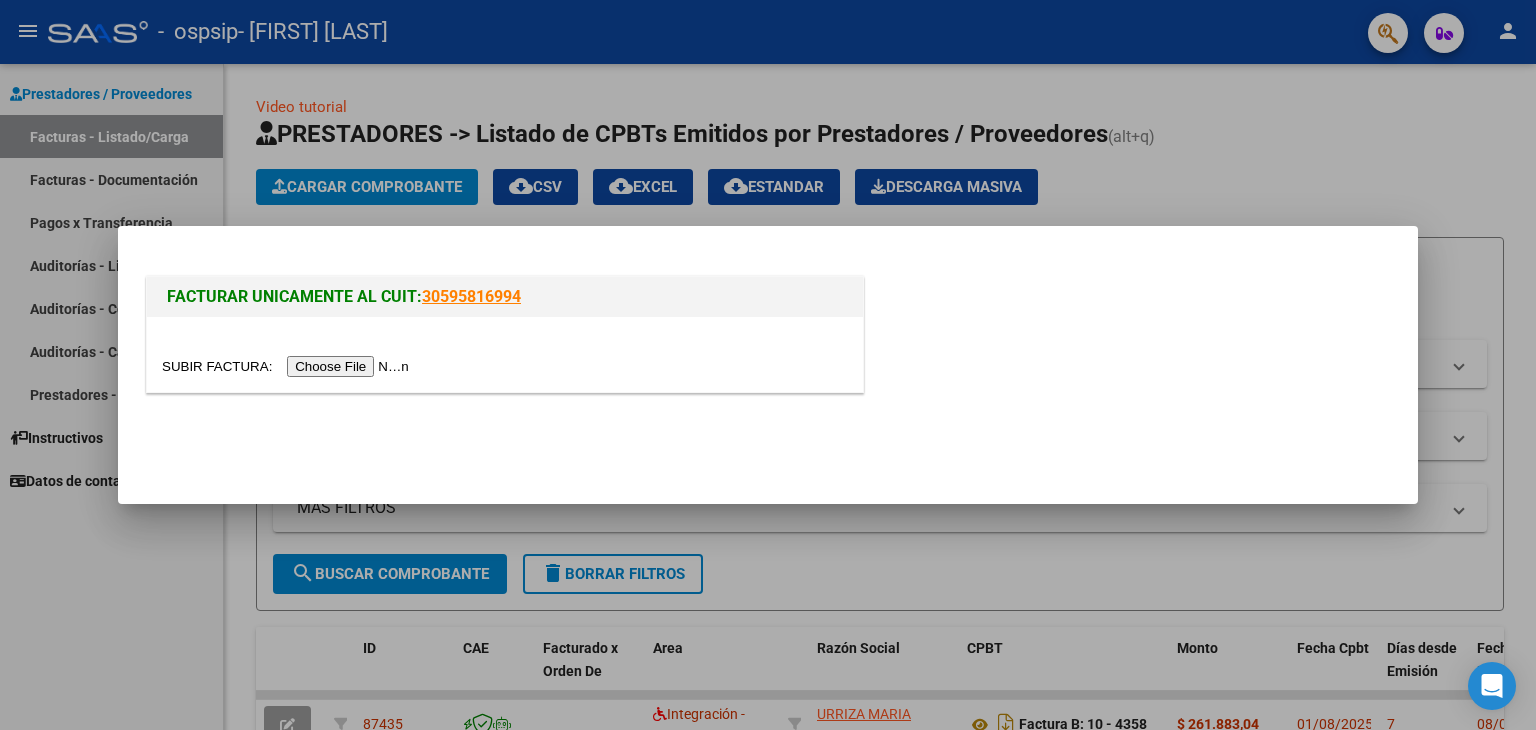 click at bounding box center (288, 366) 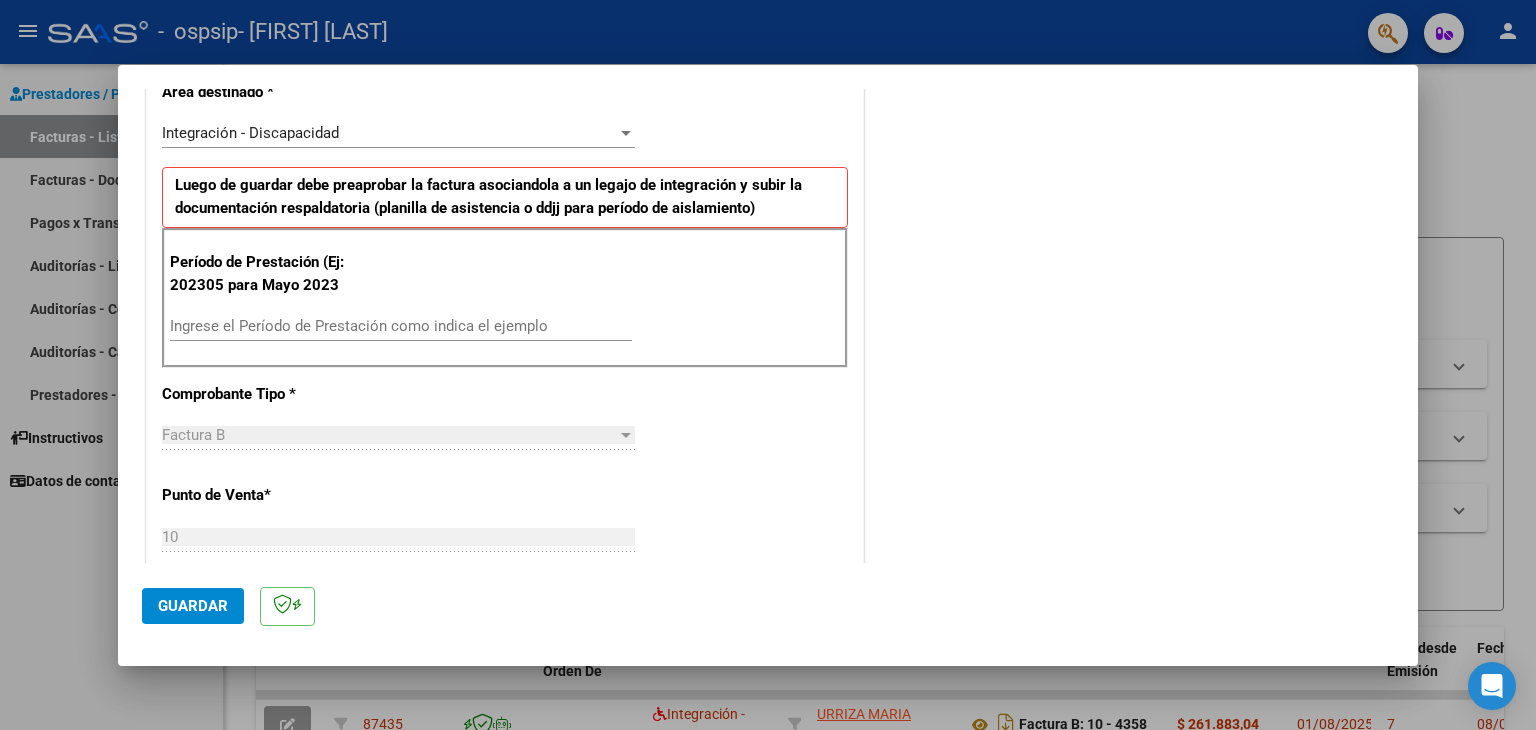 scroll, scrollTop: 474, scrollLeft: 0, axis: vertical 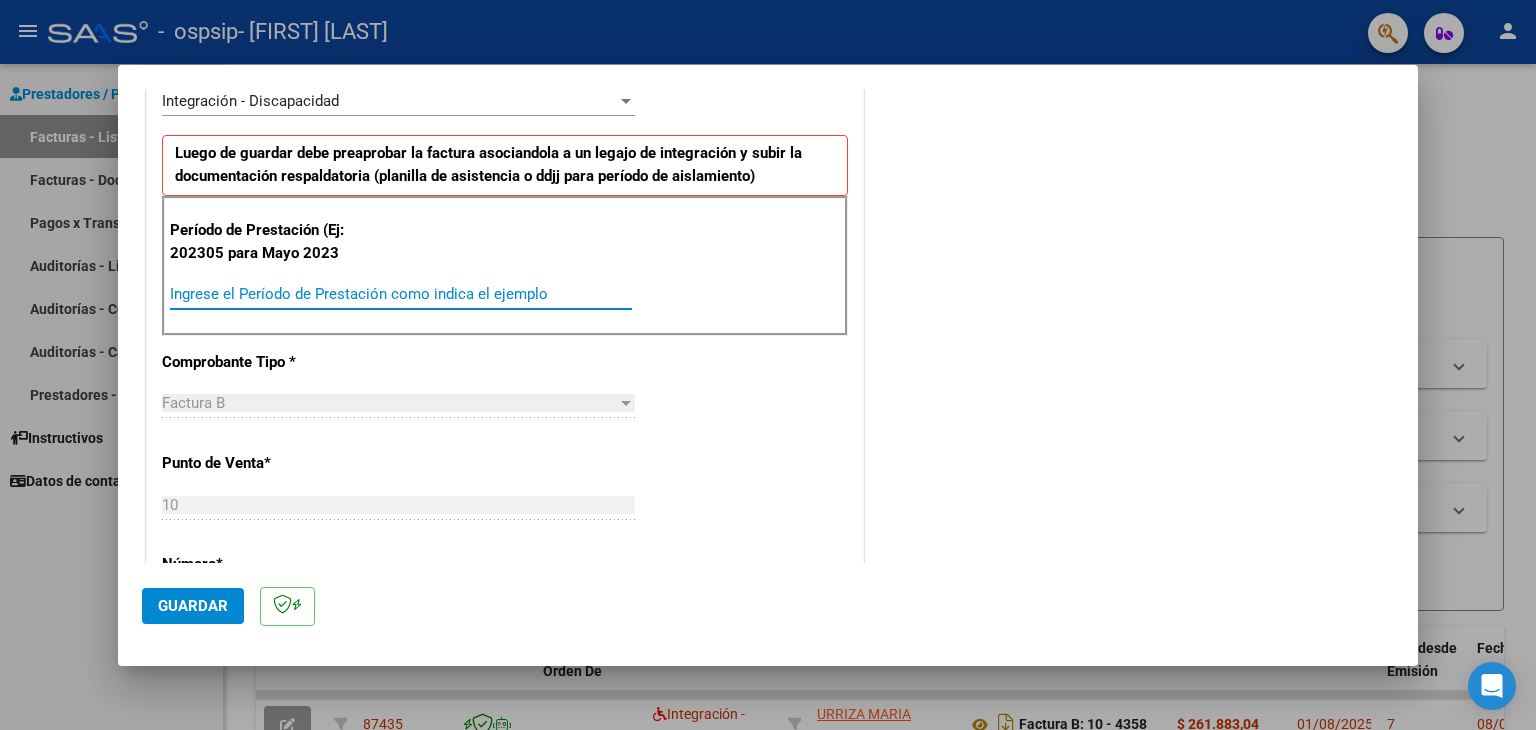 click on "Ingrese el Período de Prestación como indica el ejemplo" at bounding box center (401, 294) 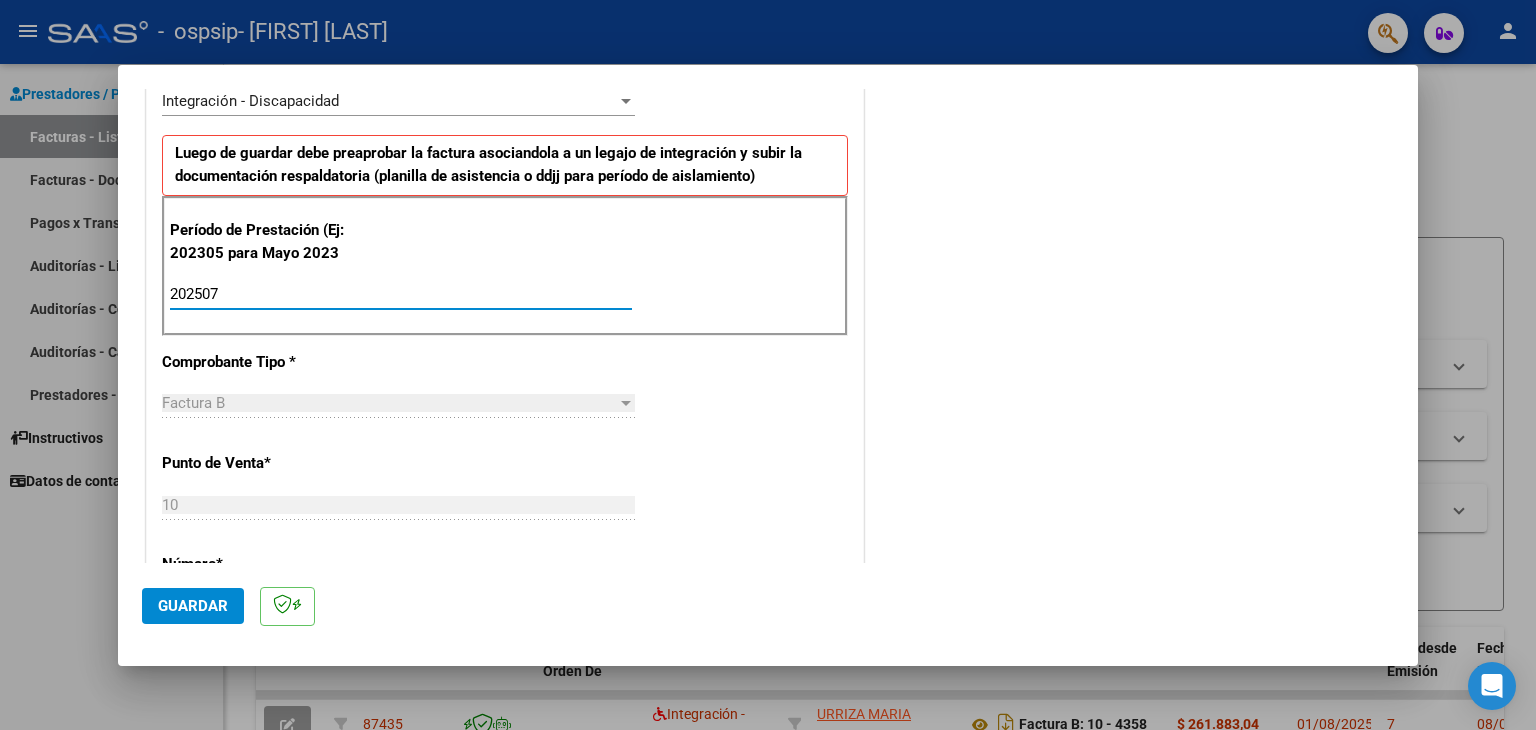 type on "202507" 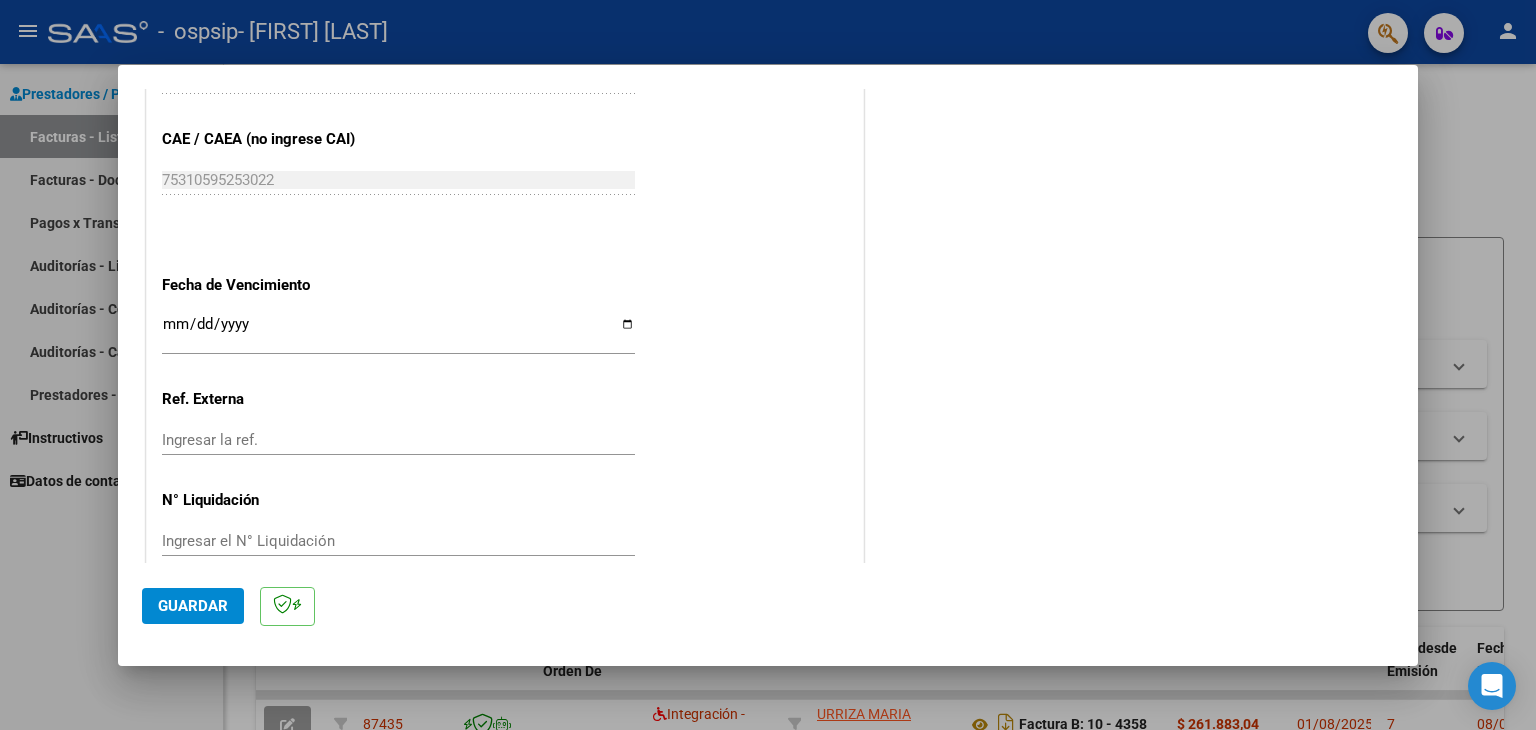 scroll, scrollTop: 1216, scrollLeft: 0, axis: vertical 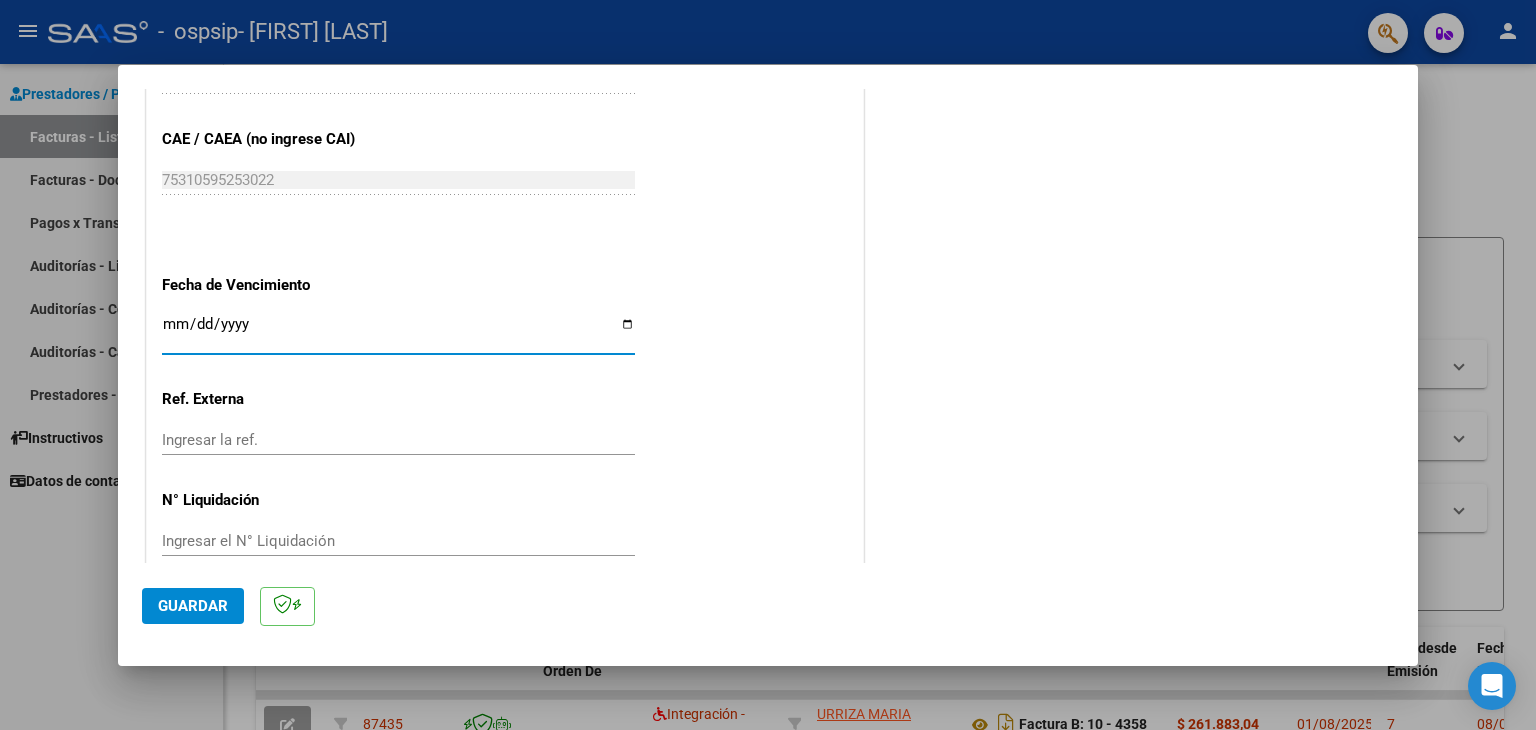 click on "Ingresar la fecha" at bounding box center [398, 332] 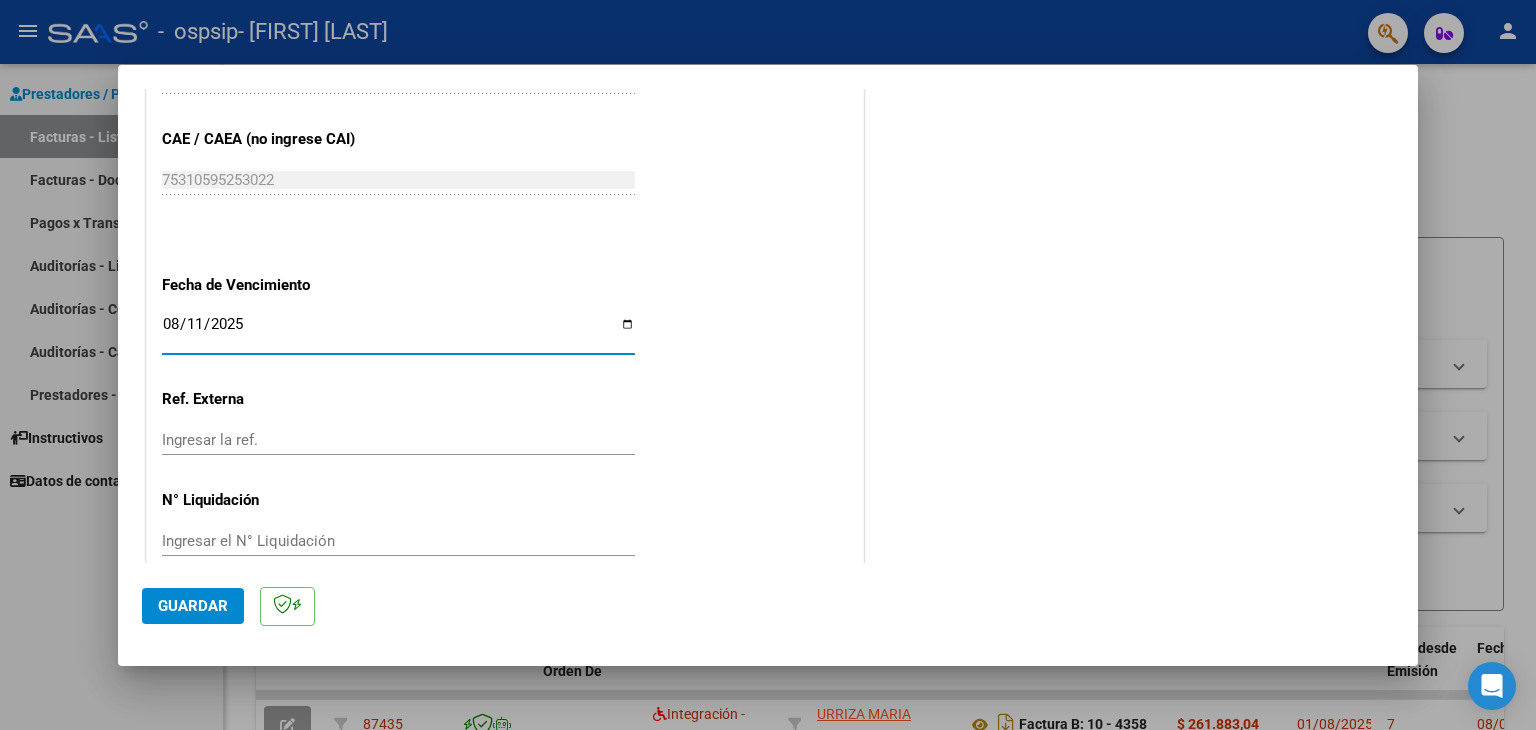 type on "2025-08-11" 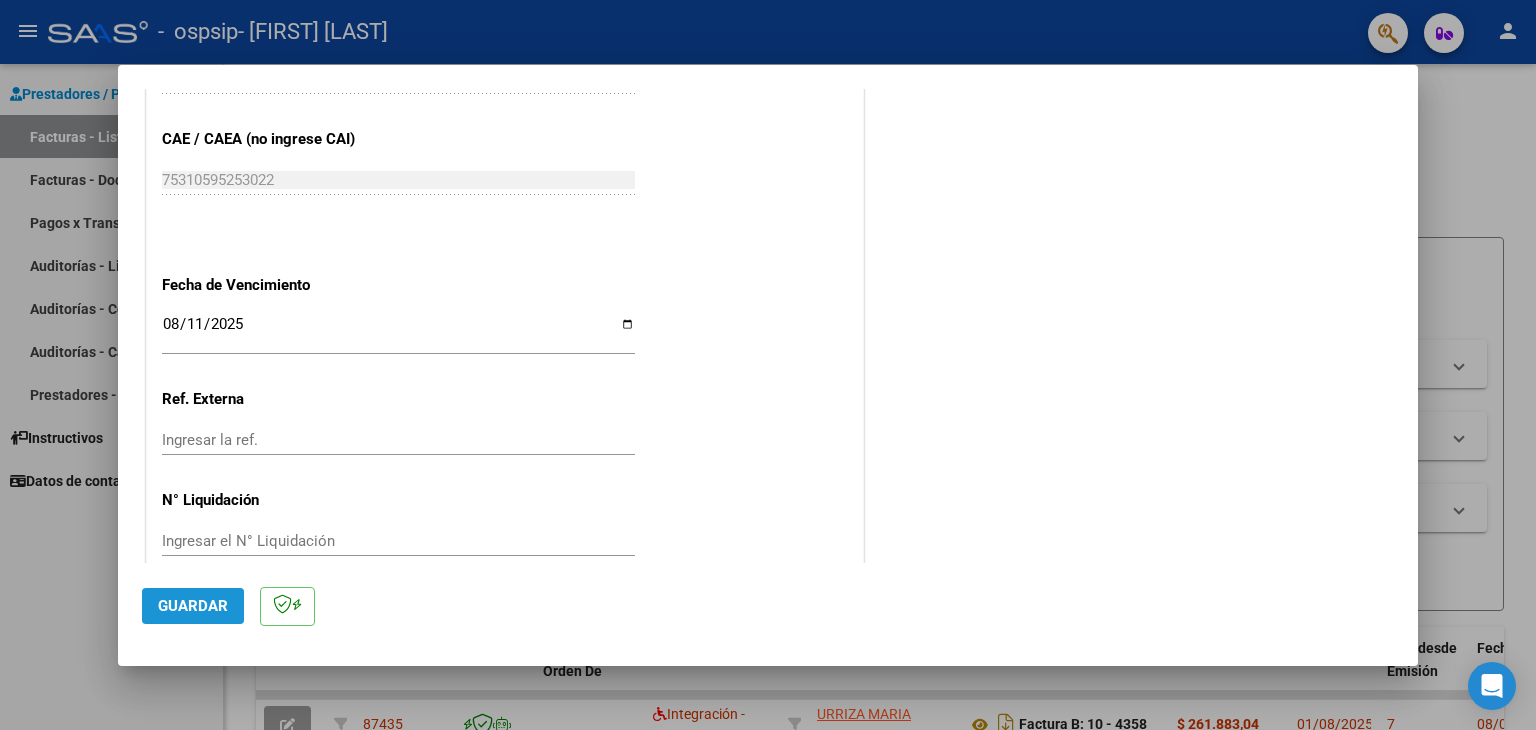 click on "Guardar" 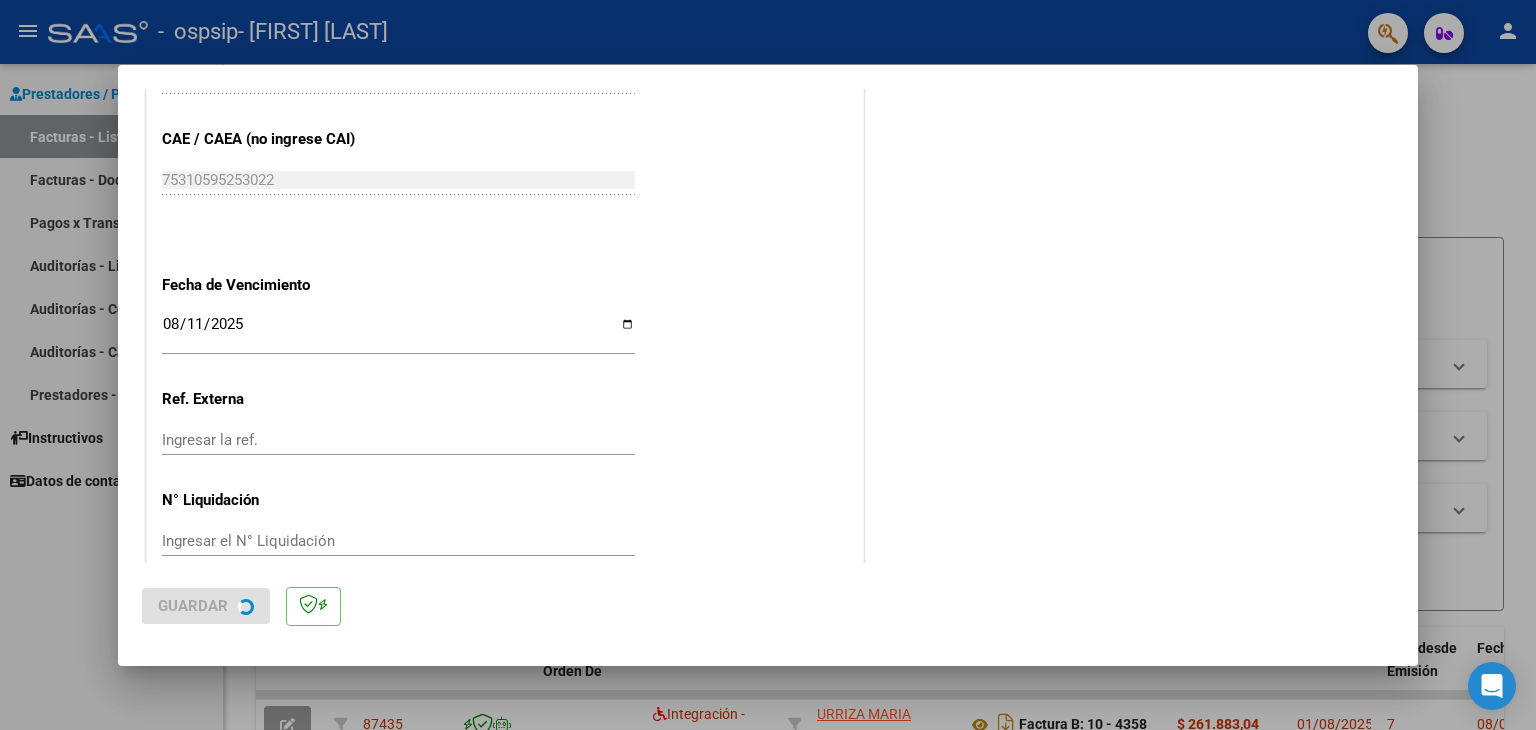 scroll, scrollTop: 0, scrollLeft: 0, axis: both 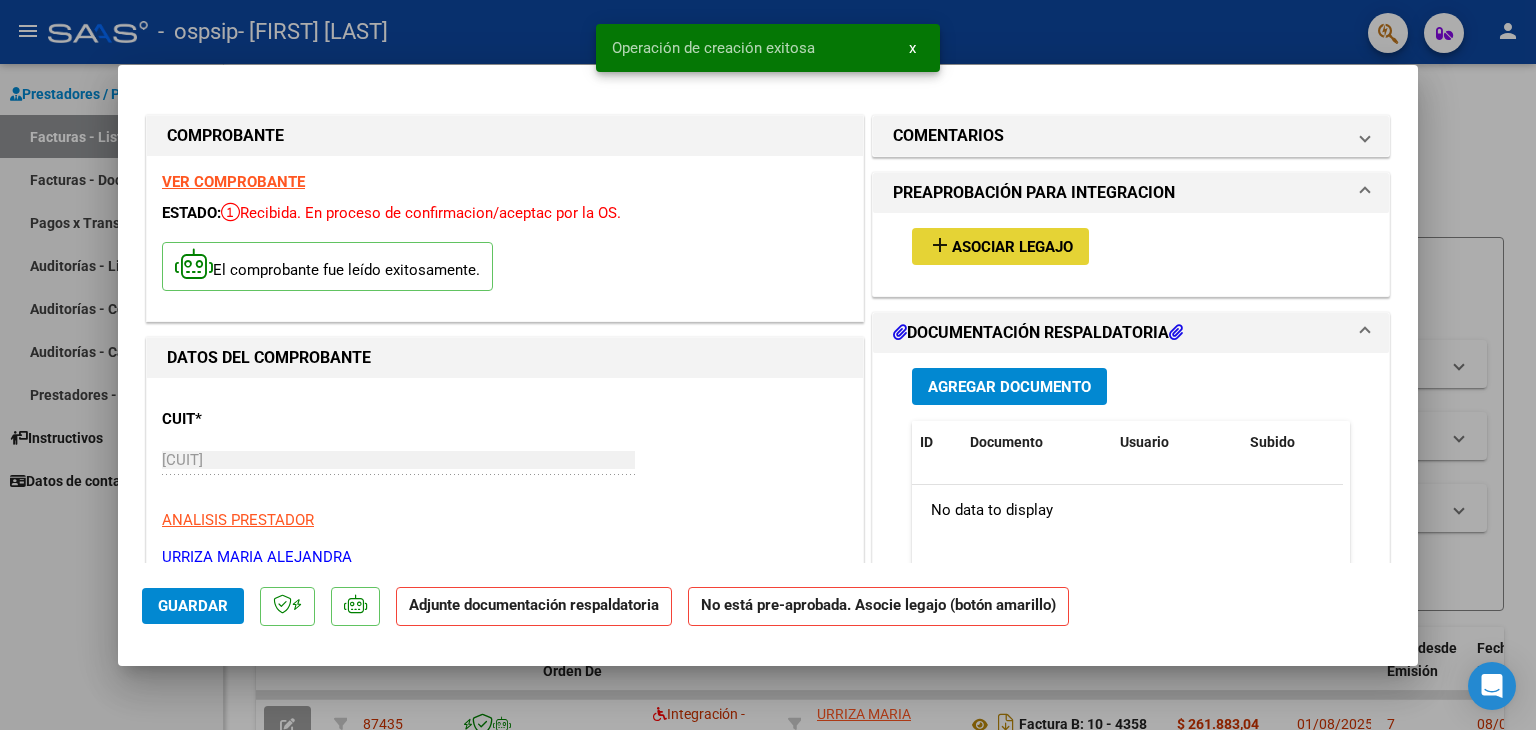 click on "Asociar Legajo" at bounding box center (1012, 247) 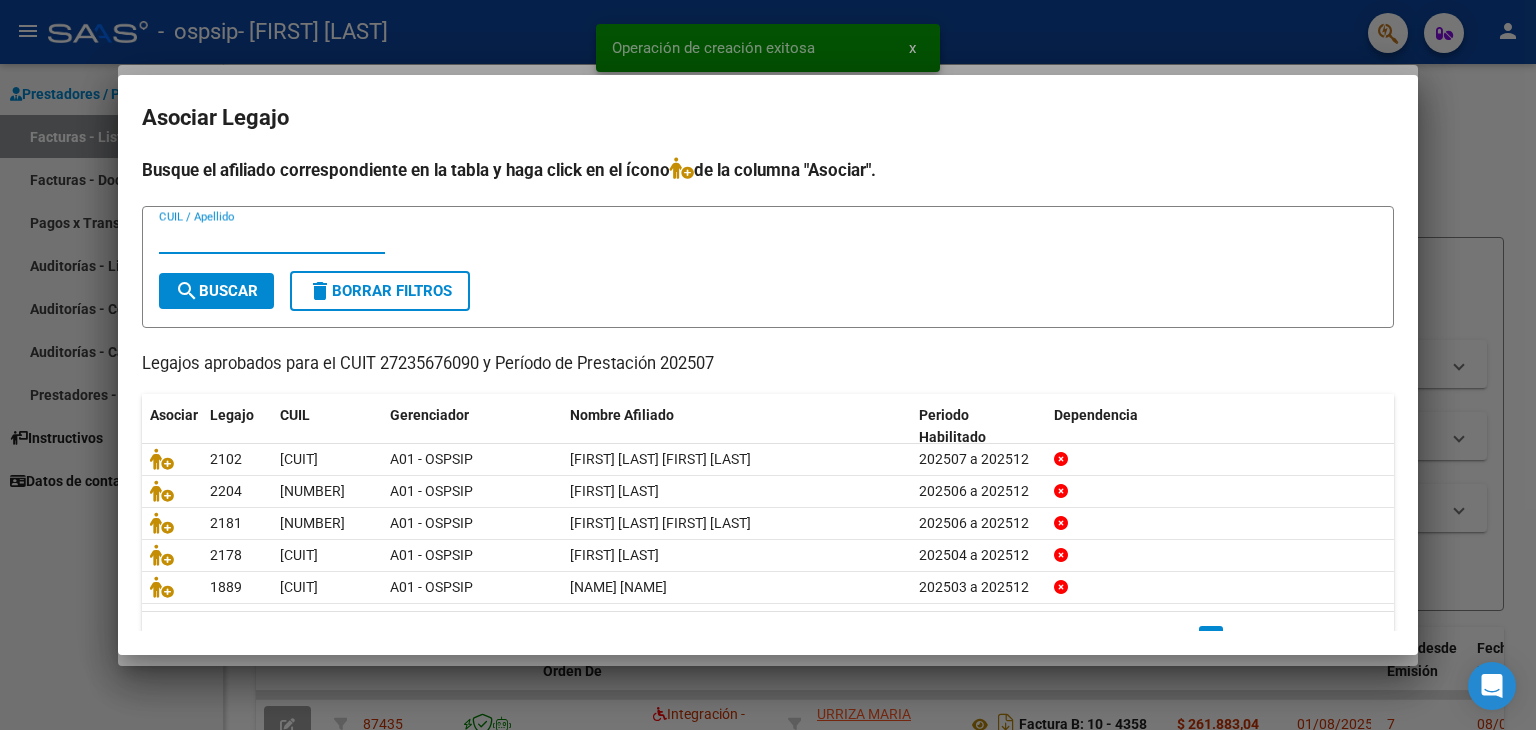 scroll, scrollTop: 44, scrollLeft: 0, axis: vertical 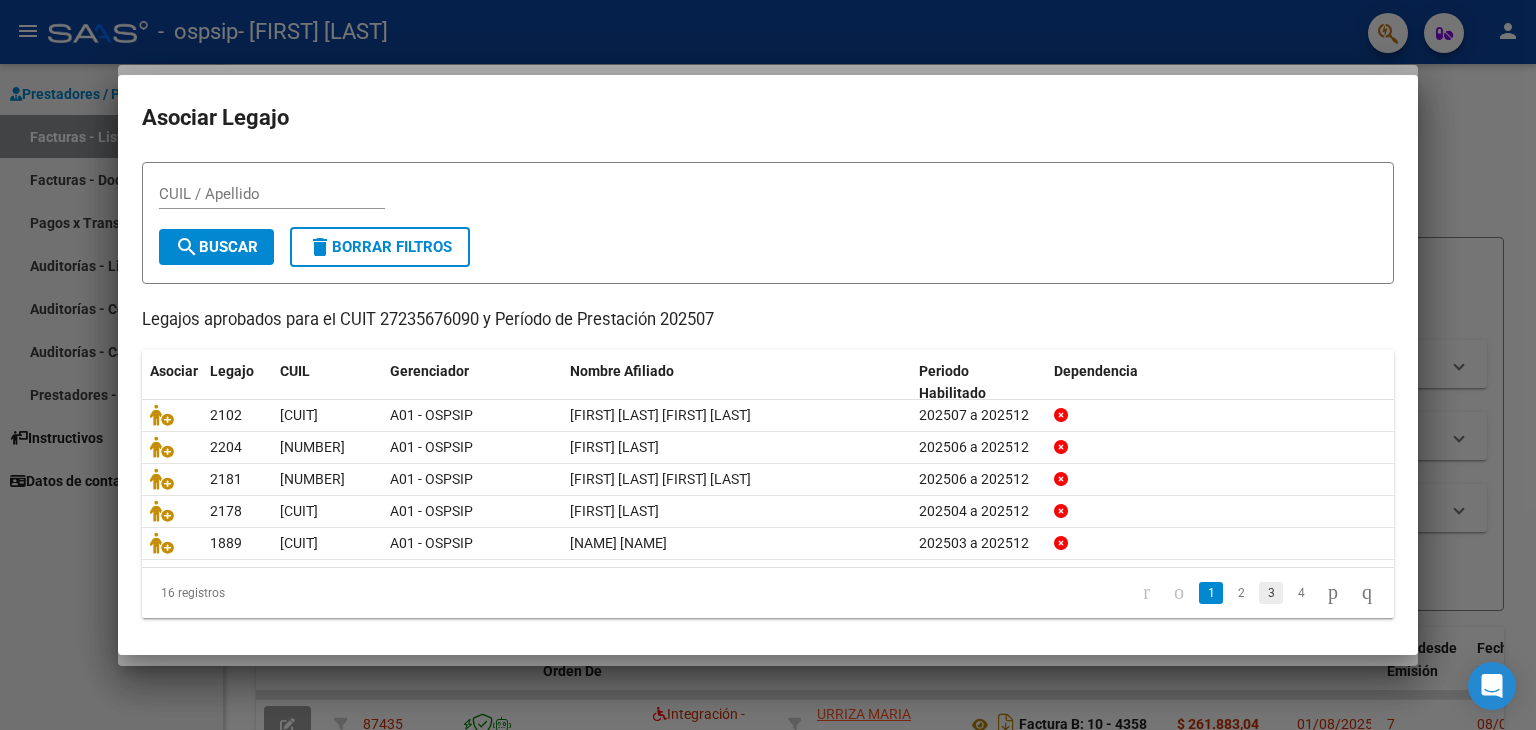 click on "3" 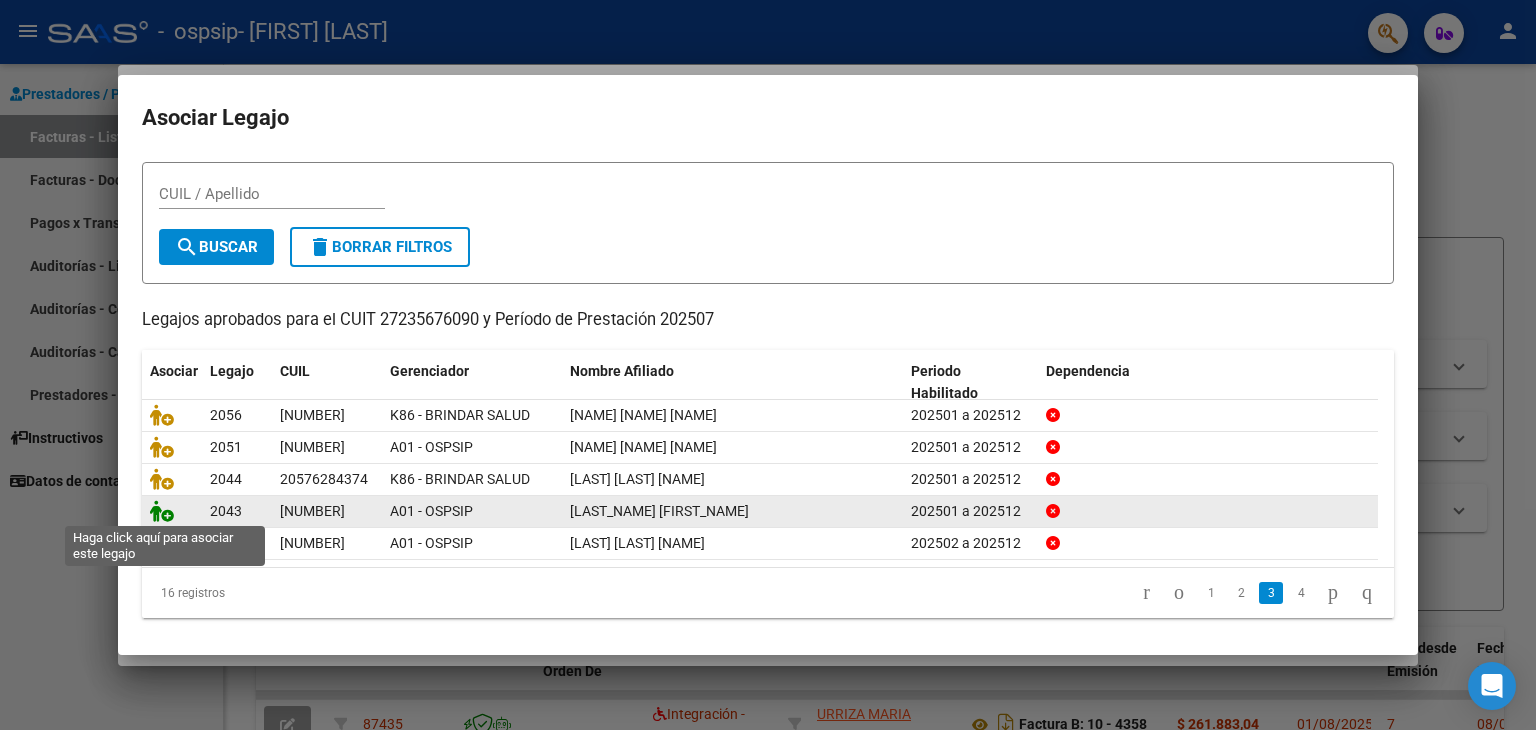 click 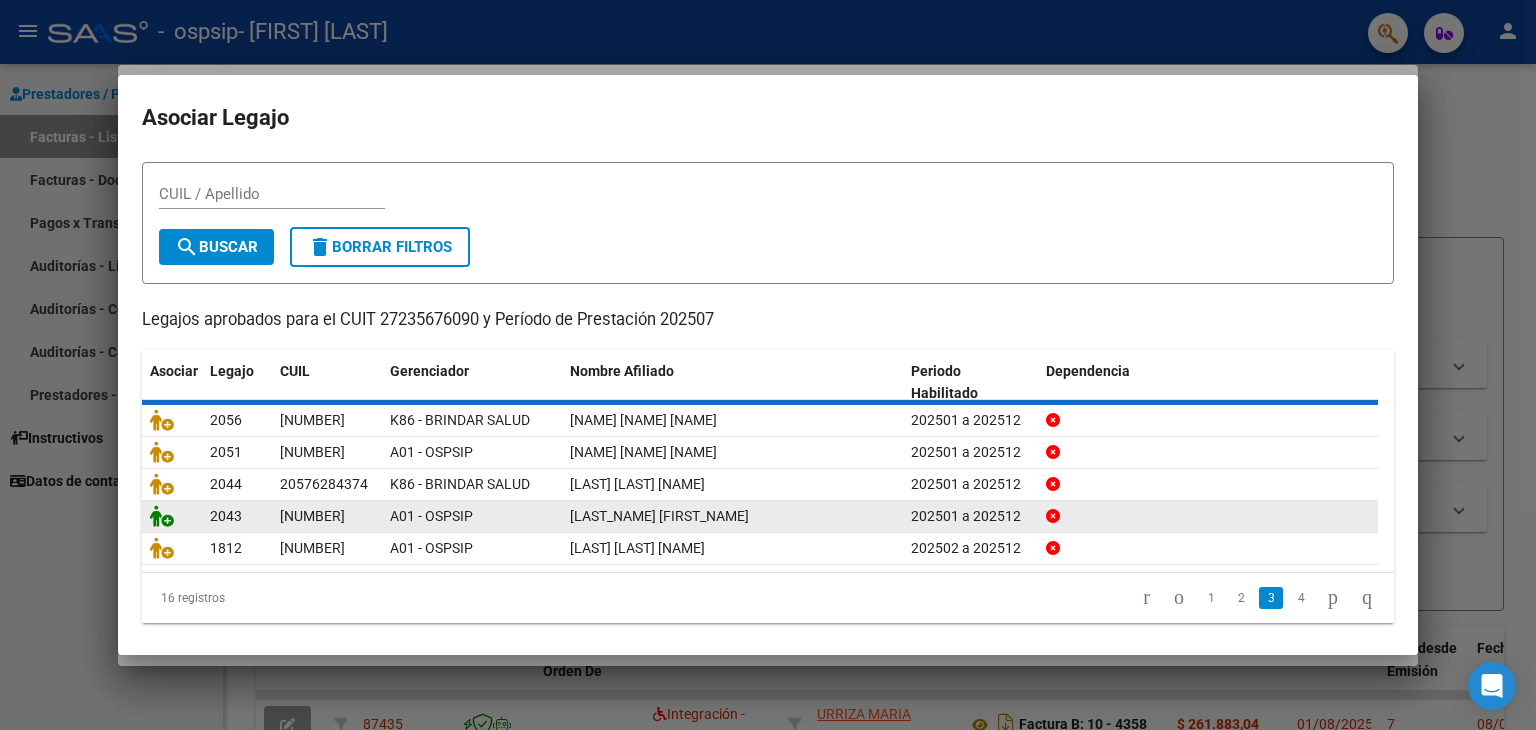 scroll, scrollTop: 0, scrollLeft: 0, axis: both 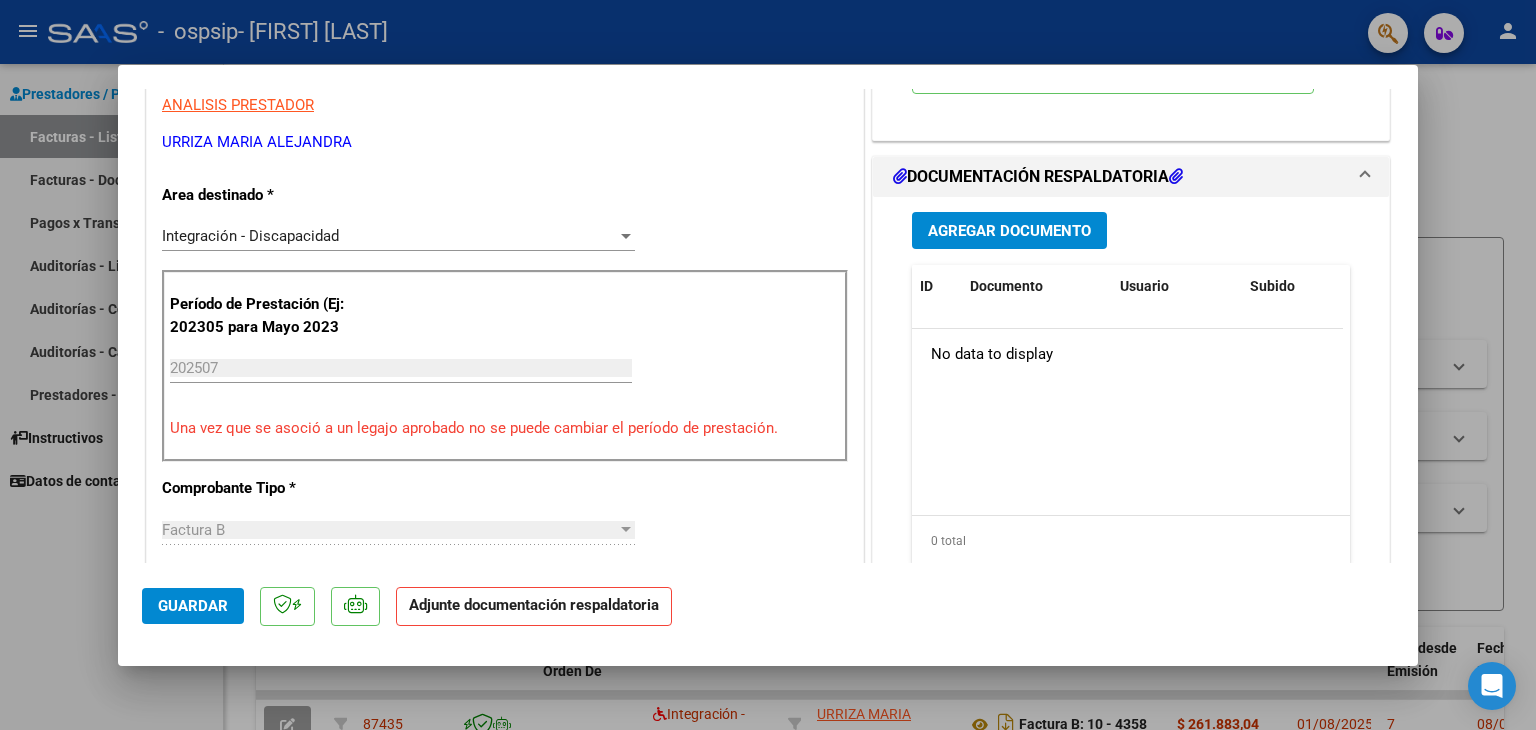 click on "Agregar Documento" at bounding box center (1009, 231) 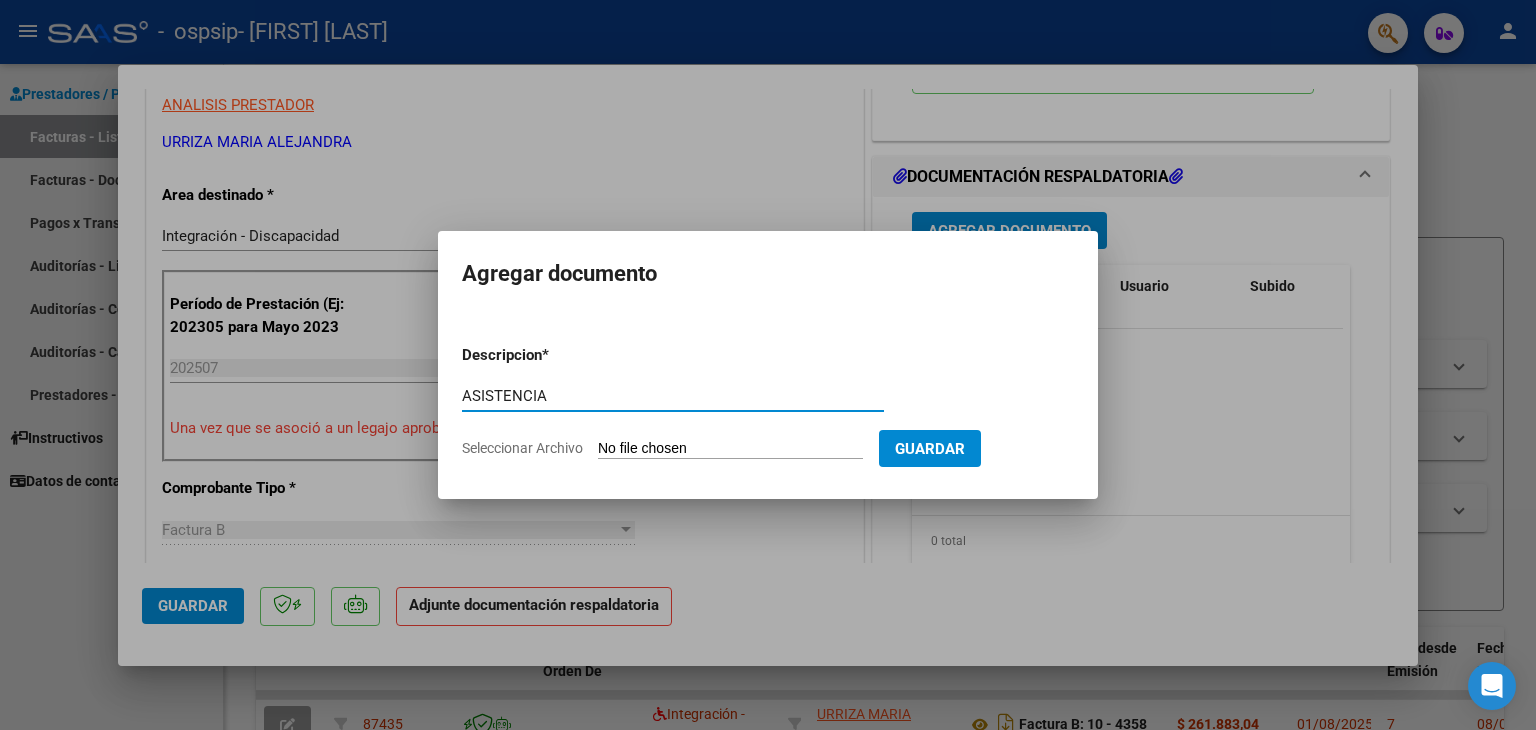 type on "ASISTENCIA" 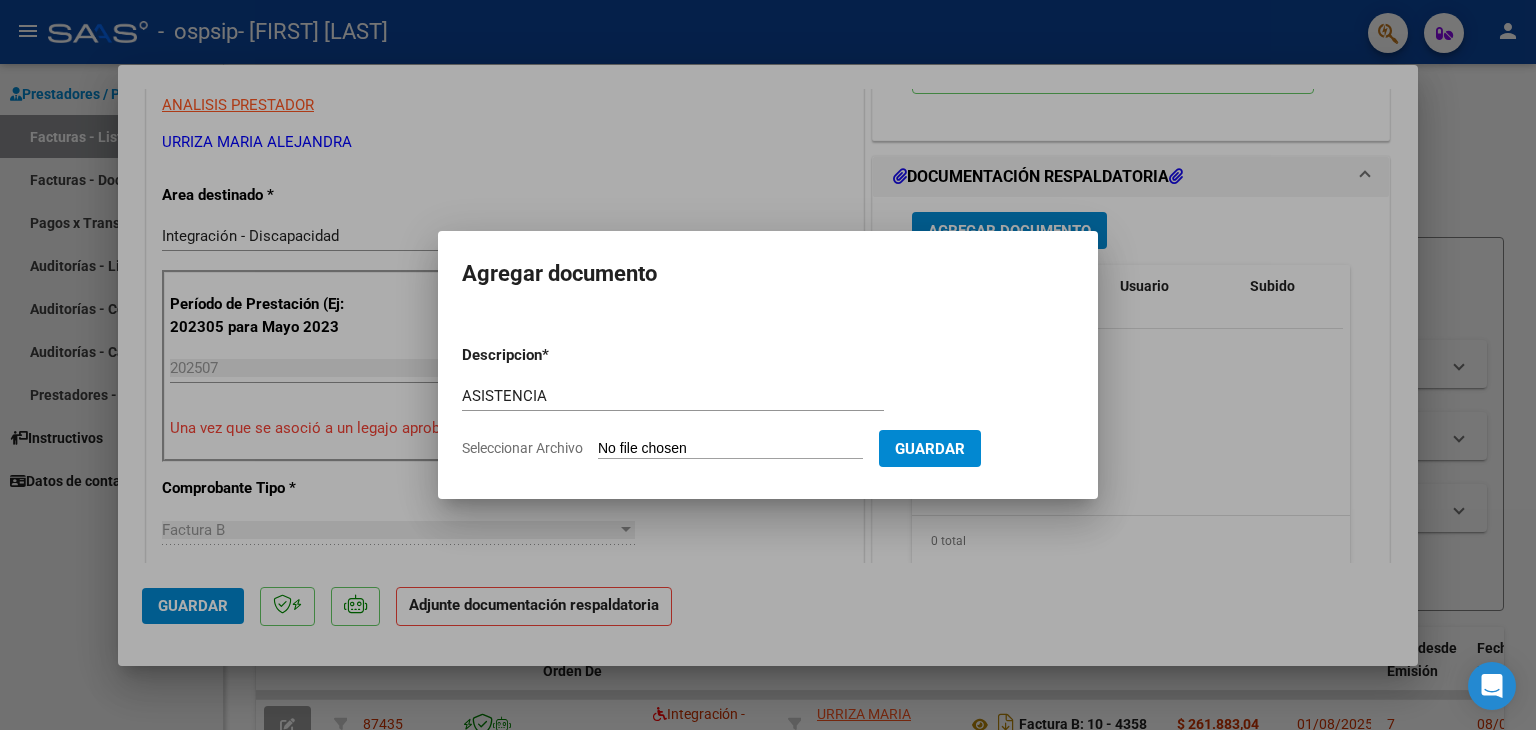 click on "Seleccionar Archivo" at bounding box center (730, 449) 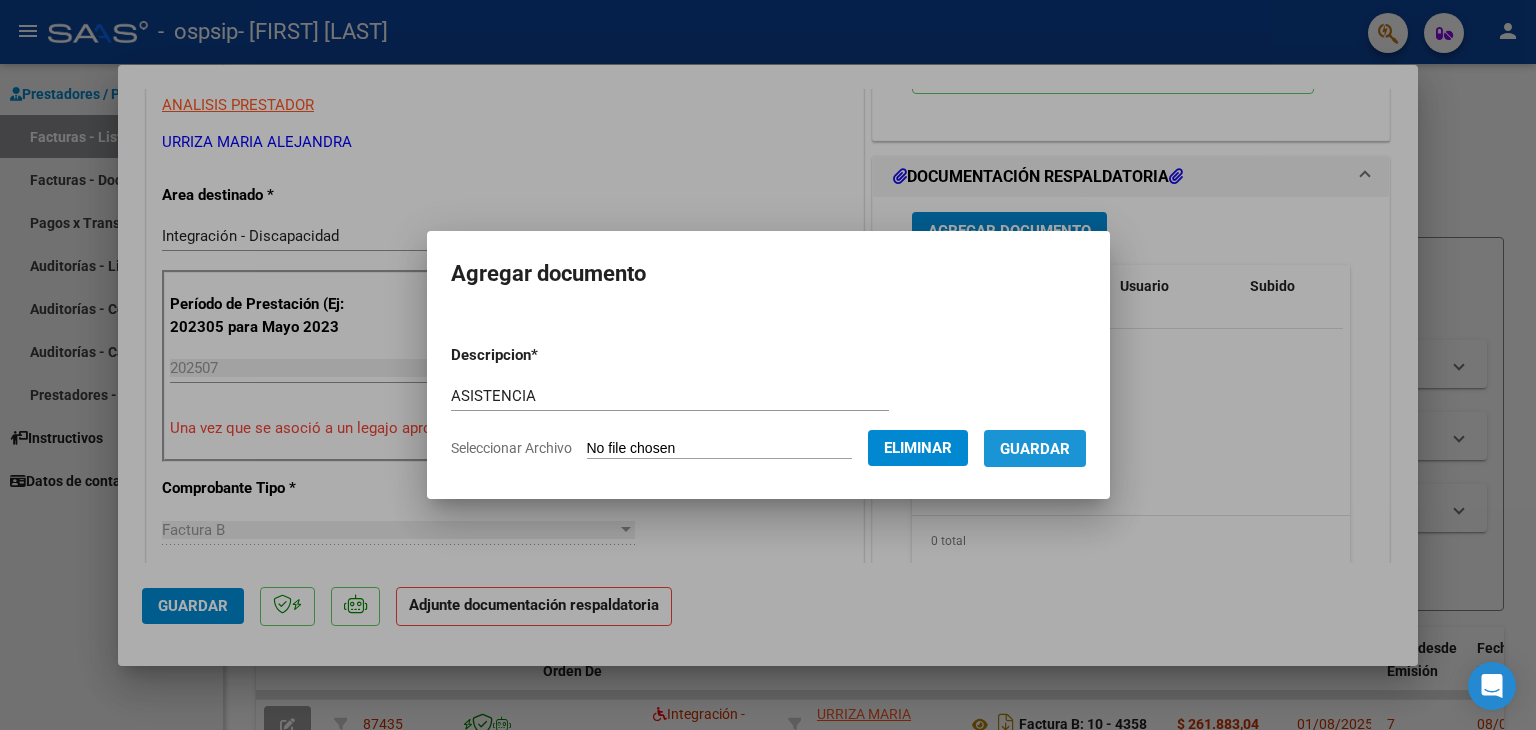 click on "Guardar" at bounding box center [1035, 449] 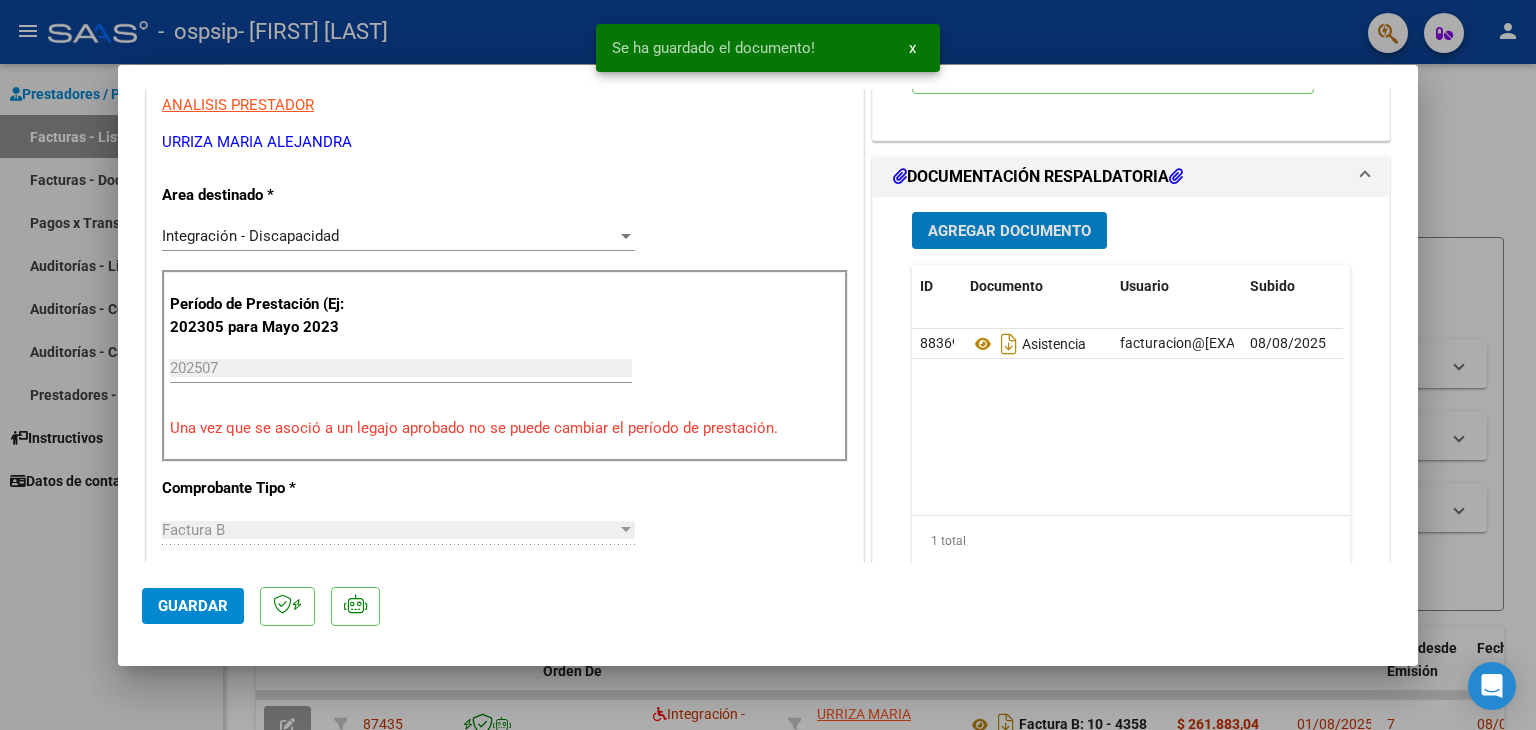 click on "Guardar" 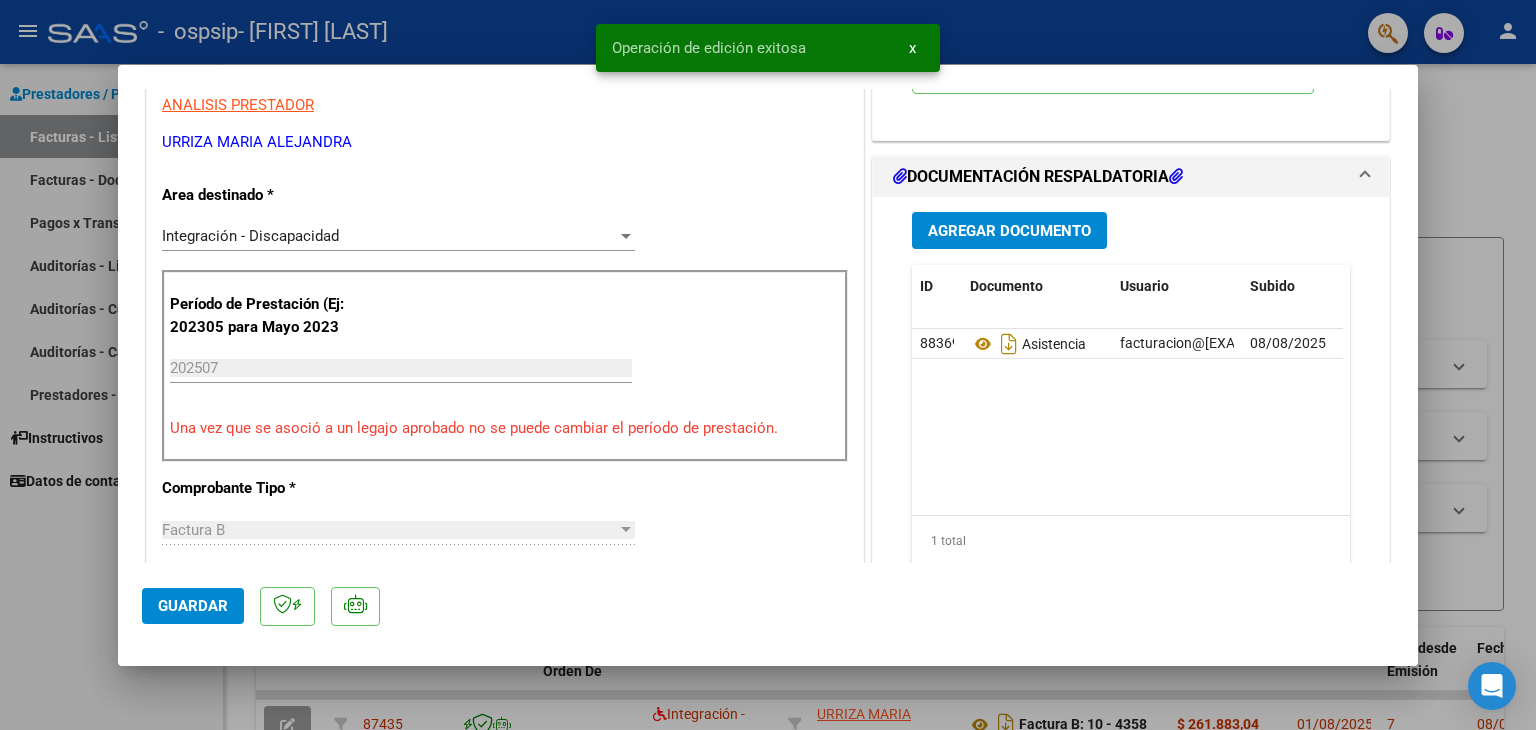 click at bounding box center [768, 365] 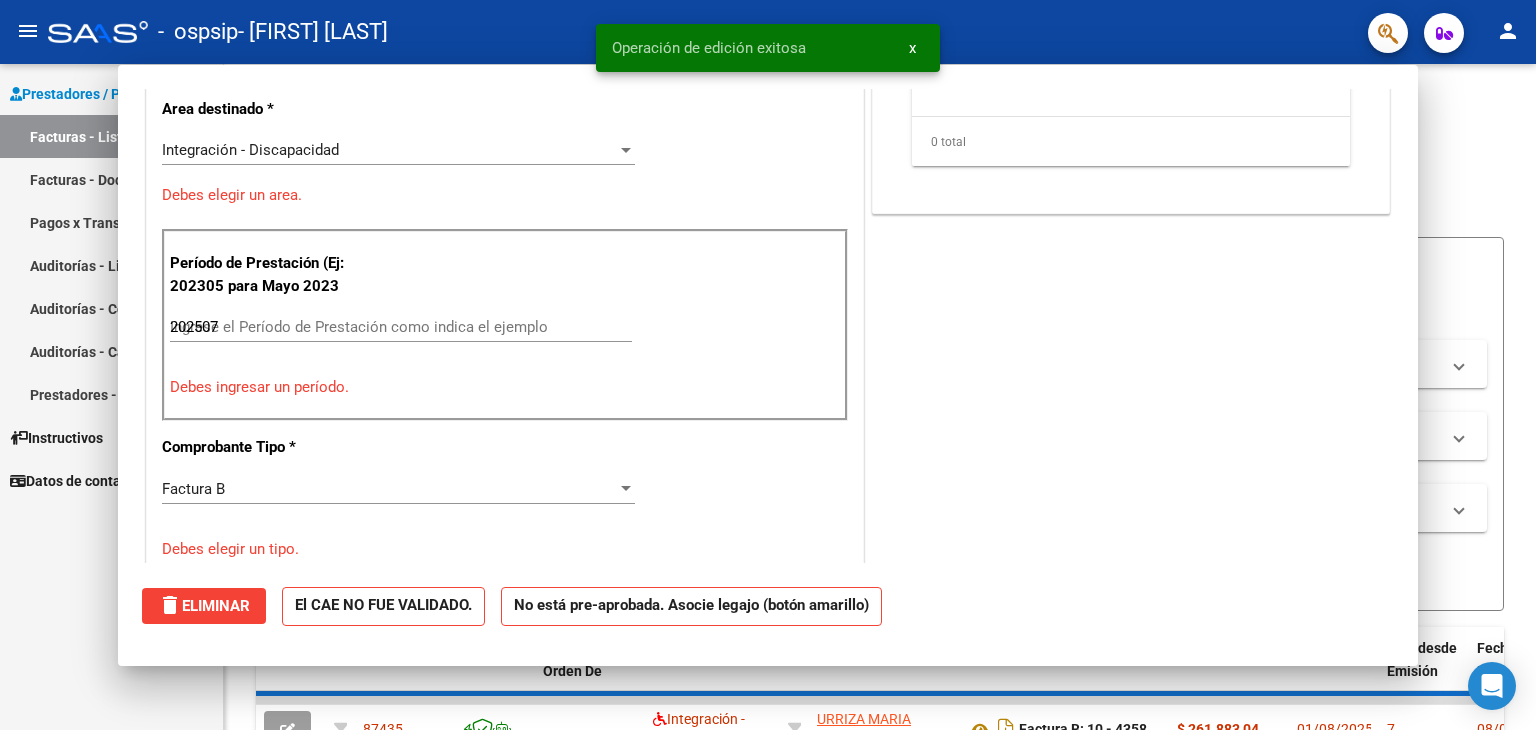 type 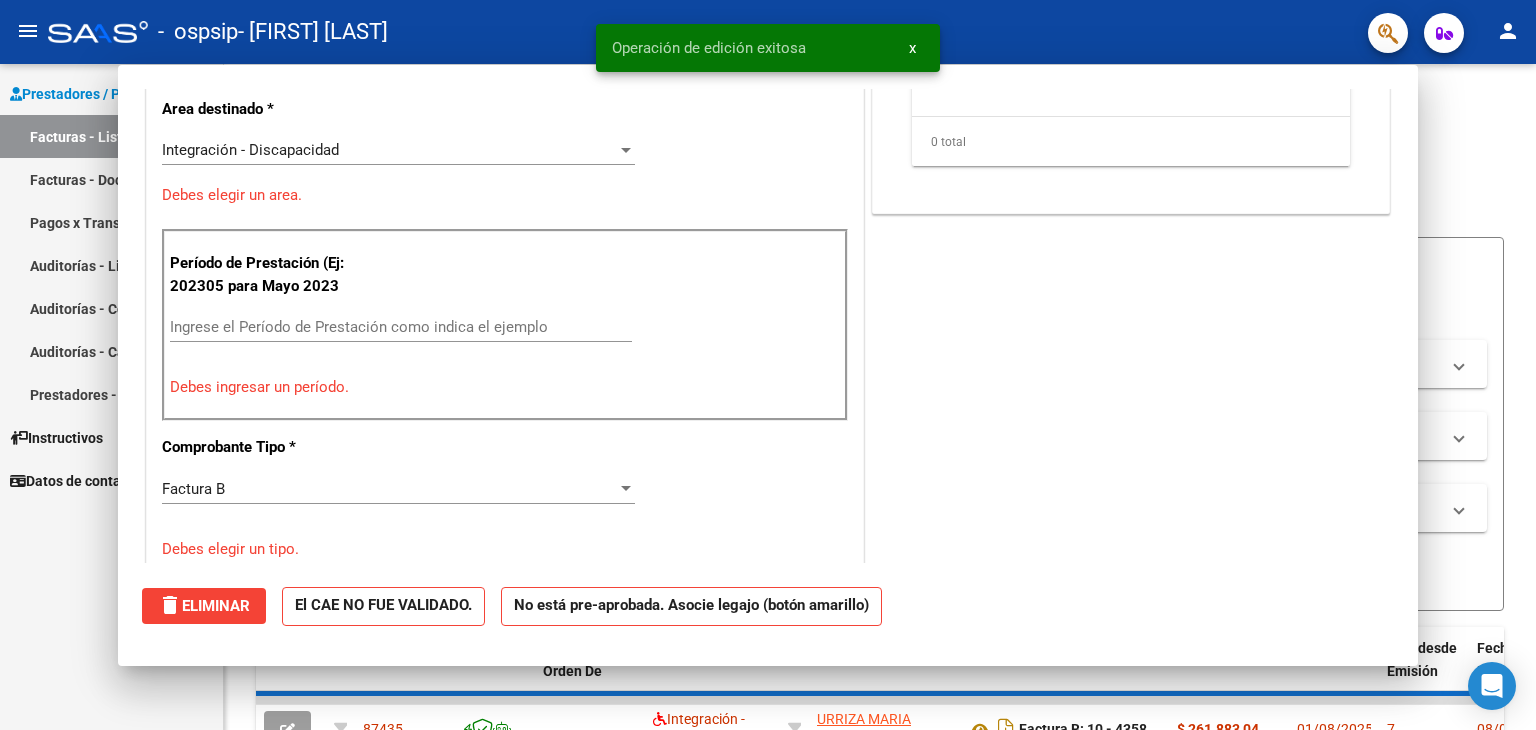 scroll, scrollTop: 328, scrollLeft: 0, axis: vertical 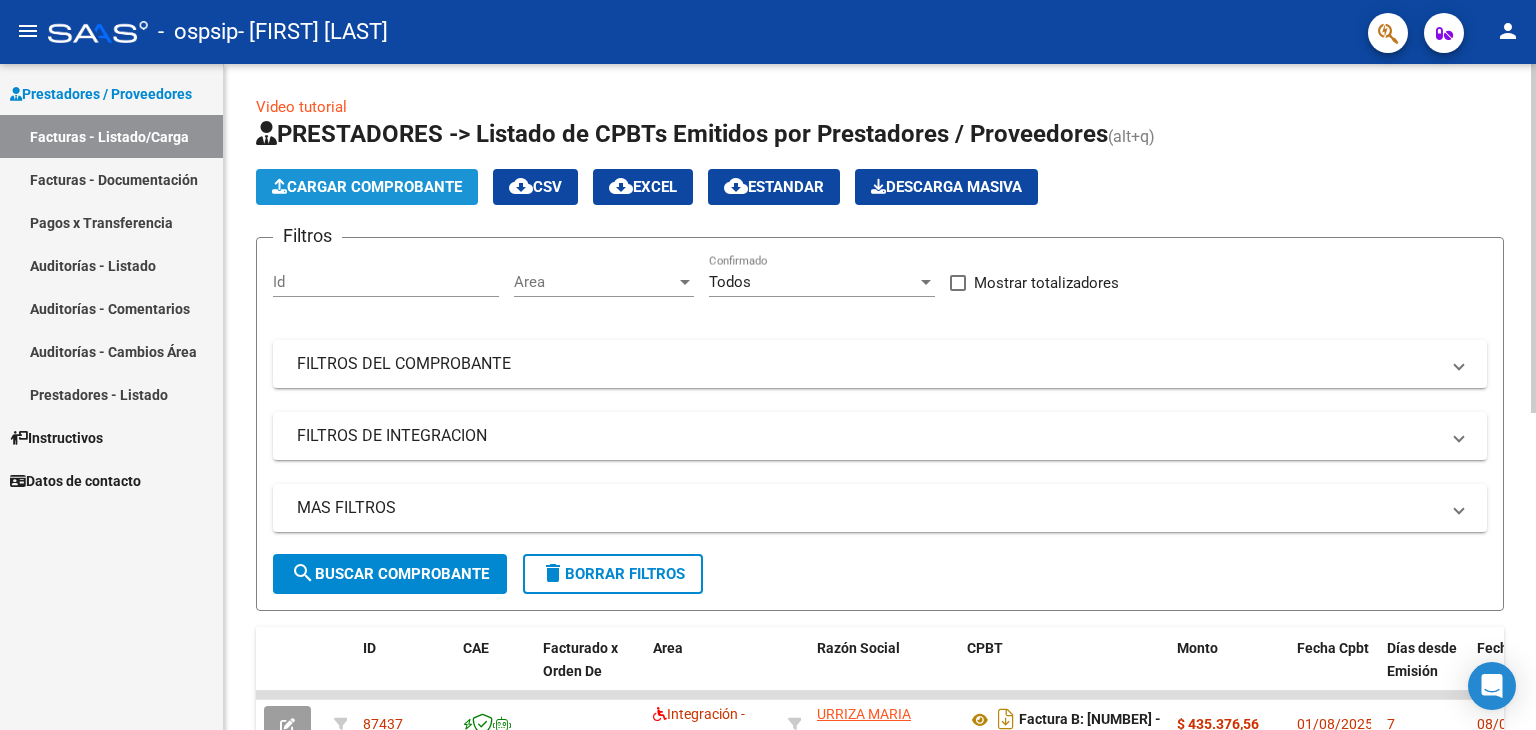 click on "Cargar Comprobante" 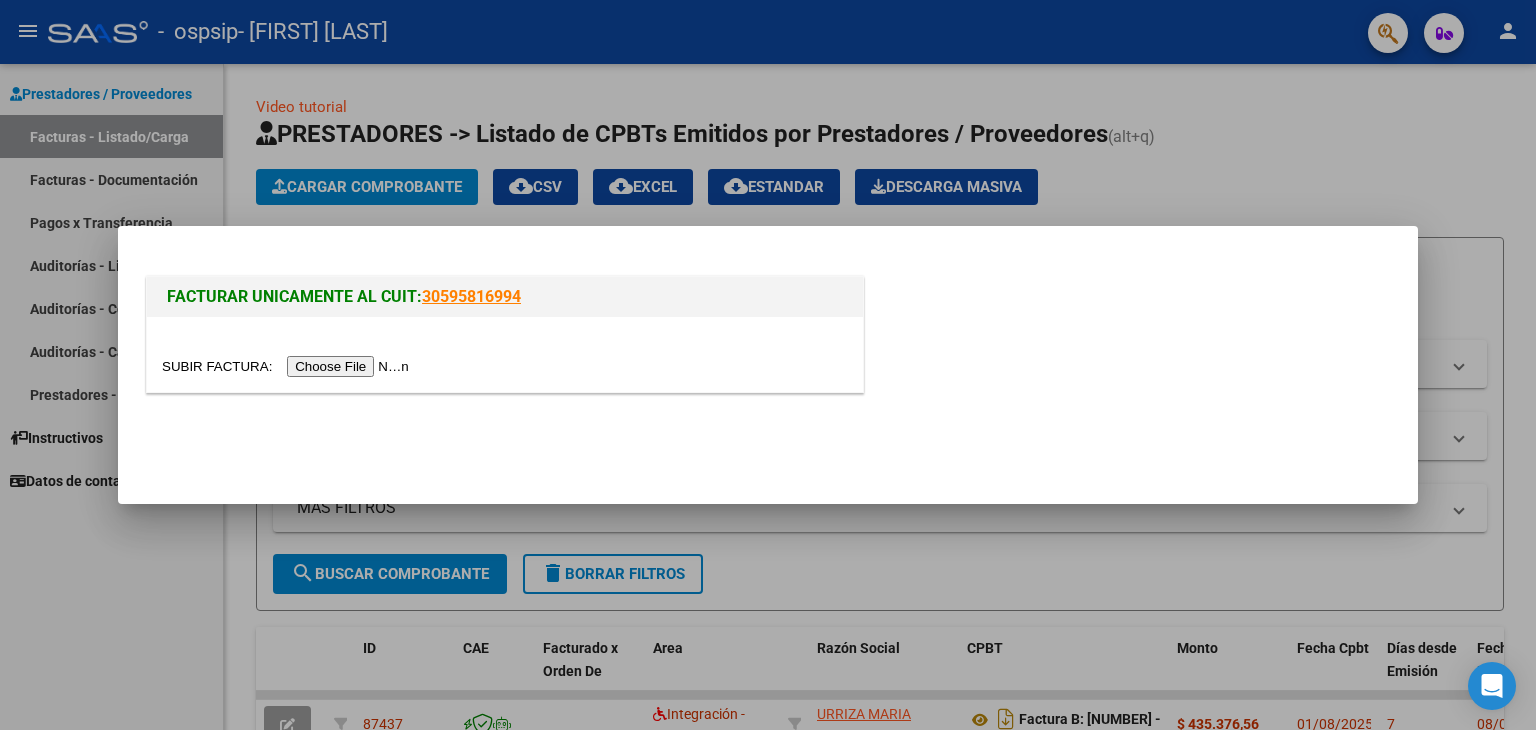 click at bounding box center (288, 366) 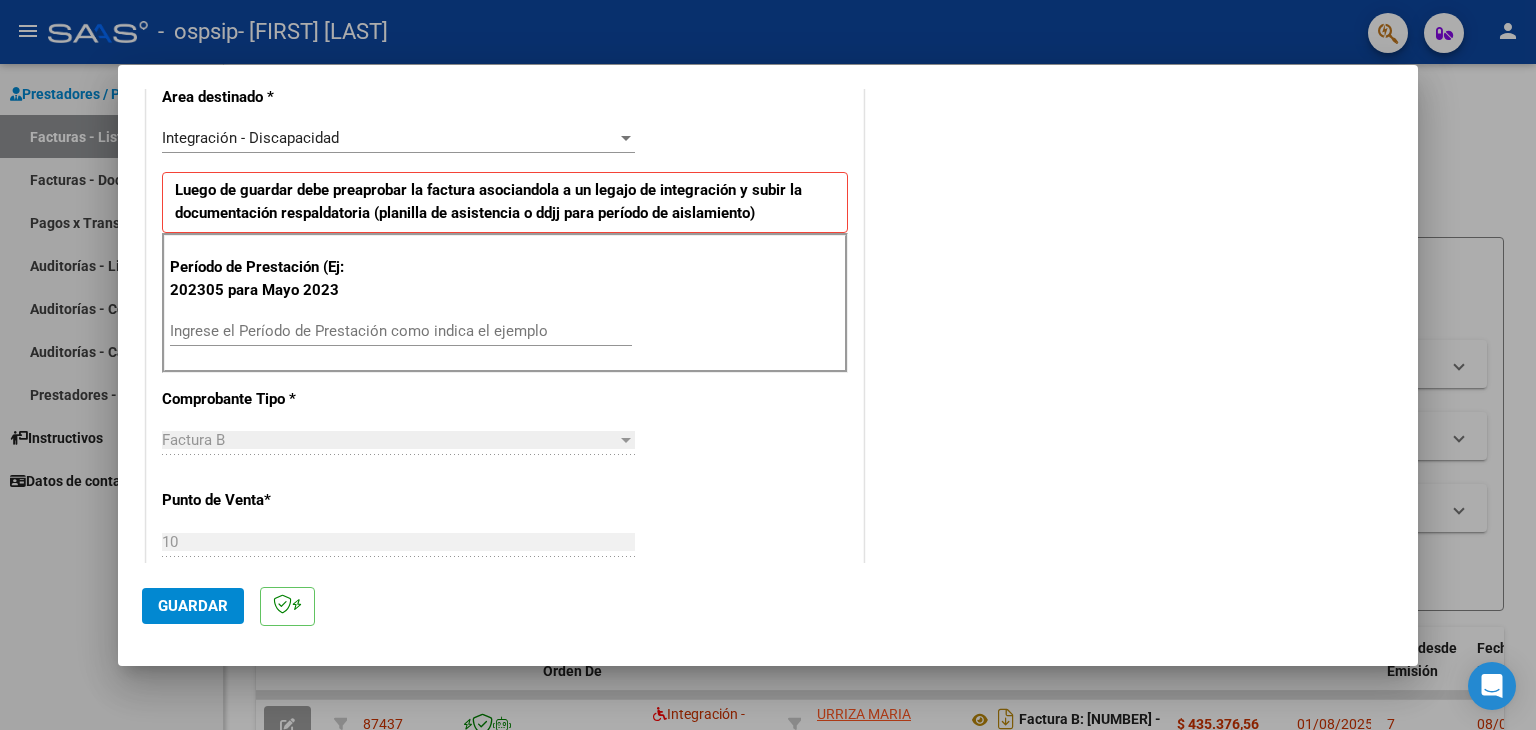 scroll, scrollTop: 440, scrollLeft: 0, axis: vertical 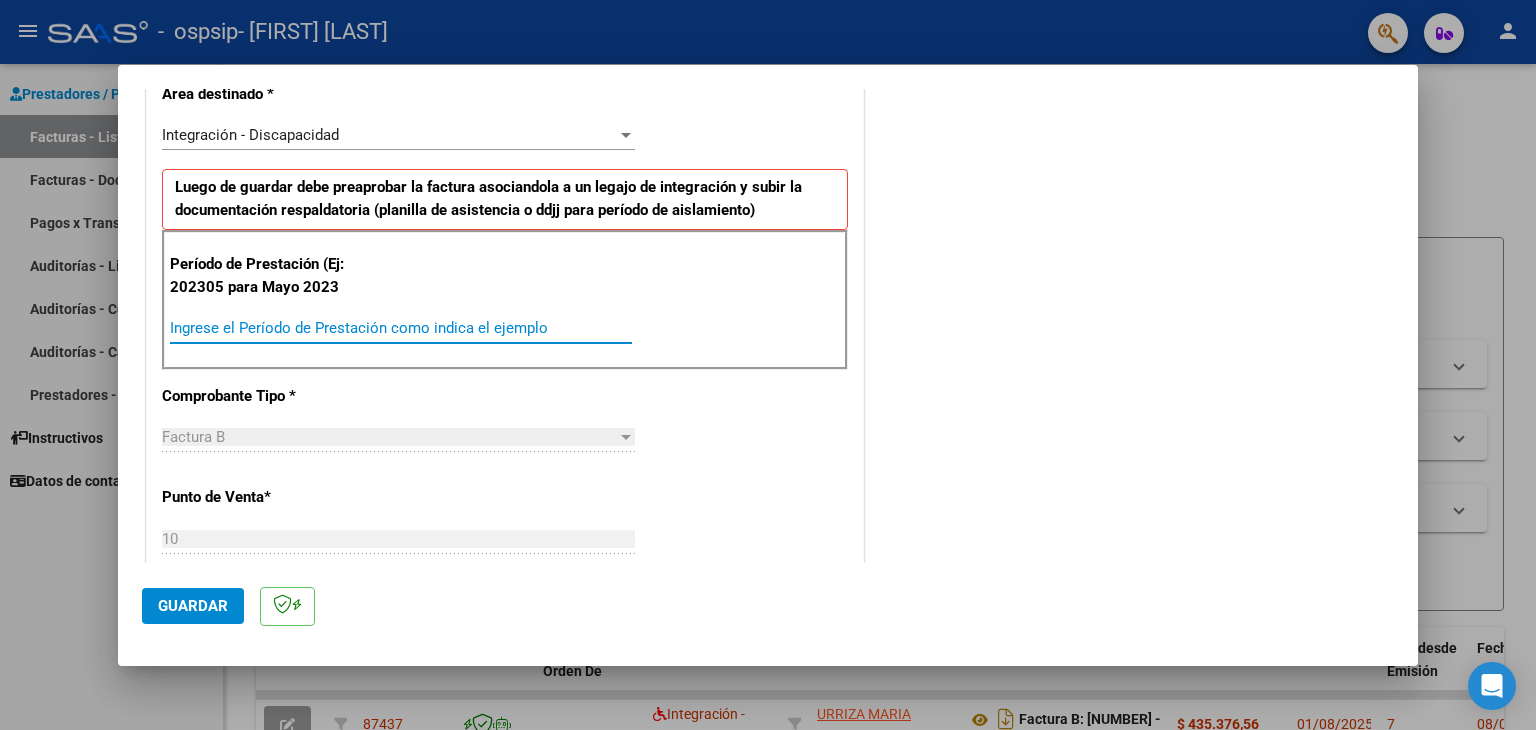 click on "Ingrese el Período de Prestación como indica el ejemplo" at bounding box center (401, 328) 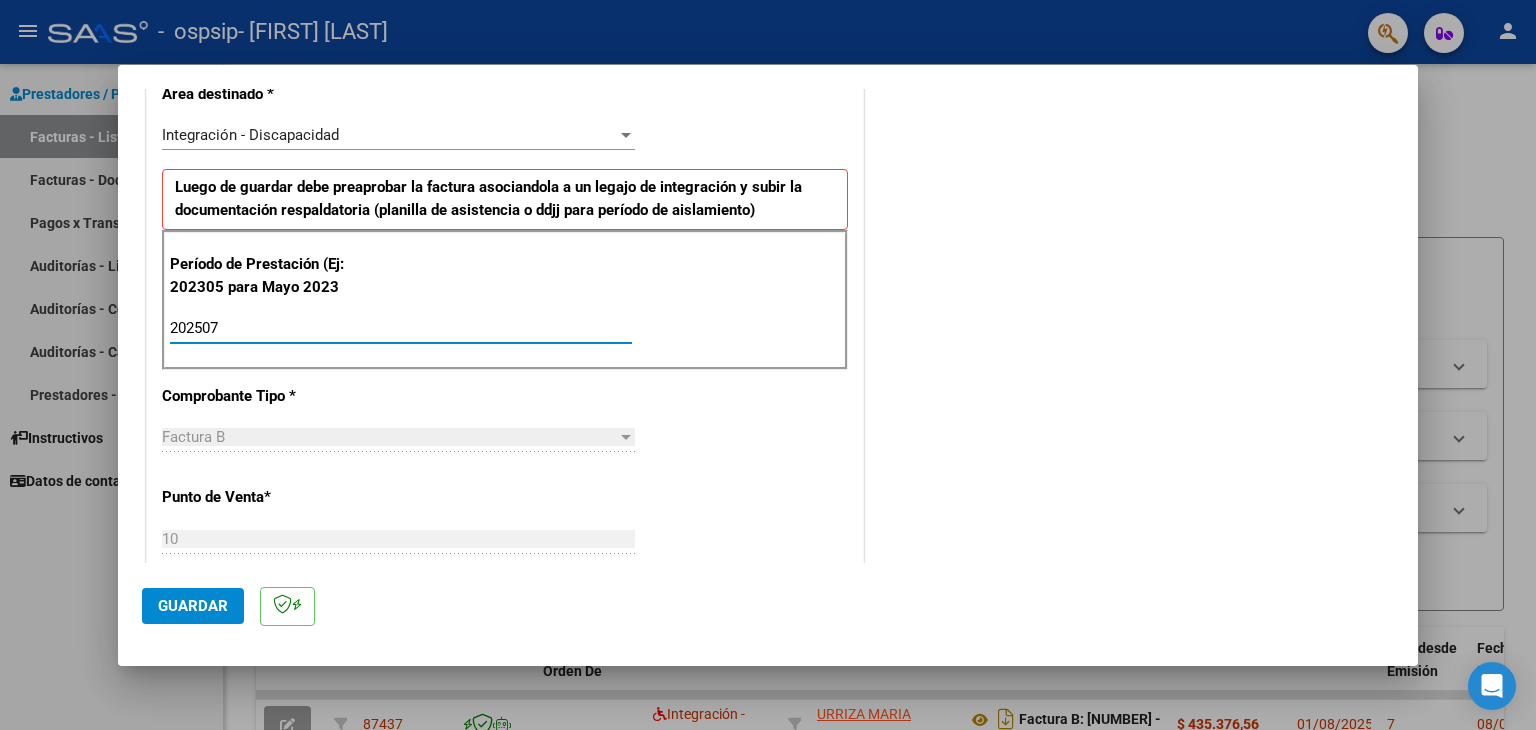 type on "202507" 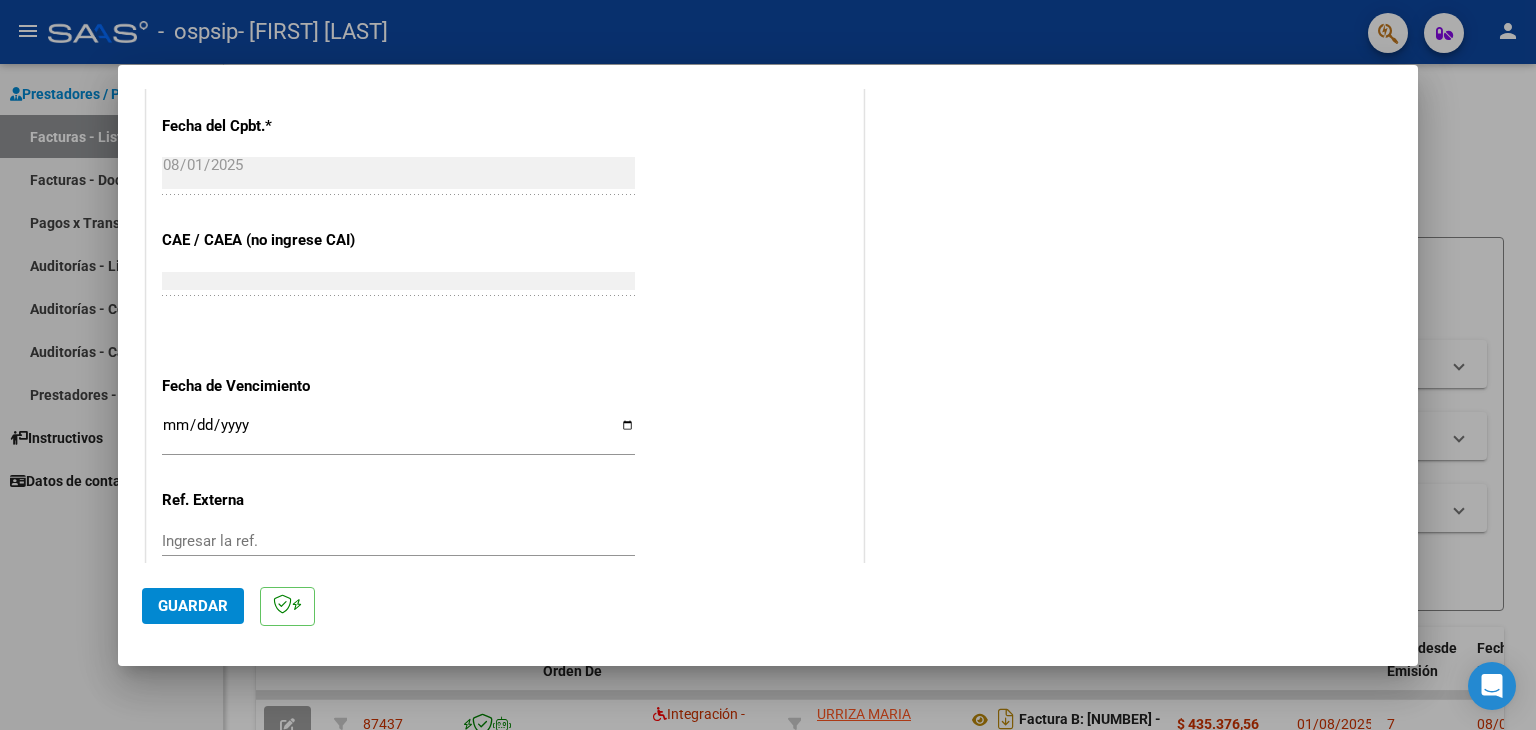 scroll, scrollTop: 1118, scrollLeft: 0, axis: vertical 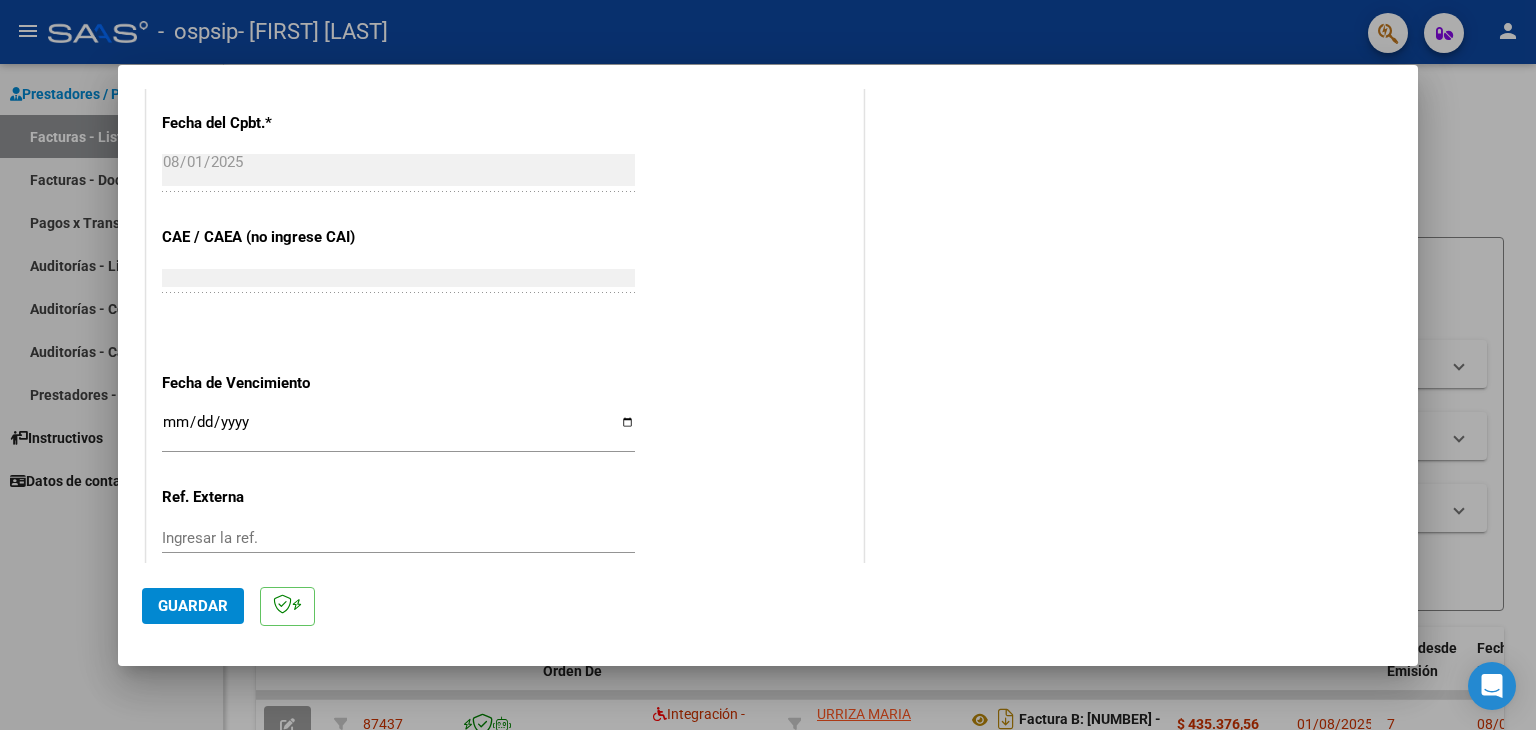 click on "Ingresar la fecha" at bounding box center (398, 430) 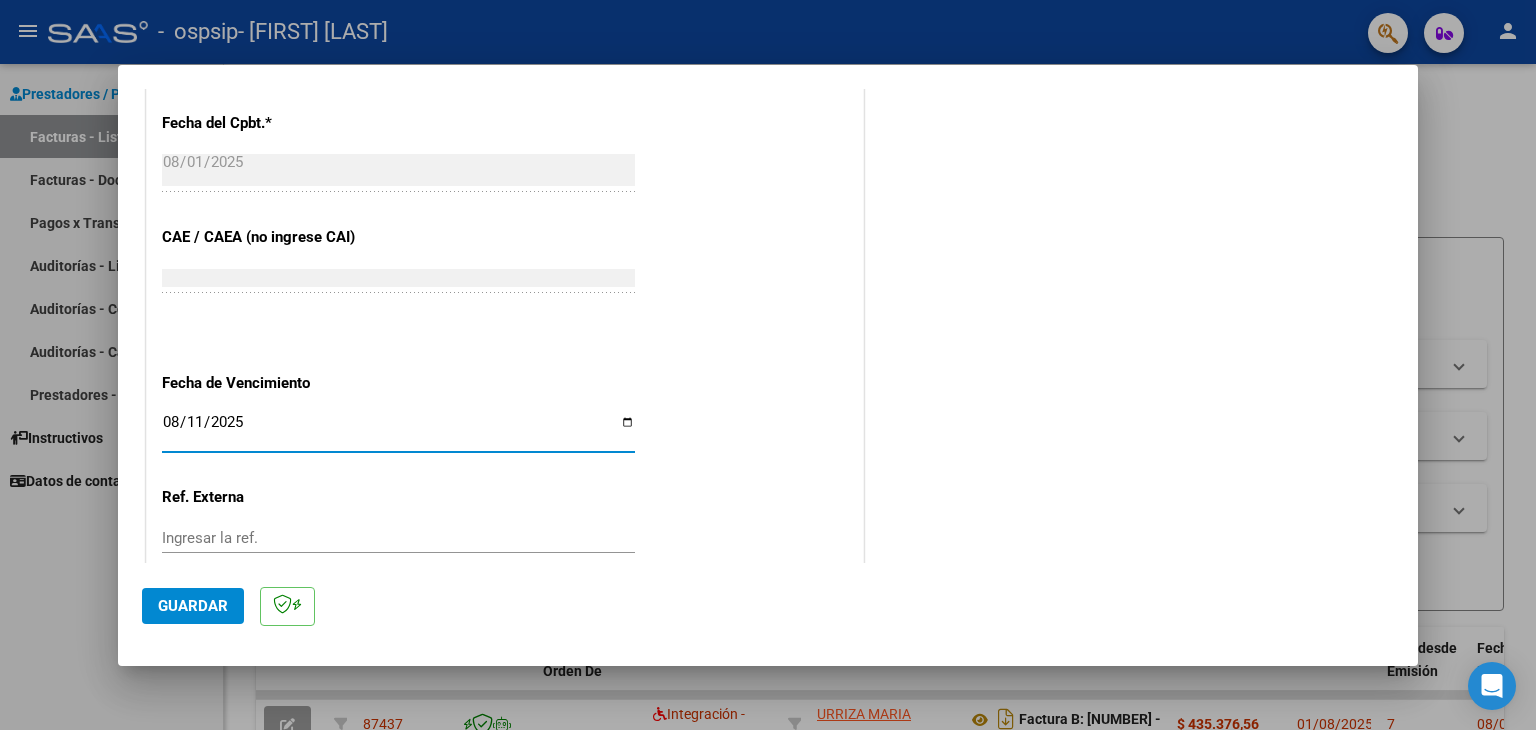 type on "2025-08-11" 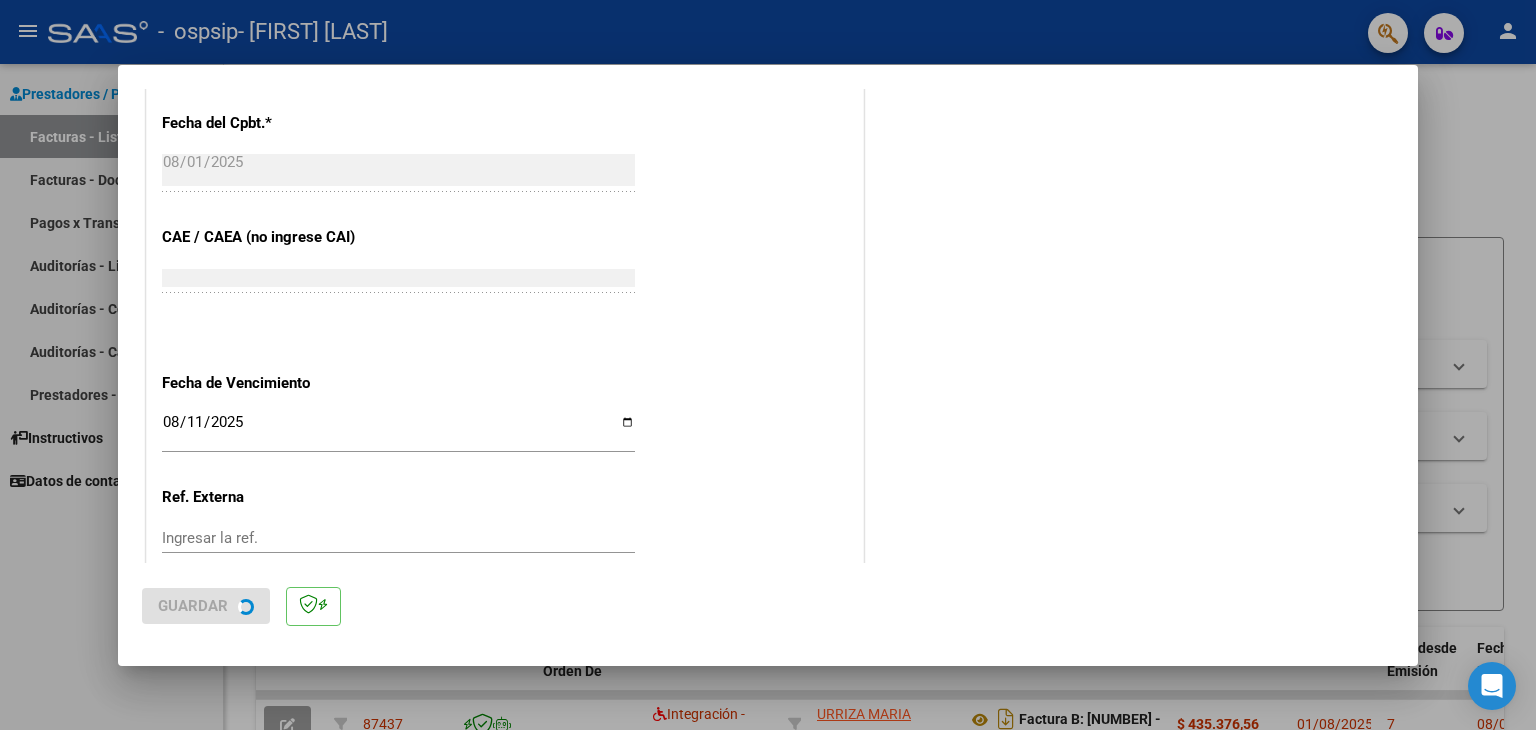 scroll, scrollTop: 0, scrollLeft: 0, axis: both 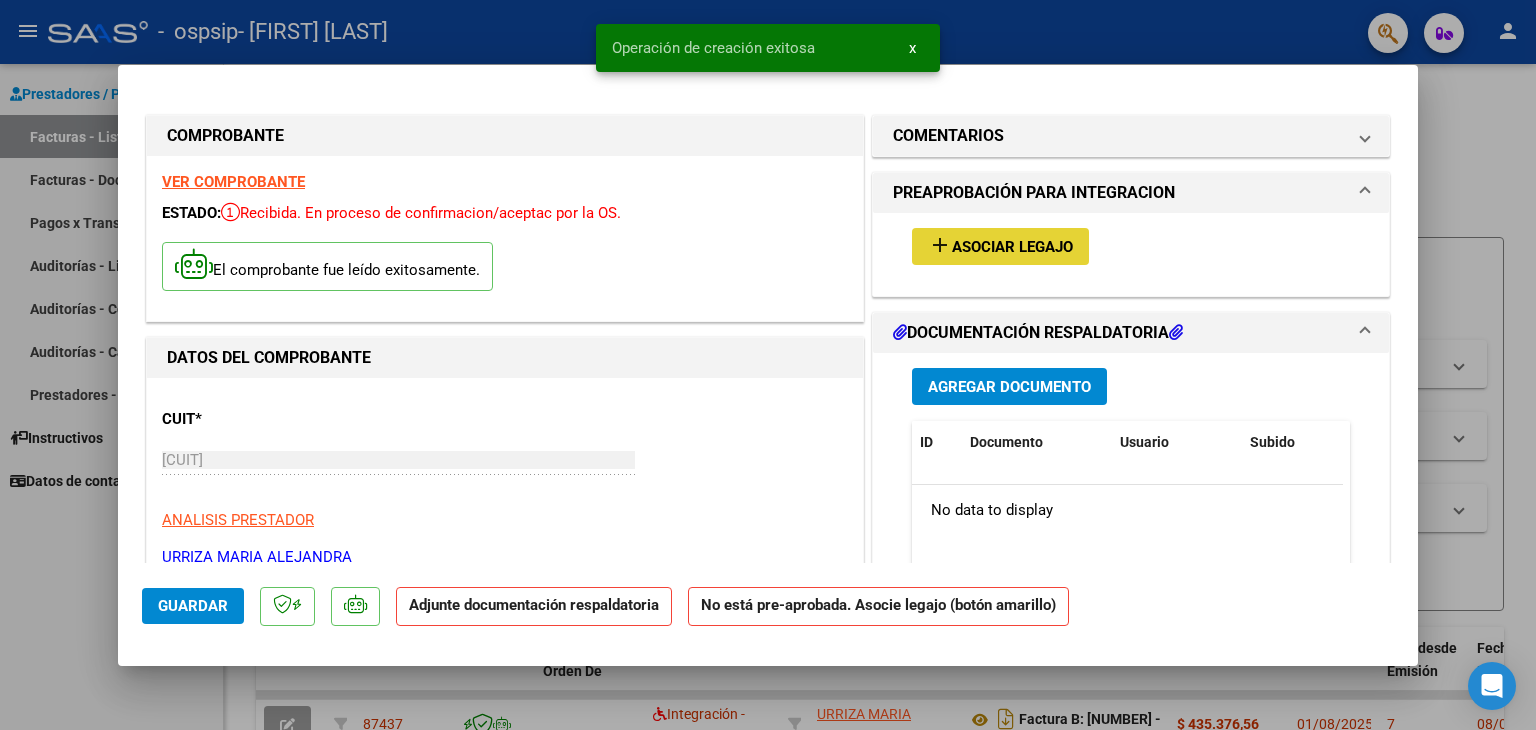 click on "add Asociar Legajo" at bounding box center (1000, 246) 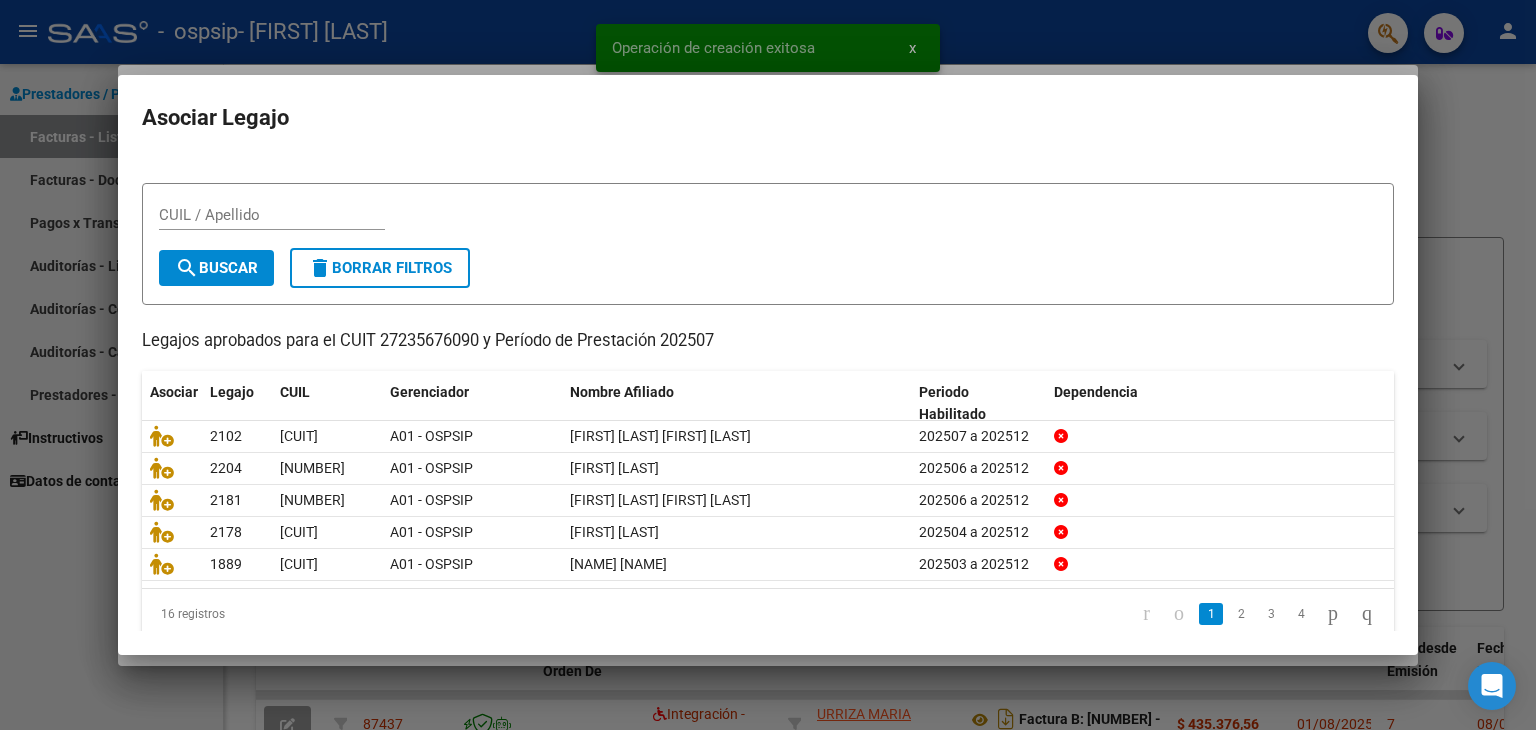 scroll, scrollTop: 44, scrollLeft: 0, axis: vertical 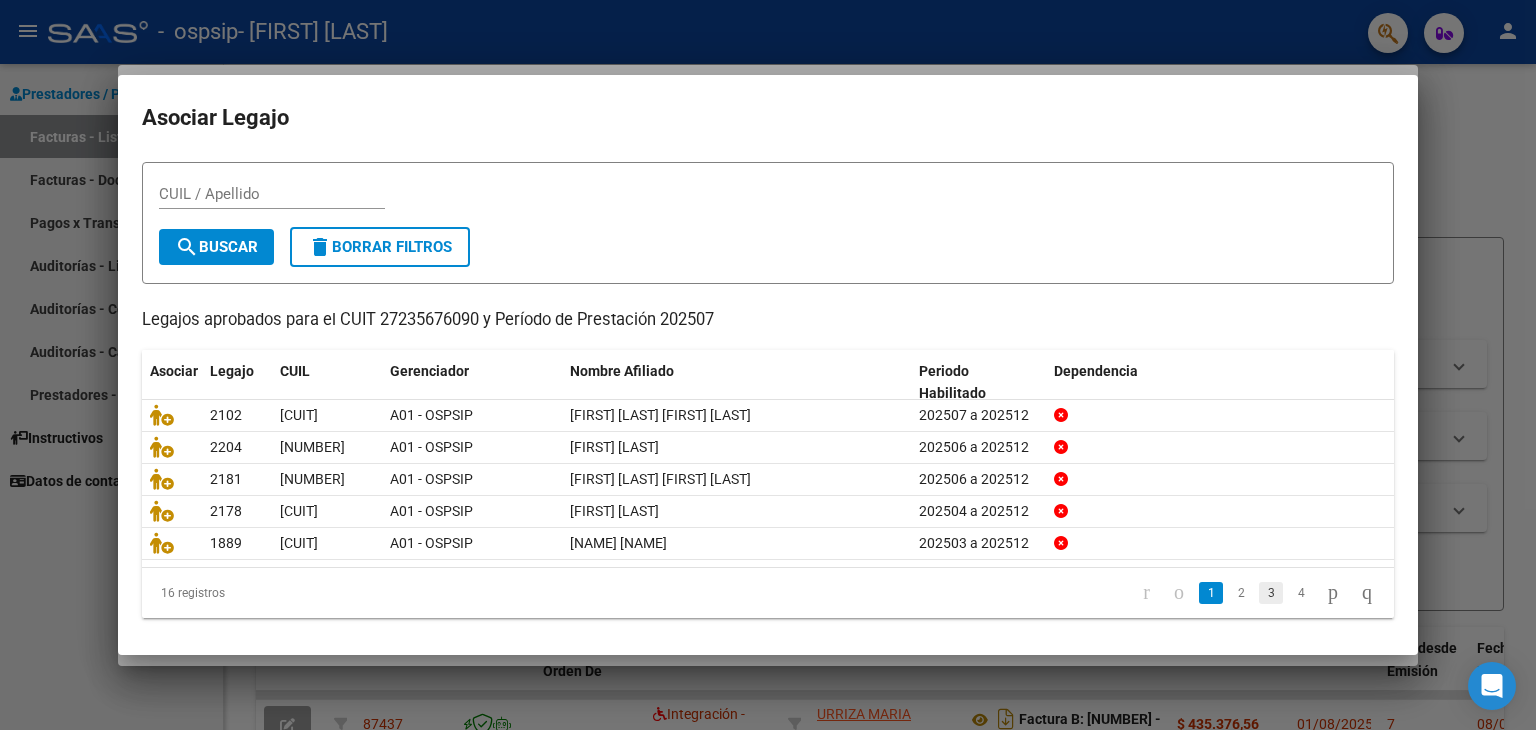 click on "3" 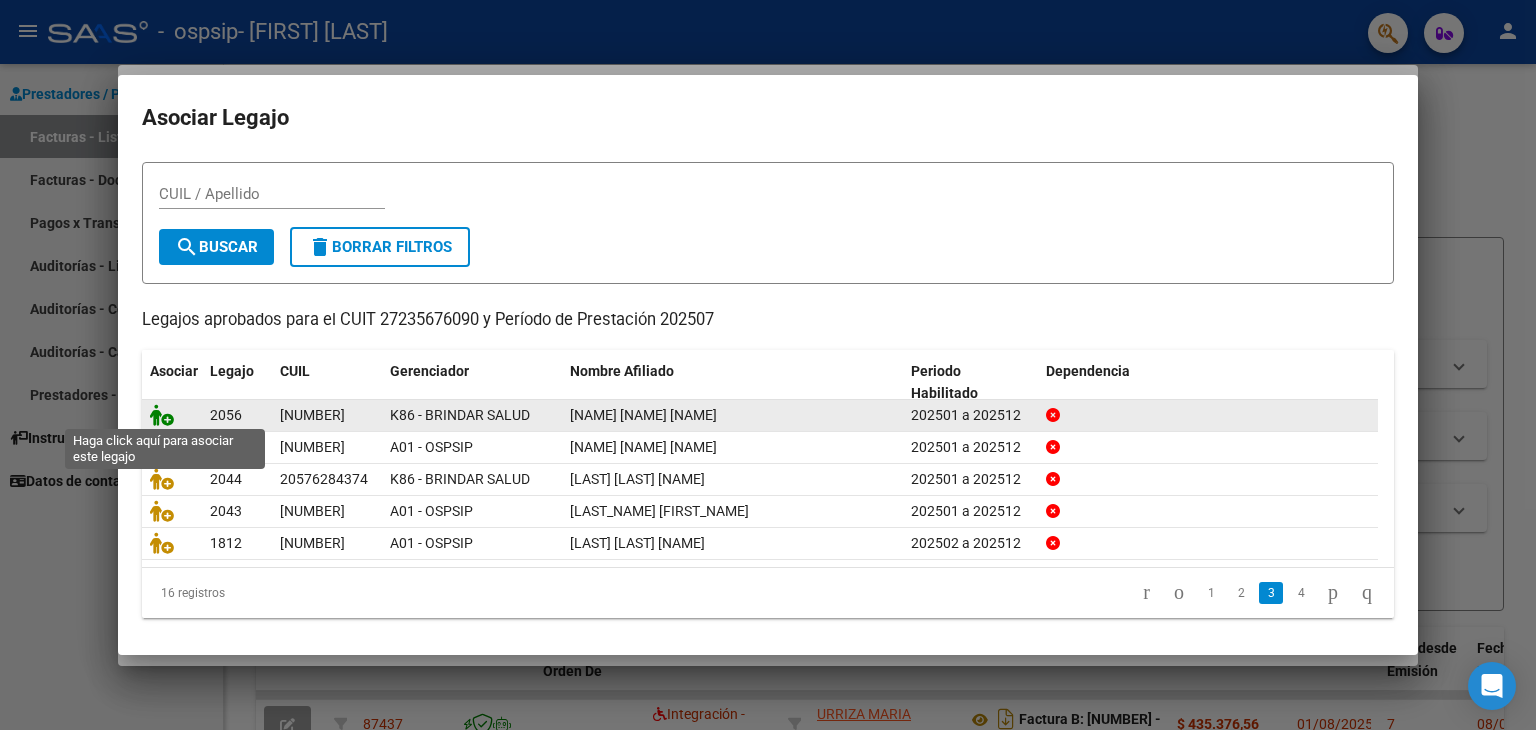 click 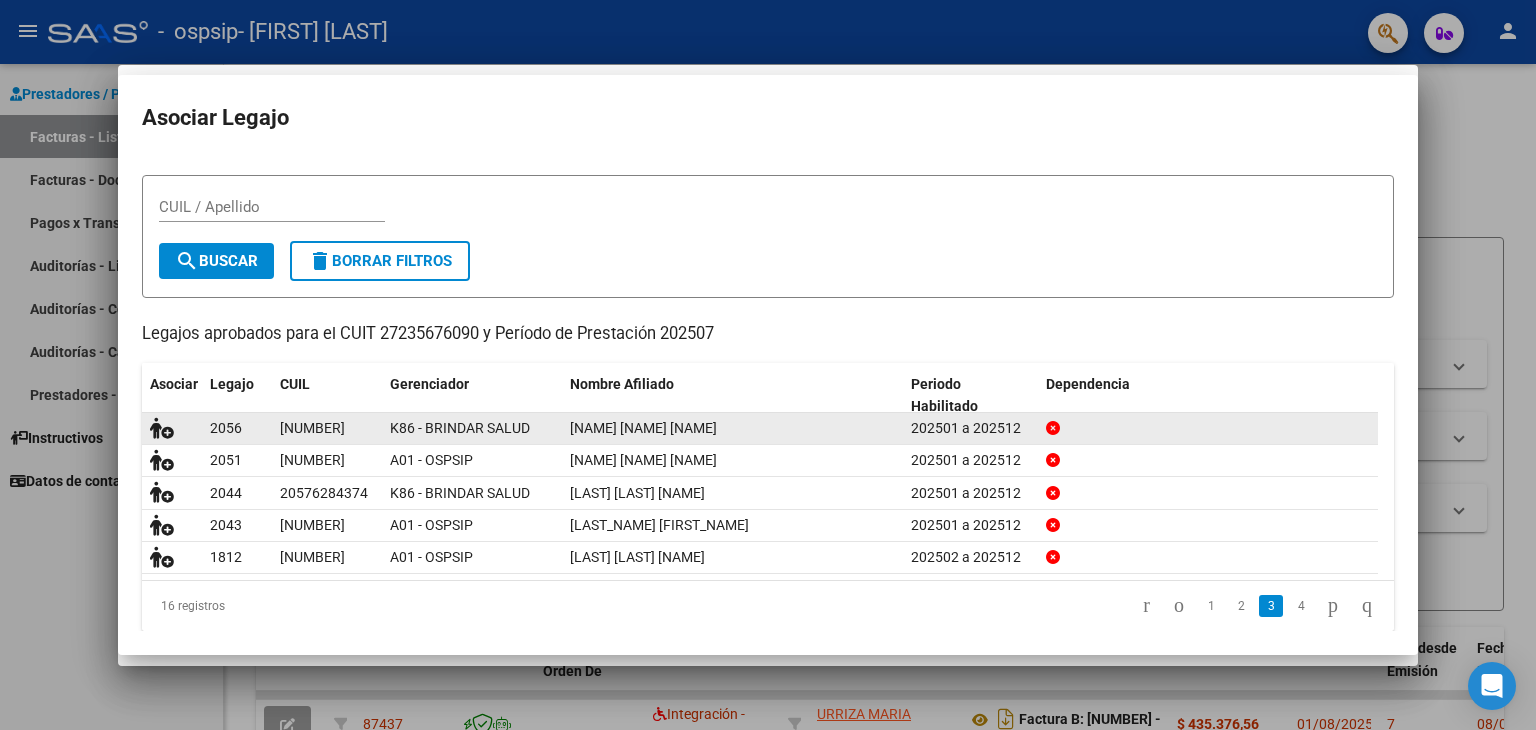 scroll, scrollTop: 0, scrollLeft: 0, axis: both 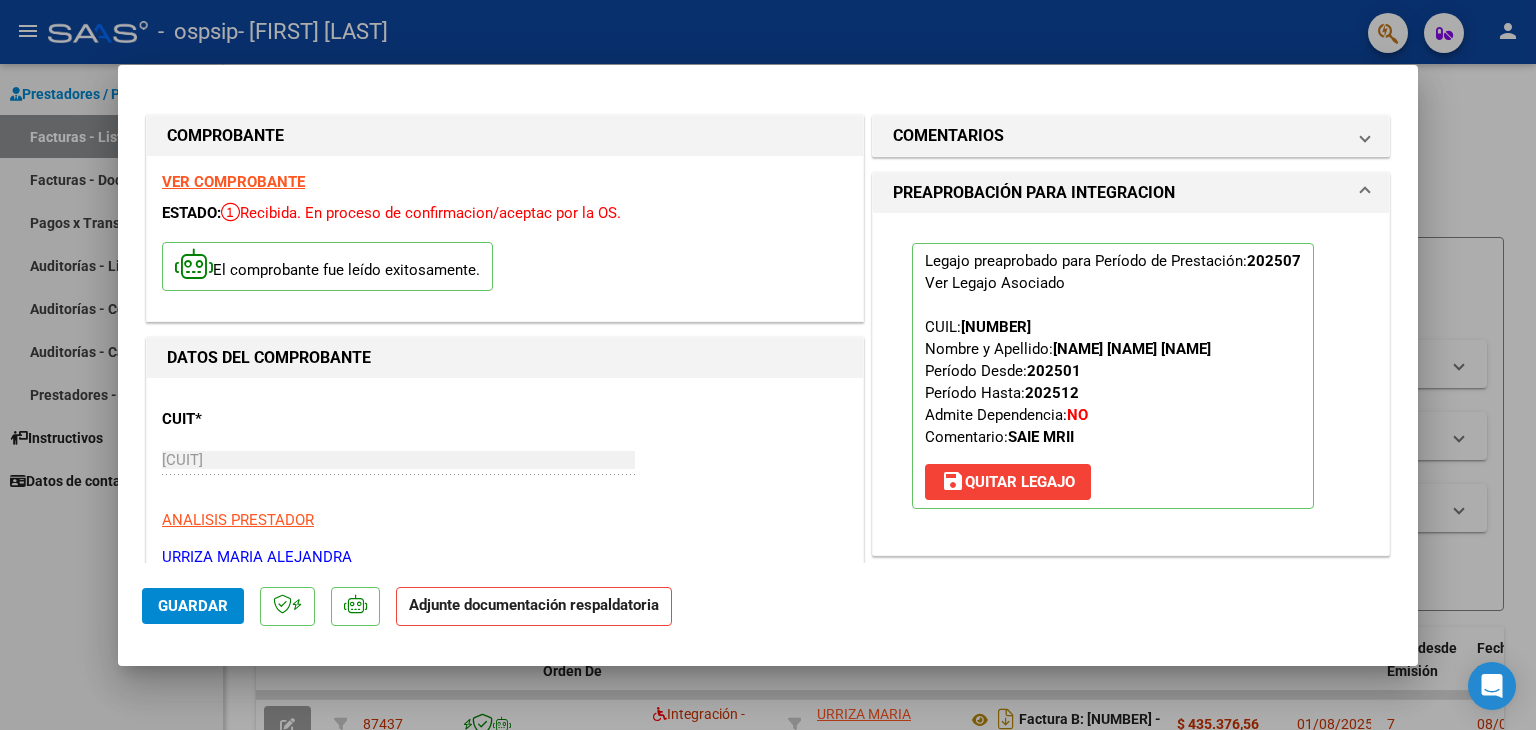 click on "COMPROBANTE VER COMPROBANTE       ESTADO:   Recibida. En proceso de confirmacion/aceptac por la OS.     El comprobante fue leído exitosamente.  DATOS DEL COMPROBANTE CUIT  *   [CUIT] Ingresar CUIT  ANALISIS PRESTADOR  URRIZA MARIA ALEJANDRA  ARCA Padrón  Area destinado * Integración - Discapacidad Seleccionar Area Período de Prestación (Ej: 202305 para Mayo 2023    202507 Ingrese el Período de Prestación como indica el ejemplo   Una vez que se asoció a un legajo aprobado no se puede cambiar el período de prestación.   Comprobante Tipo * Factura B Seleccionar Tipo Punto de Venta  *   10 Ingresar el Nro.  Número  *   4360 Ingresar el Nro.  Monto  *   $ 435.376,56 Ingresar el monto  Fecha del Cpbt.  *   2025-08-01 Ingresar la fecha  CAE / CAEA (no ingrese CAI)    75310595326793 Ingresar el CAE o CAEA (no ingrese CAI)  Fecha de Vencimiento    2025-08-11 Ingresar la fecha  Ref. Externa    Ingresar la ref.  N° Liquidación    Ingresar el N° Liquidación  COMENTARIOS 202507 Ver Legajo Asociado" at bounding box center [768, 326] 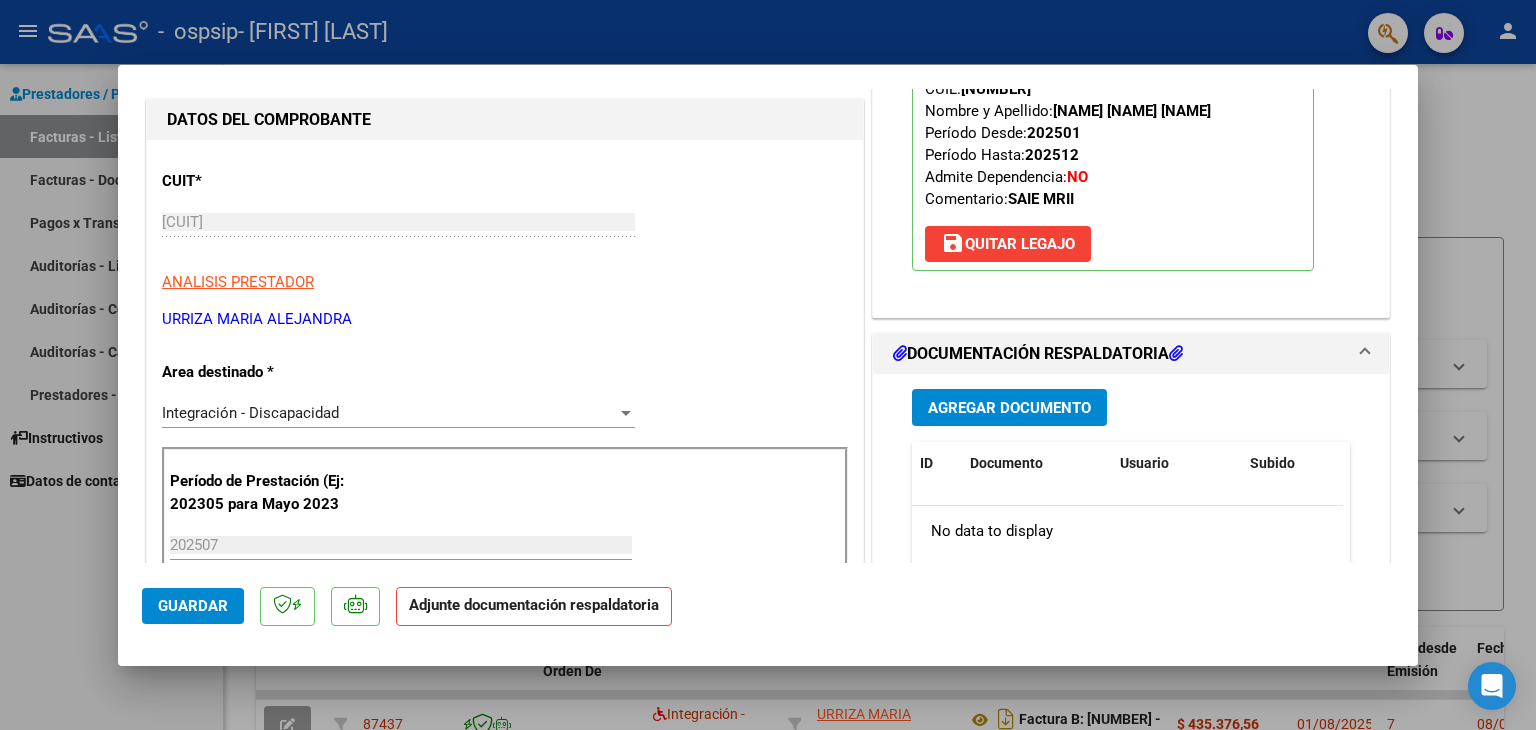 scroll, scrollTop: 240, scrollLeft: 0, axis: vertical 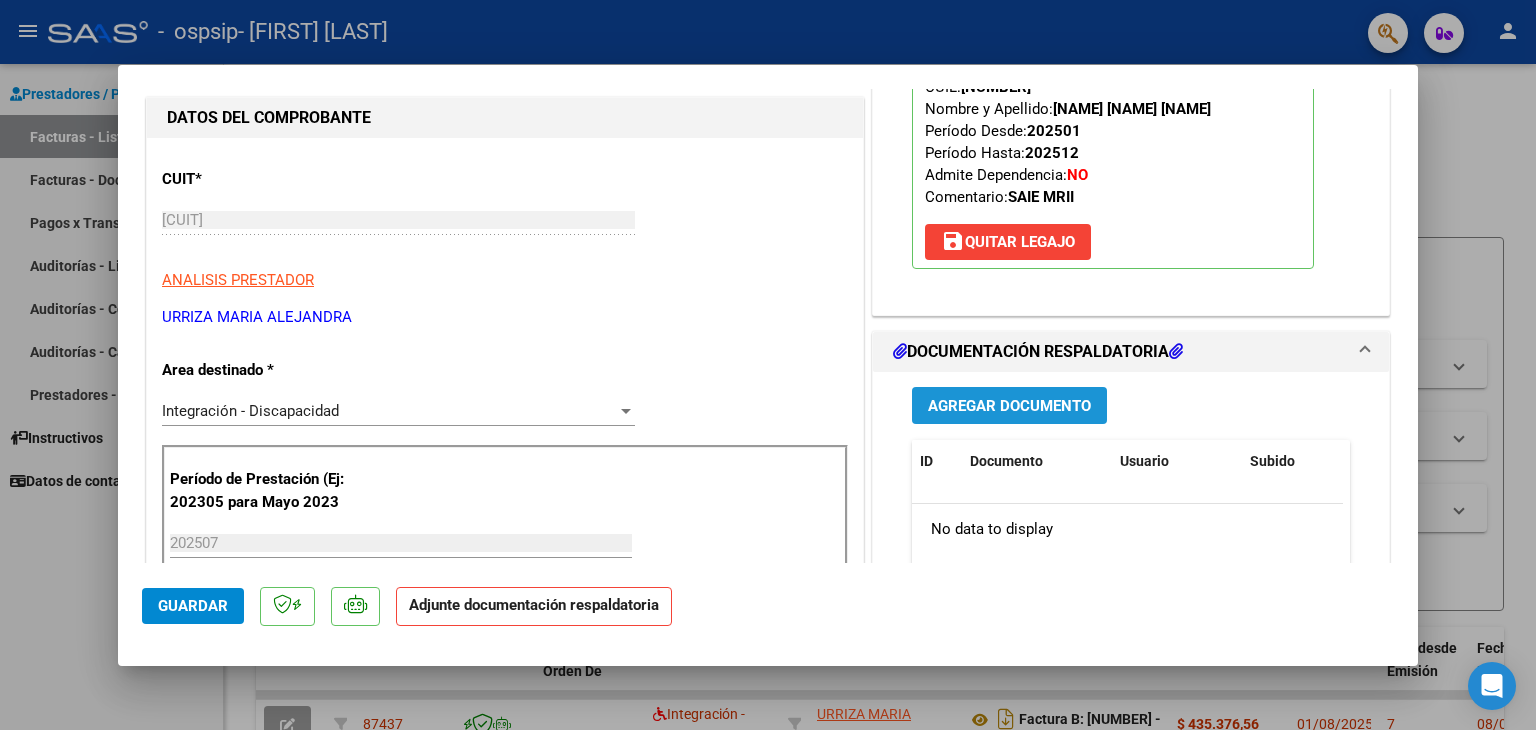 click on "Agregar Documento" at bounding box center (1009, 406) 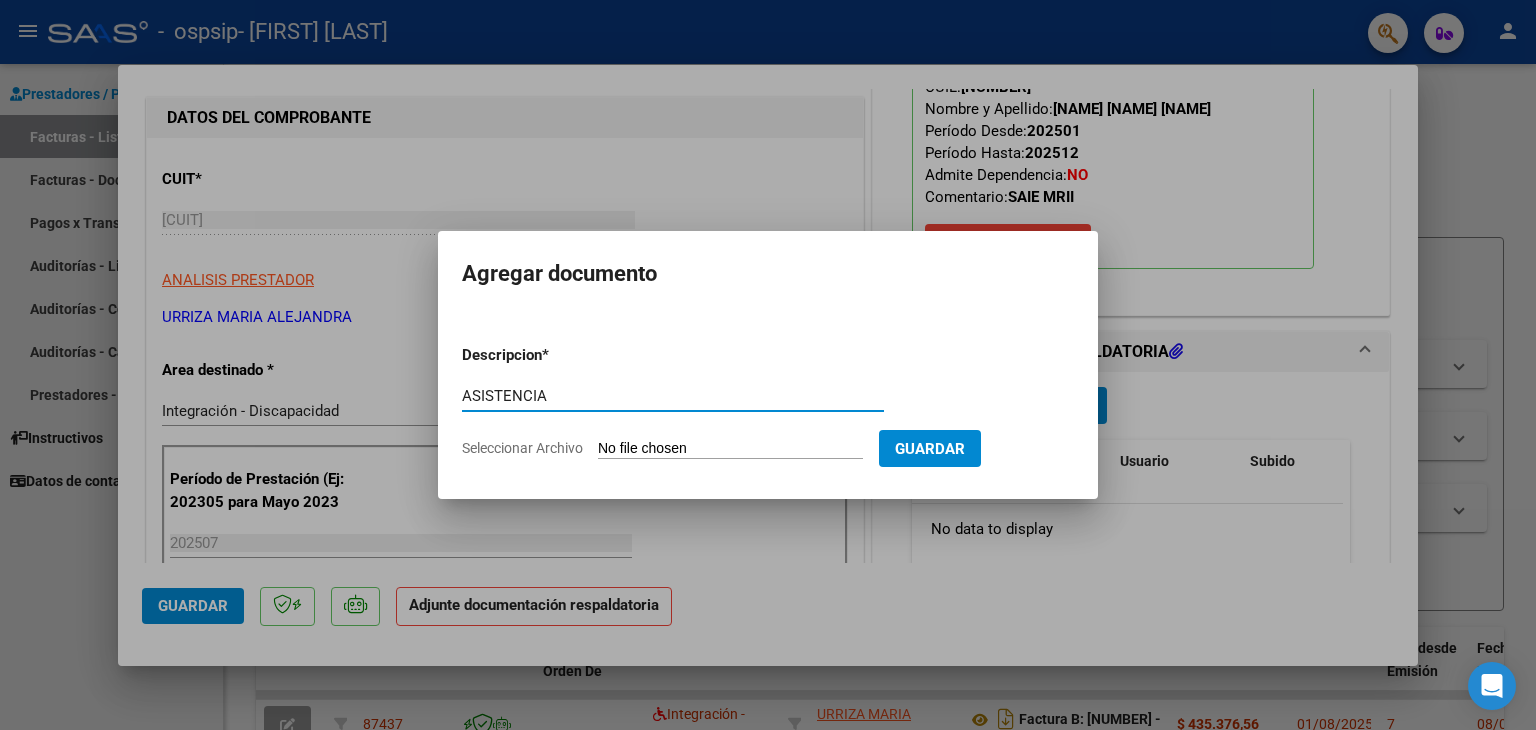 type on "ASISTENCIA" 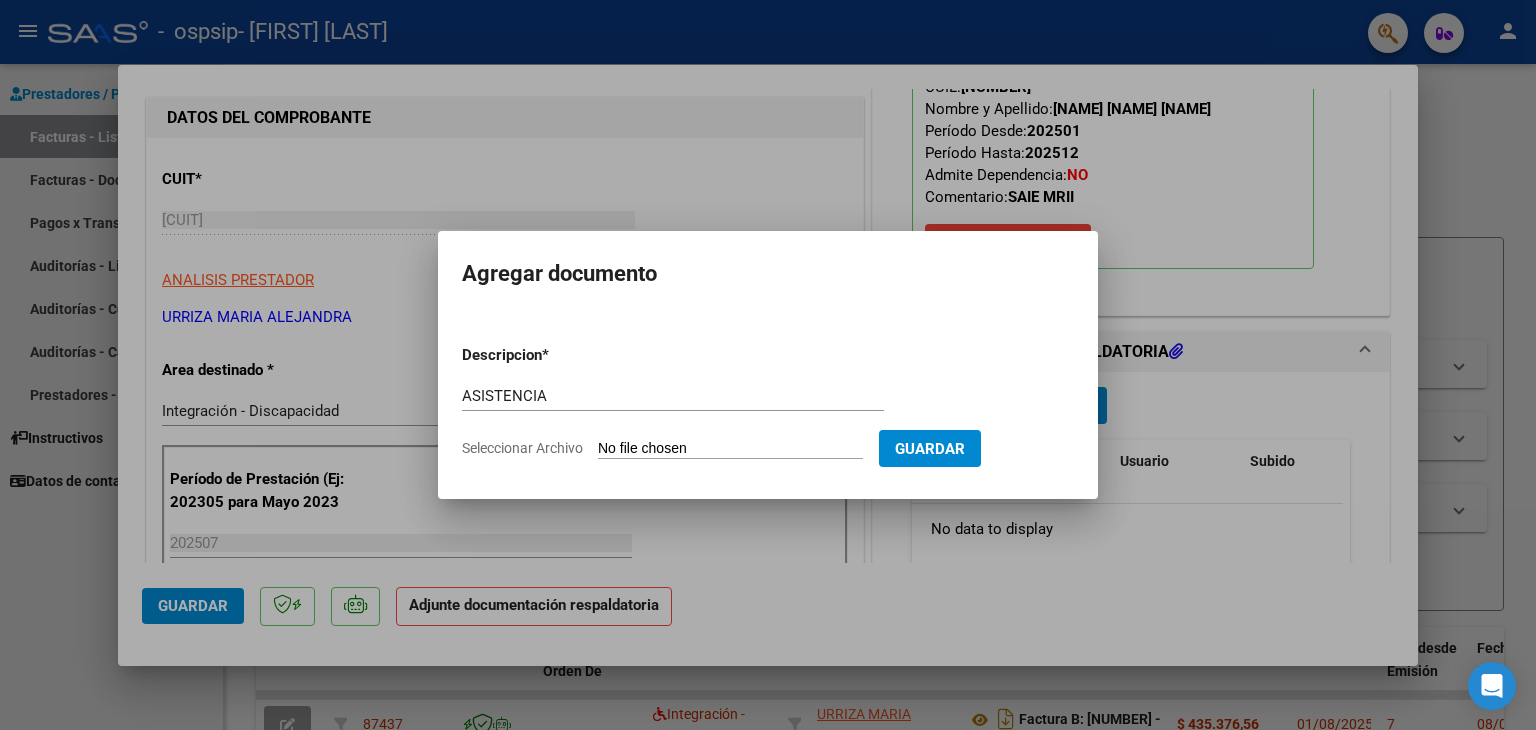 click on "Seleccionar Archivo" at bounding box center [730, 449] 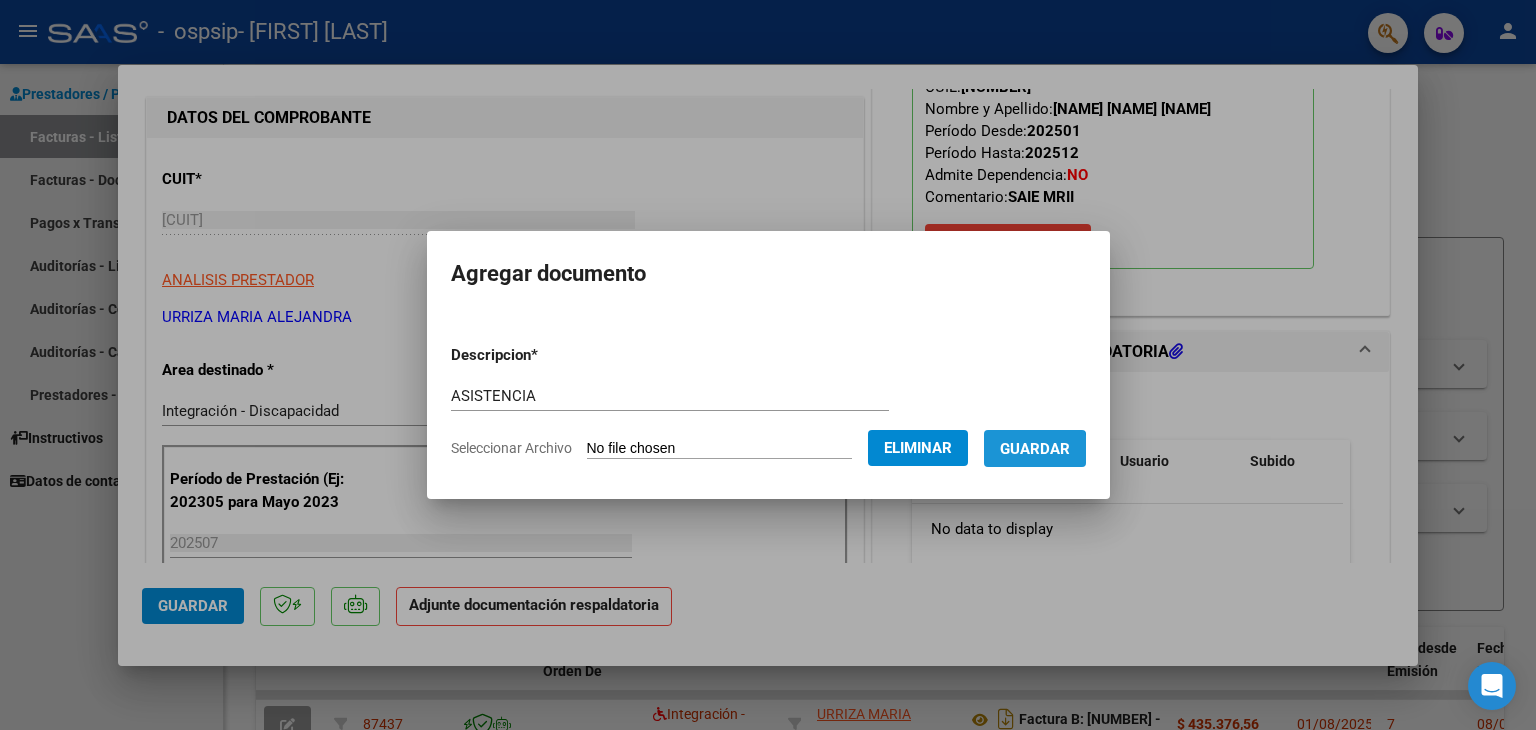 click on "Guardar" at bounding box center [1035, 448] 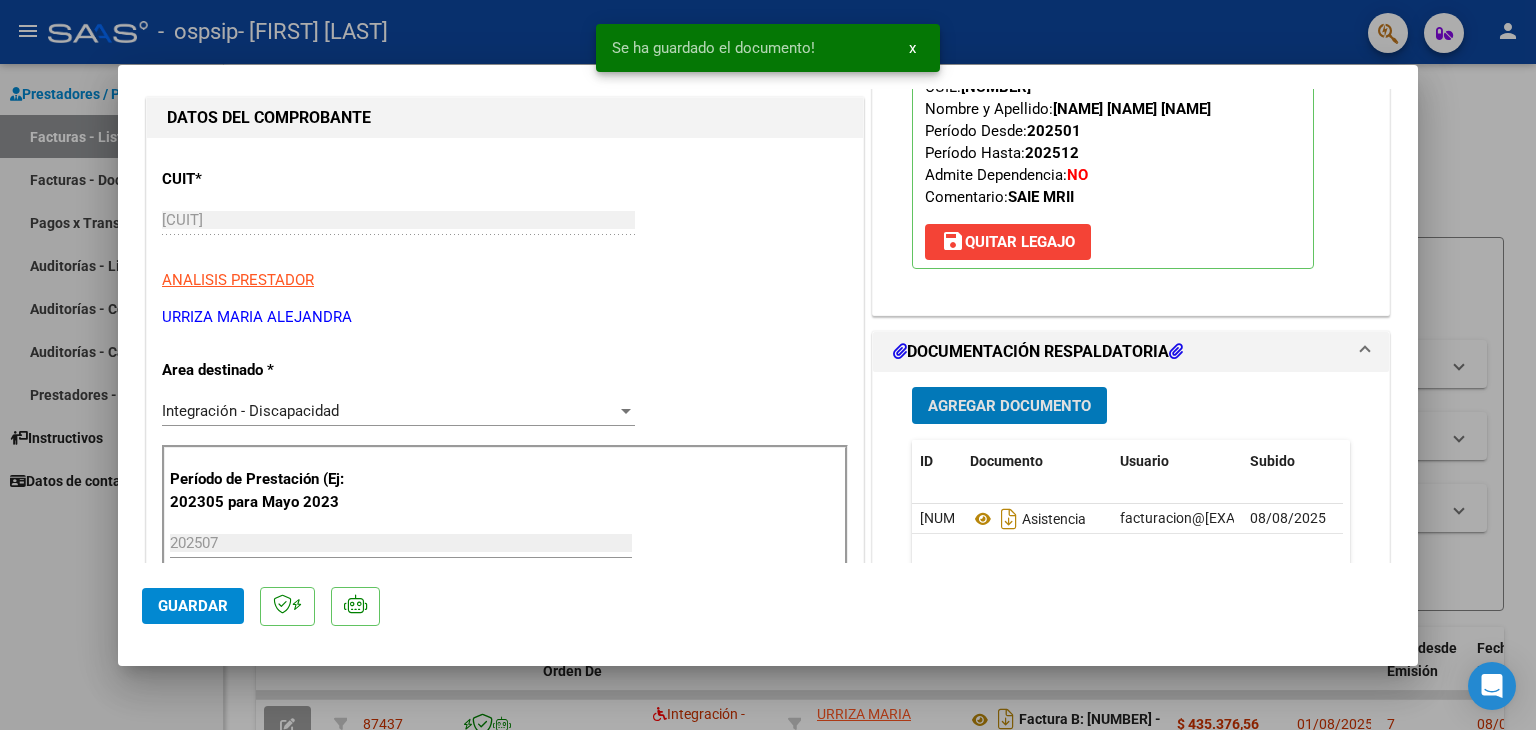 click on "Guardar" 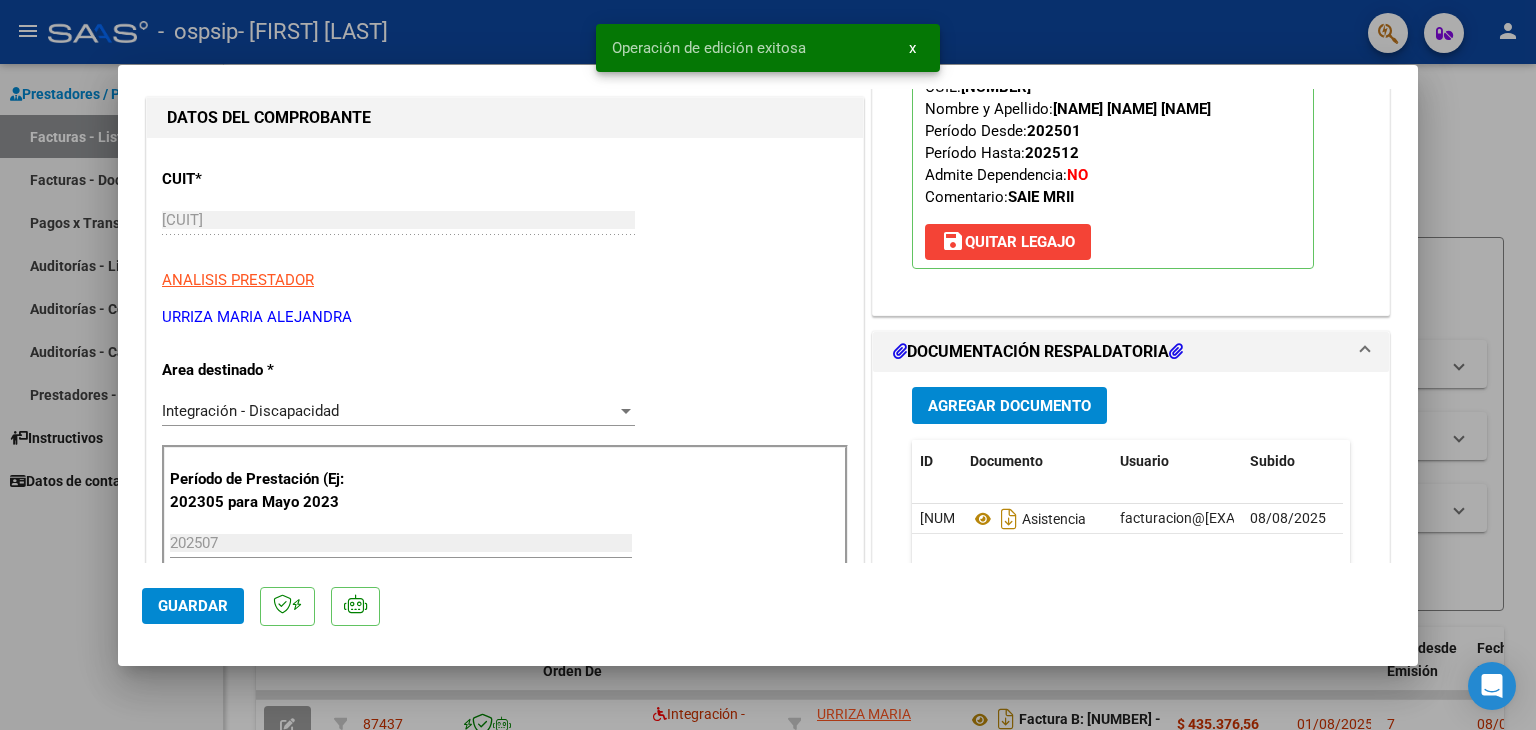 click on "COMPROBANTE VER COMPROBANTE       ESTADO:   Recibida. En proceso de confirmacion/aceptac por la OS.     El comprobante fue leído exitosamente.  DATOS DEL COMPROBANTE CUIT  *   [CUIT] Ingresar CUIT  ANALISIS PRESTADOR  URRIZA MARIA ALEJANDRA  ARCA Padrón  Area destinado * Integración - Discapacidad Seleccionar Area Período de Prestación (Ej: 202305 para Mayo 2023    202507 Ingrese el Período de Prestación como indica el ejemplo   Una vez que se asoció a un legajo aprobado no se puede cambiar el período de prestación.   Comprobante Tipo * Factura B Seleccionar Tipo Punto de Venta  *   10 Ingresar el Nro.  Número  *   4360 Ingresar el Nro.  Monto  *   $ 435.376,56 Ingresar el monto  Fecha del Cpbt.  *   2025-08-01 Ingresar la fecha  CAE / CAEA (no ingrese CAI)    75310595326793 Ingresar el CAE o CAEA (no ingrese CAI)  Fecha de Vencimiento    2025-08-11 Ingresar la fecha  Ref. Externa    Ingresar la ref.  N° Liquidación    Ingresar el N° Liquidación  COMENTARIOS 202507 Ver Legajo Asociado" at bounding box center [768, 365] 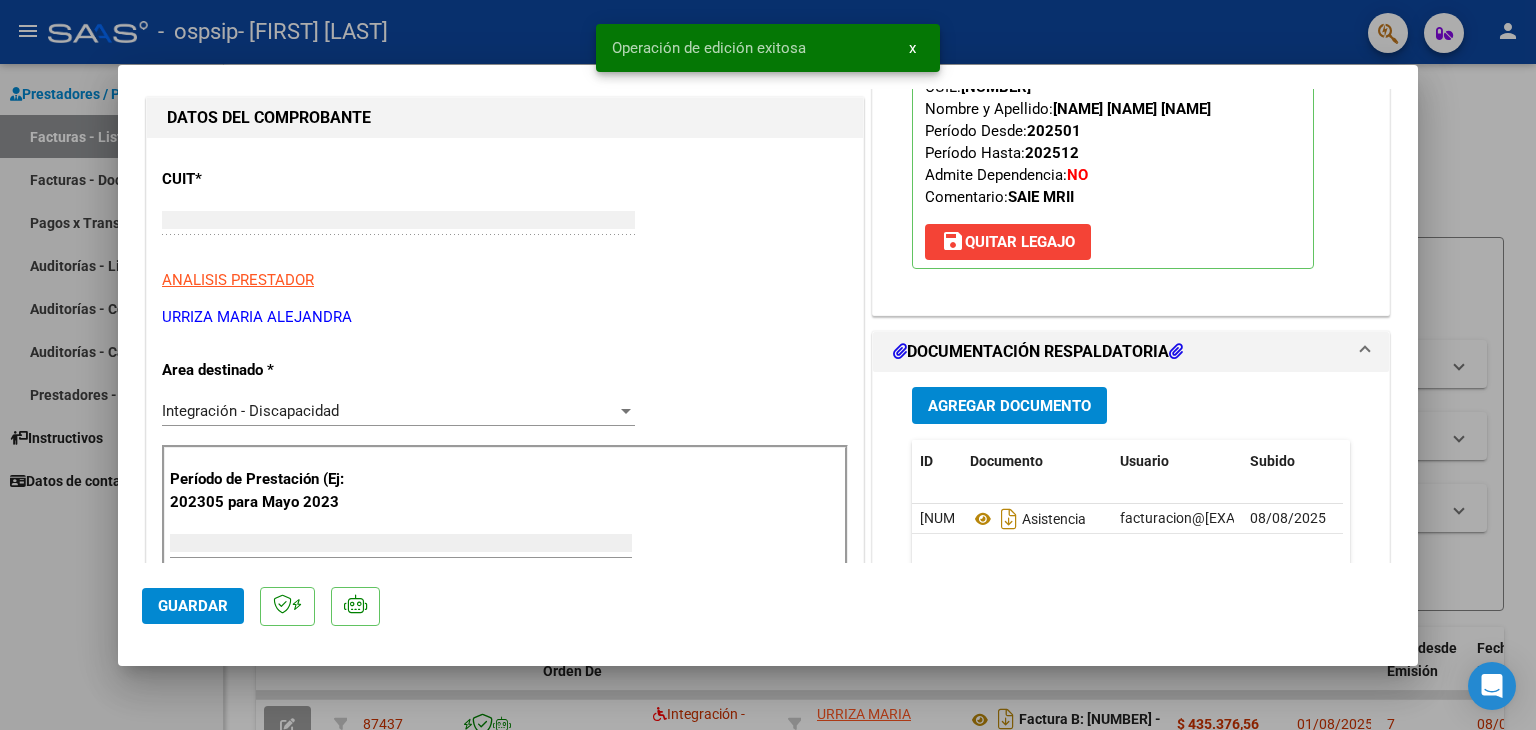 scroll, scrollTop: 178, scrollLeft: 0, axis: vertical 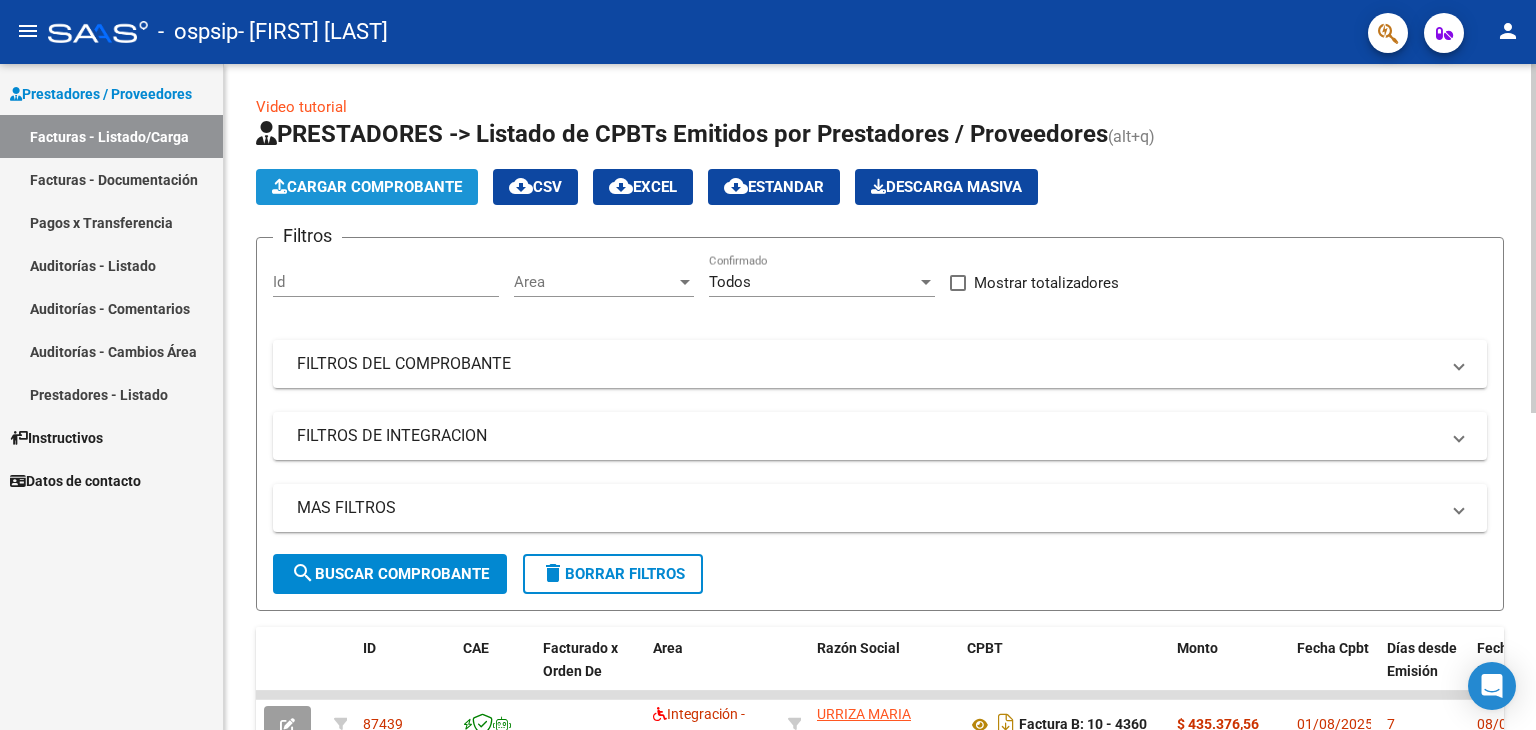 click on "Cargar Comprobante" 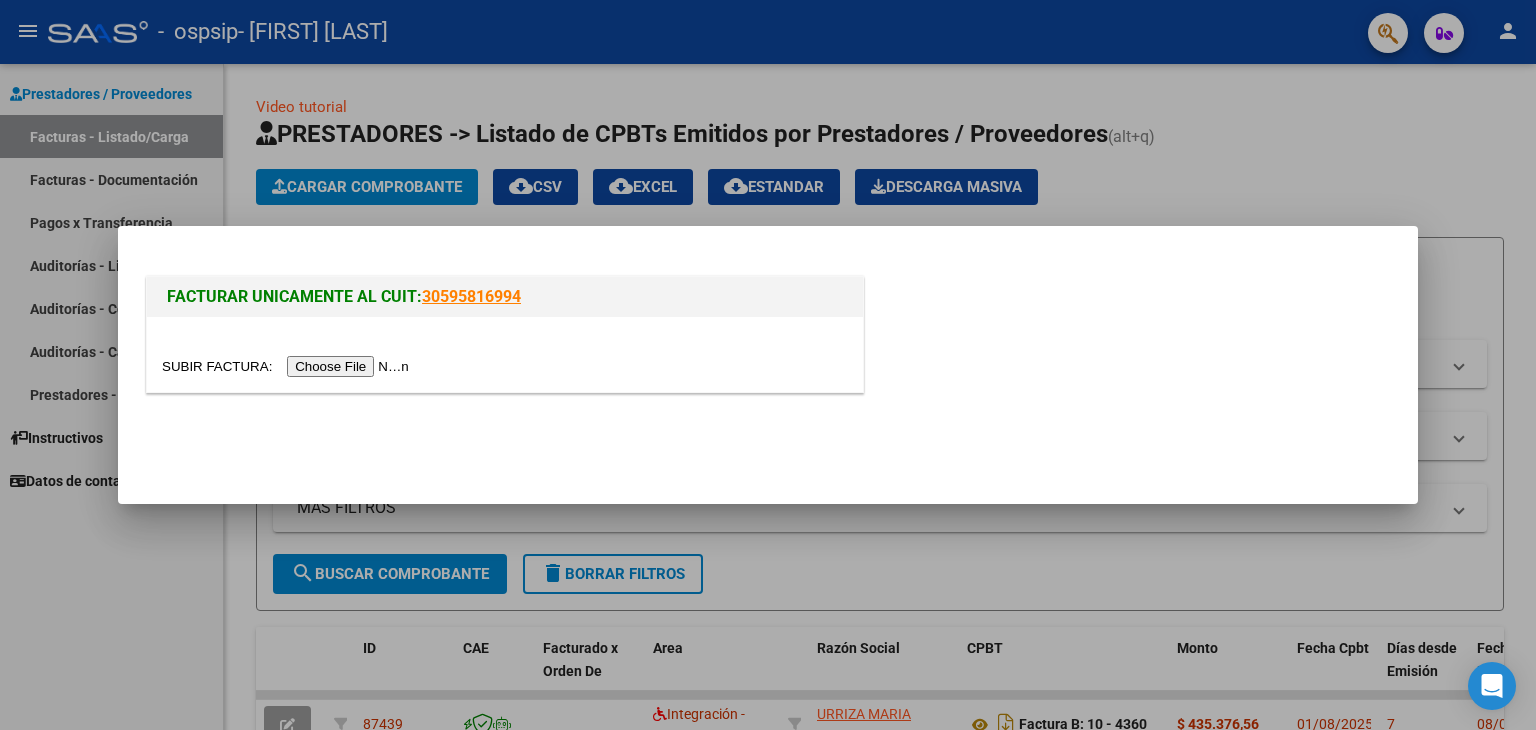 click at bounding box center (288, 366) 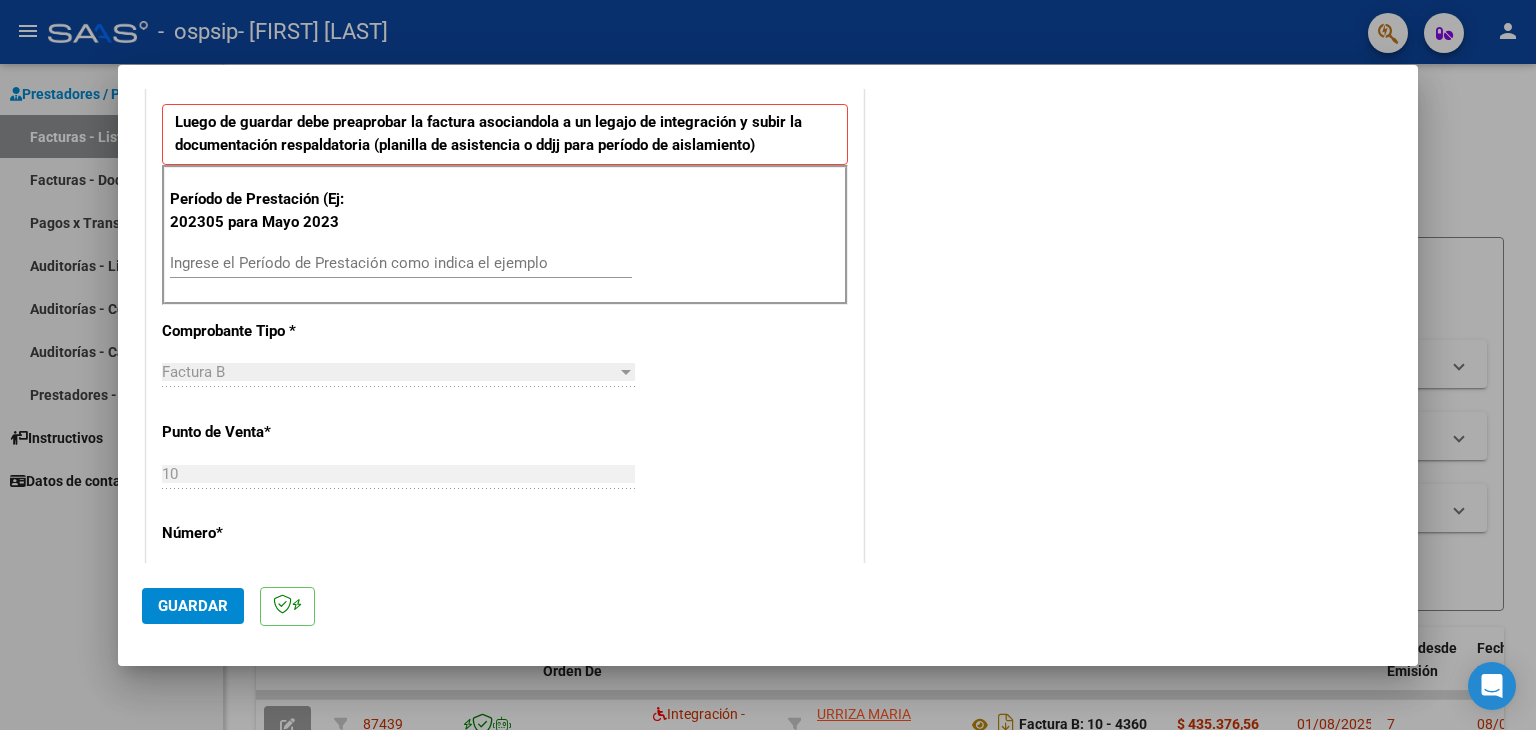 scroll, scrollTop: 508, scrollLeft: 0, axis: vertical 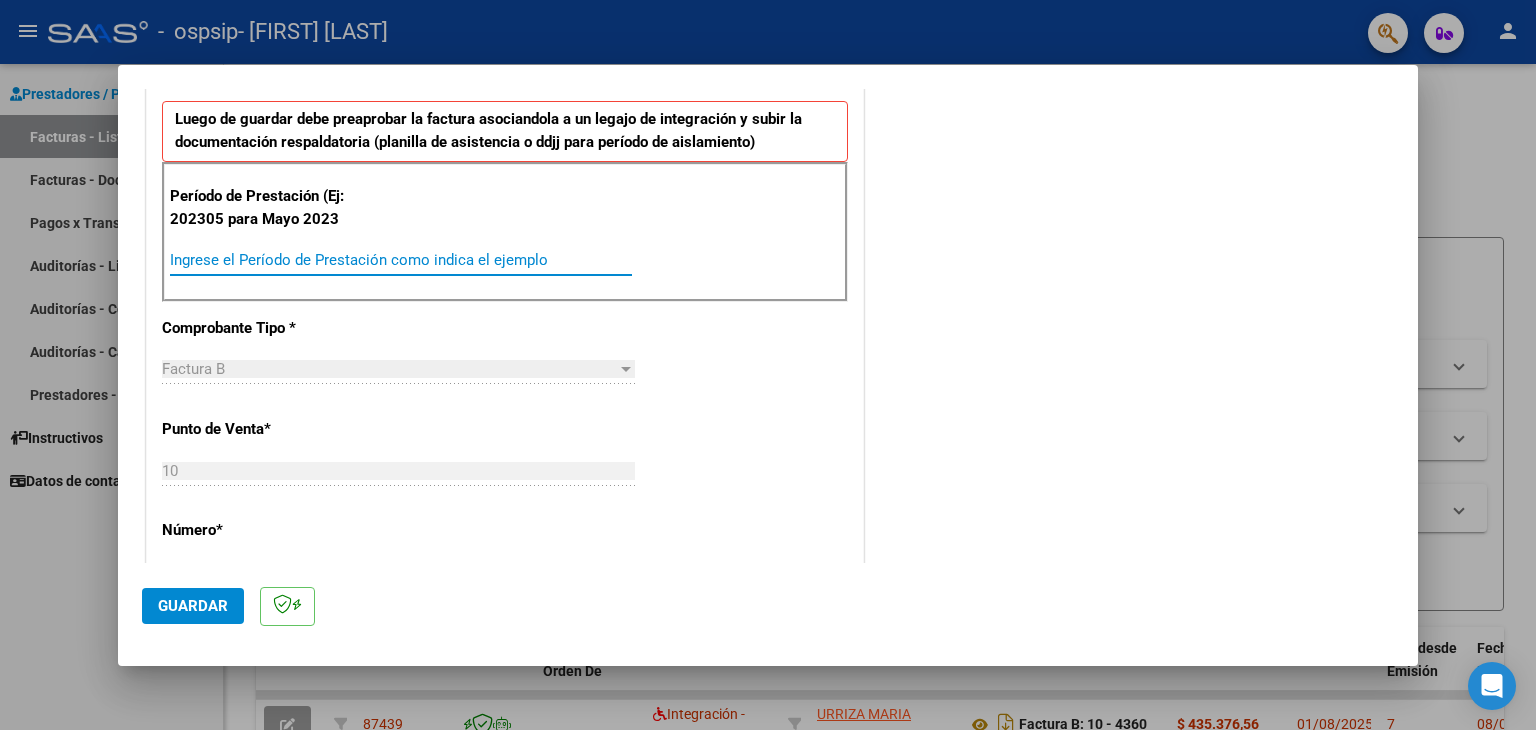 click on "Ingrese el Período de Prestación como indica el ejemplo" at bounding box center (401, 260) 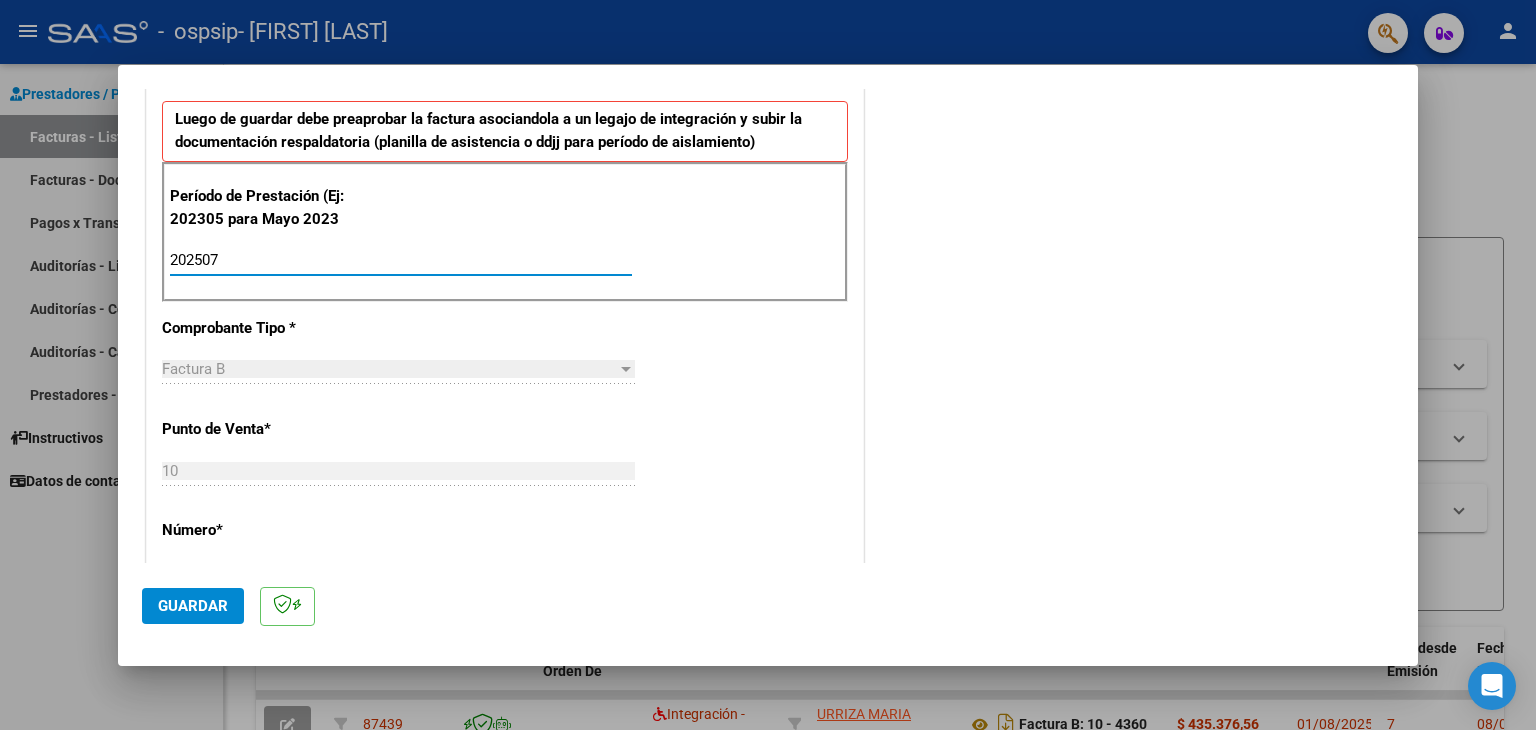 type on "202507" 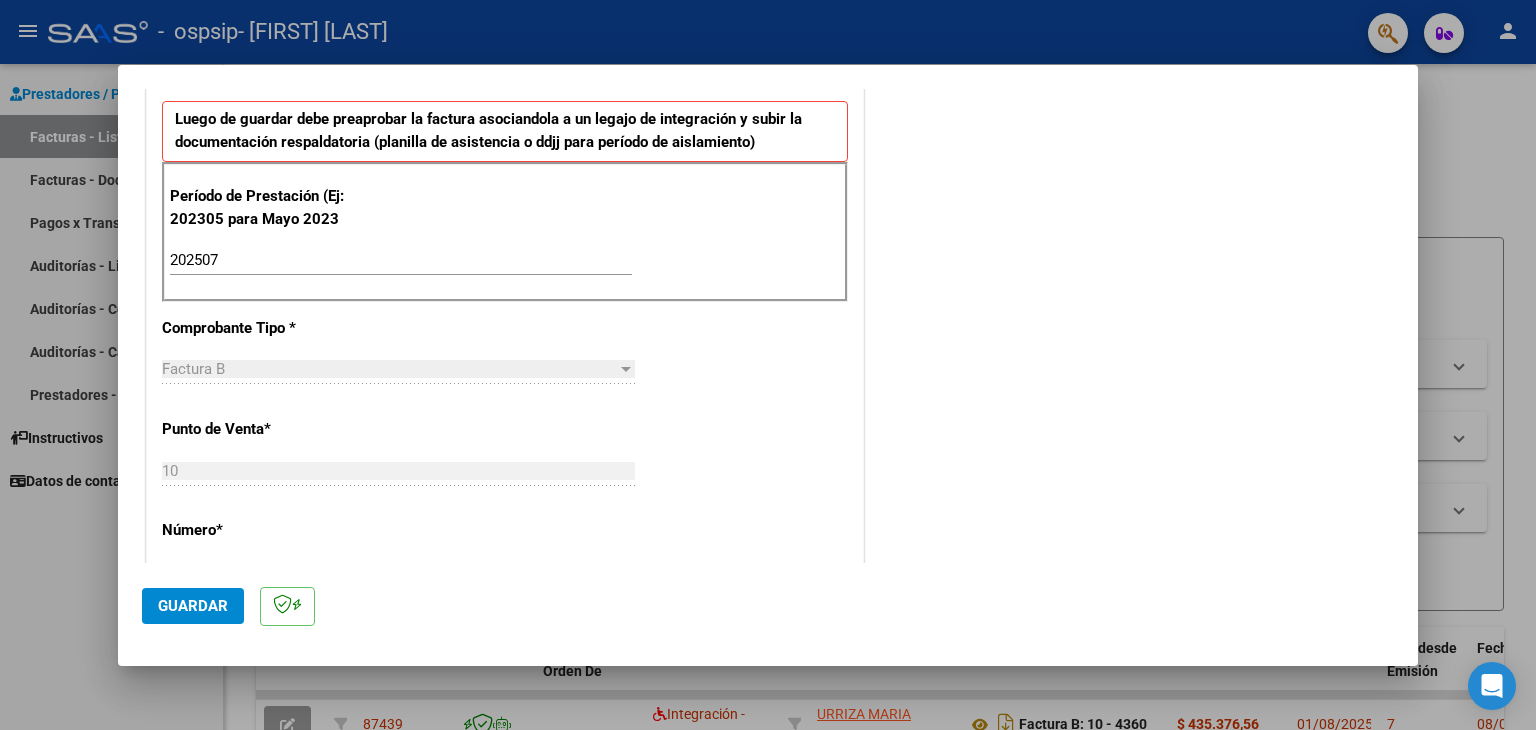 click on "COMPROBANTE VER COMPROBANTE          El comprobante fue leído exitosamente.  DATOS DEL COMPROBANTE CUIT  *   [CUIT] Ingresar CUIT  ANALISIS PRESTADOR  Area destinado * Integración - Discapacidad Seleccionar Area Luego de guardar debe preaprobar la factura asociandola a un legajo de integración y subir la documentación respaldatoria (planilla de asistencia o ddjj para período de aislamiento)  Período de Prestación (Ej: 202305 para Mayo 2023    202507 Ingrese el Período de Prestación como indica el ejemplo   Comprobante Tipo * Factura B Seleccionar Tipo Punto de Venta  *   10 Ingresar el Nro.  Número  *   4361 Ingresar el Nro.  Monto  *   $ 435.376,56 Ingresar el monto  Fecha del Cpbt.  *   2025-08-01 Ingresar la fecha  CAE / CAEA (no ingrese CAI)    75310595595483 Ingresar el CAE o CAEA (no ingrese CAI)  Fecha de Vencimiento    Ingresar la fecha  Ref. Externa    Ingresar la ref.  N° Liquidación    Ingresar el N° Liquidación  COMENTARIOS Comentarios del Prestador / Gerenciador:" at bounding box center (768, 326) 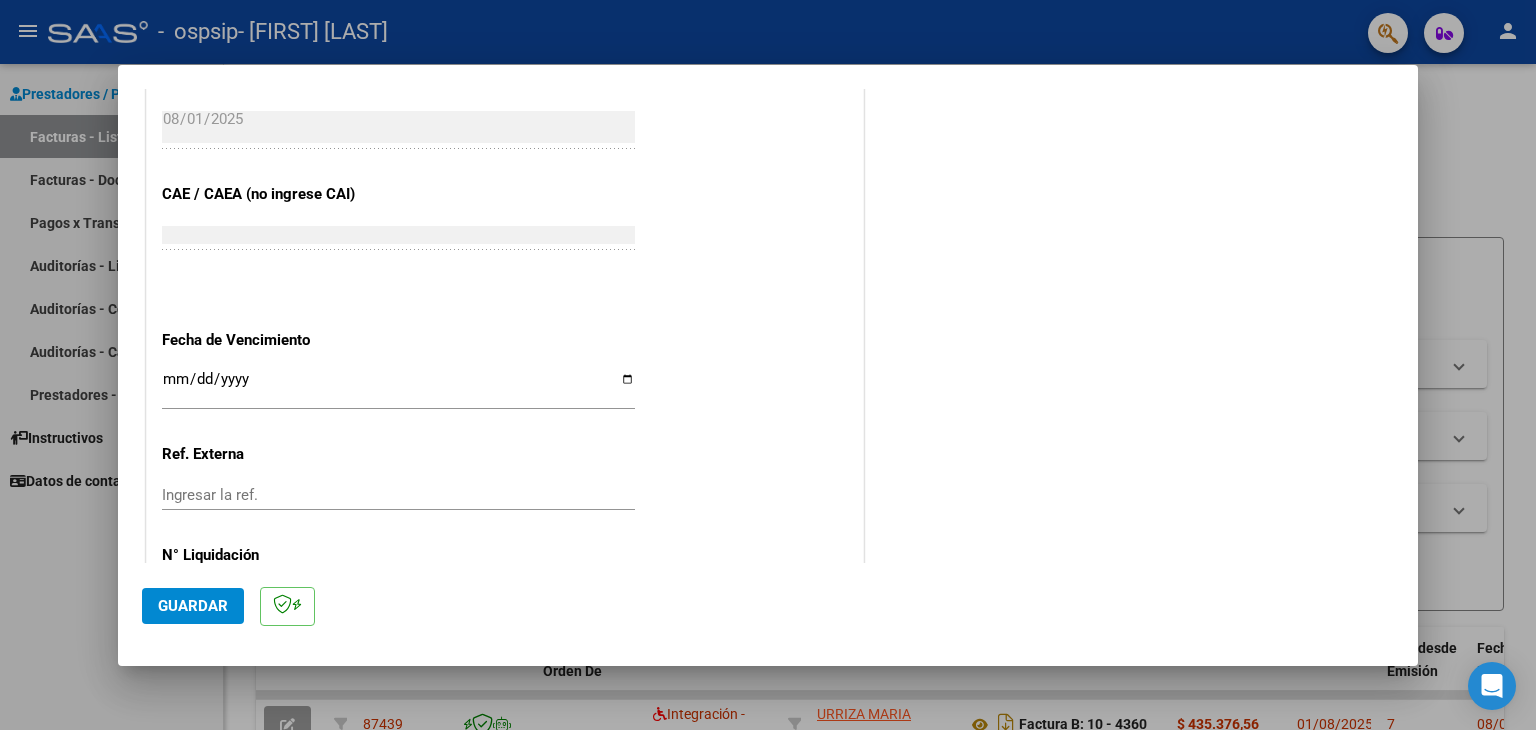 scroll, scrollTop: 1164, scrollLeft: 0, axis: vertical 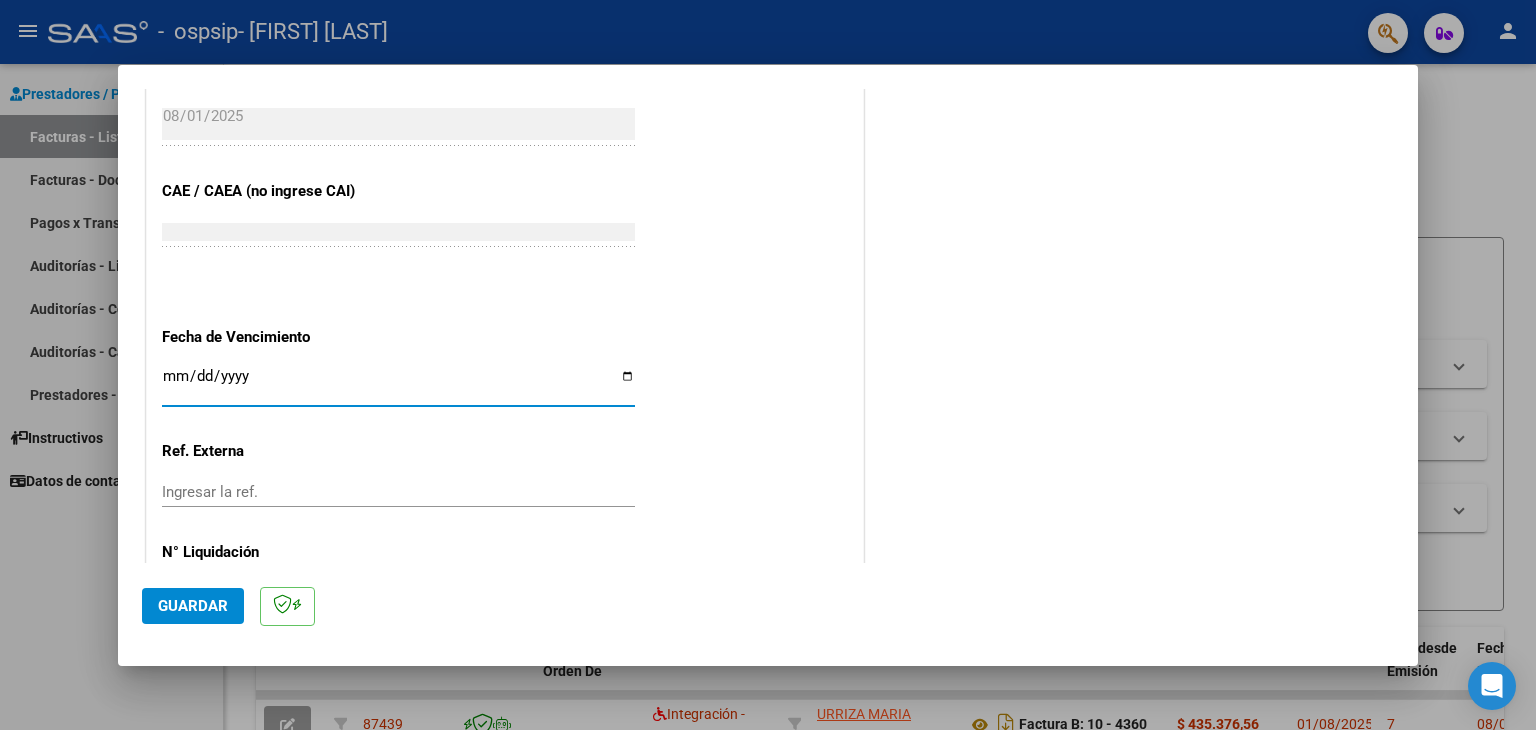 click on "Ingresar la fecha" at bounding box center [398, 384] 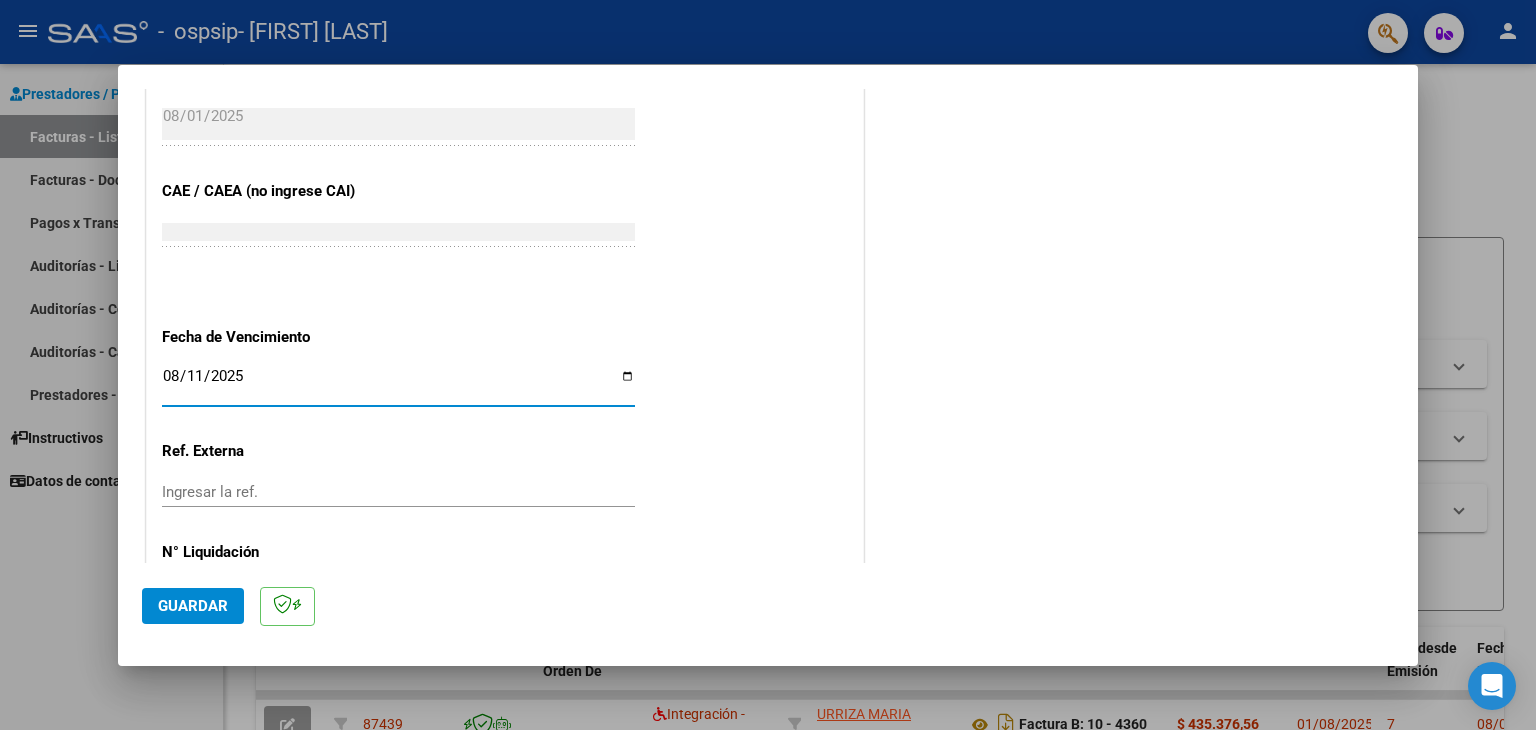 type on "2025-08-11" 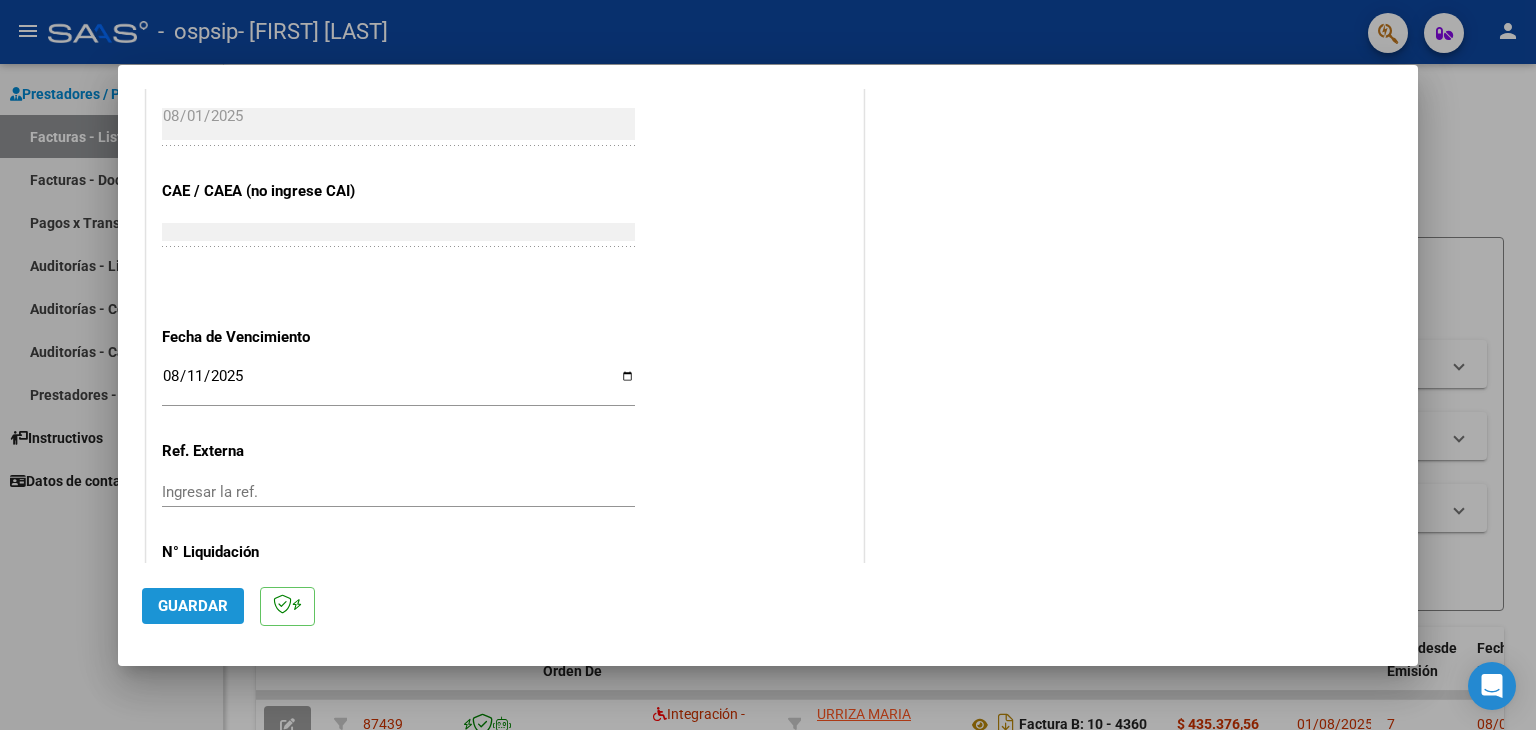 click on "Guardar" 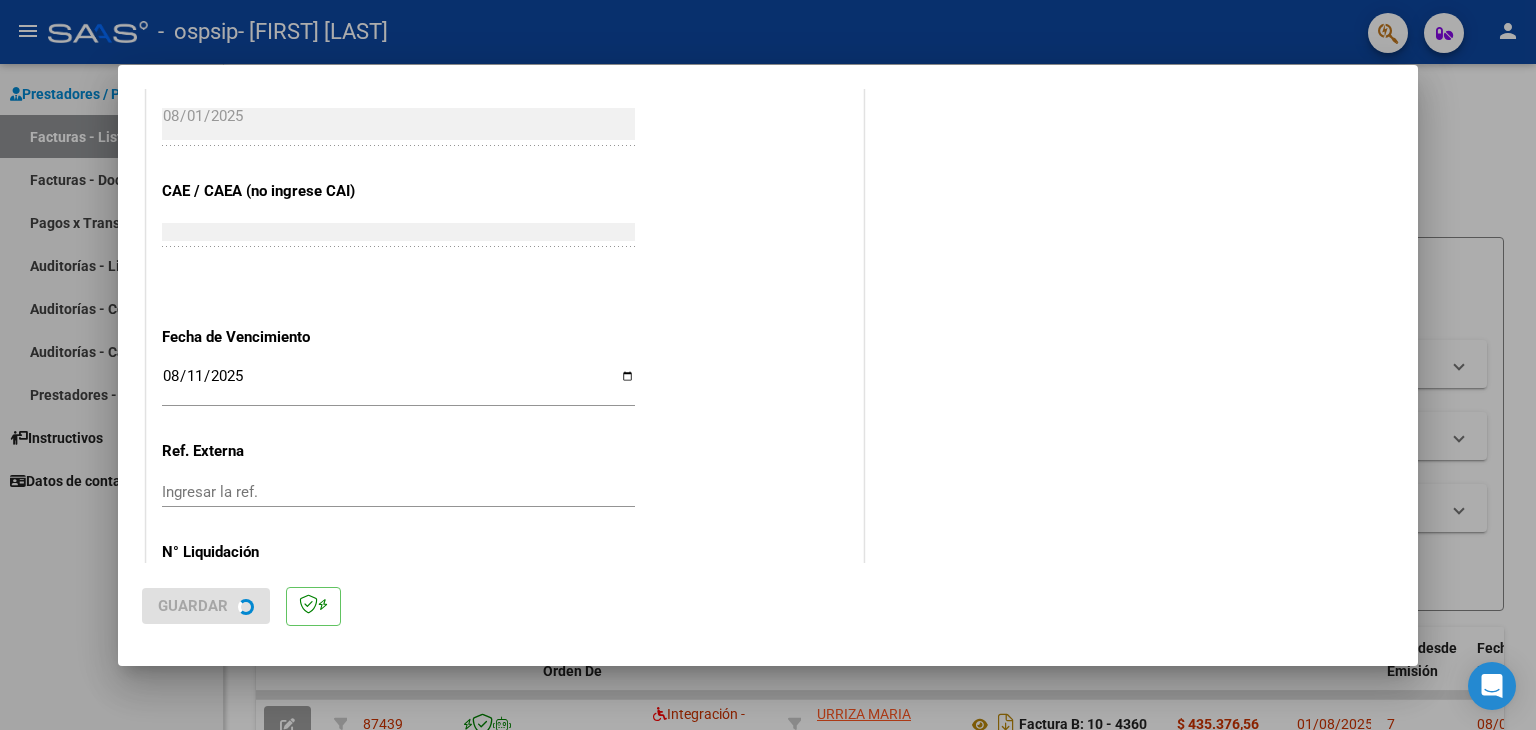 scroll, scrollTop: 0, scrollLeft: 0, axis: both 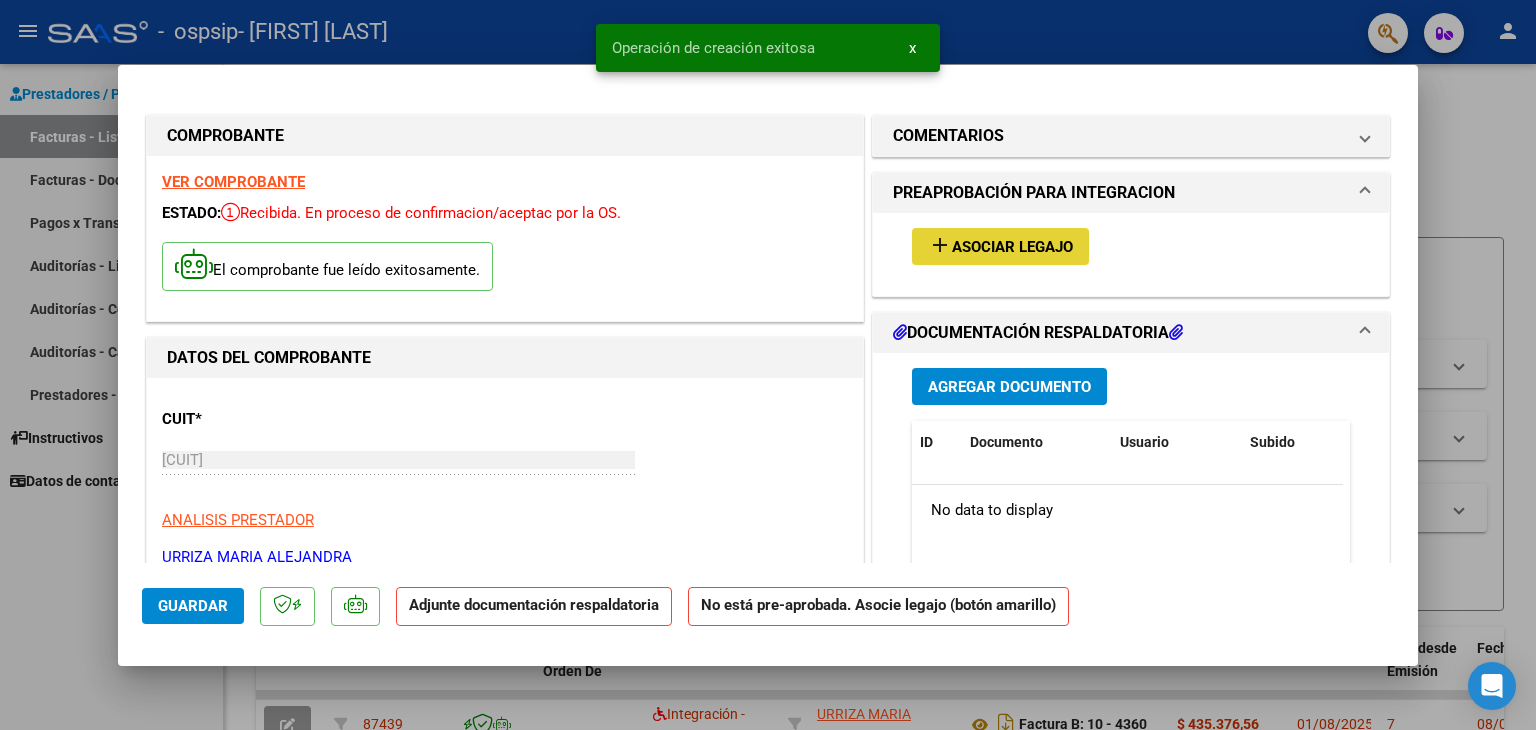 click on "Asociar Legajo" at bounding box center (1012, 247) 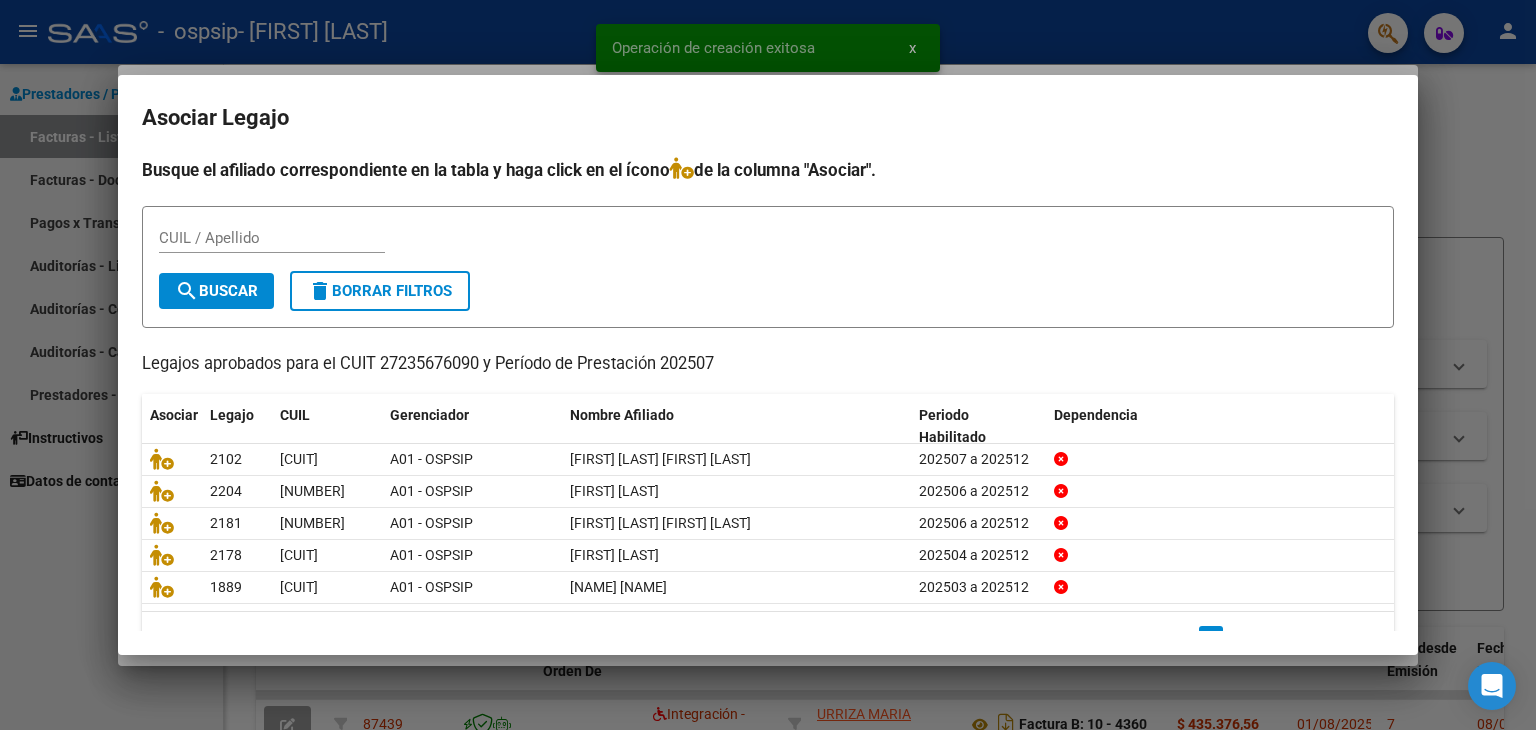 scroll, scrollTop: 44, scrollLeft: 0, axis: vertical 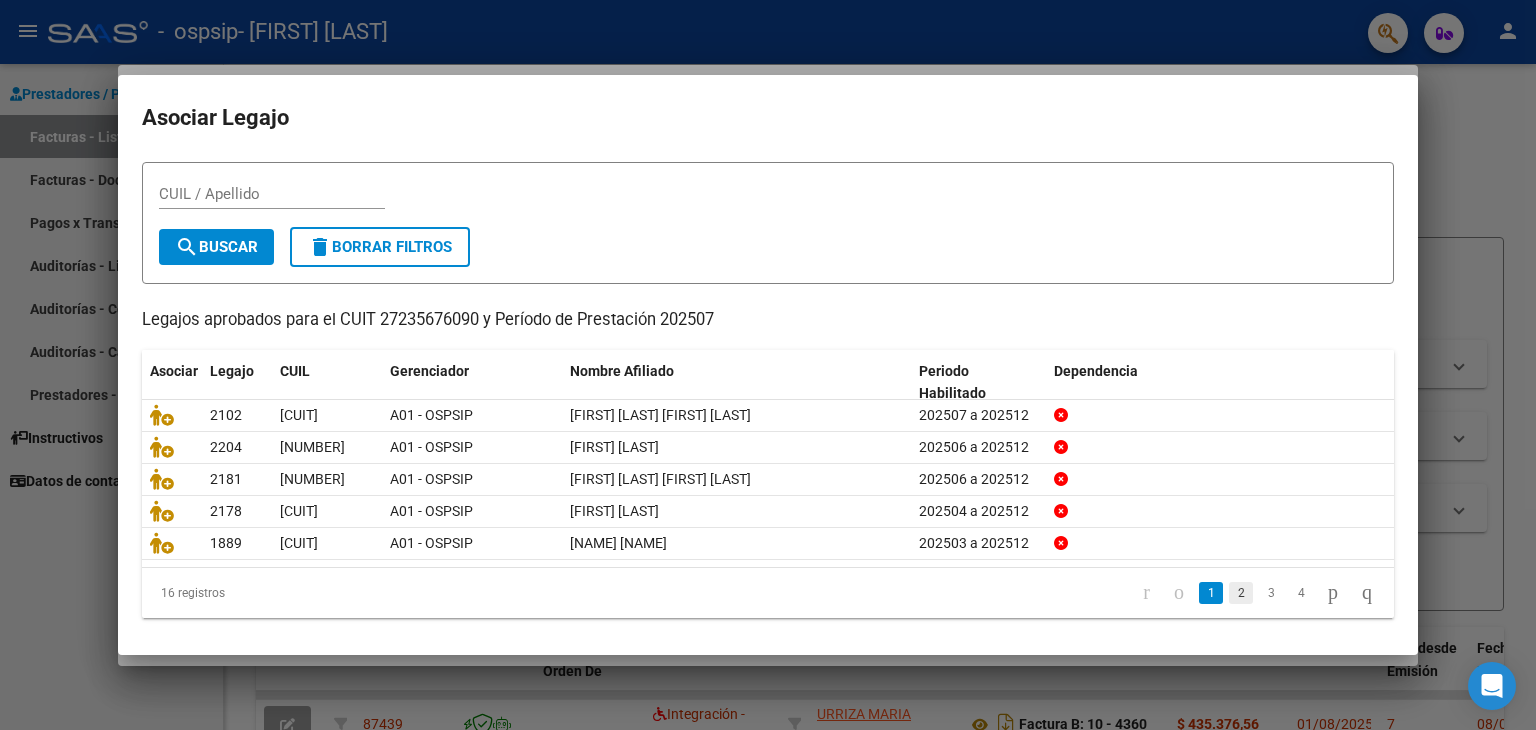 click on "2" 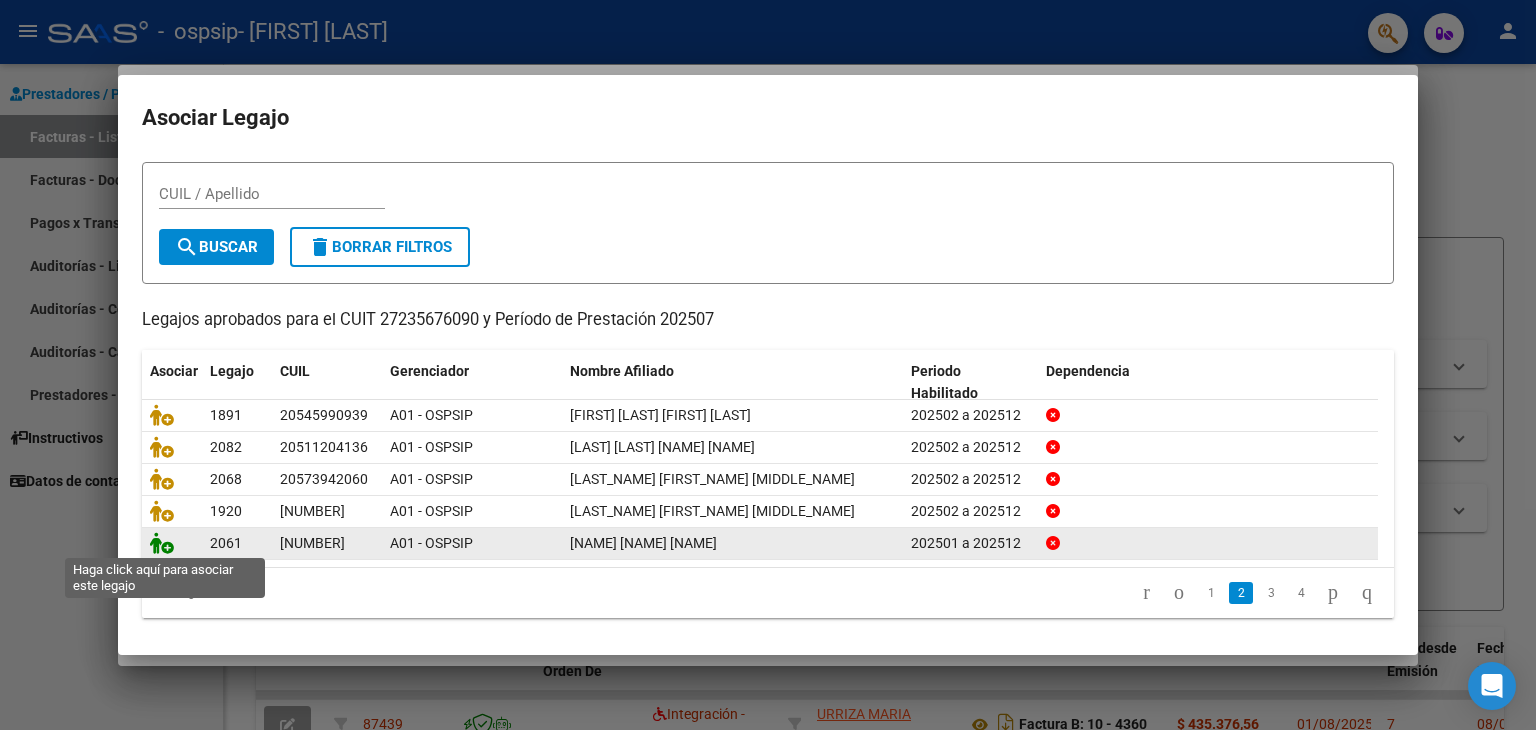 click 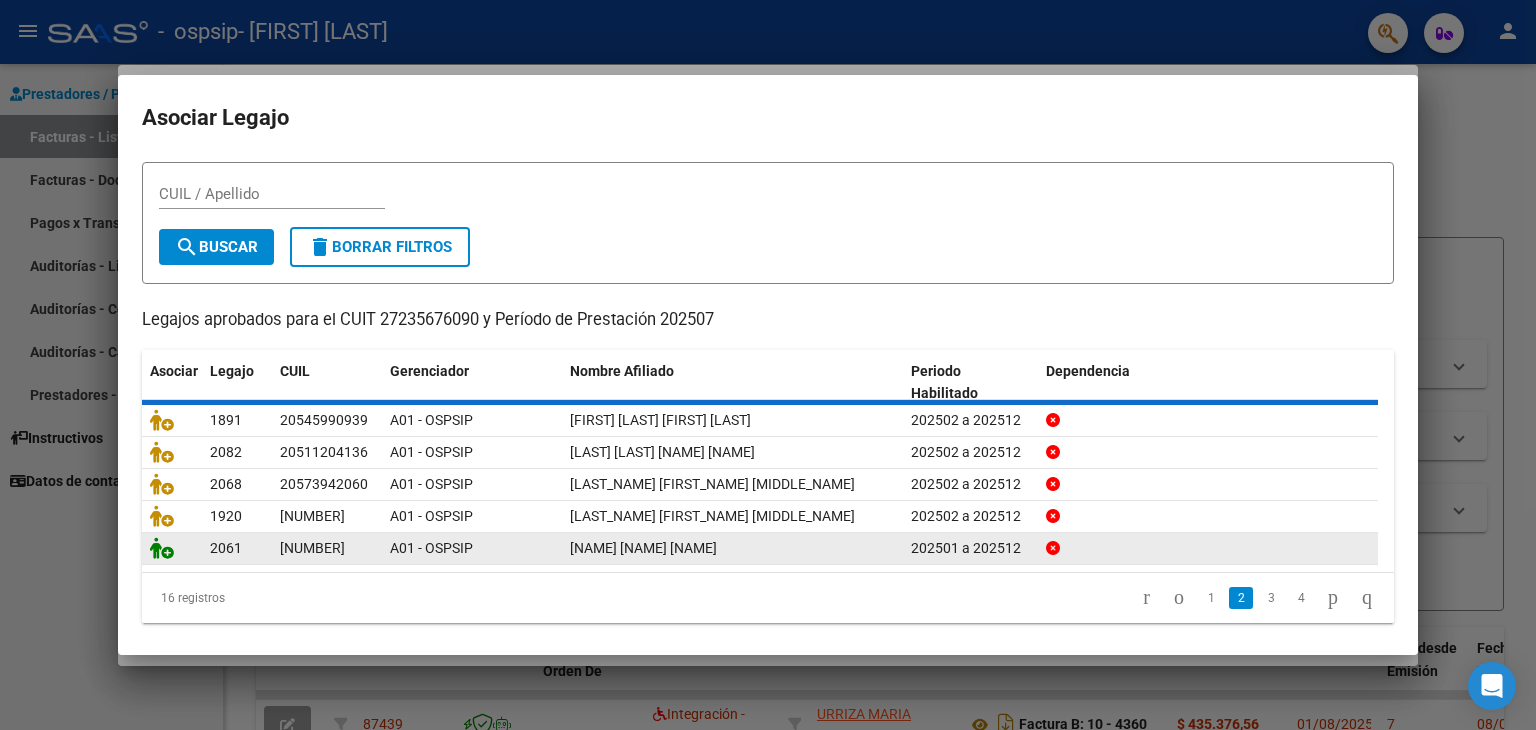 scroll, scrollTop: 0, scrollLeft: 0, axis: both 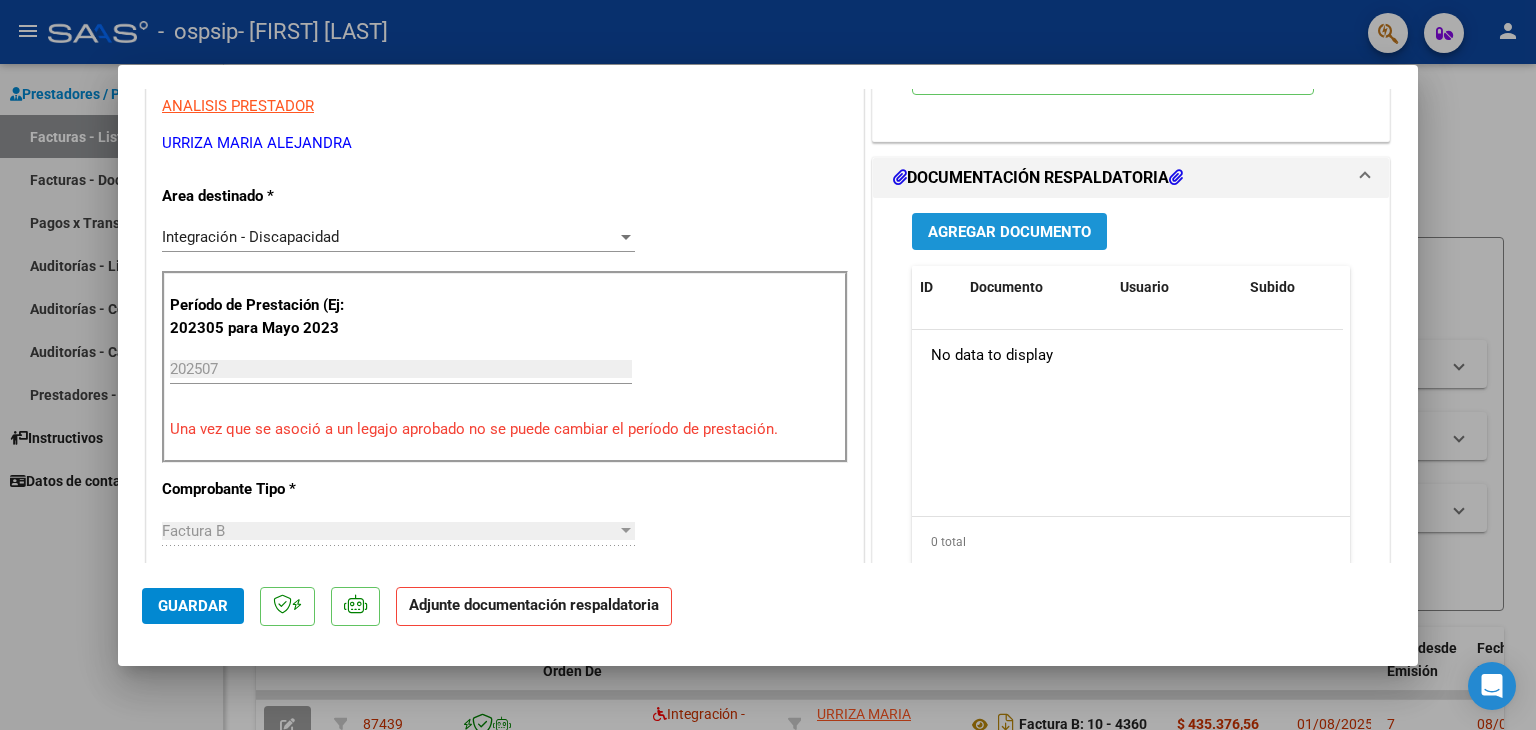 click on "Agregar Documento" at bounding box center (1009, 232) 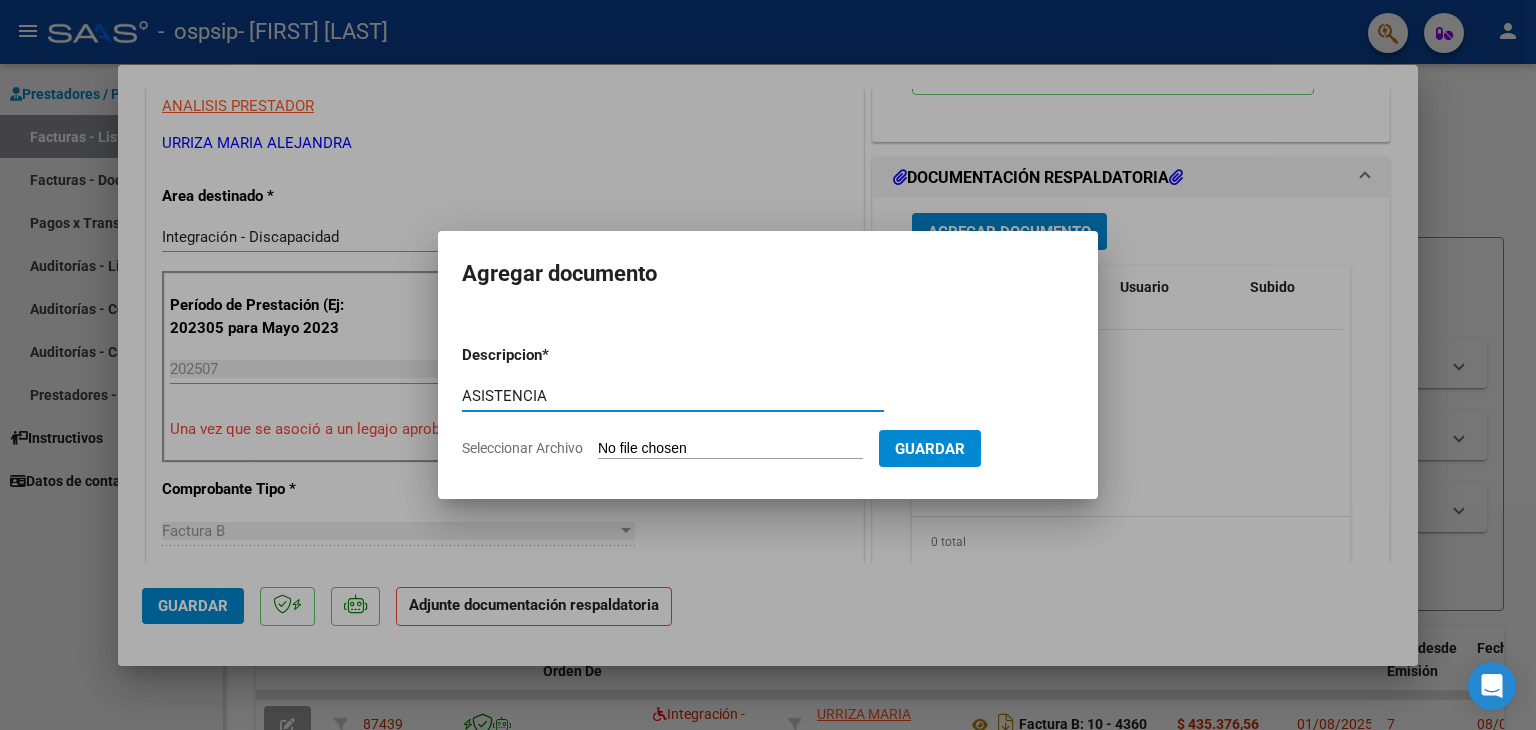 type on "ASISTENCIA" 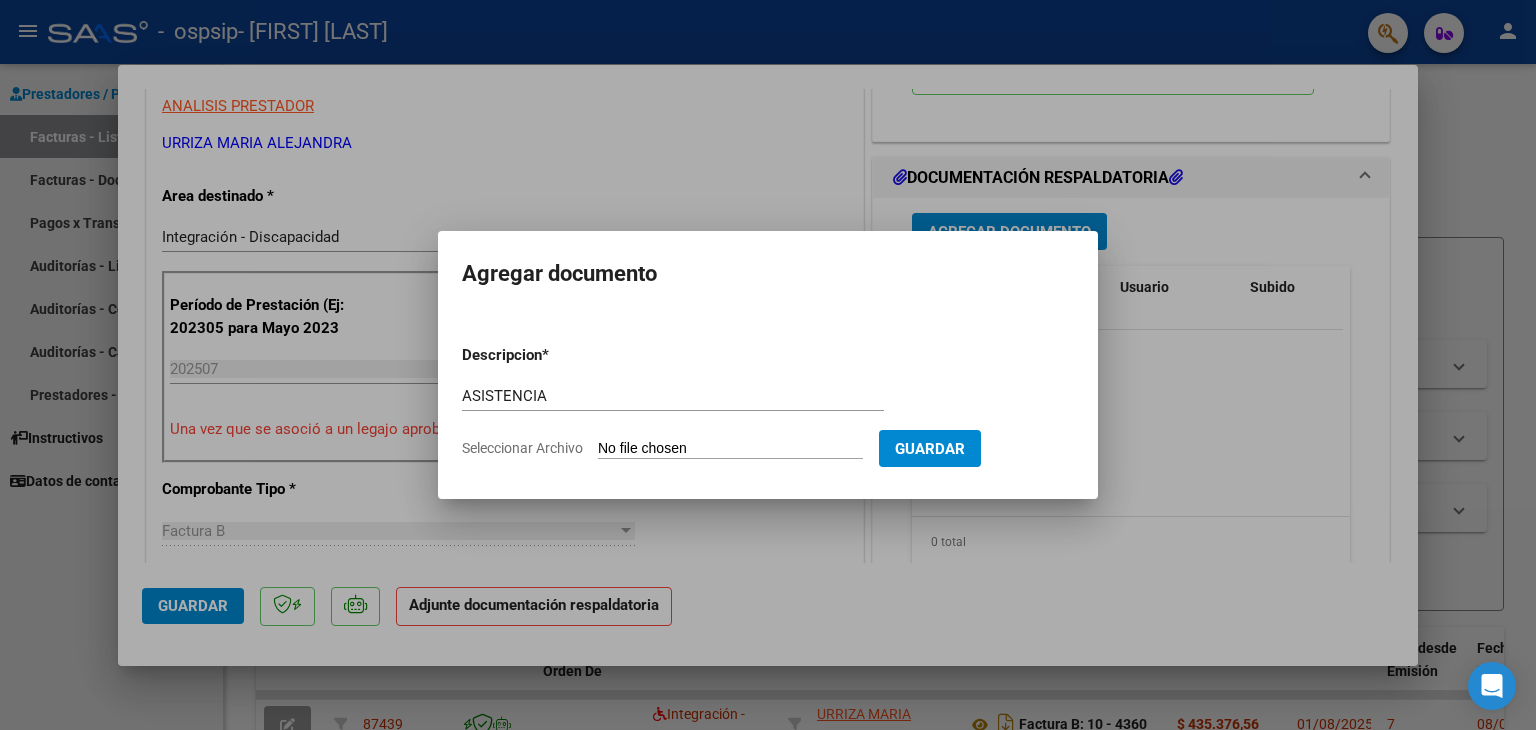 click on "Seleccionar Archivo" at bounding box center [730, 449] 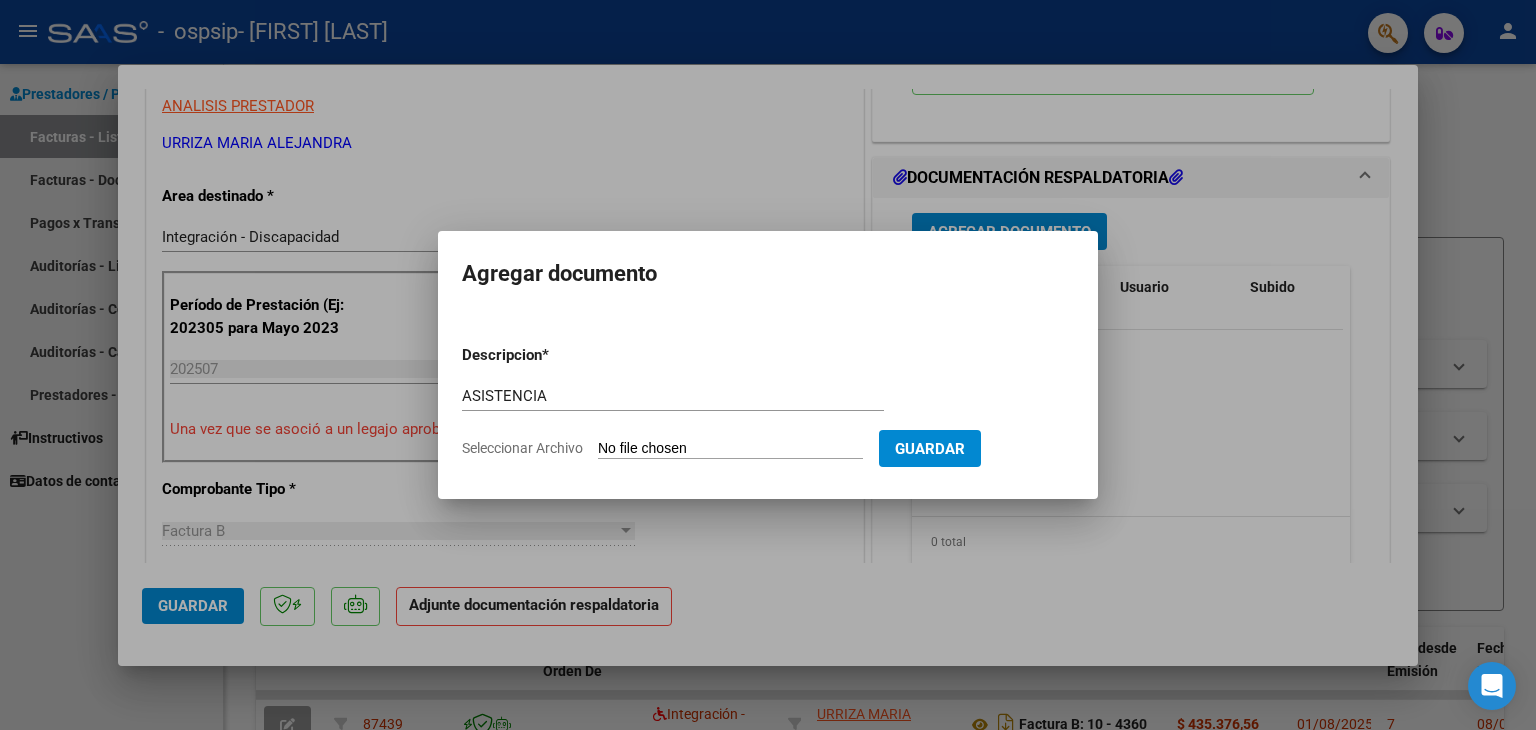 type on "C:\fakepath\JULIO 2025 - [NAME].pdf" 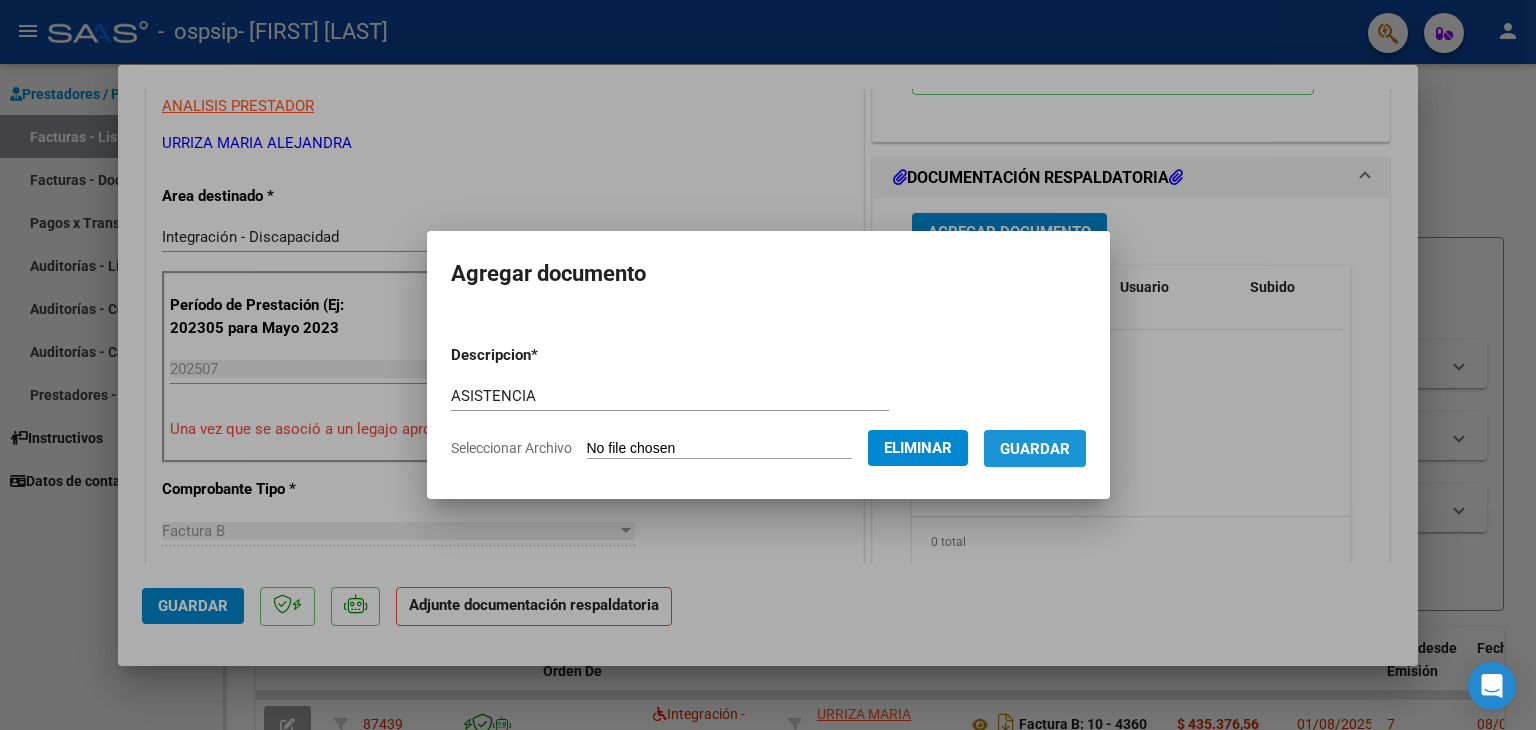 click on "Guardar" at bounding box center (1035, 449) 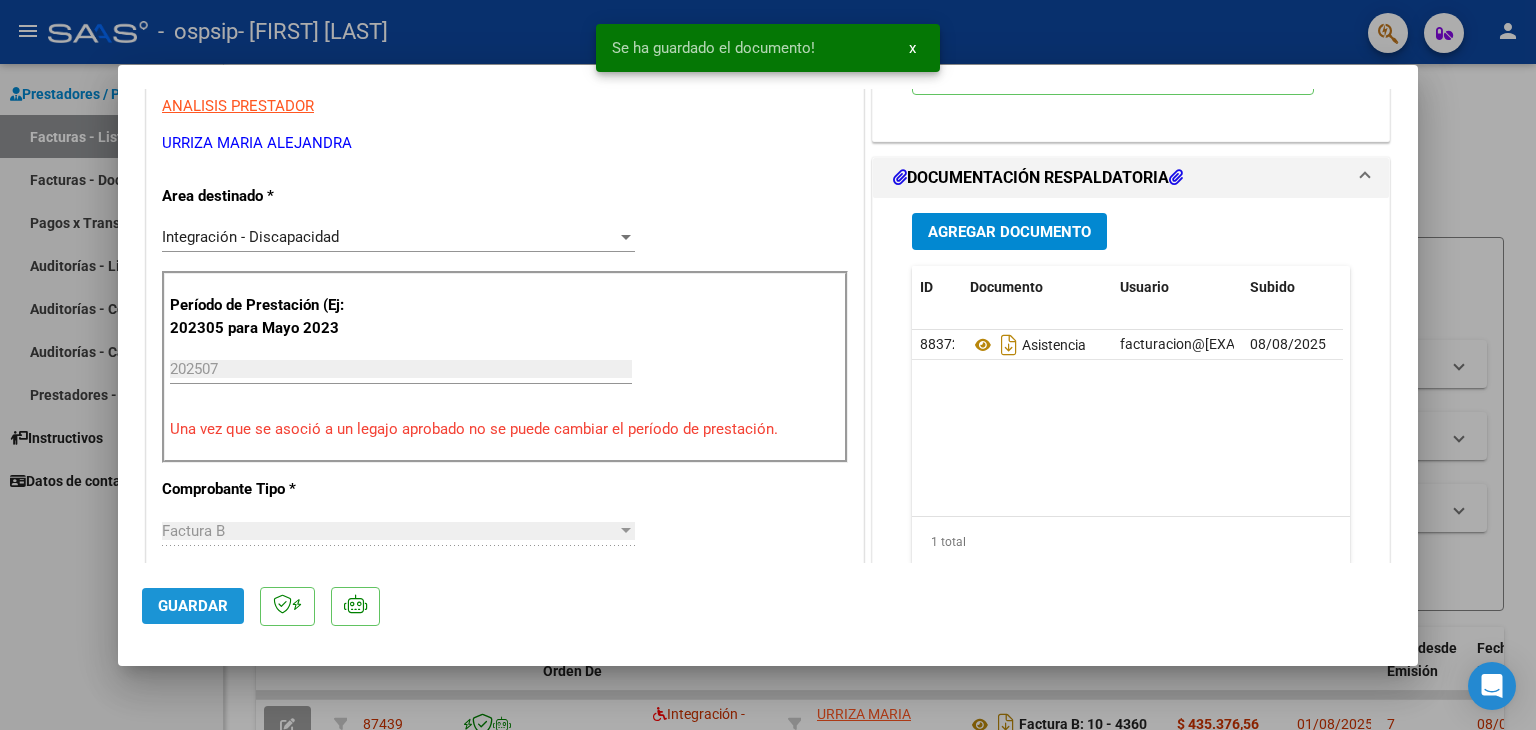 click on "Guardar" 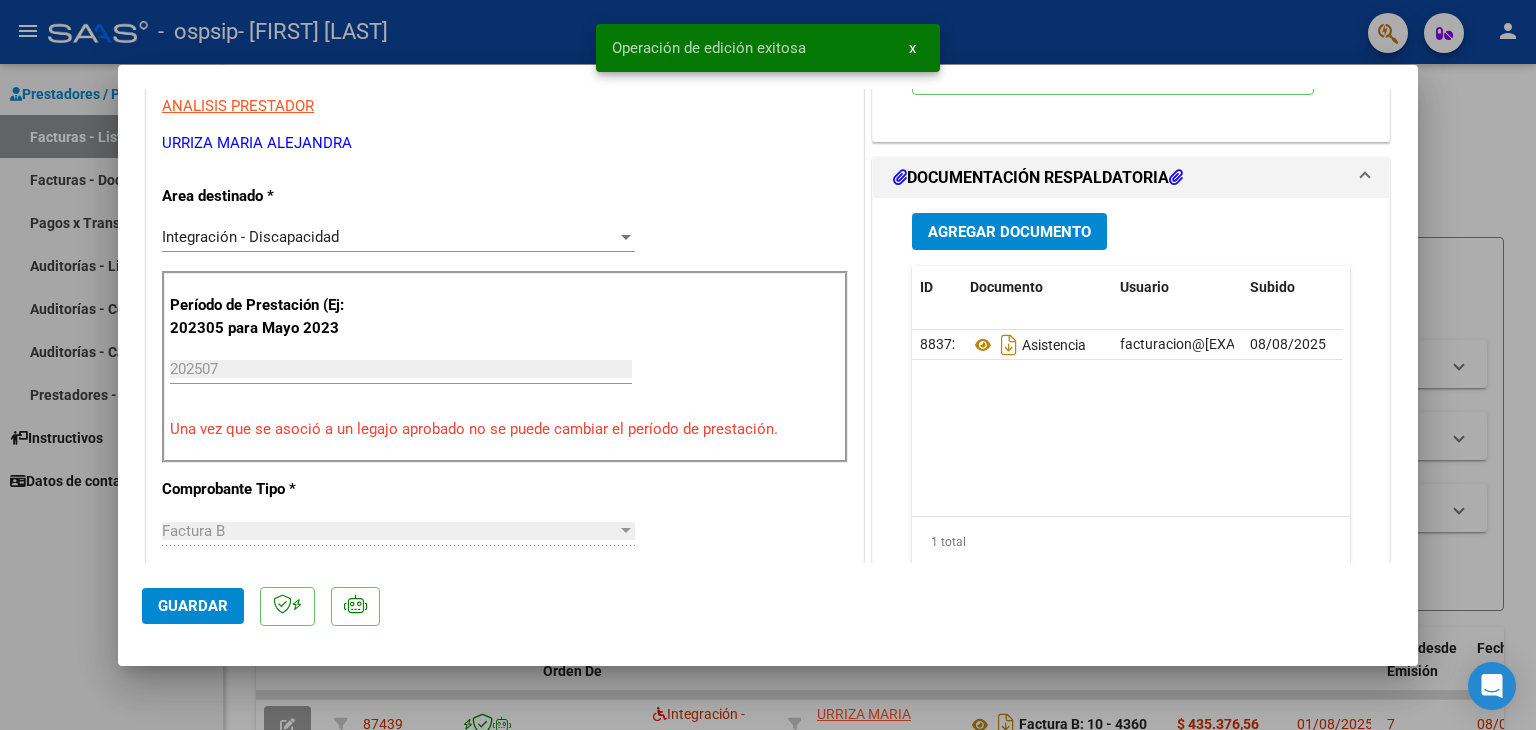 click at bounding box center (768, 365) 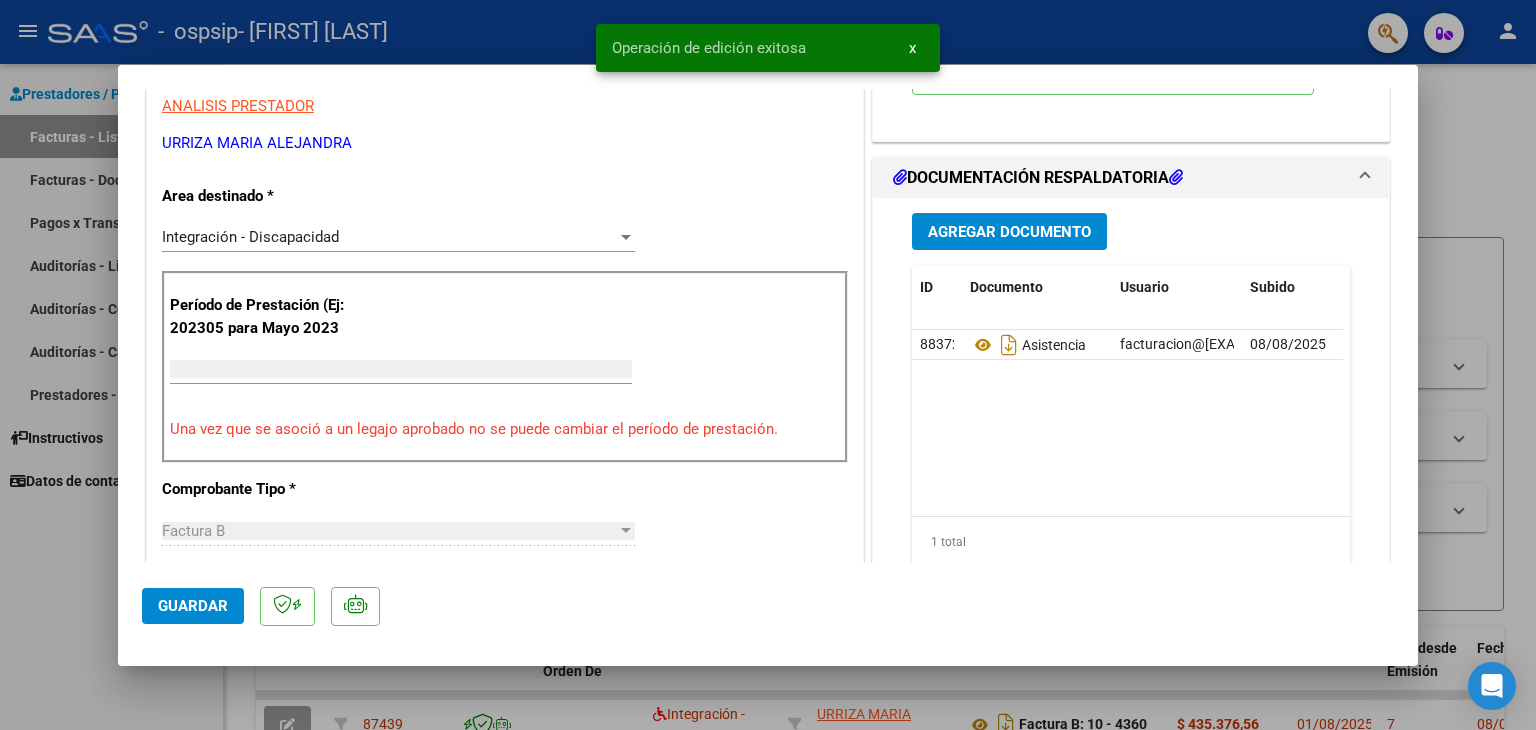 scroll, scrollTop: 0, scrollLeft: 0, axis: both 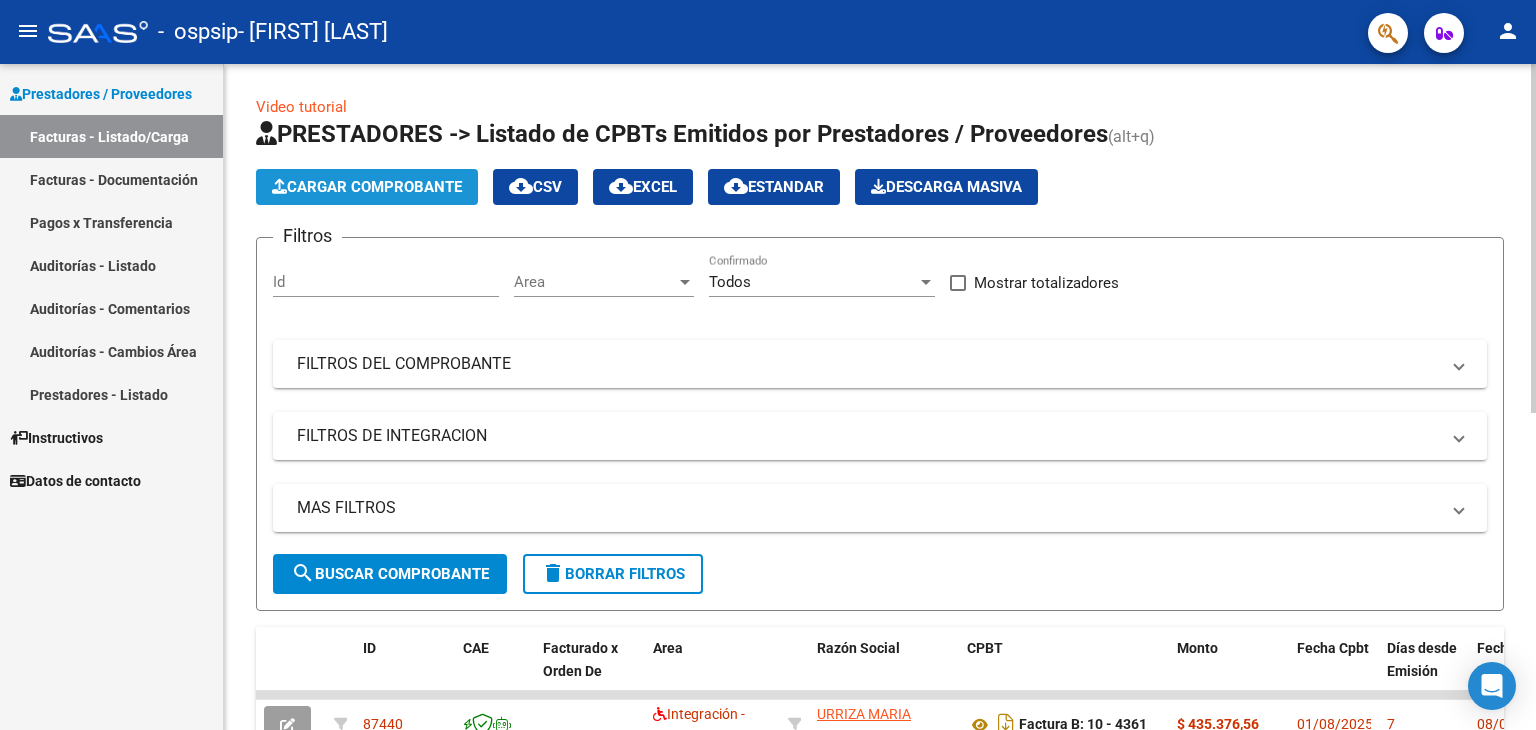 click on "Cargar Comprobante" 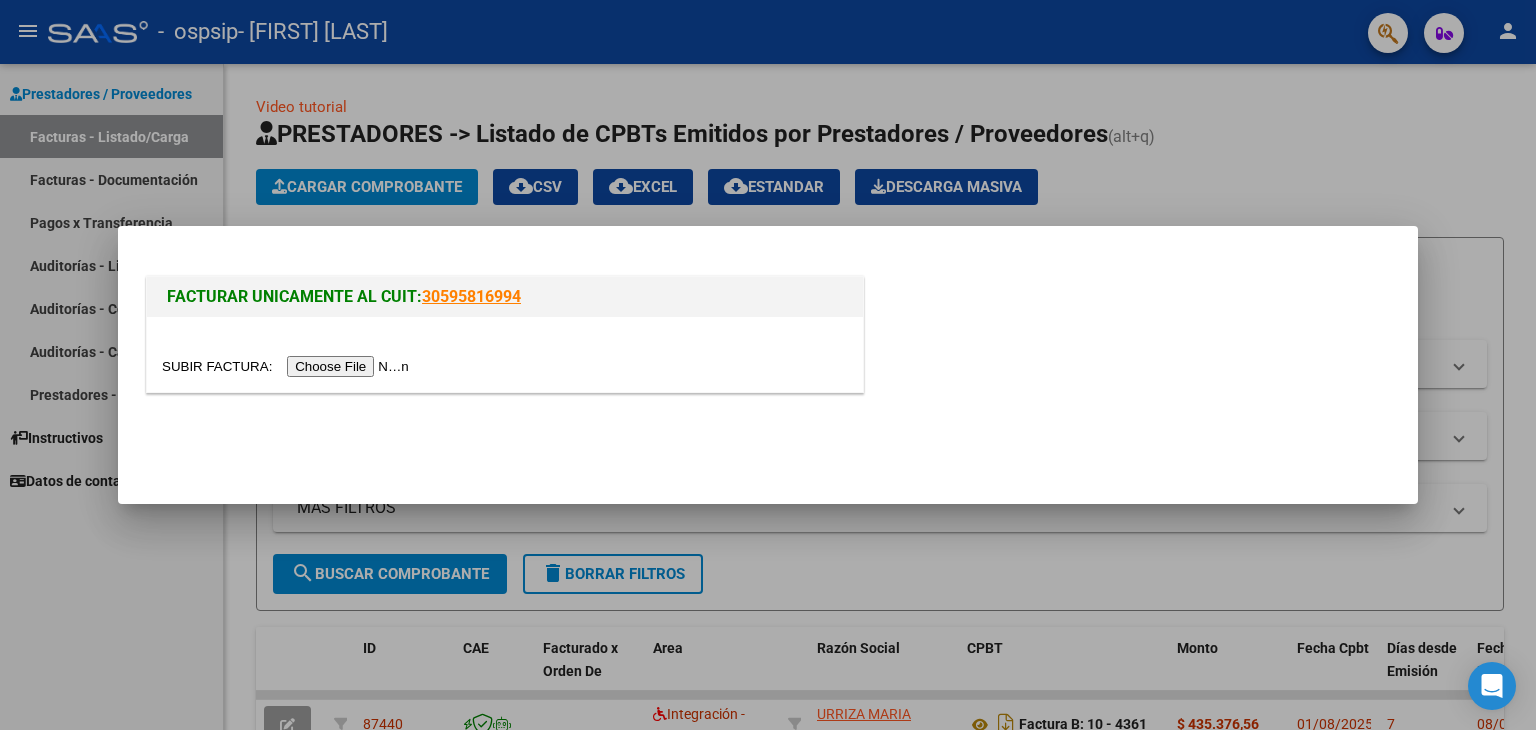 click at bounding box center [288, 366] 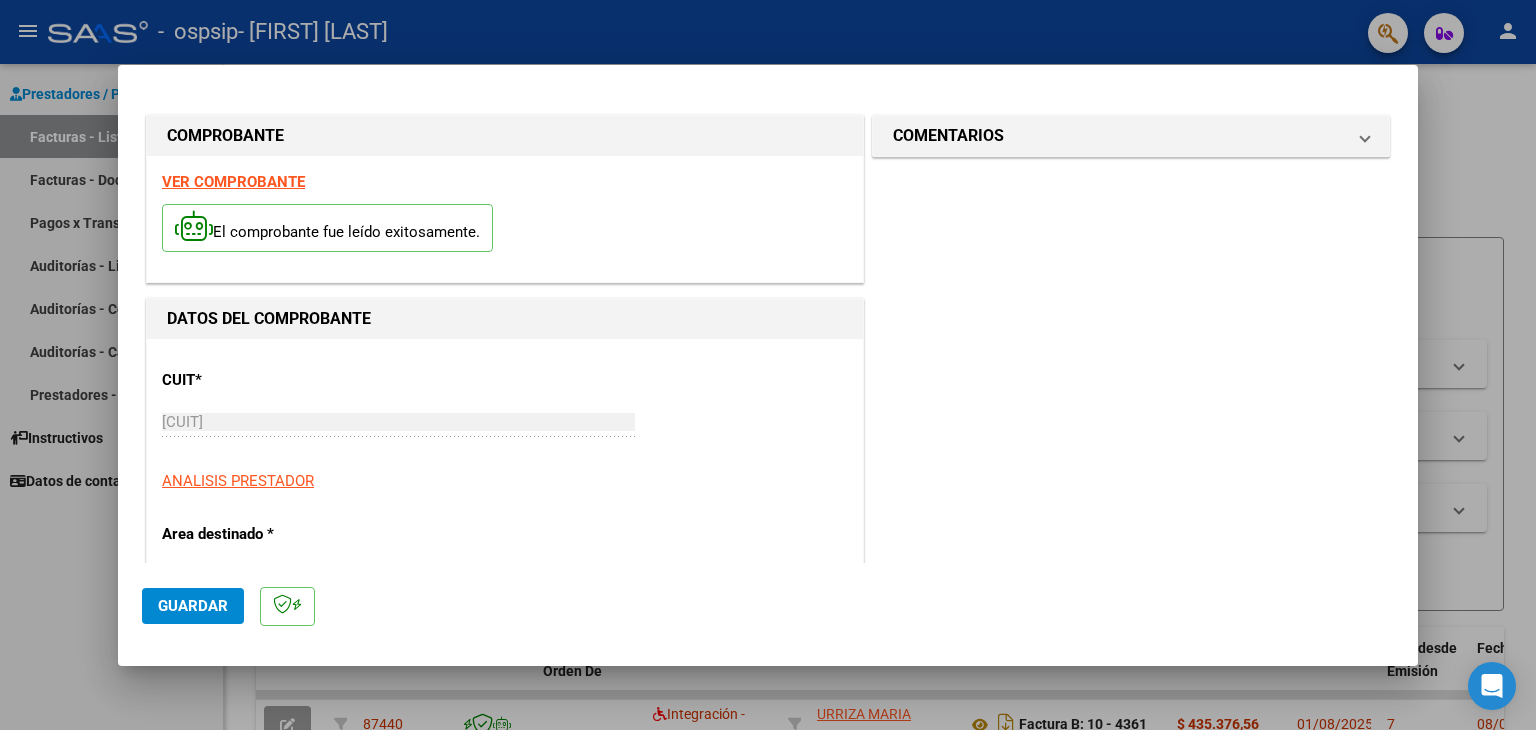 scroll, scrollTop: 414, scrollLeft: 0, axis: vertical 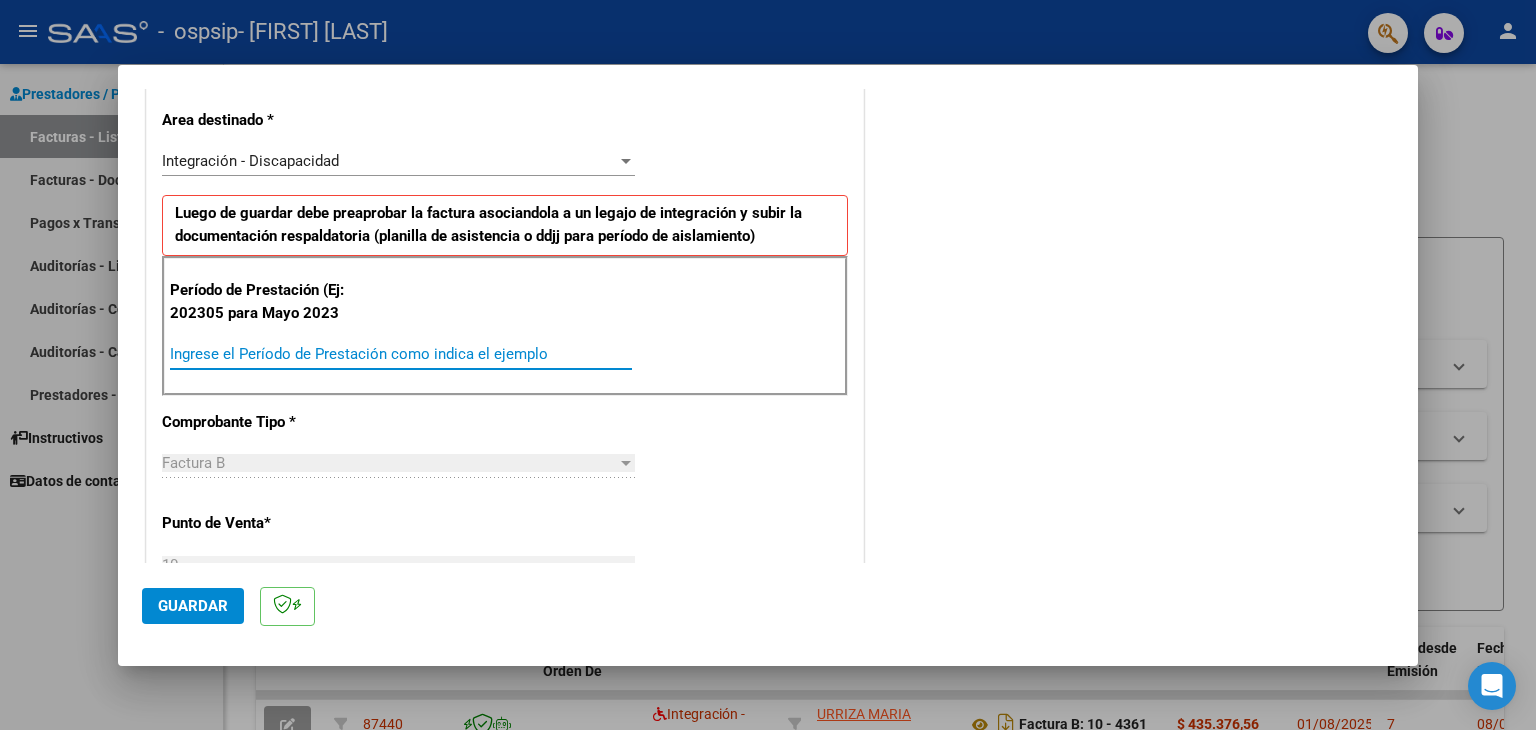 click on "Ingrese el Período de Prestación como indica el ejemplo" at bounding box center (401, 354) 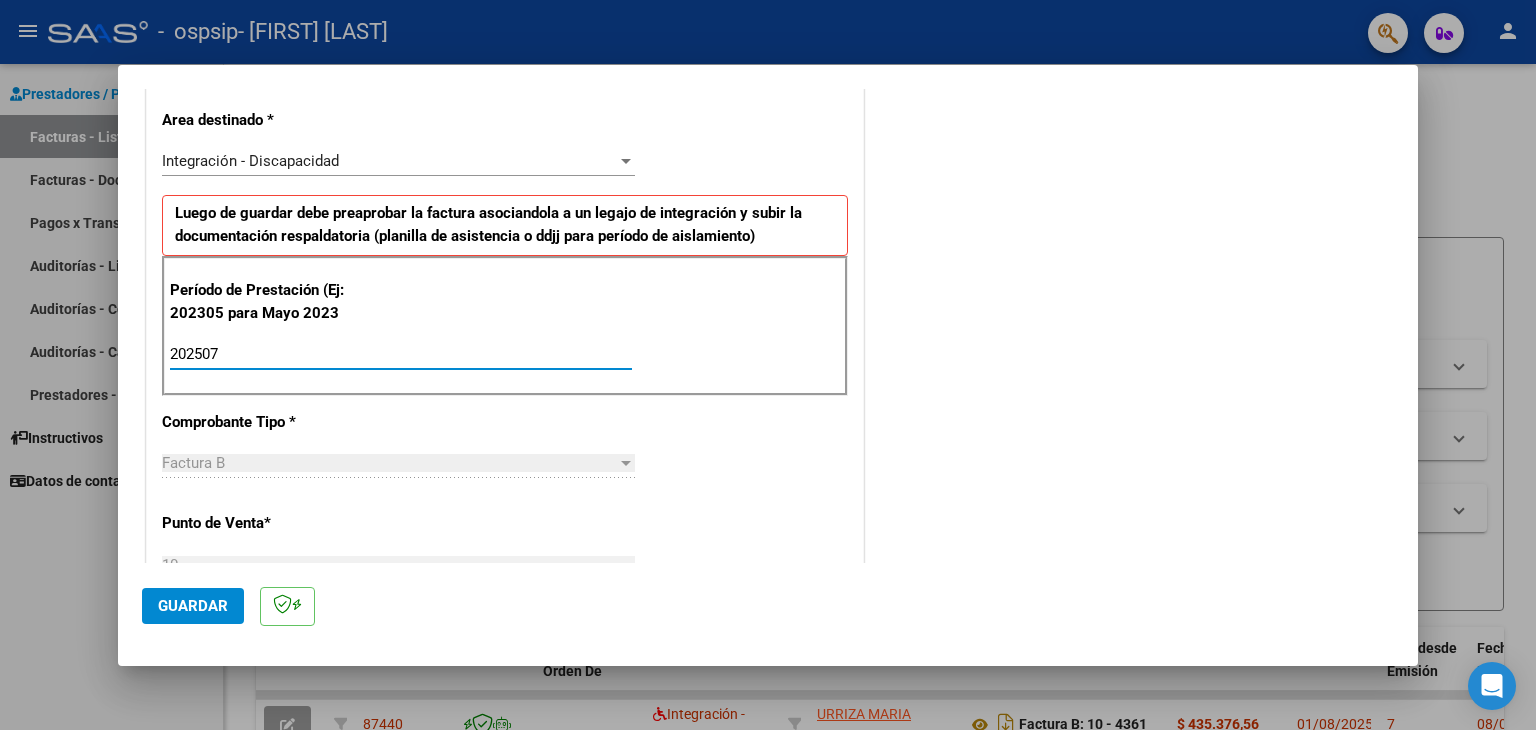 type on "202507" 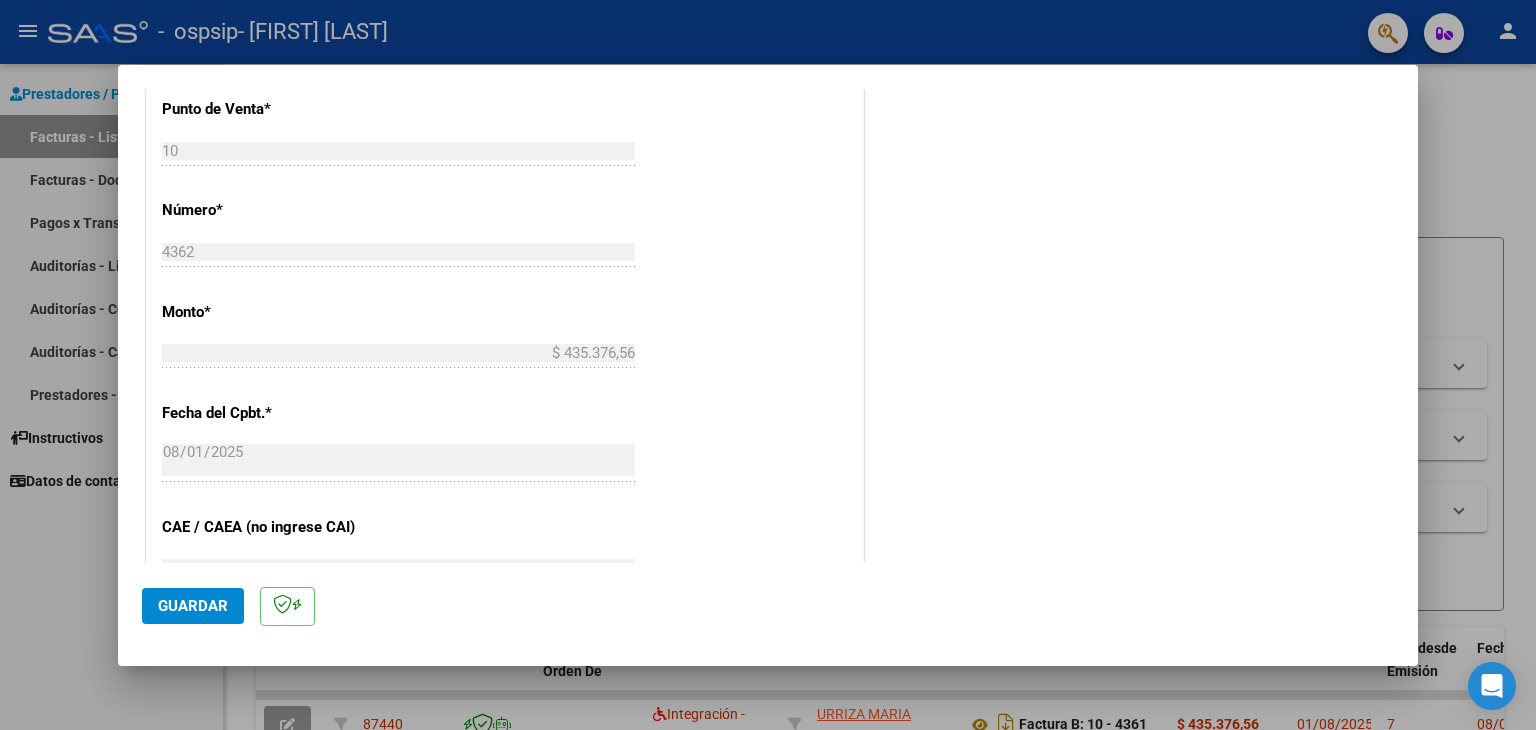 scroll, scrollTop: 1243, scrollLeft: 0, axis: vertical 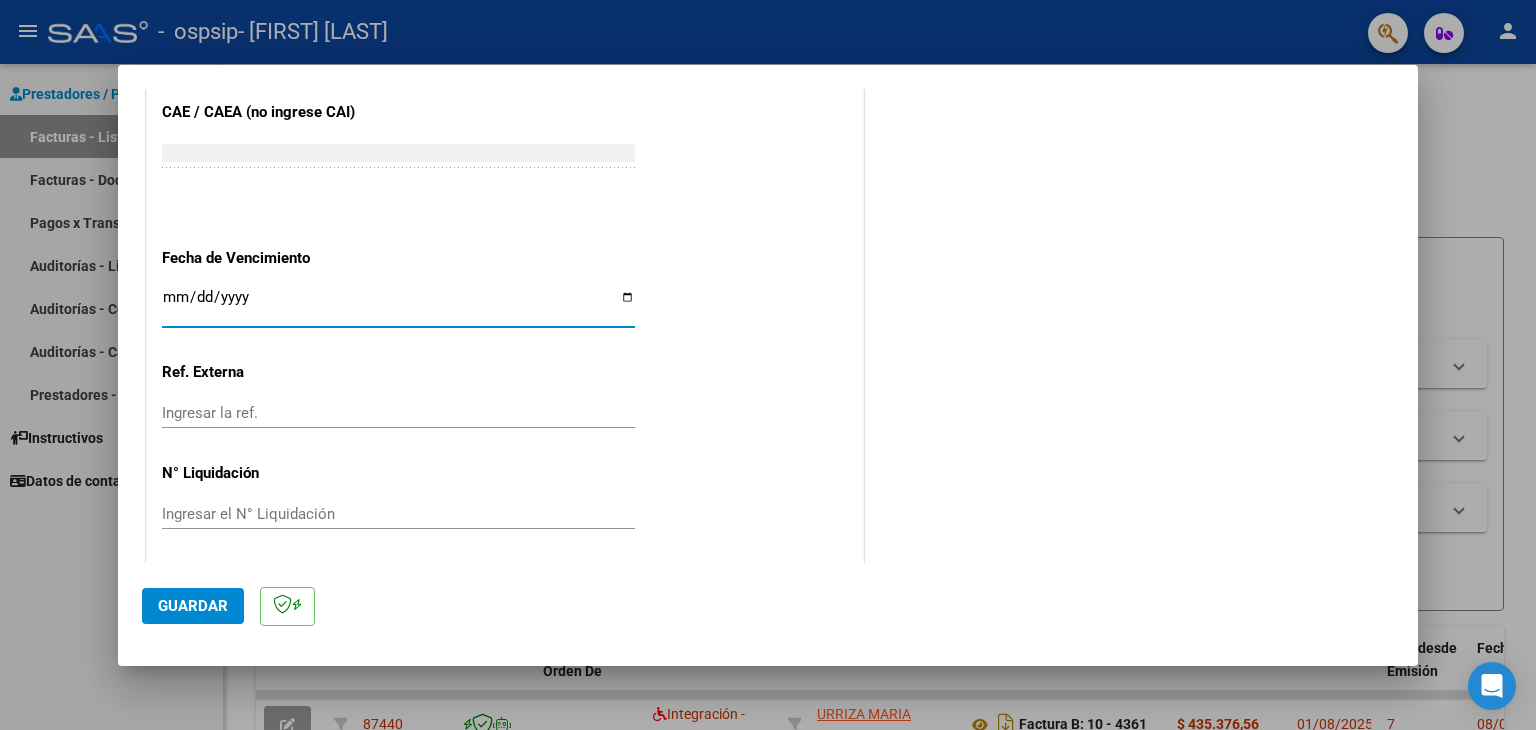 click on "Ingresar la fecha" at bounding box center [398, 305] 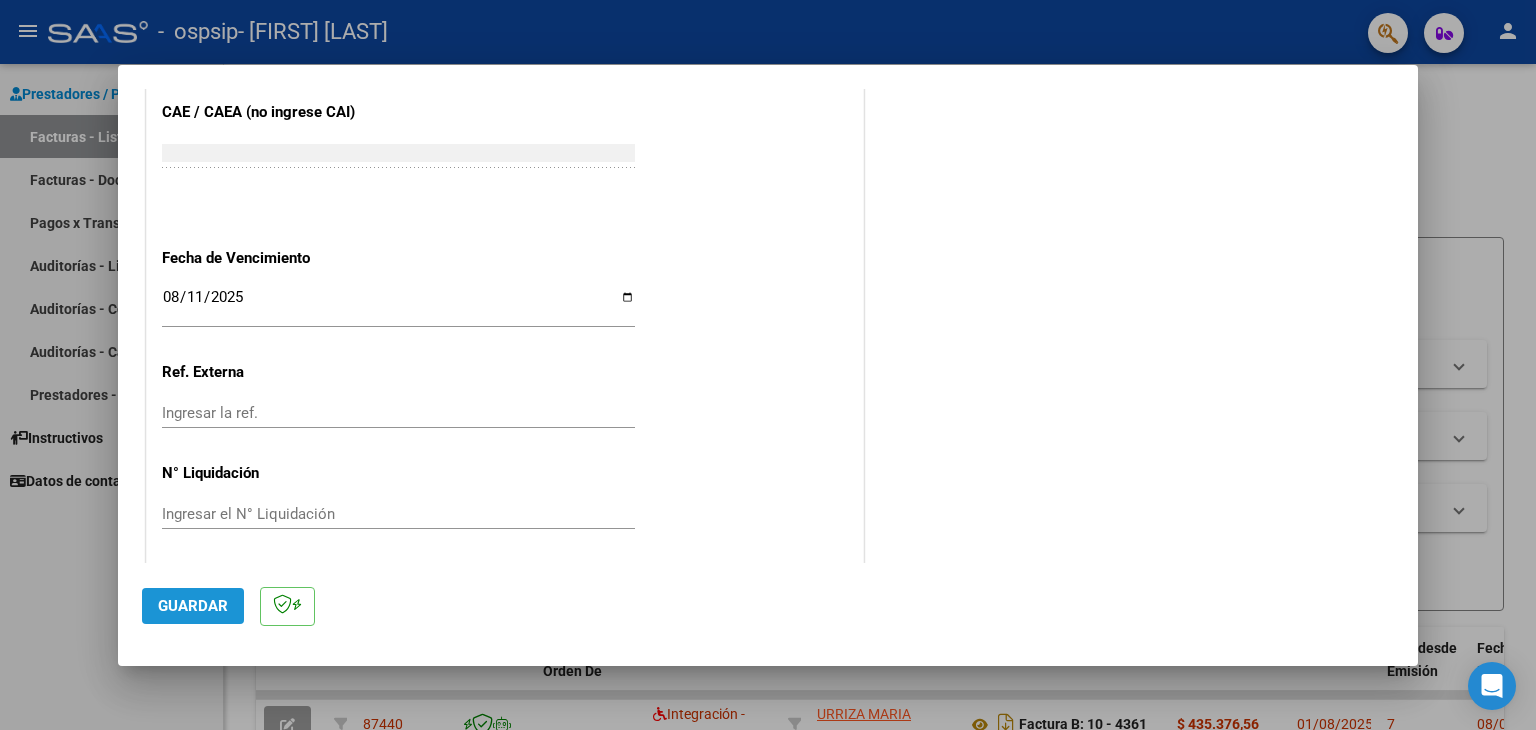 click on "Guardar" 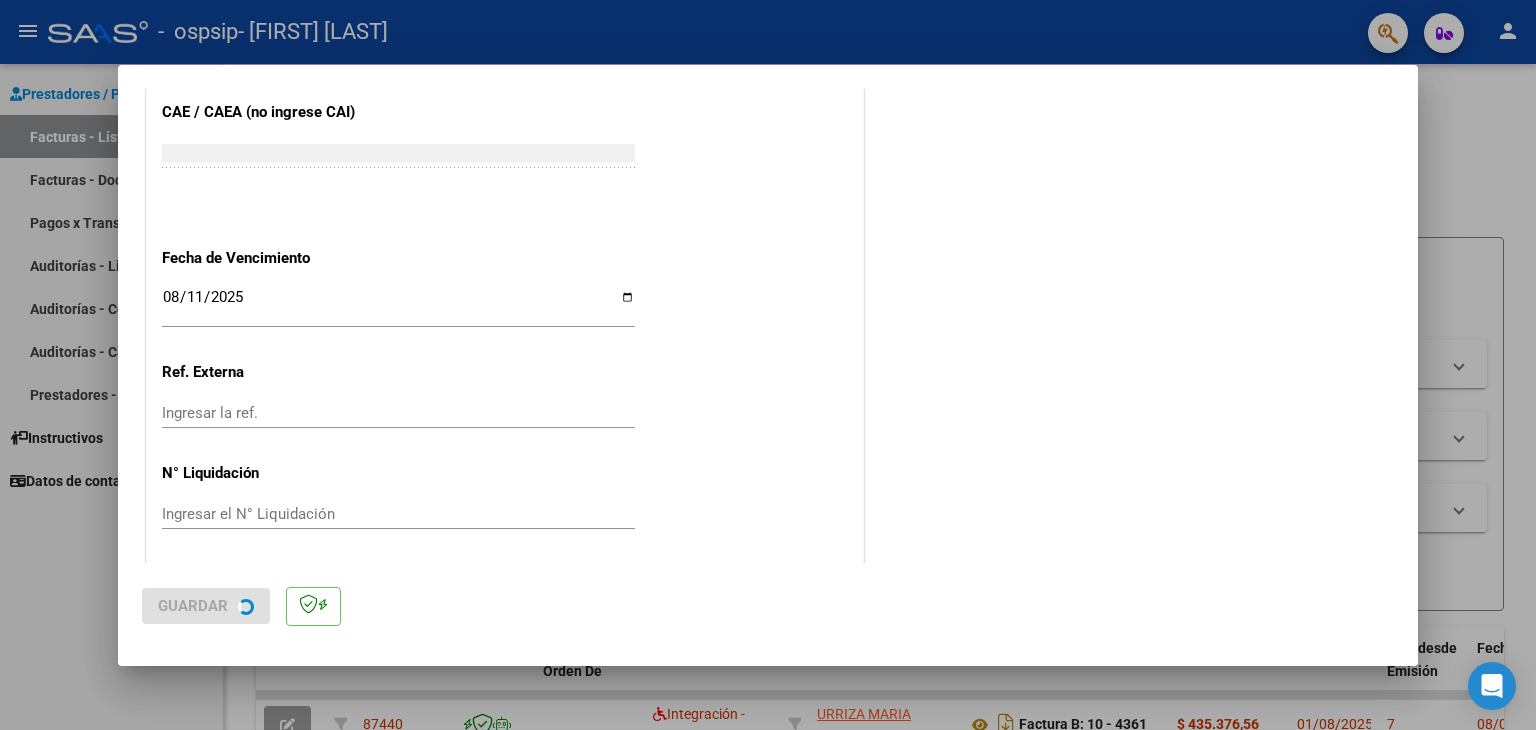scroll, scrollTop: 0, scrollLeft: 0, axis: both 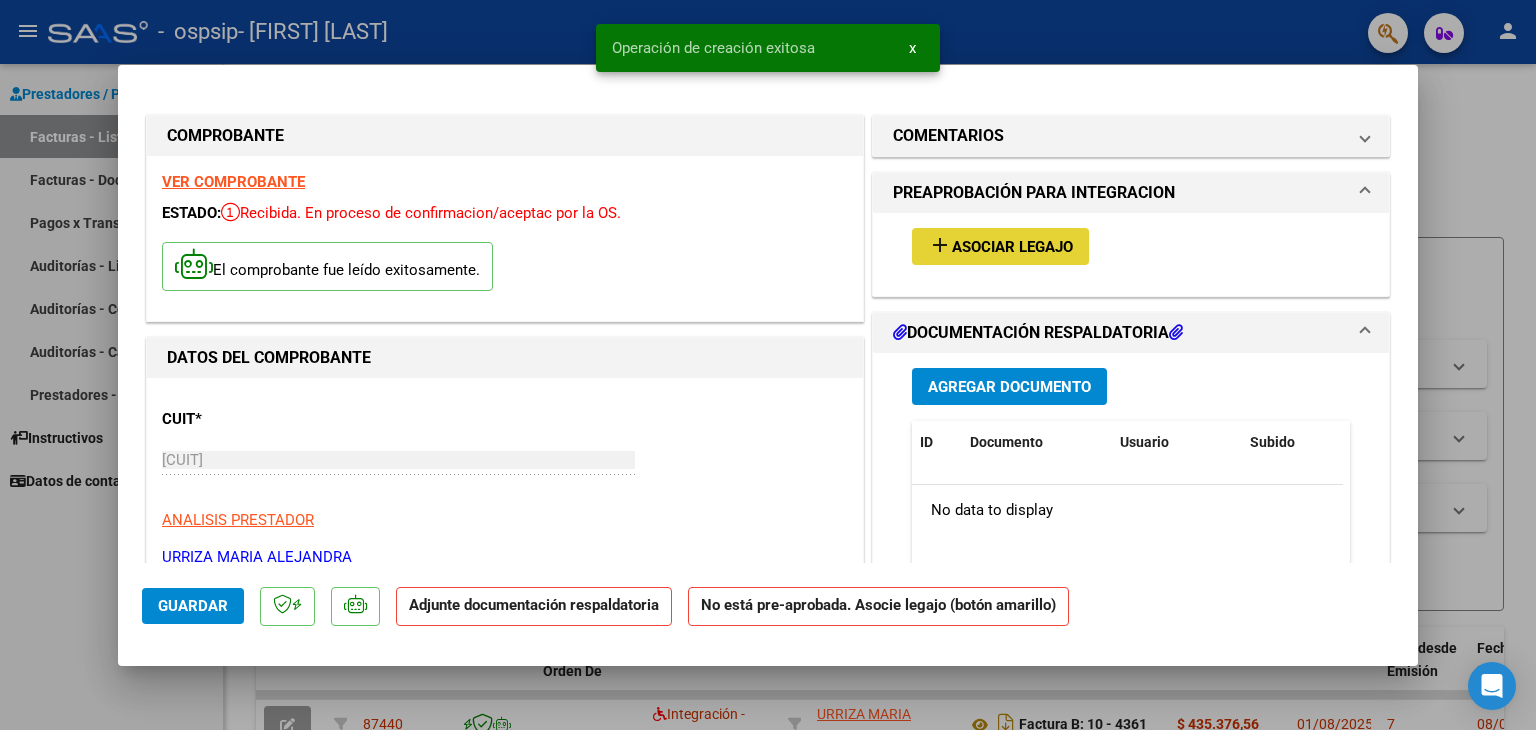click on "Asociar Legajo" at bounding box center [1012, 247] 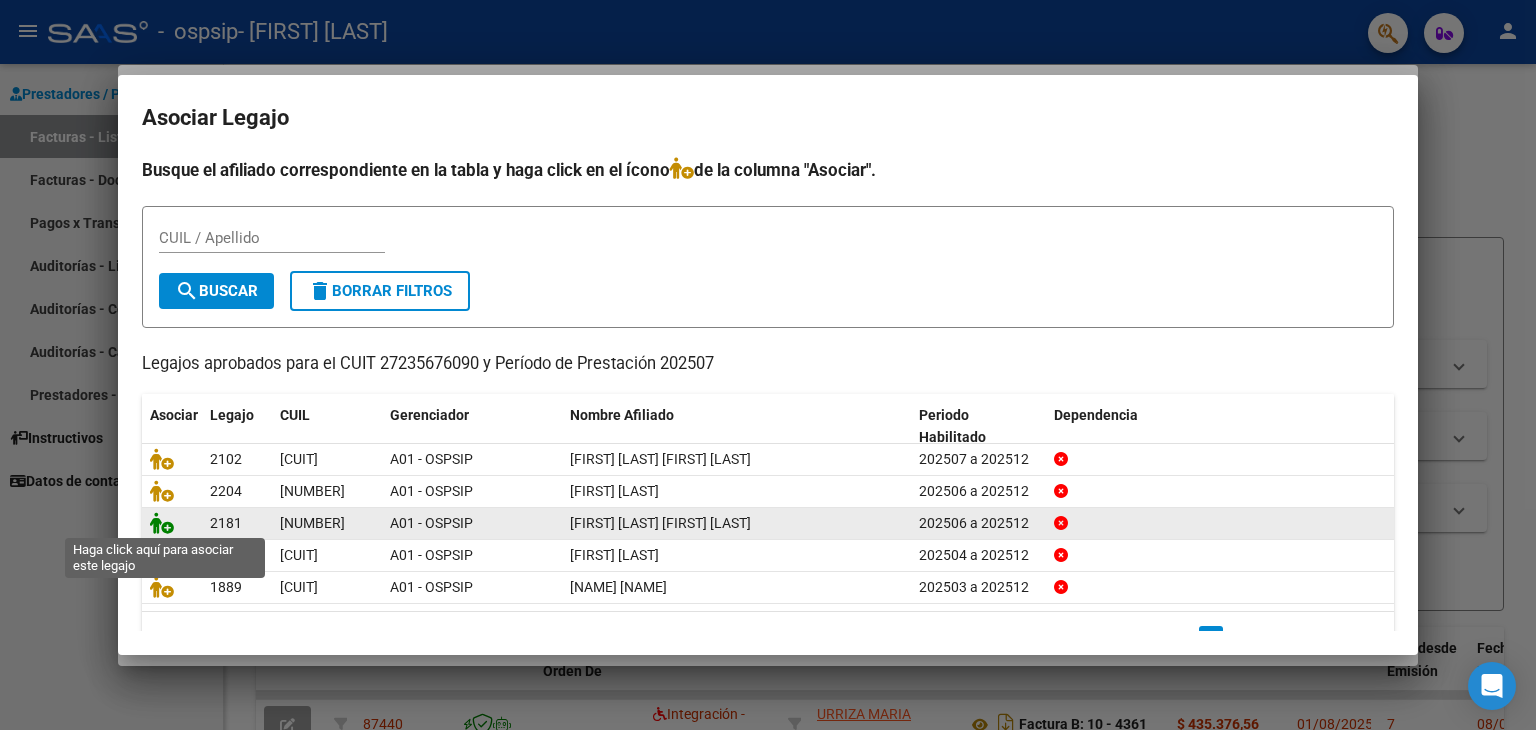 click 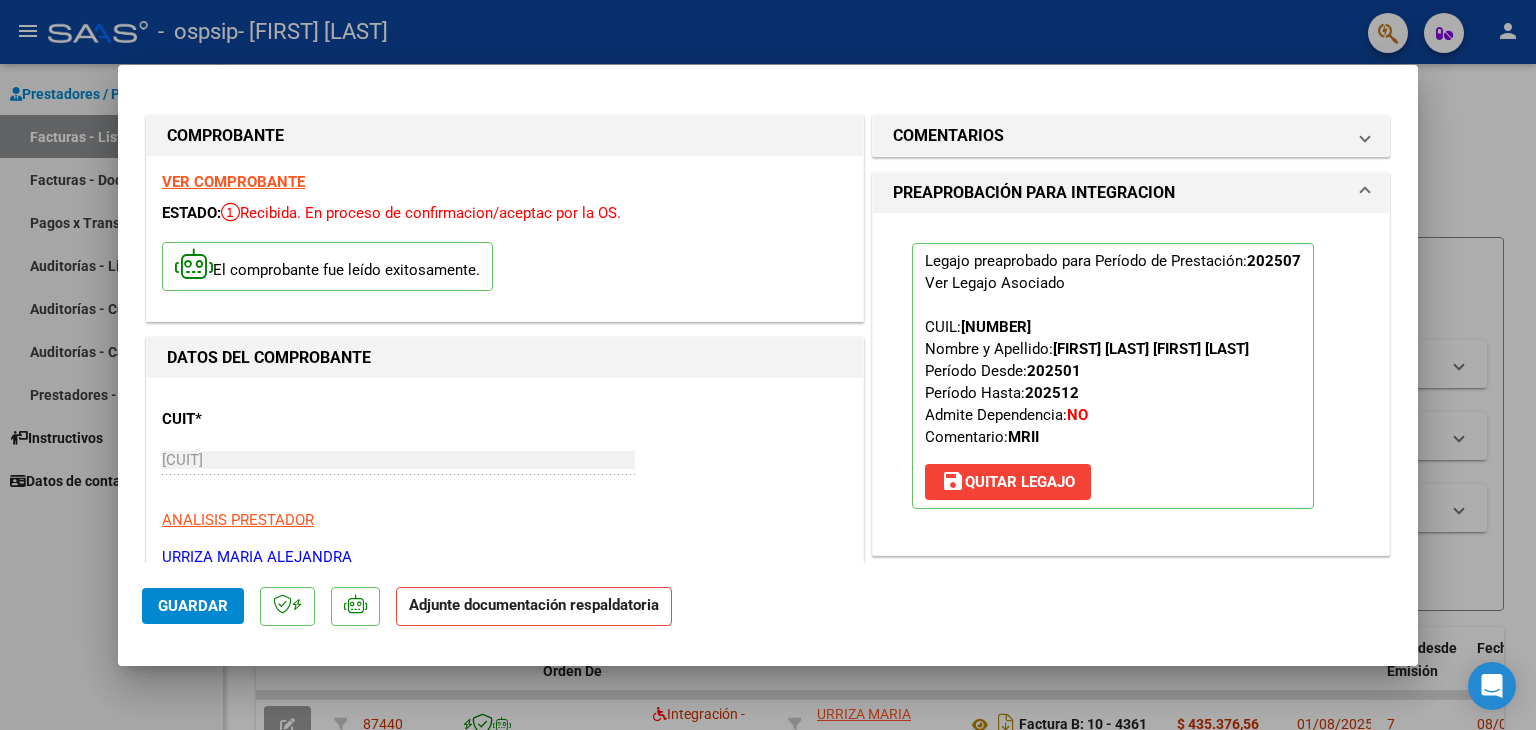 scroll, scrollTop: 414, scrollLeft: 0, axis: vertical 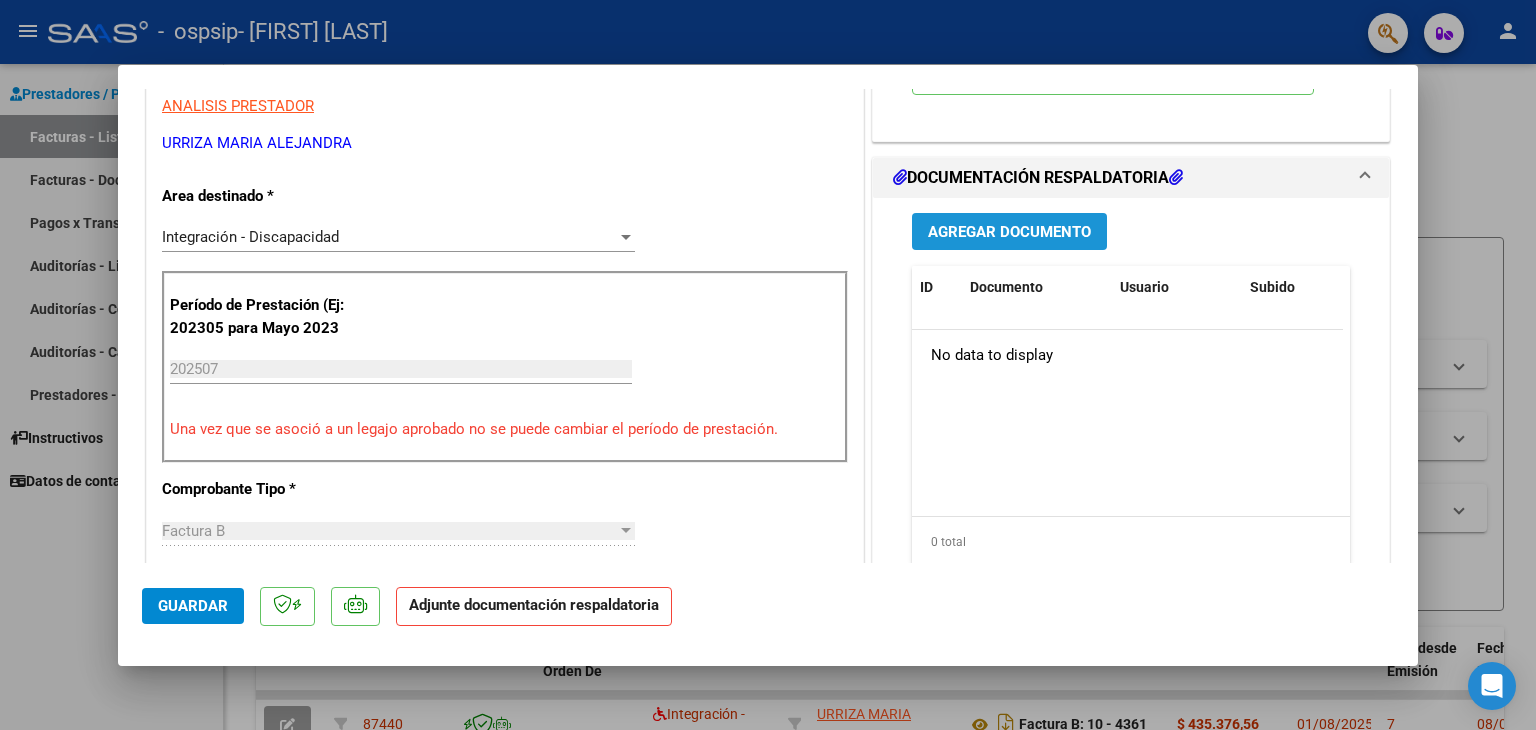 click on "Agregar Documento" at bounding box center [1009, 232] 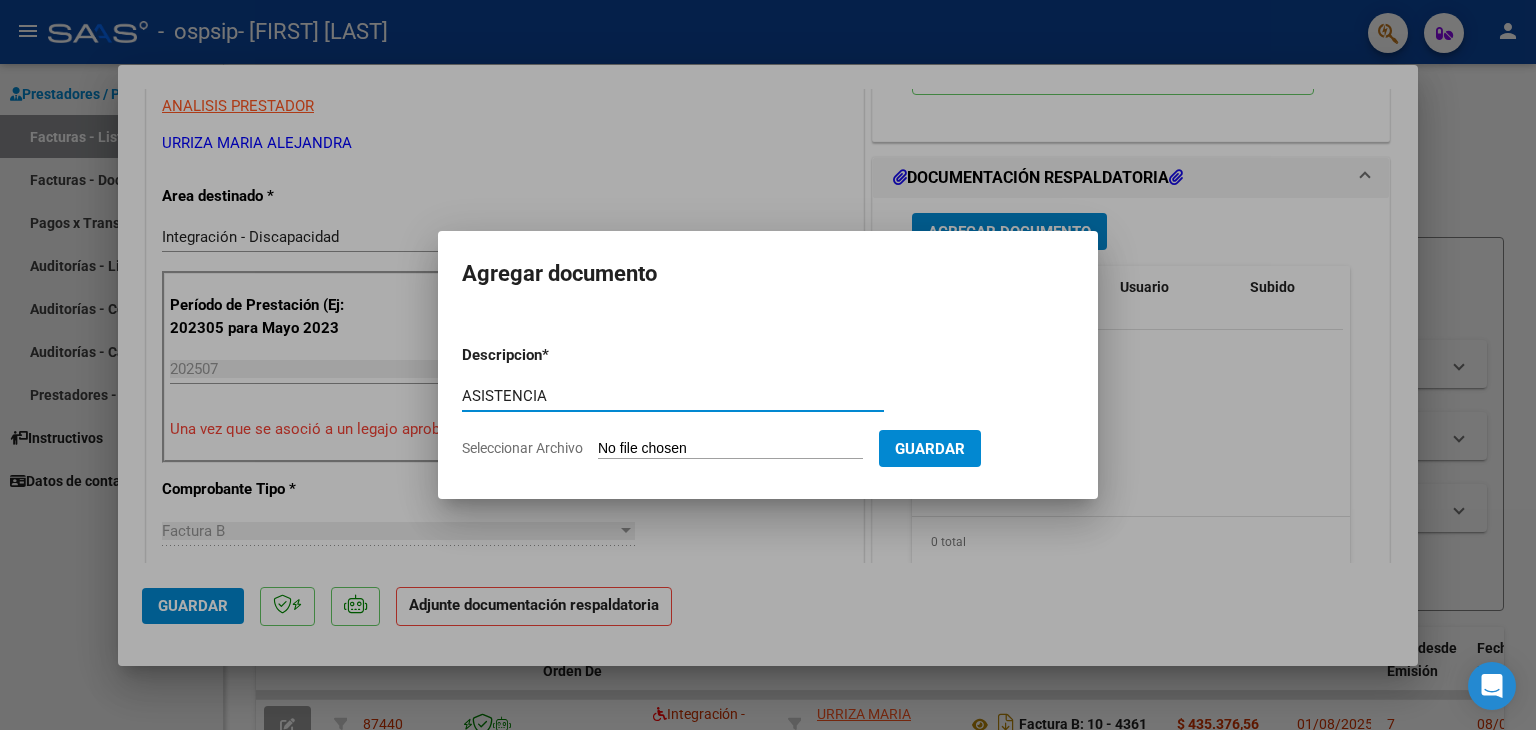 type on "ASISTENCIA" 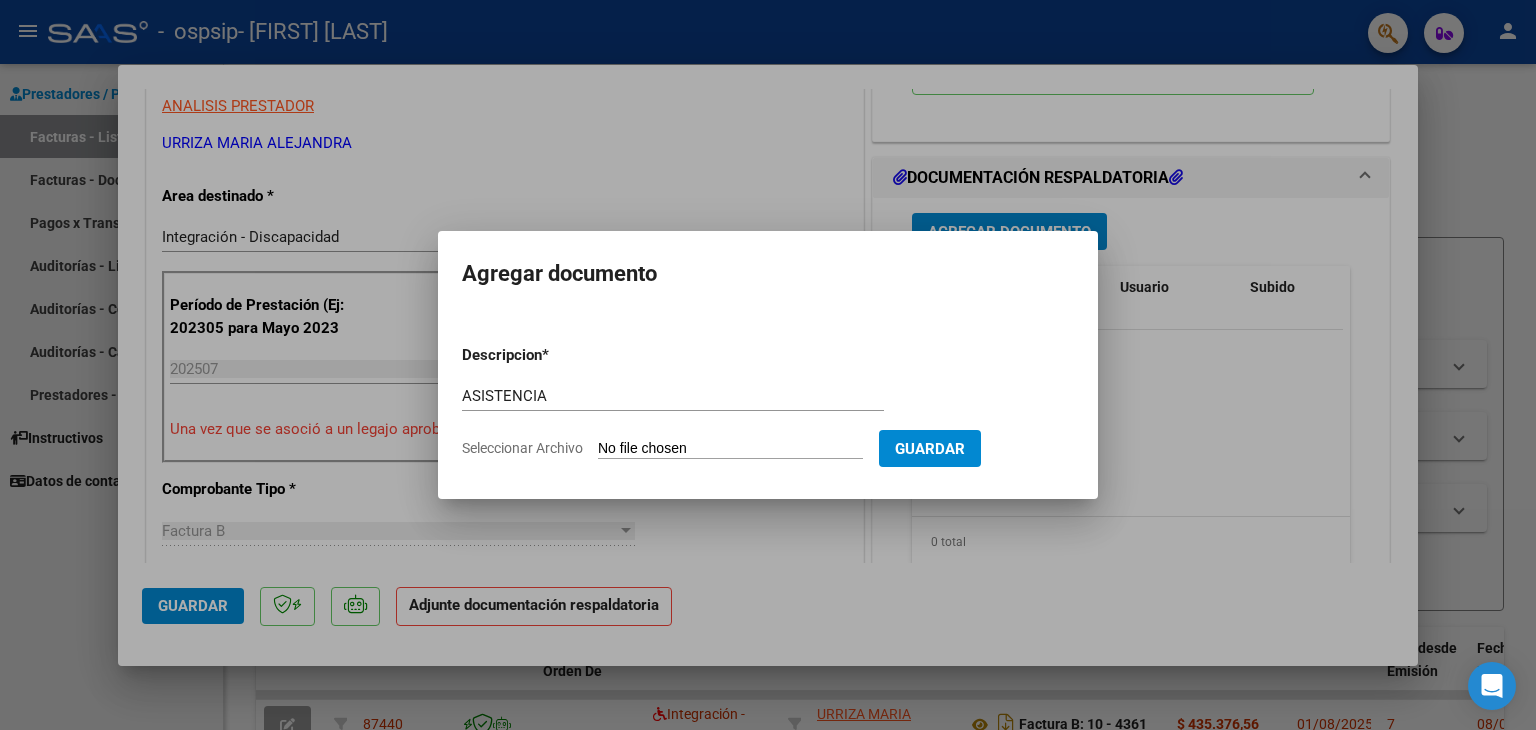 click on "Seleccionar Archivo" at bounding box center [730, 449] 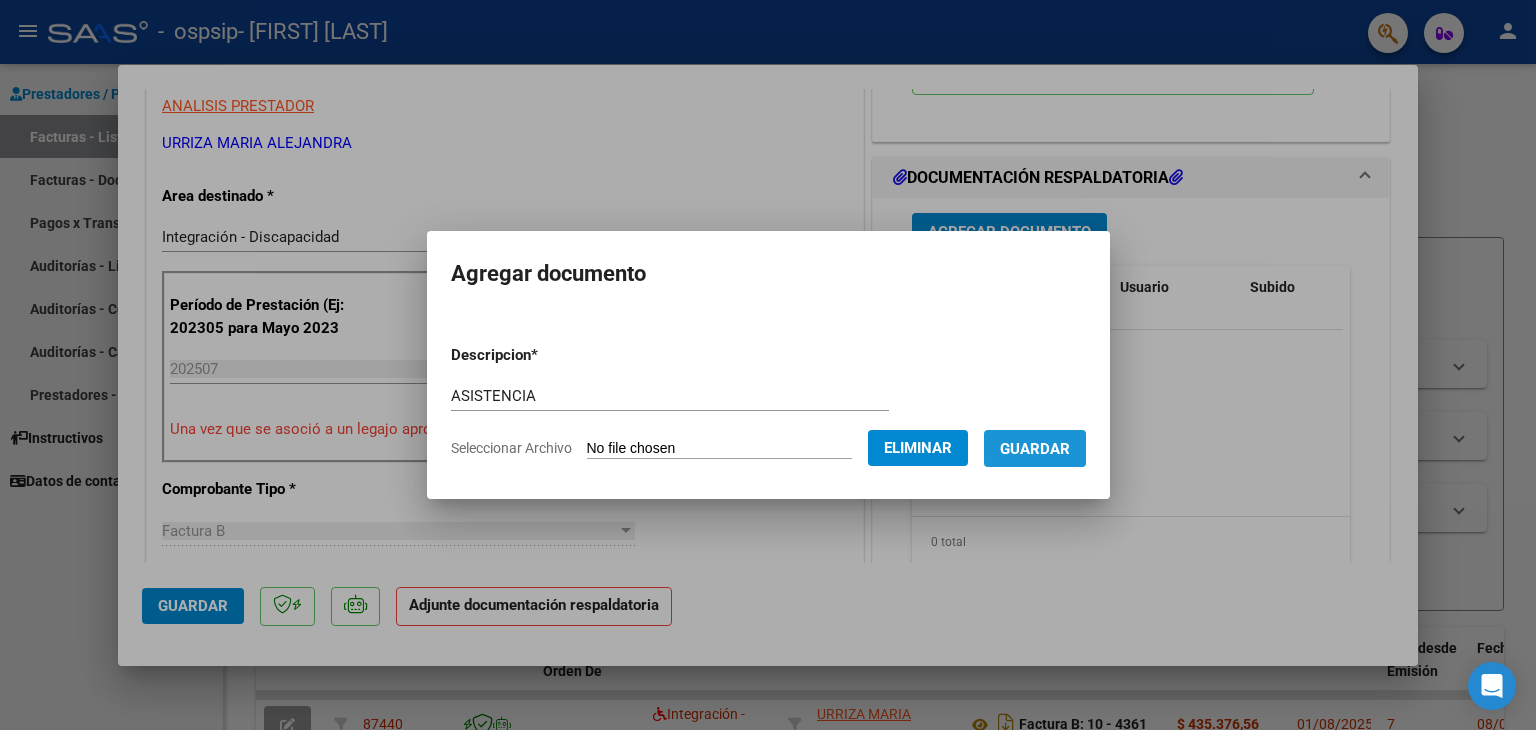 click on "Guardar" at bounding box center (1035, 449) 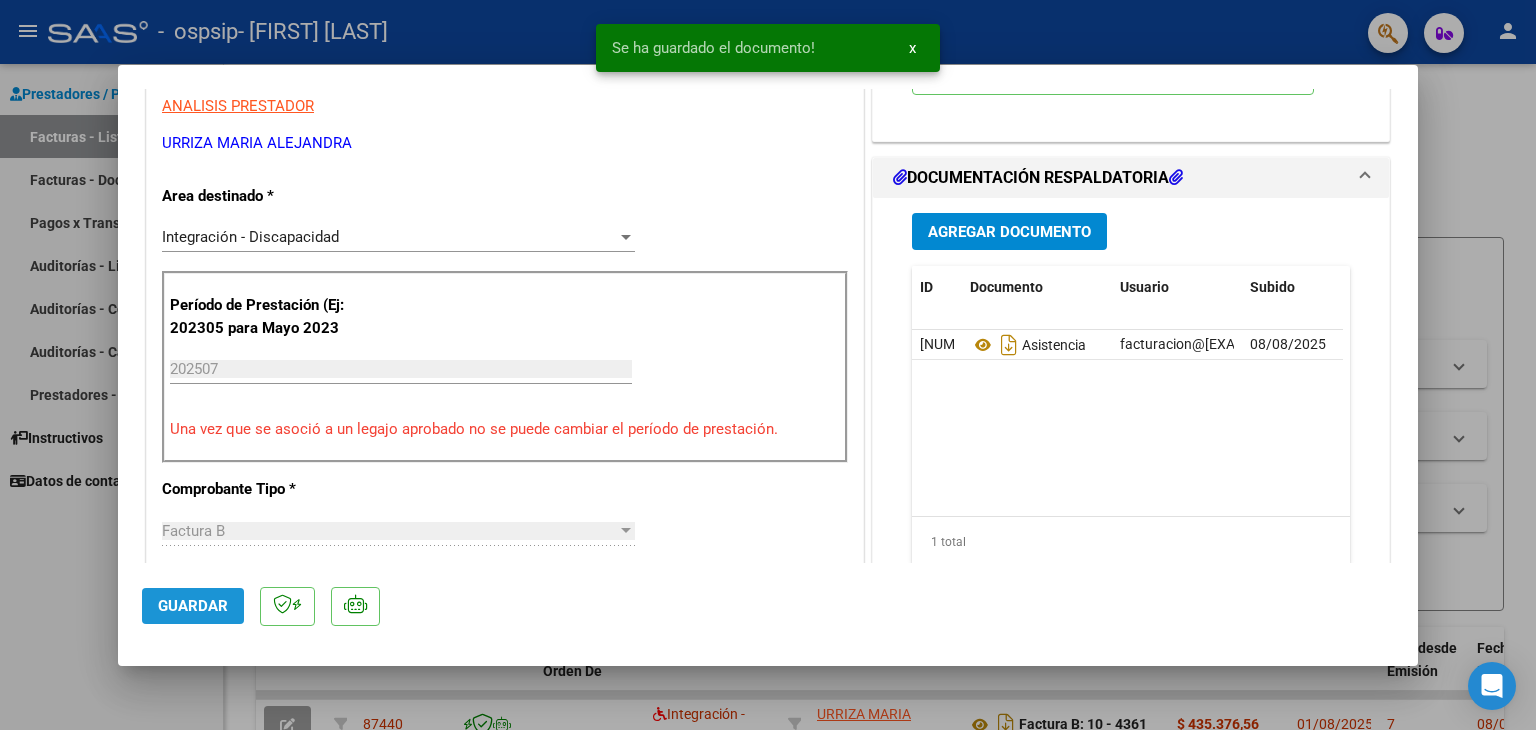 click on "Guardar" 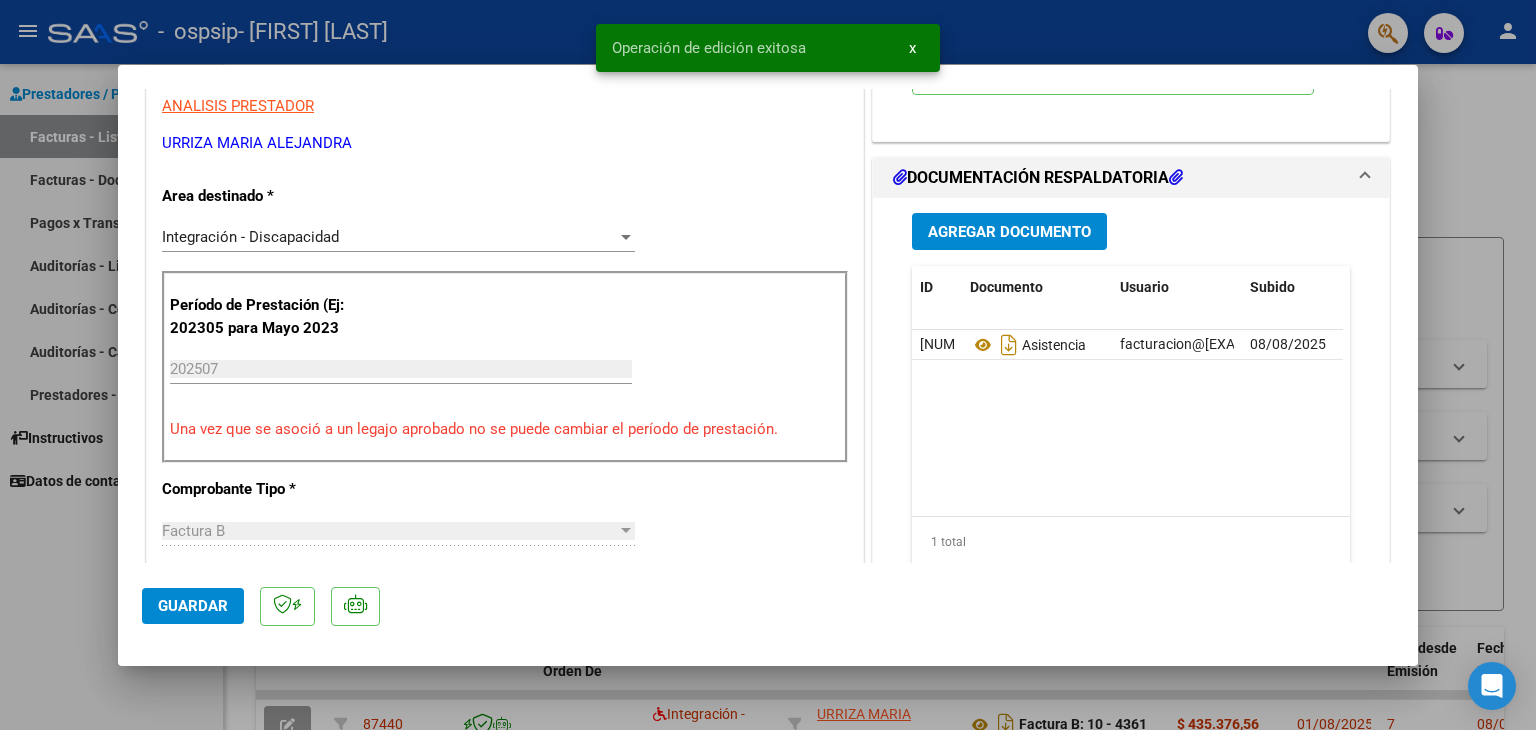 click at bounding box center (768, 365) 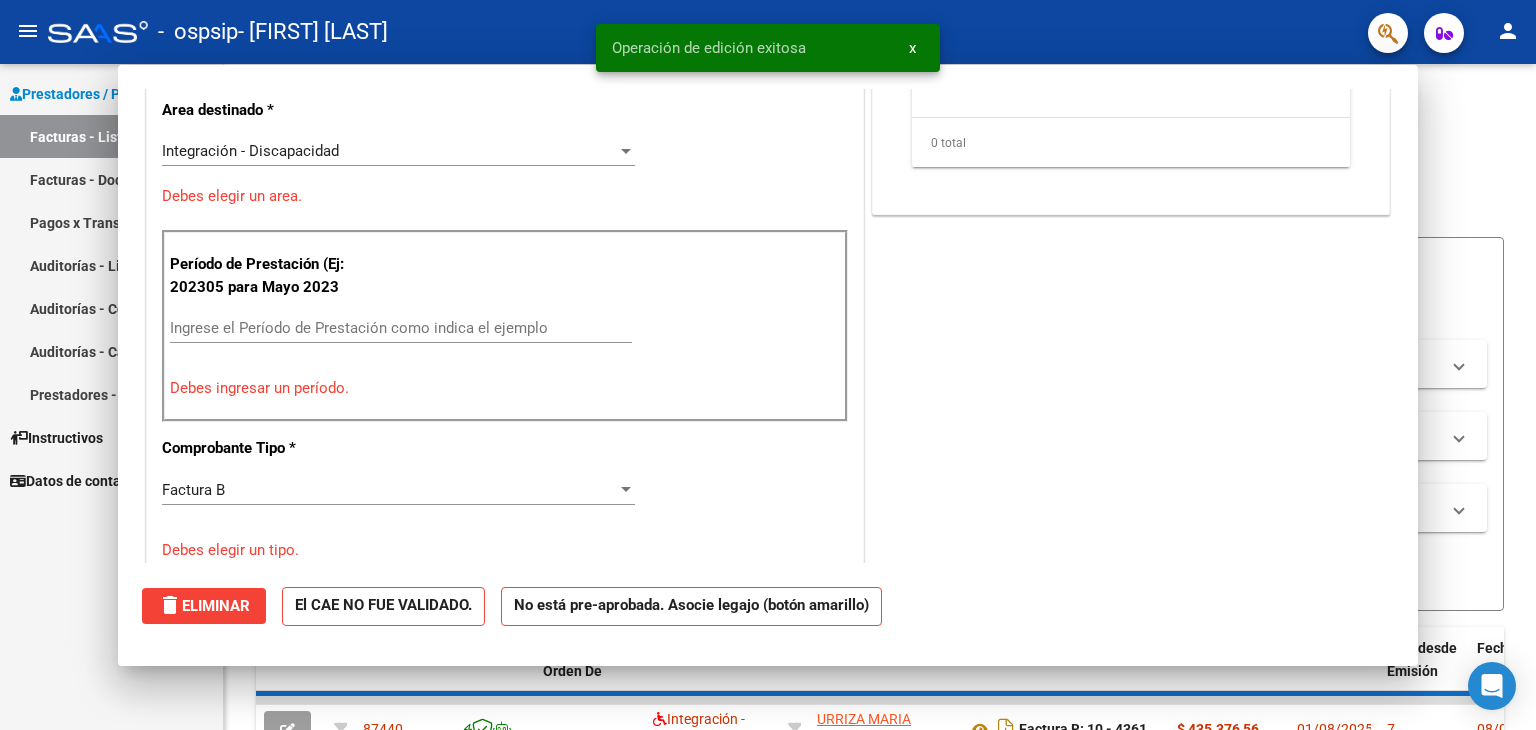 scroll, scrollTop: 328, scrollLeft: 0, axis: vertical 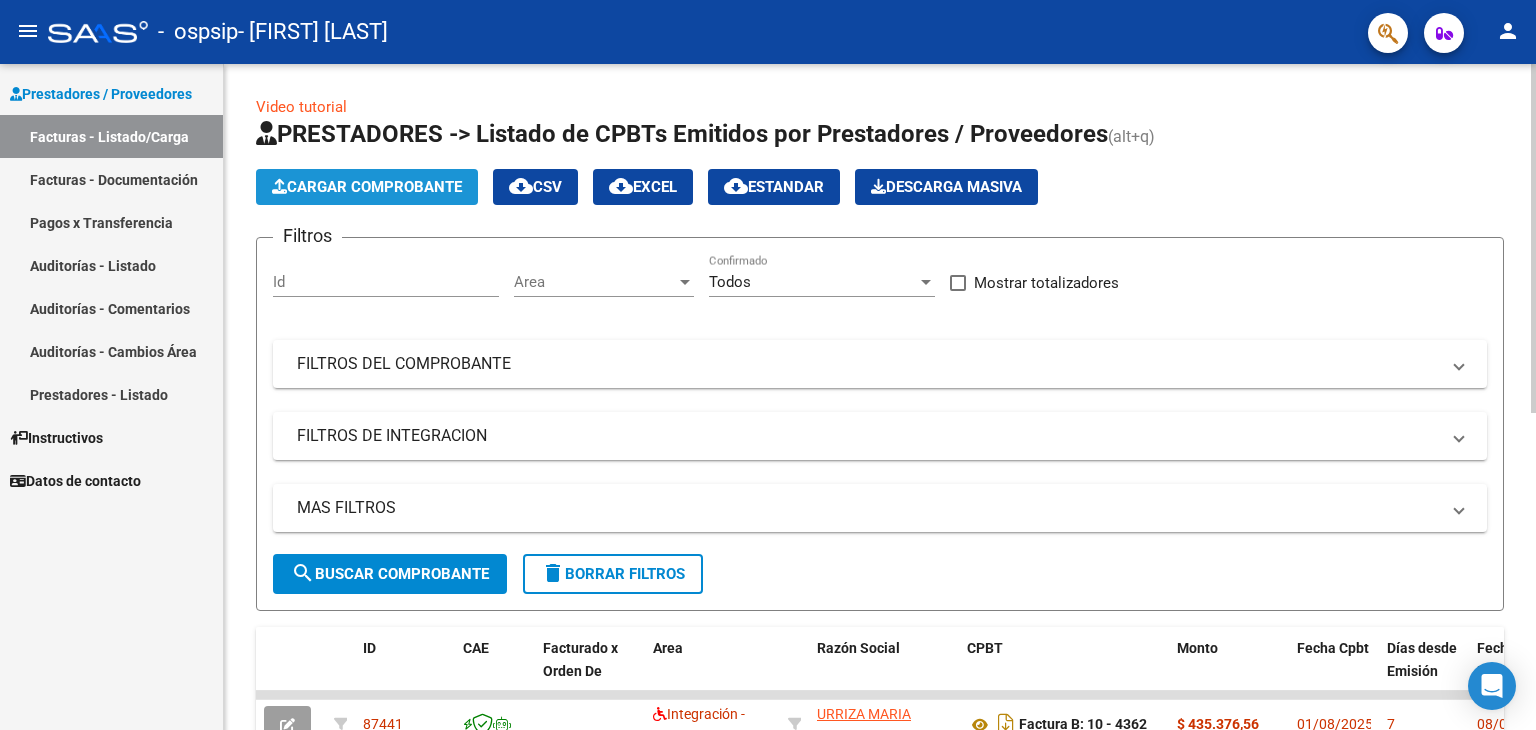 click on "Cargar Comprobante" 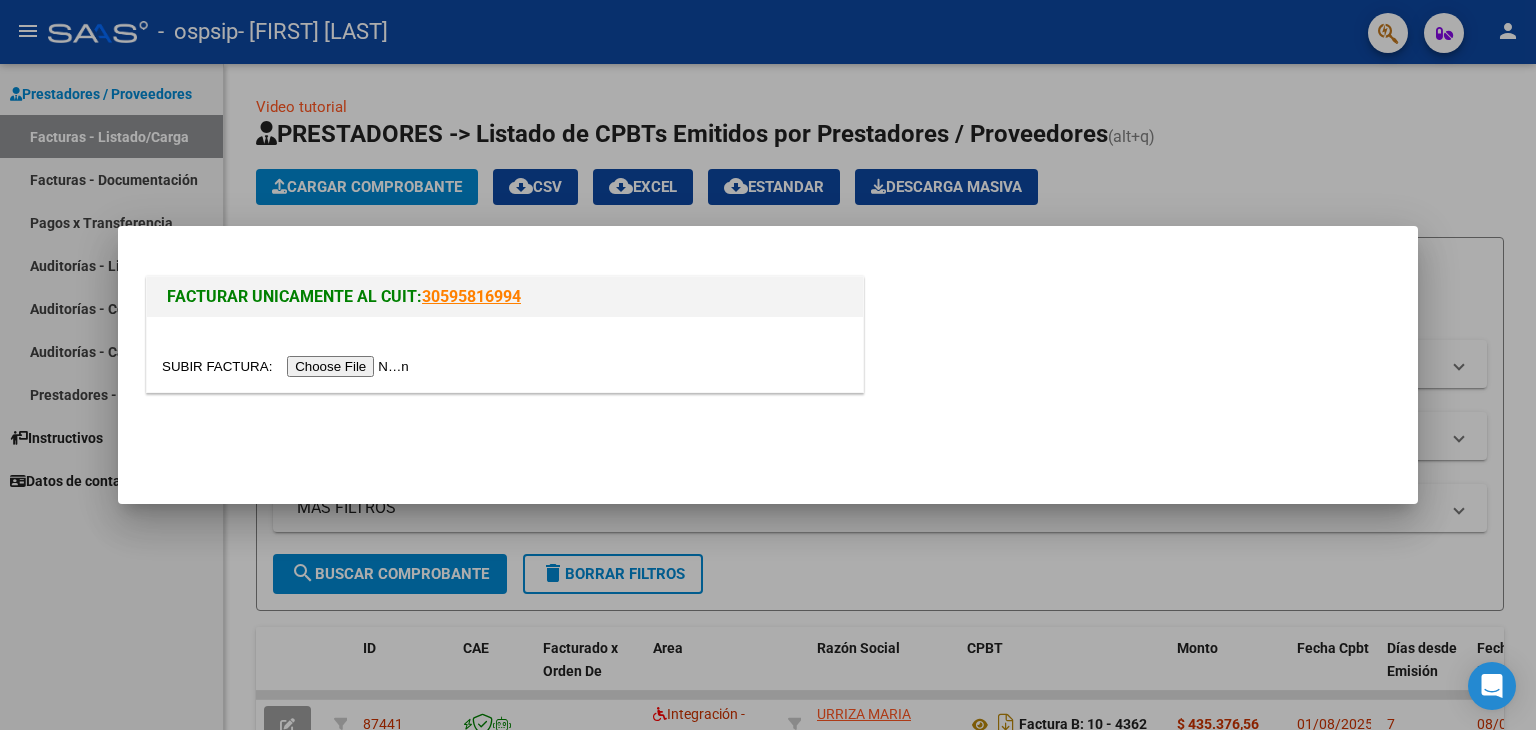 click at bounding box center (288, 366) 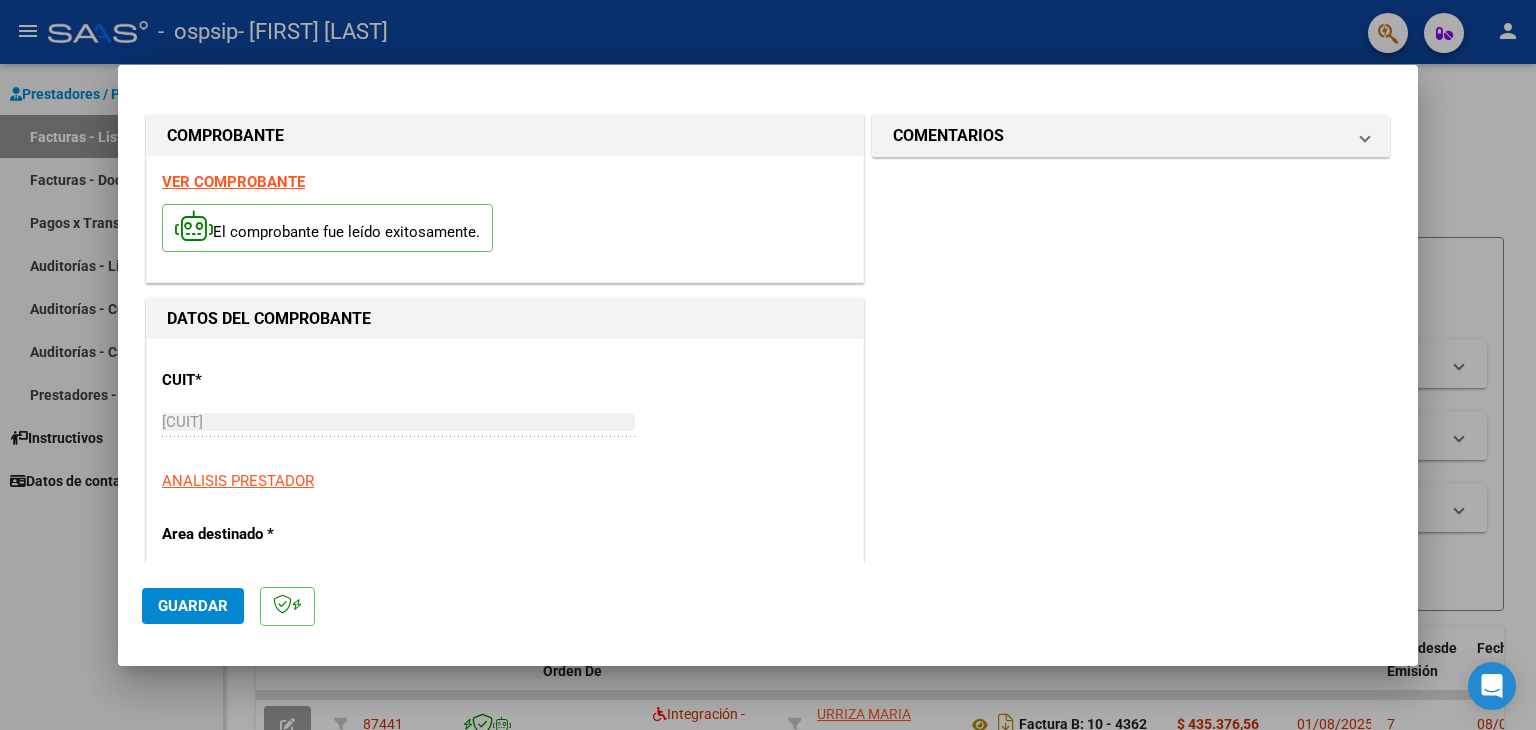 scroll, scrollTop: 414, scrollLeft: 0, axis: vertical 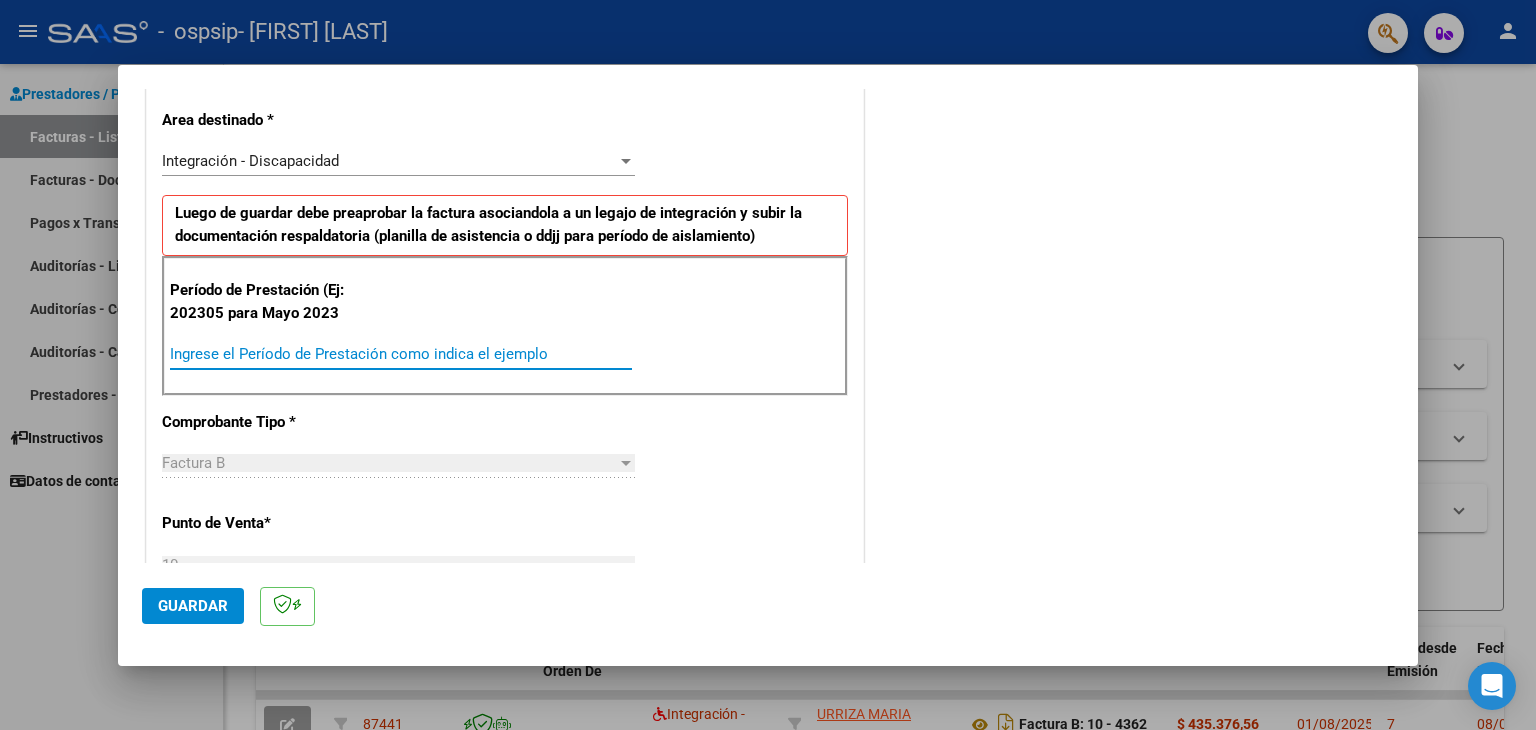 click on "Ingrese el Período de Prestación como indica el ejemplo" at bounding box center (401, 354) 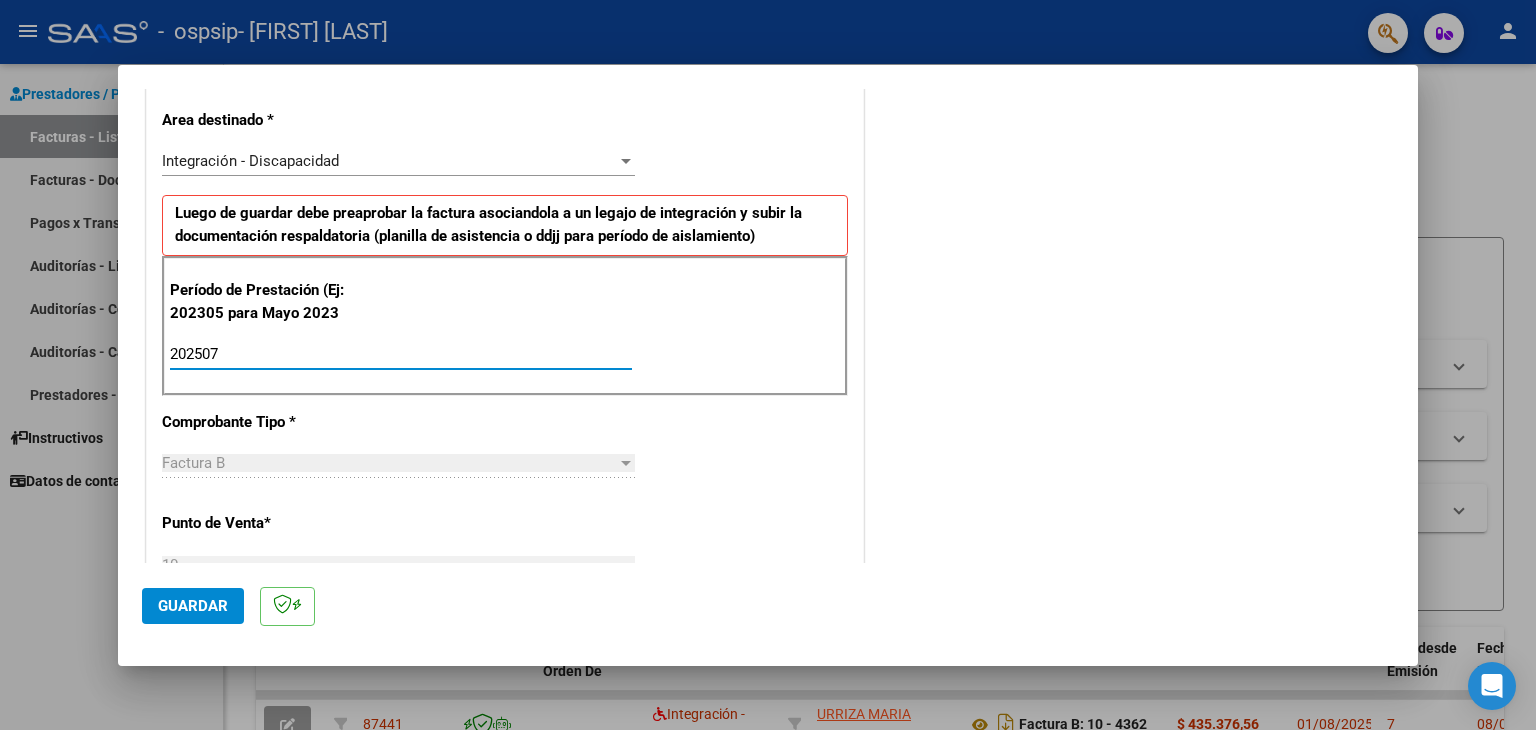 type on "202507" 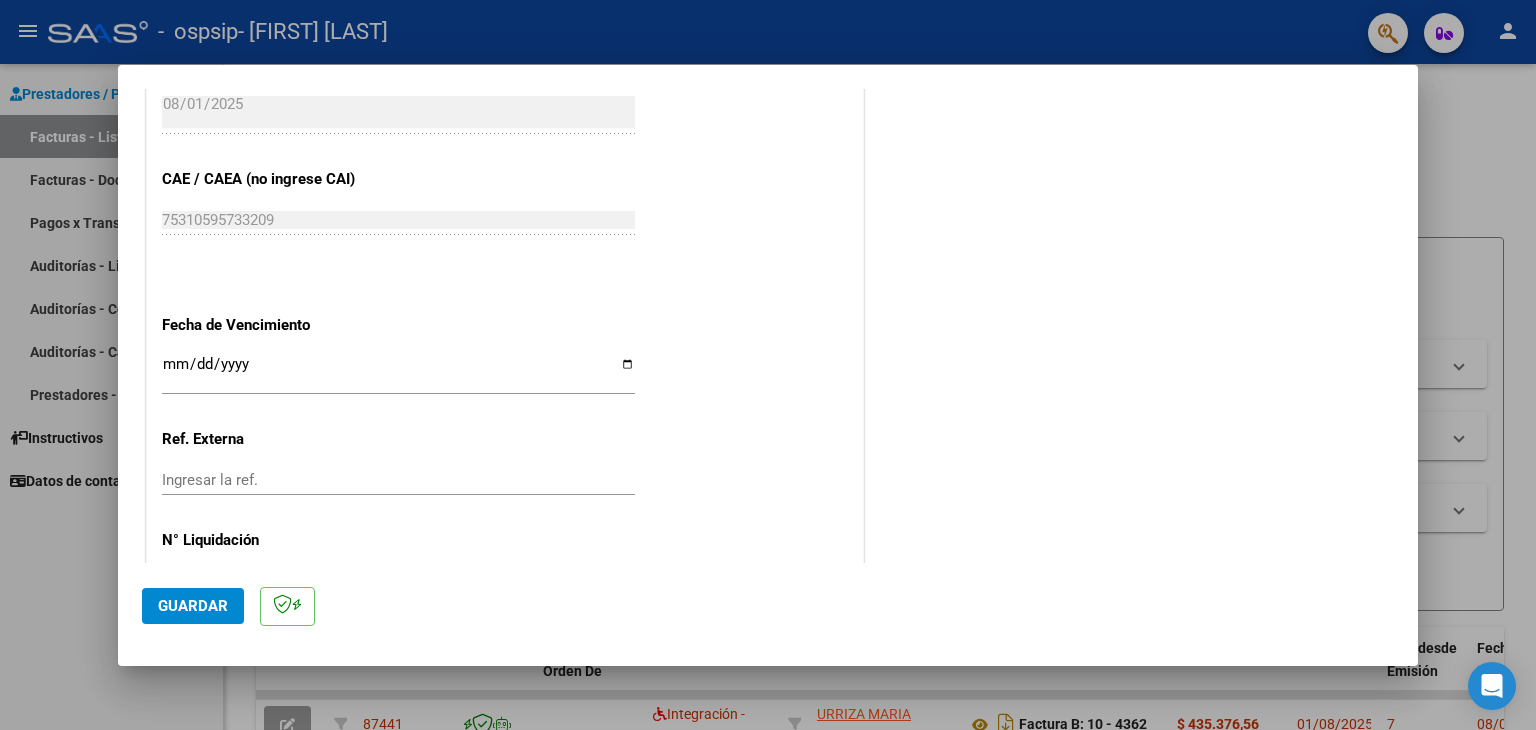 scroll, scrollTop: 1227, scrollLeft: 0, axis: vertical 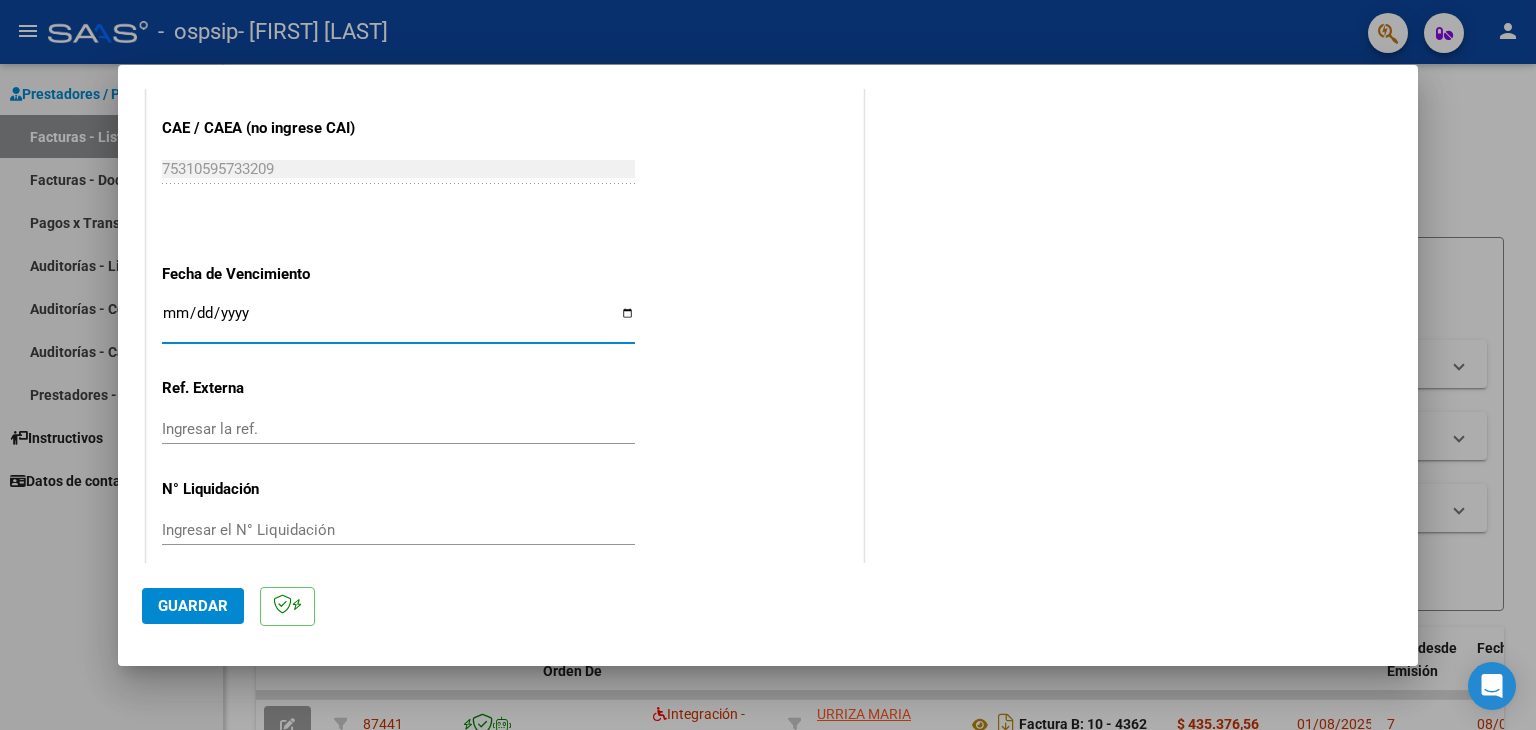 click on "Ingresar la fecha" at bounding box center (398, 321) 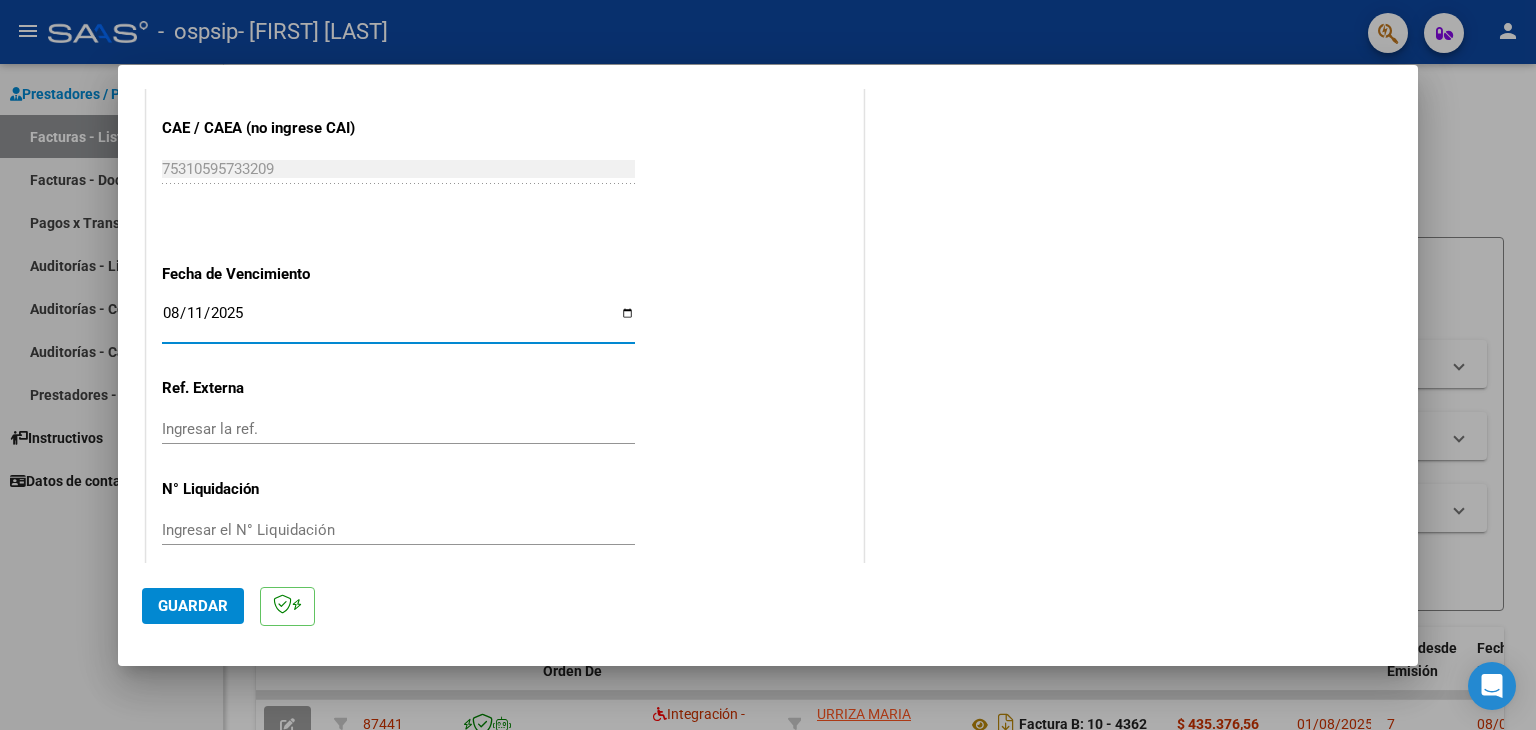 type on "2025-08-11" 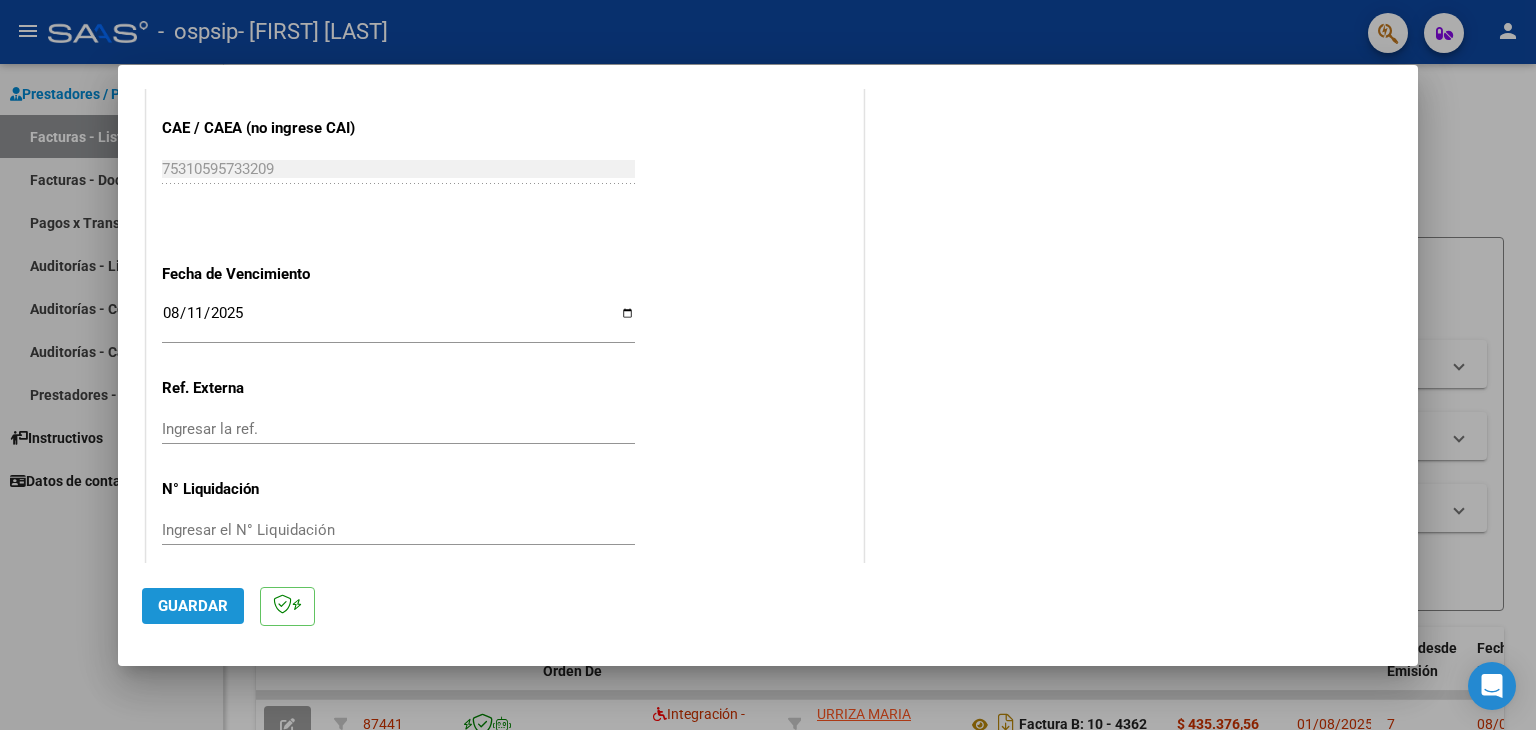 click on "Guardar" 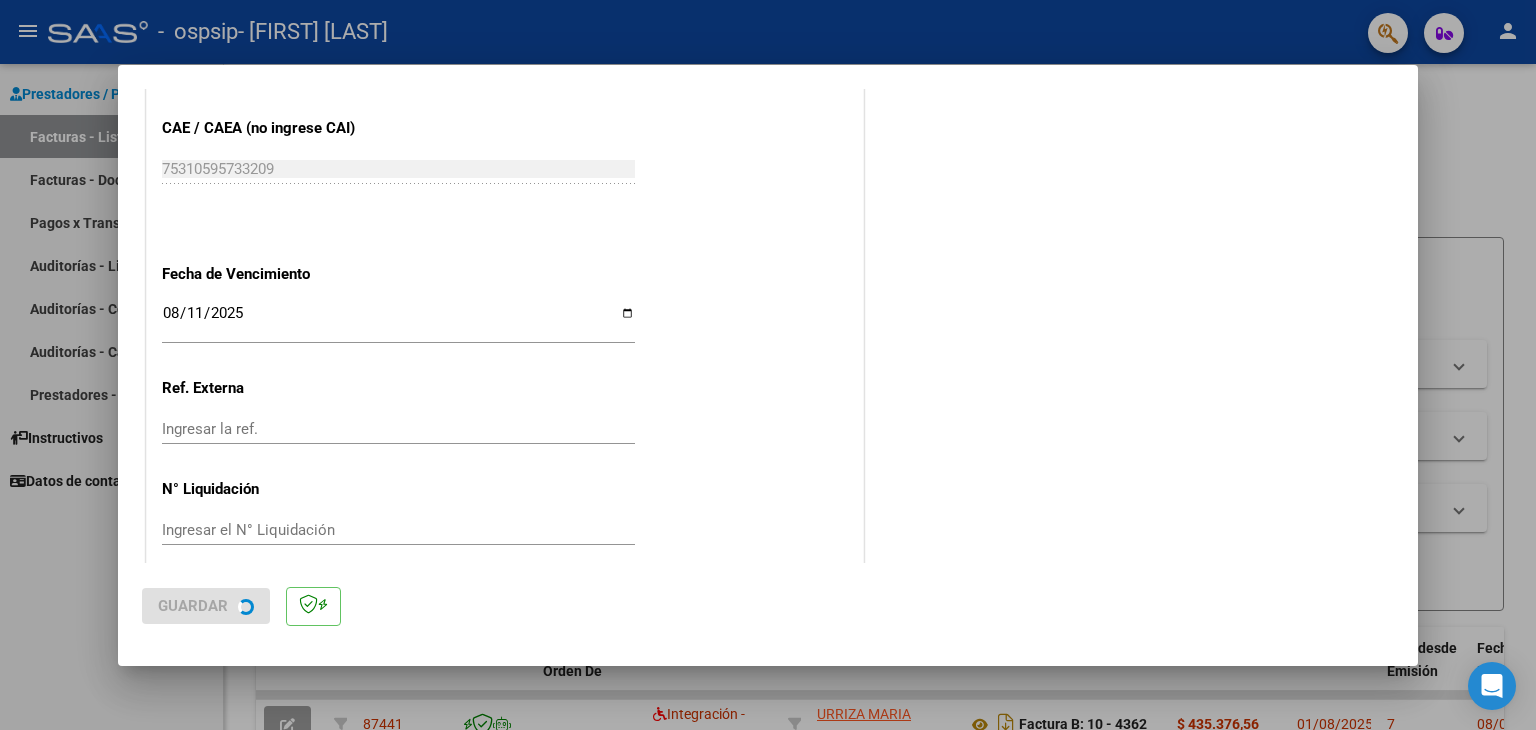 scroll, scrollTop: 0, scrollLeft: 0, axis: both 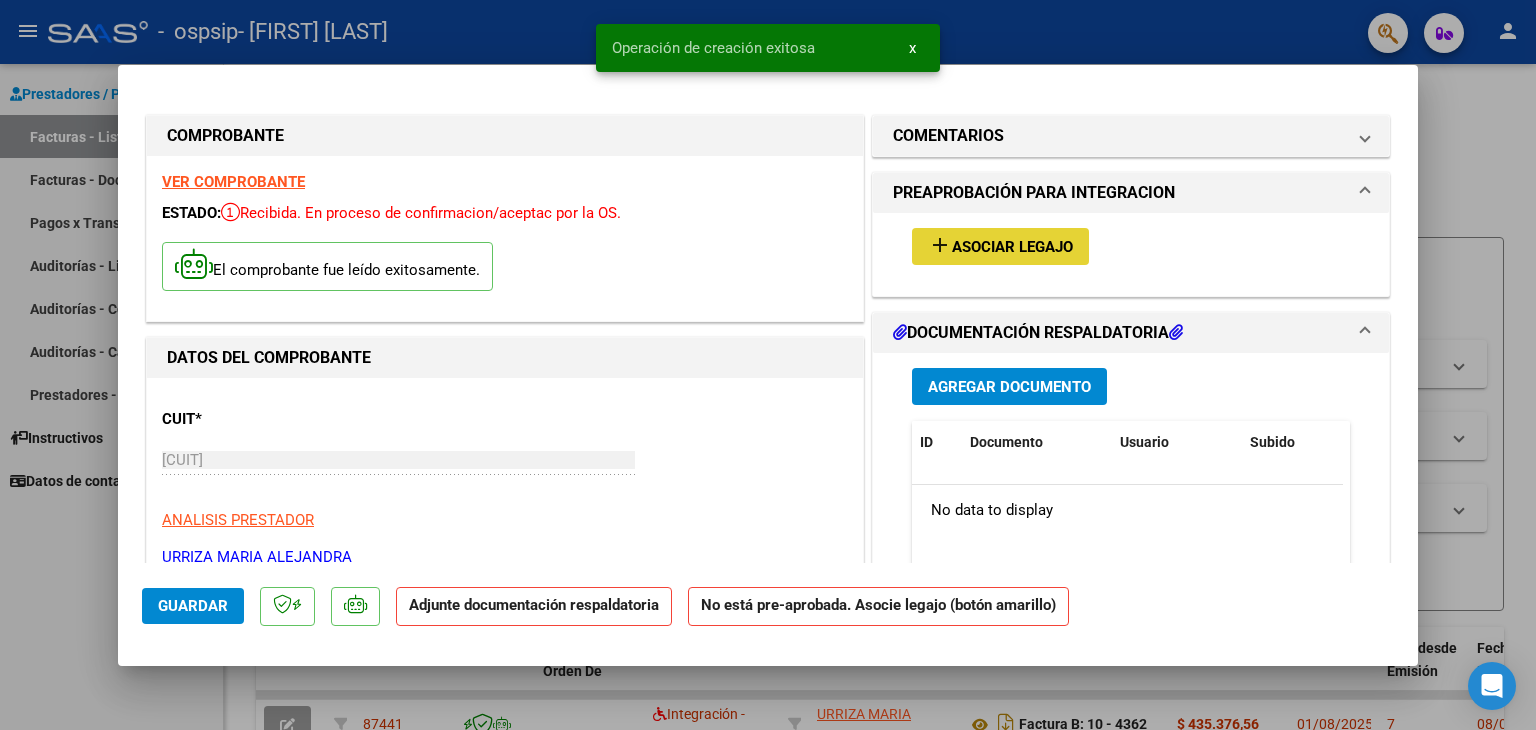 click on "Asociar Legajo" at bounding box center (1012, 247) 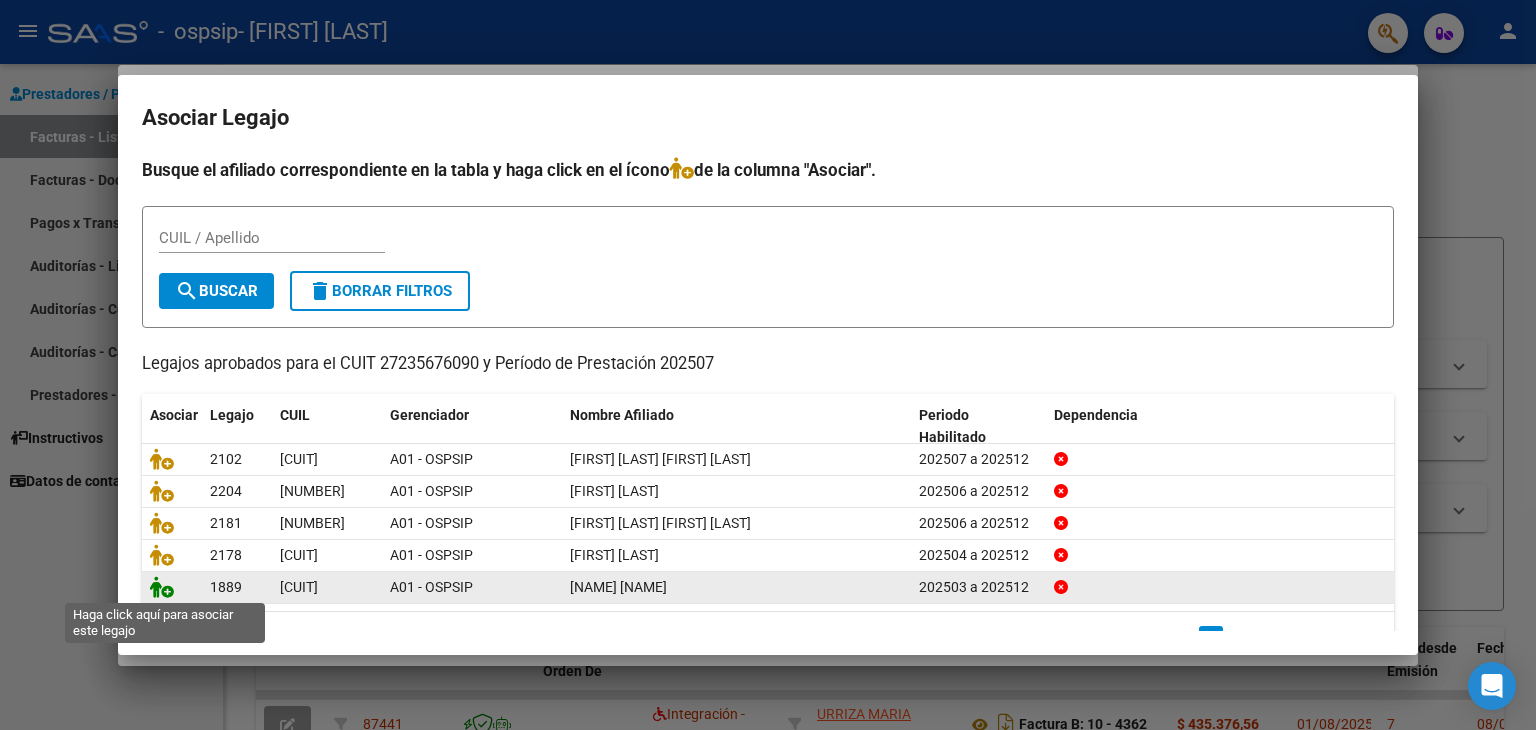 click 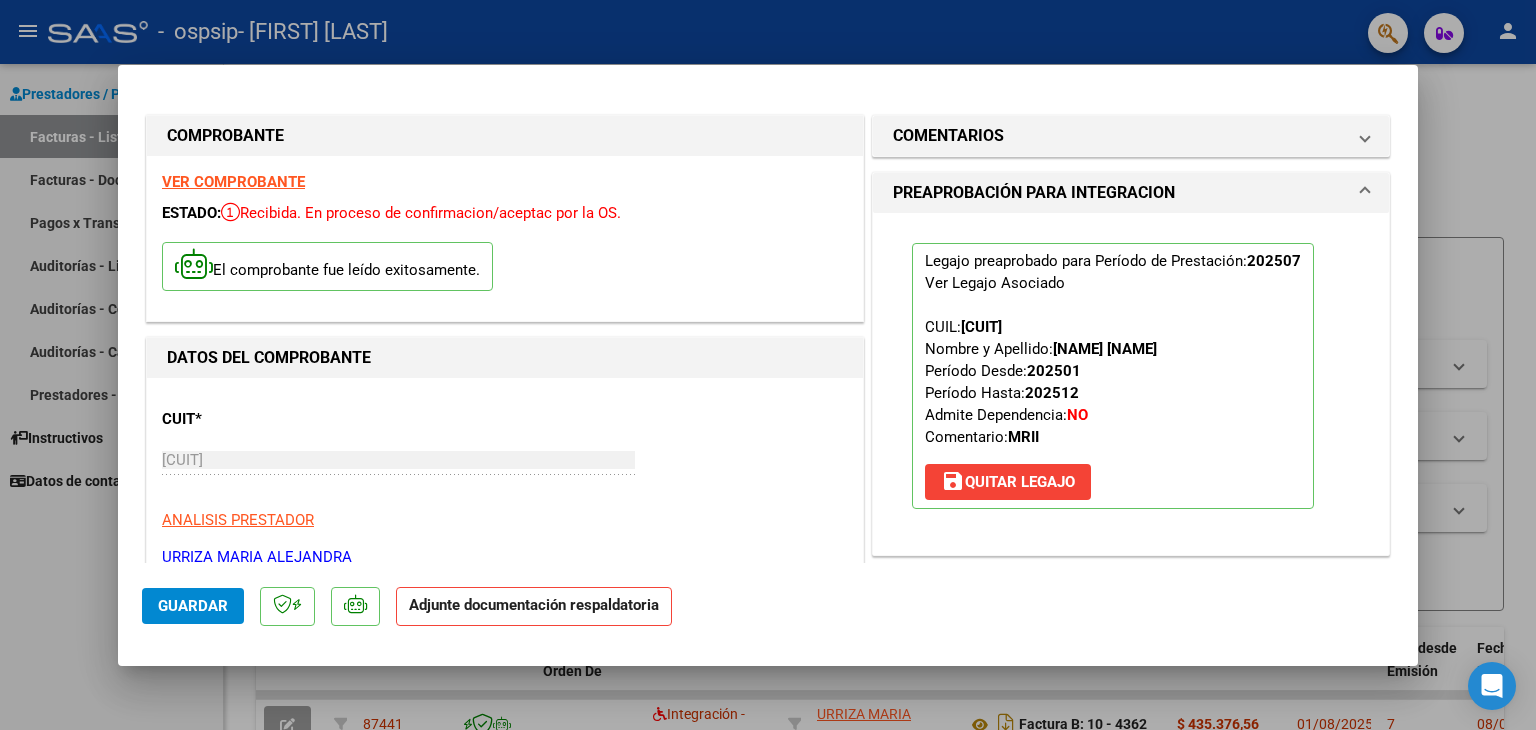 scroll, scrollTop: 414, scrollLeft: 0, axis: vertical 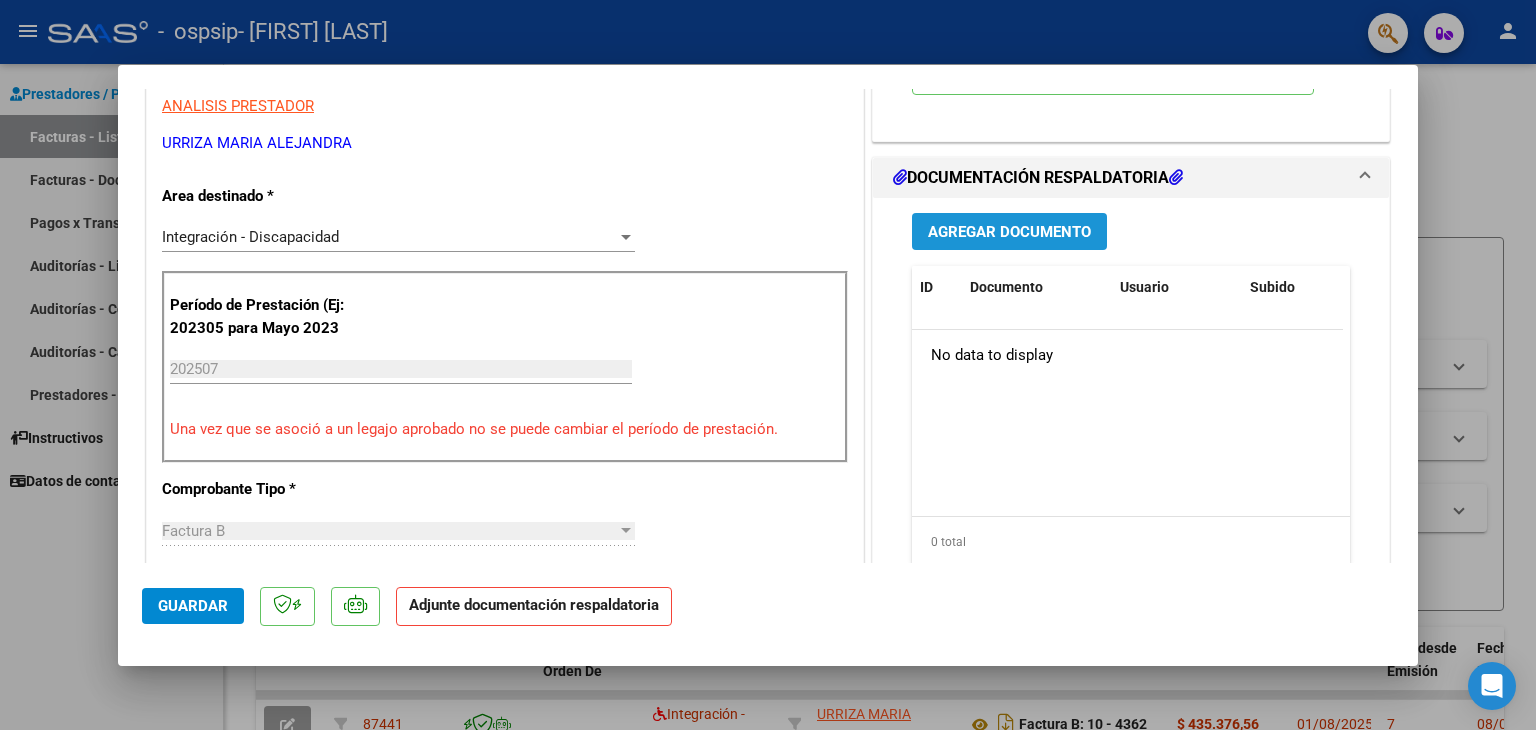 click on "Agregar Documento" at bounding box center [1009, 232] 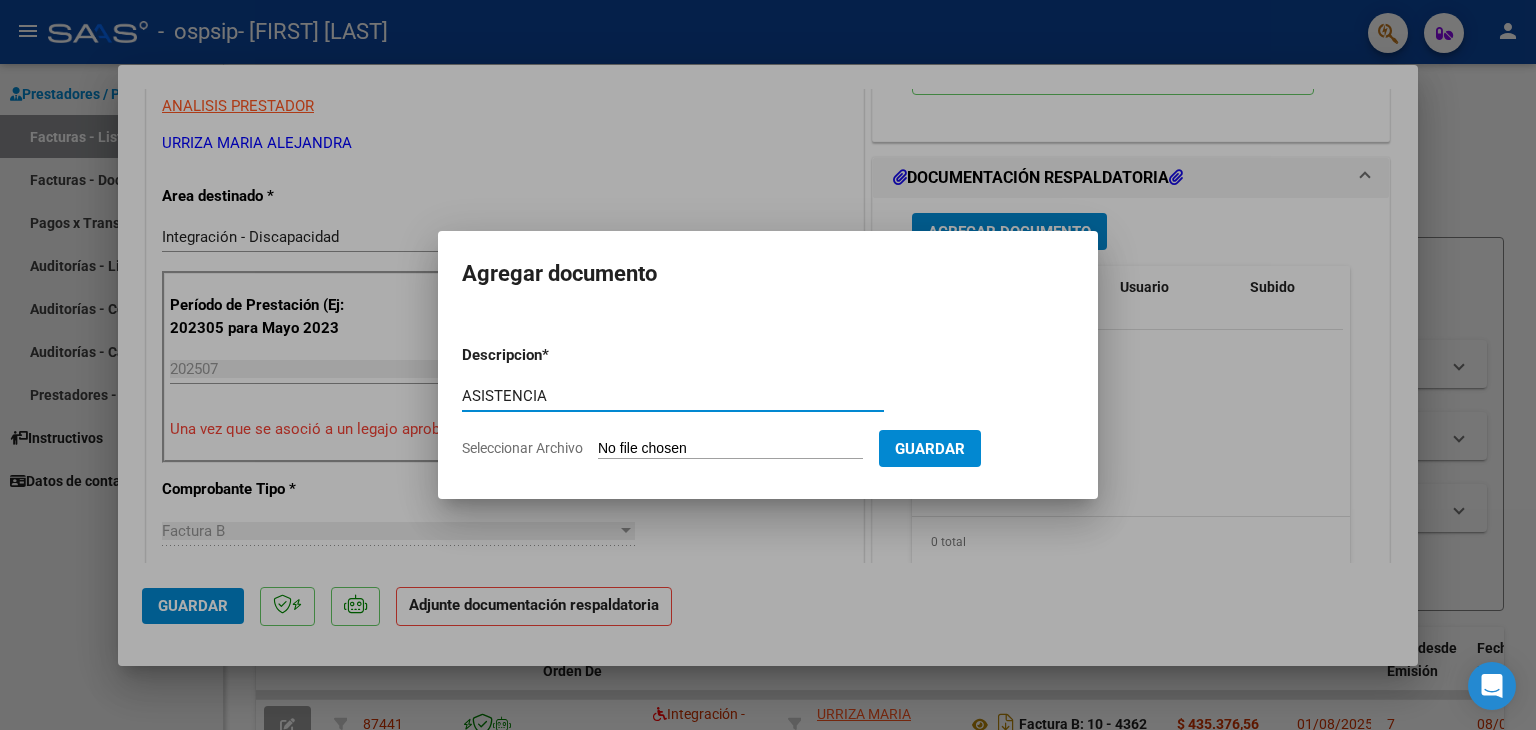 type on "ASISTENCIA" 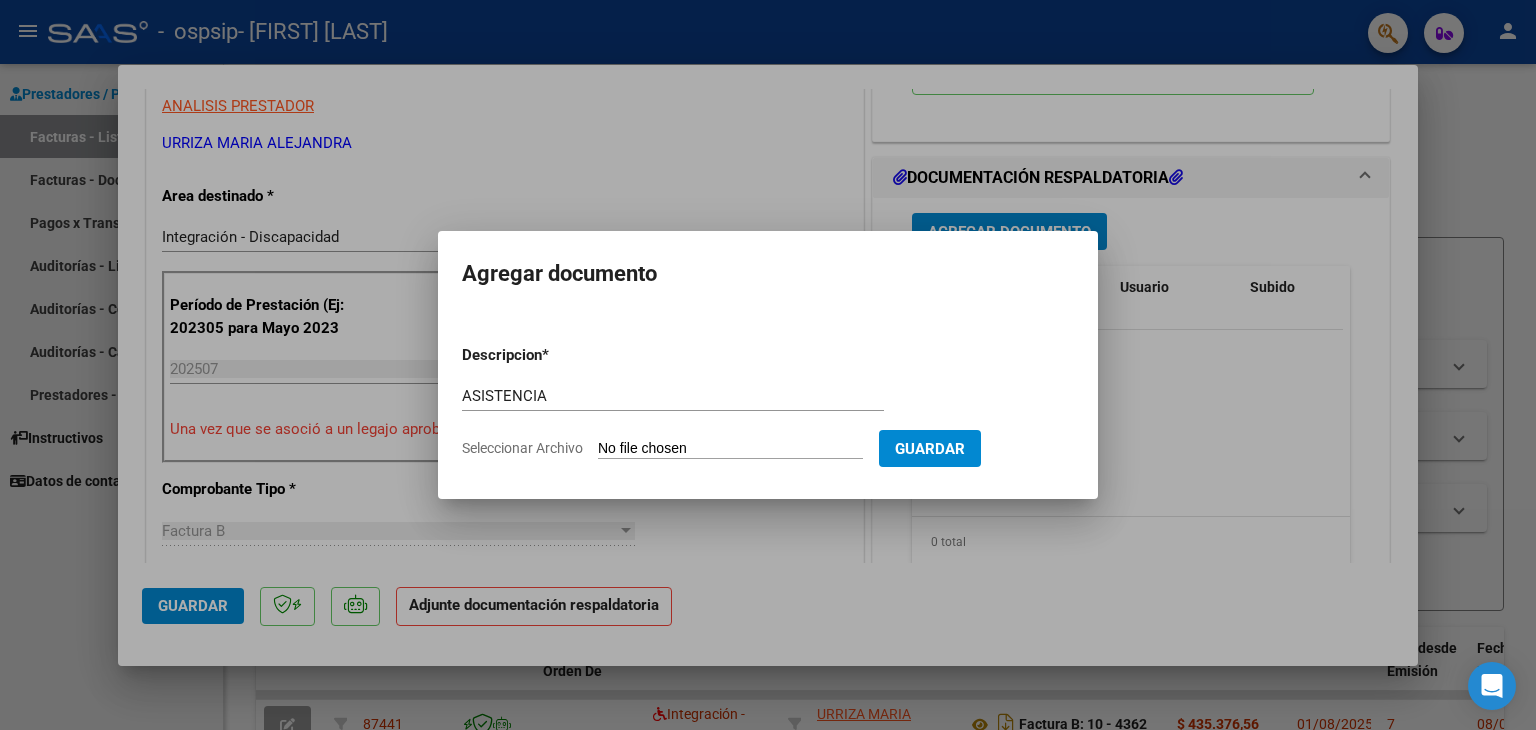 type on "C:\fakepath\[FILENAME] [DATE].pdf" 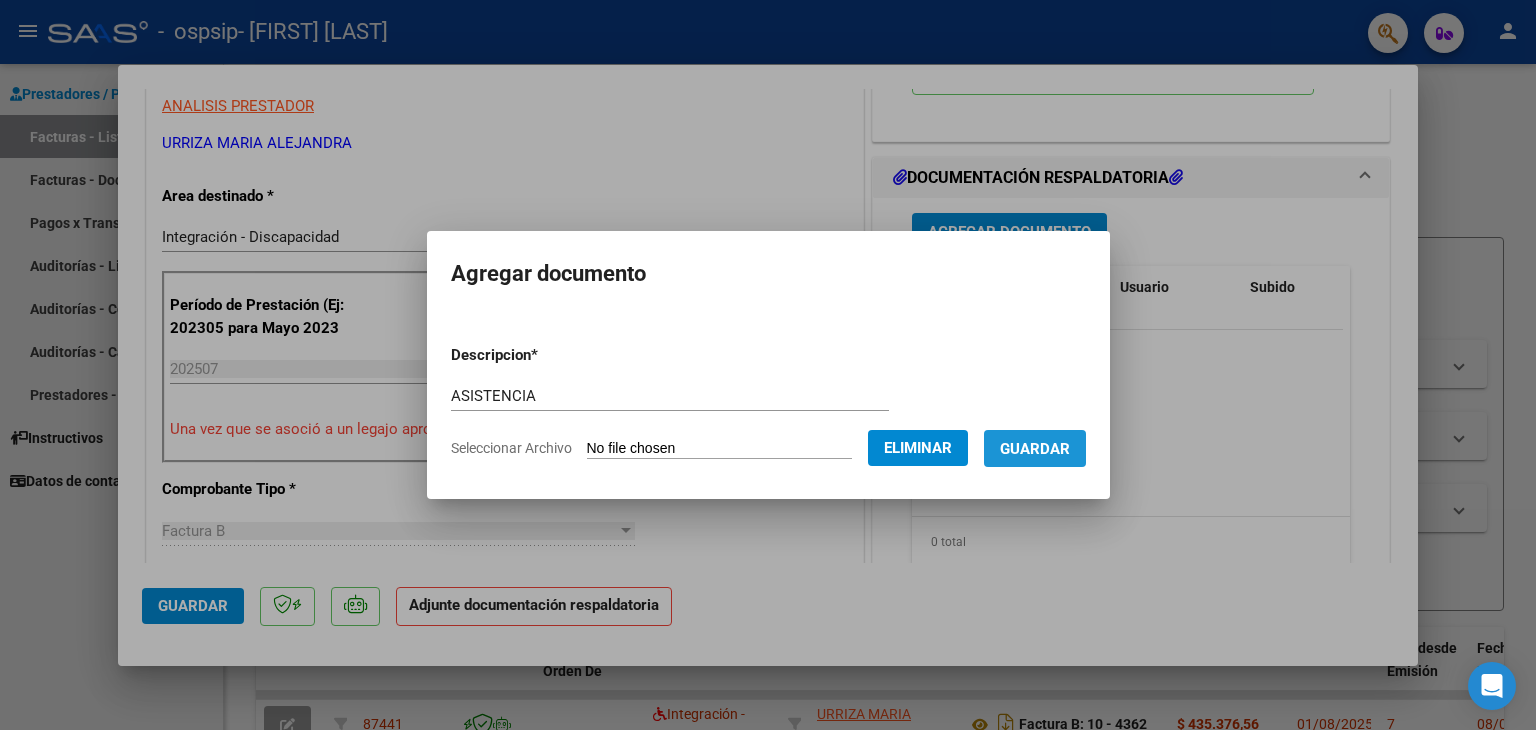 click on "Guardar" at bounding box center (1035, 449) 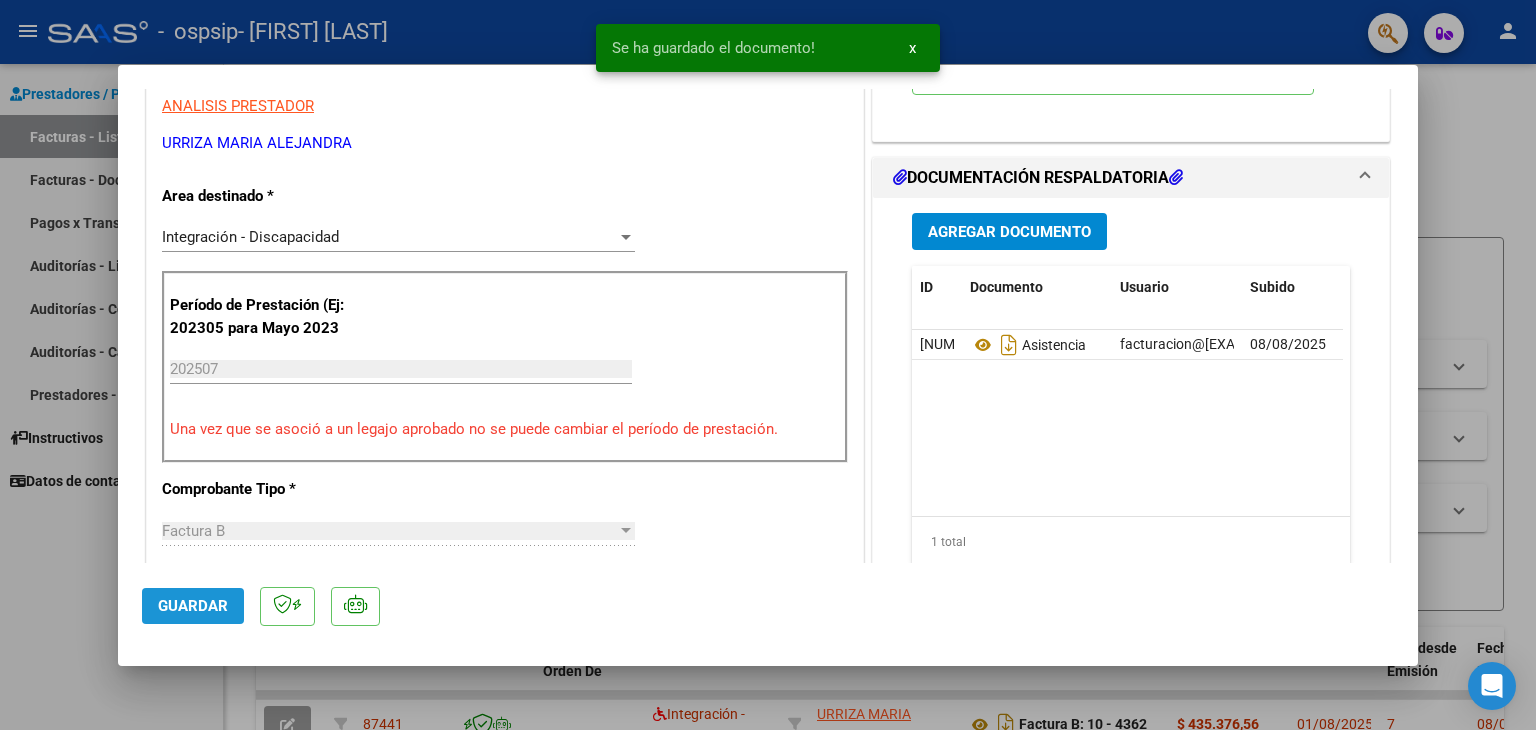 click on "Guardar" 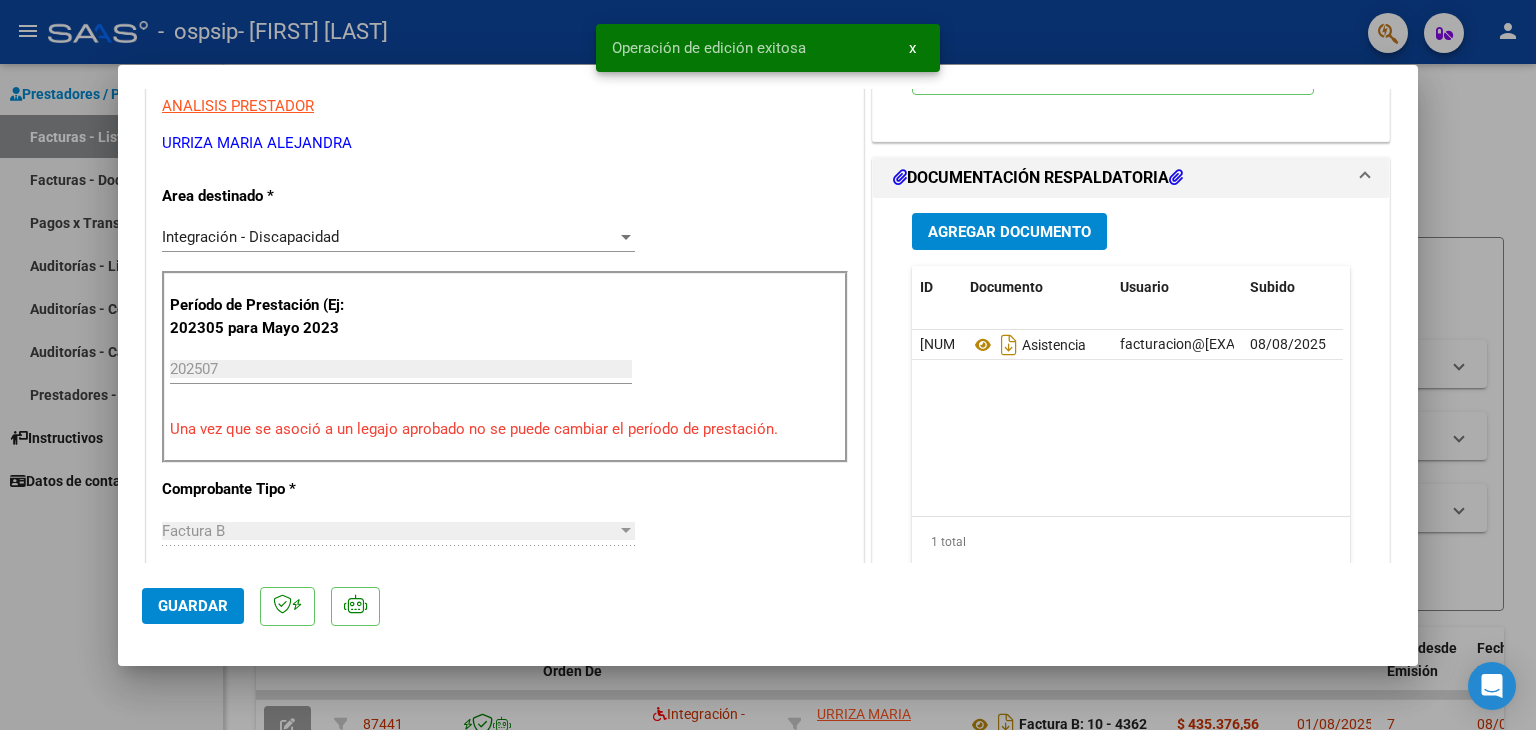 click at bounding box center [768, 365] 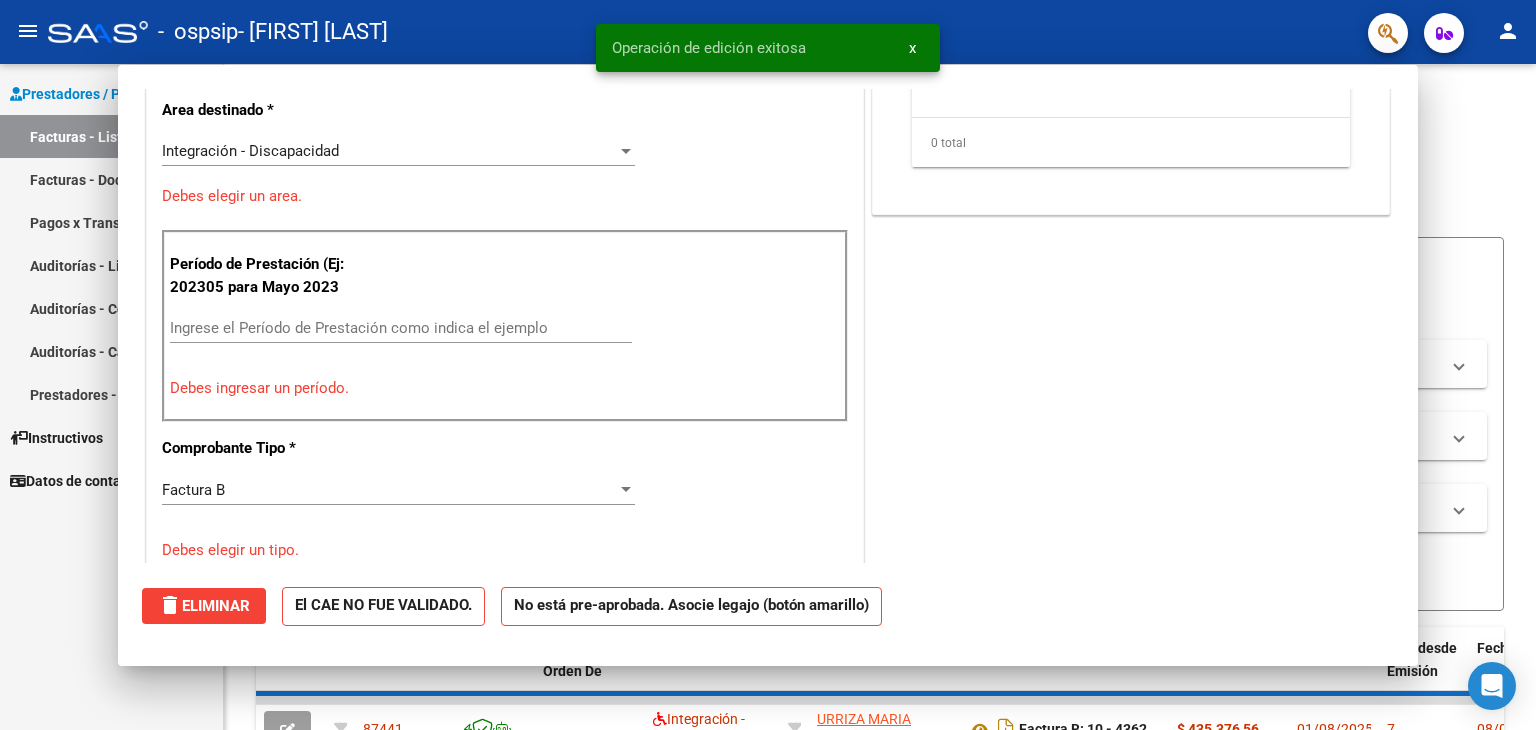 scroll, scrollTop: 328, scrollLeft: 0, axis: vertical 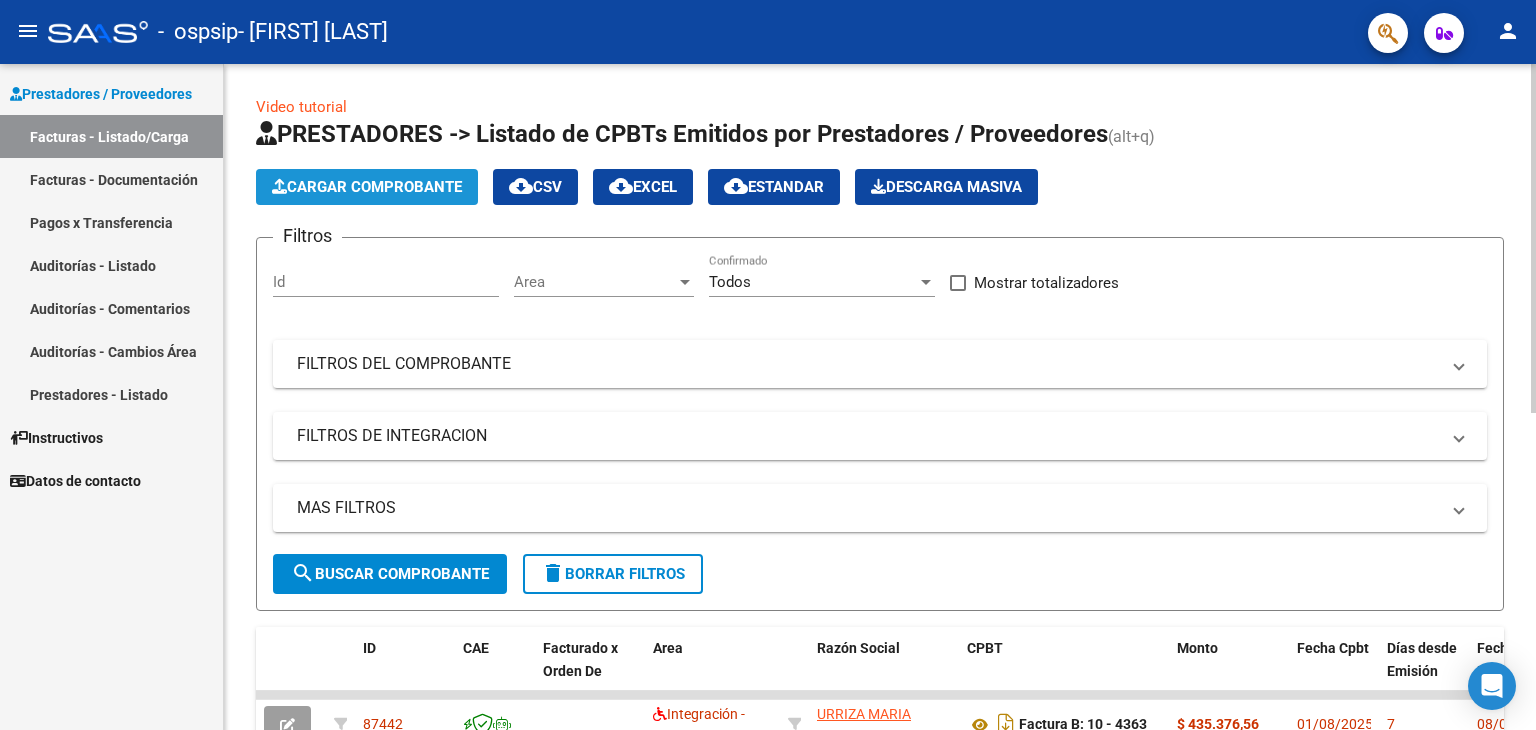 click on "Cargar Comprobante" 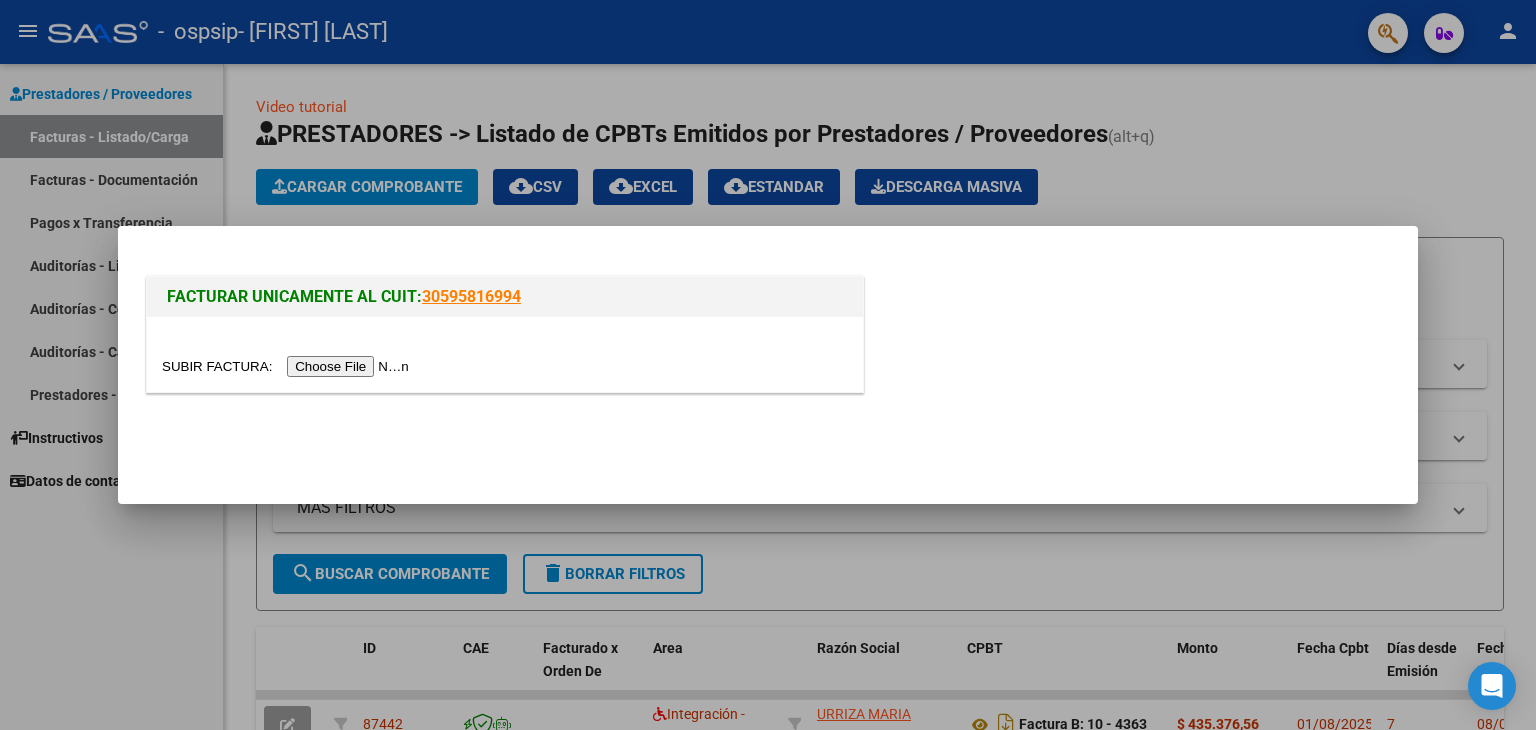 click at bounding box center [288, 366] 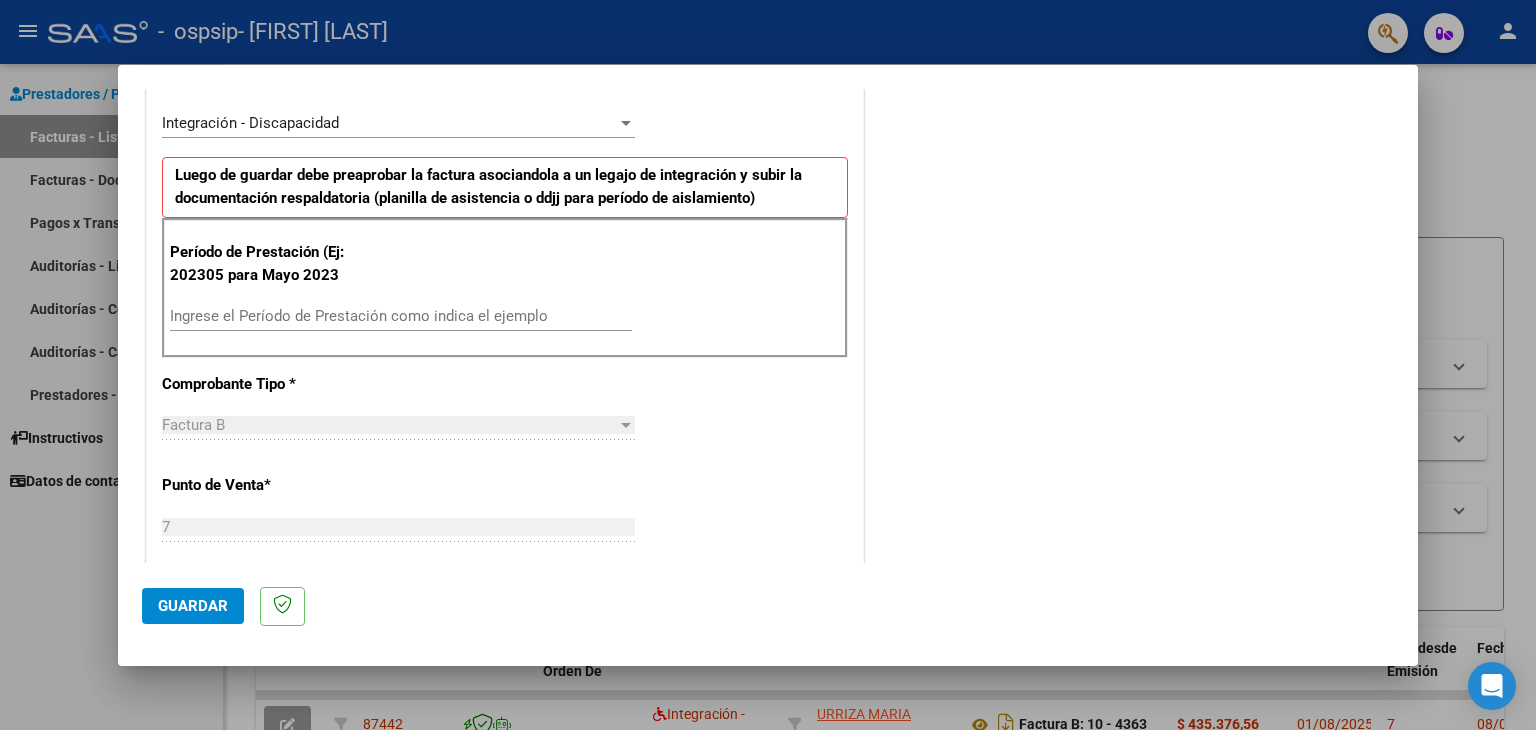 scroll, scrollTop: 518, scrollLeft: 0, axis: vertical 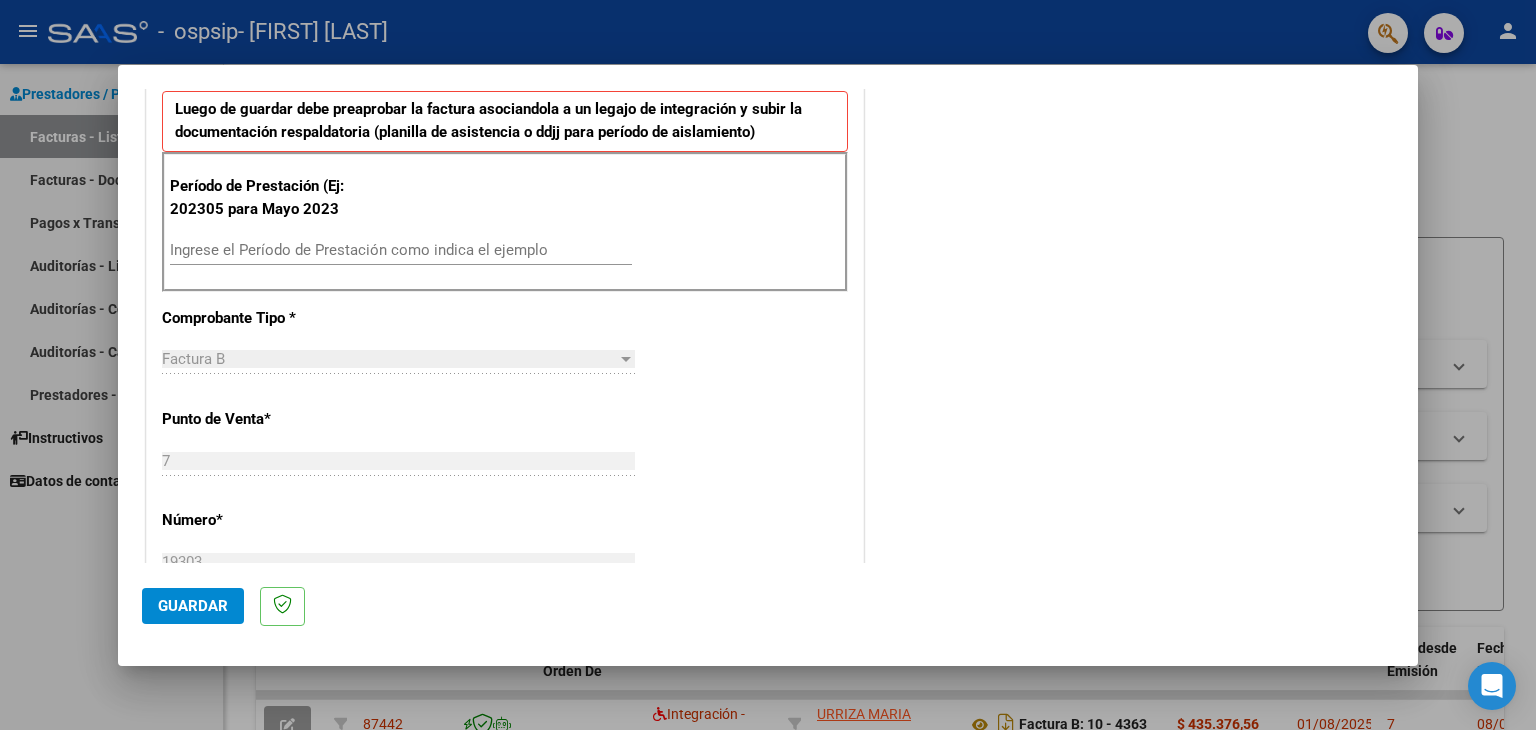 drag, startPoint x: 530, startPoint y: 257, endPoint x: 518, endPoint y: 240, distance: 20.808653 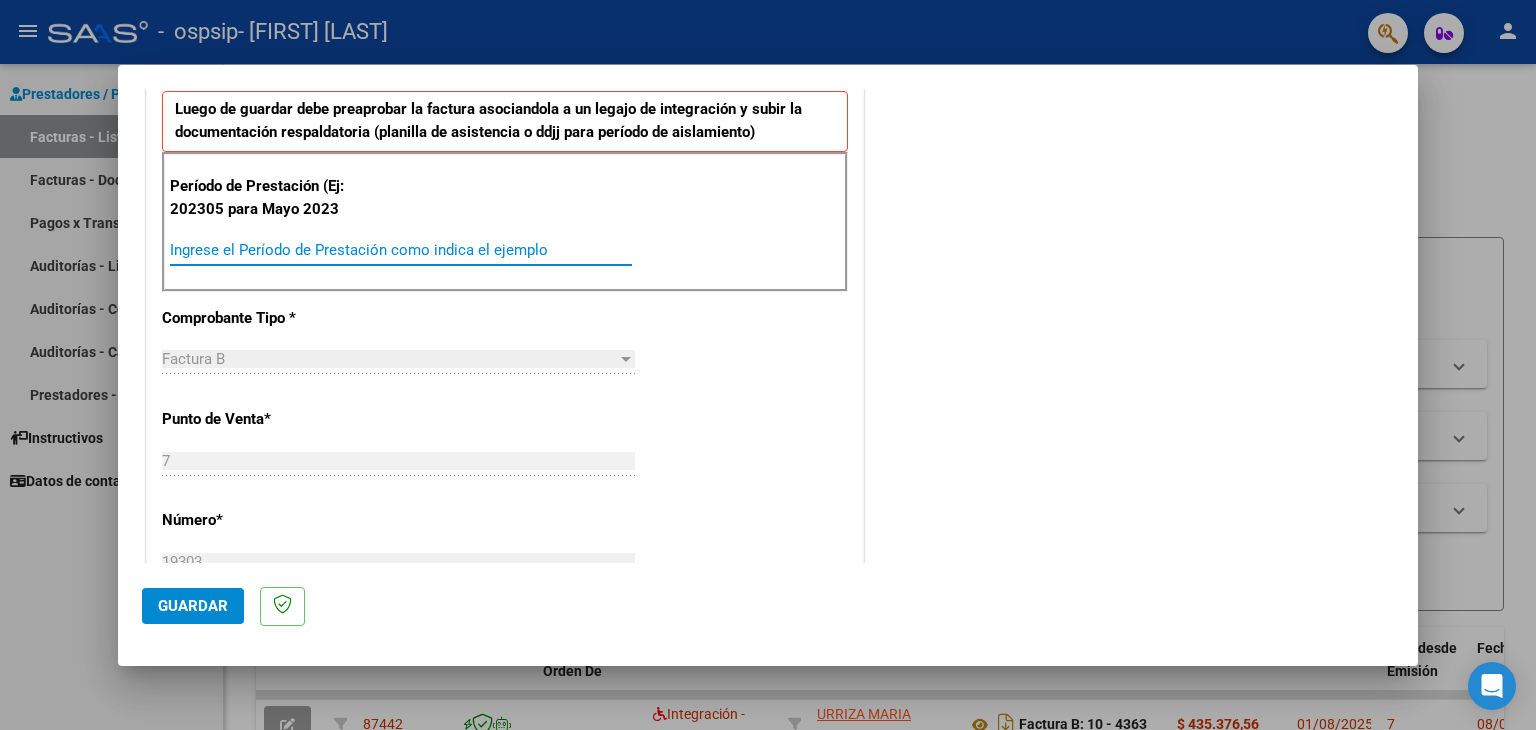 click on "Ingrese el Período de Prestación como indica el ejemplo" at bounding box center [401, 250] 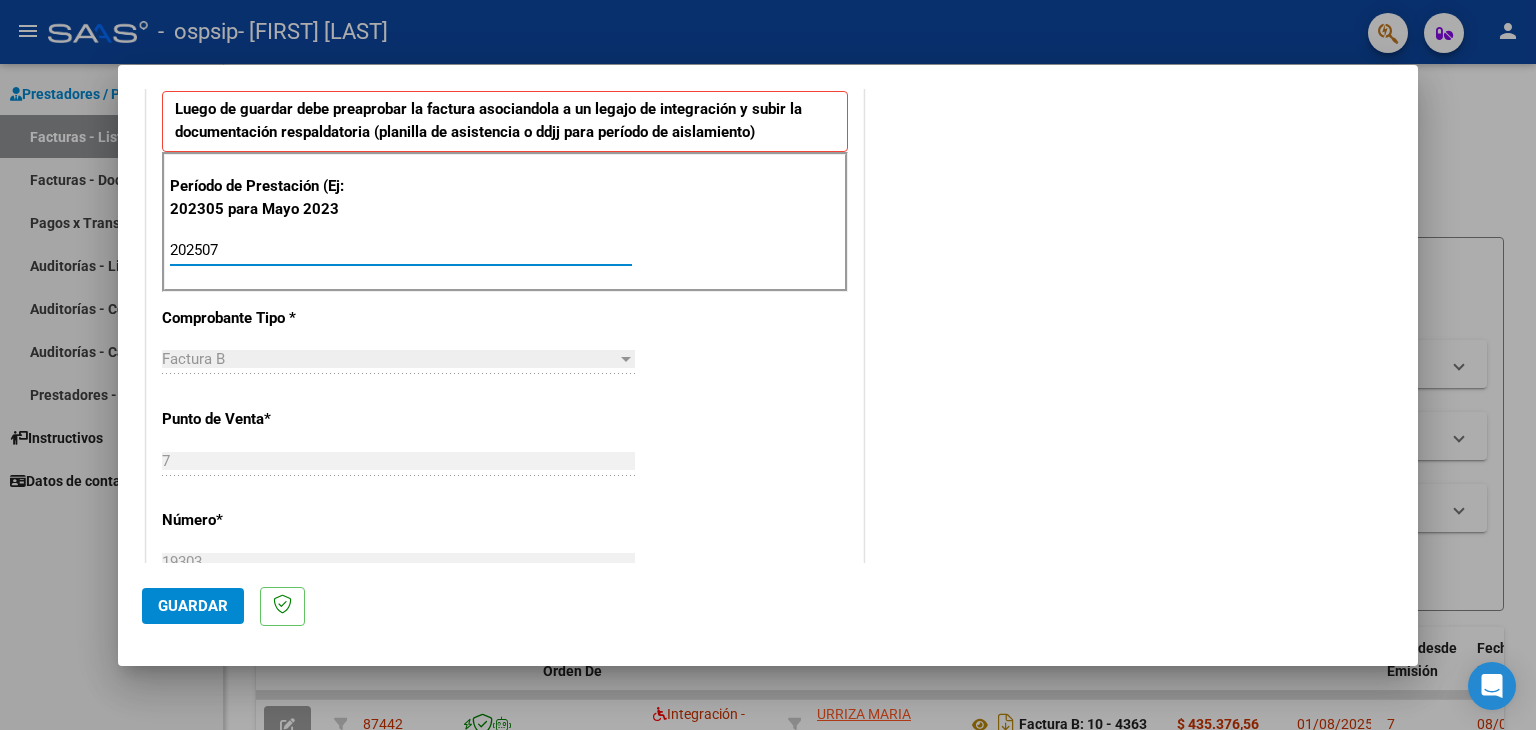 type on "202507" 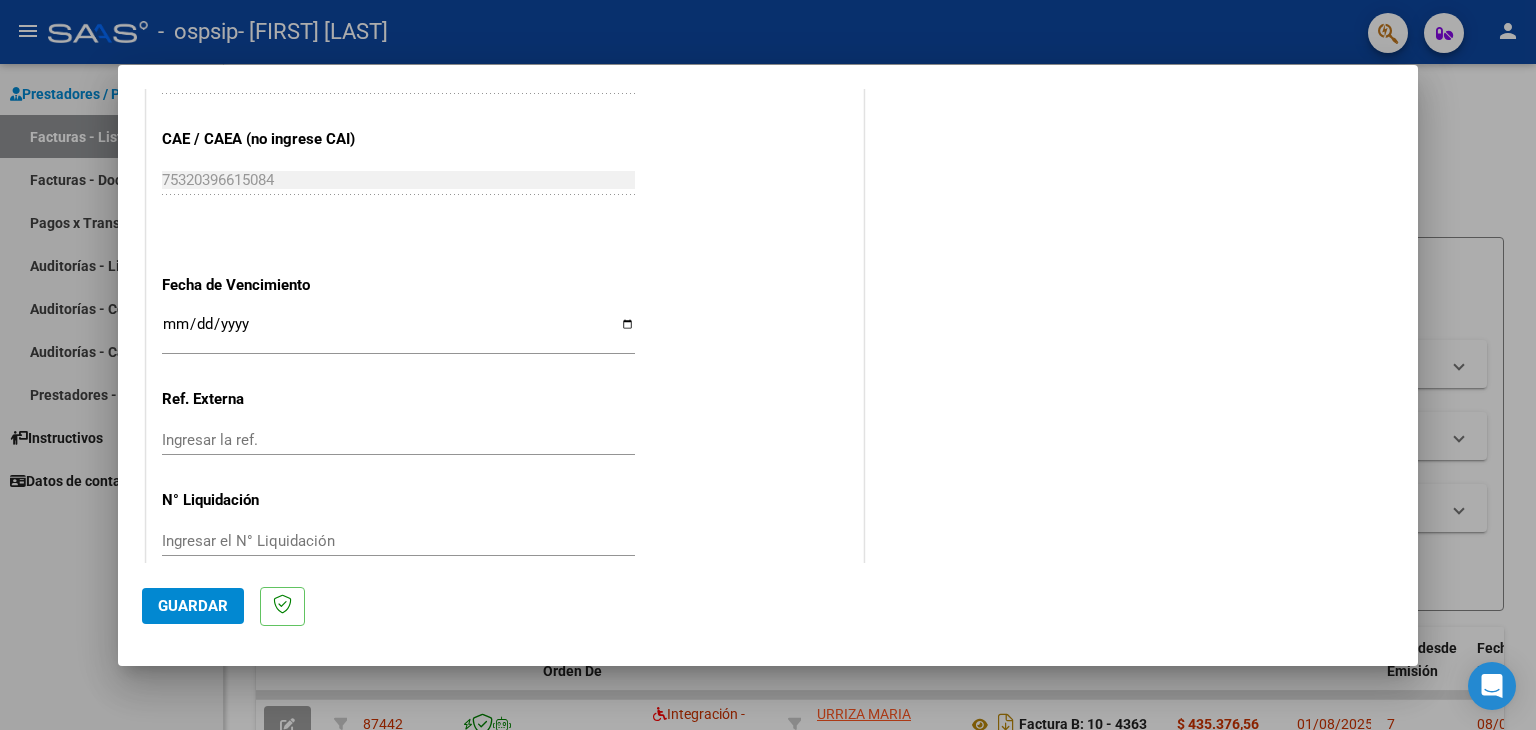 scroll, scrollTop: 1222, scrollLeft: 0, axis: vertical 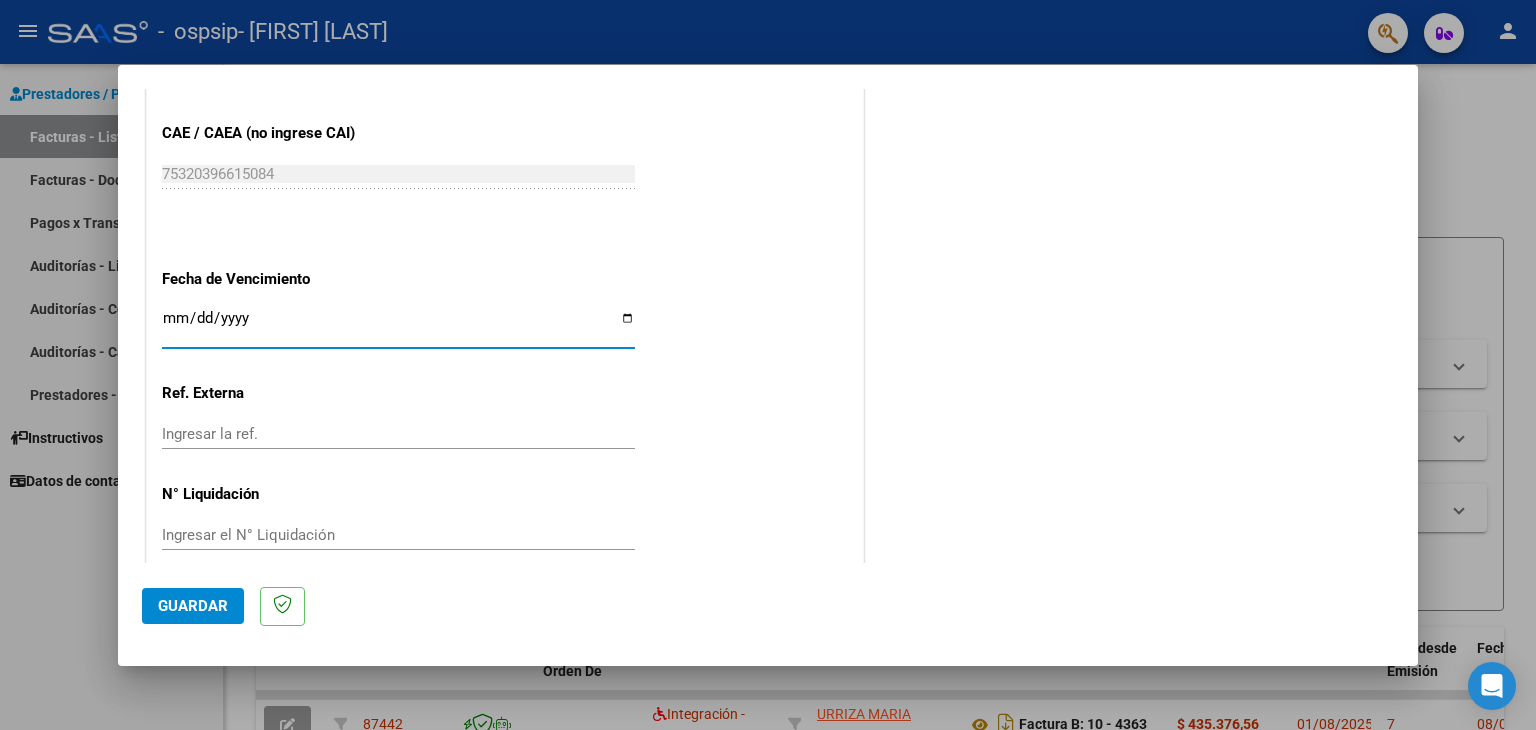 click on "Ingresar la fecha" at bounding box center (398, 326) 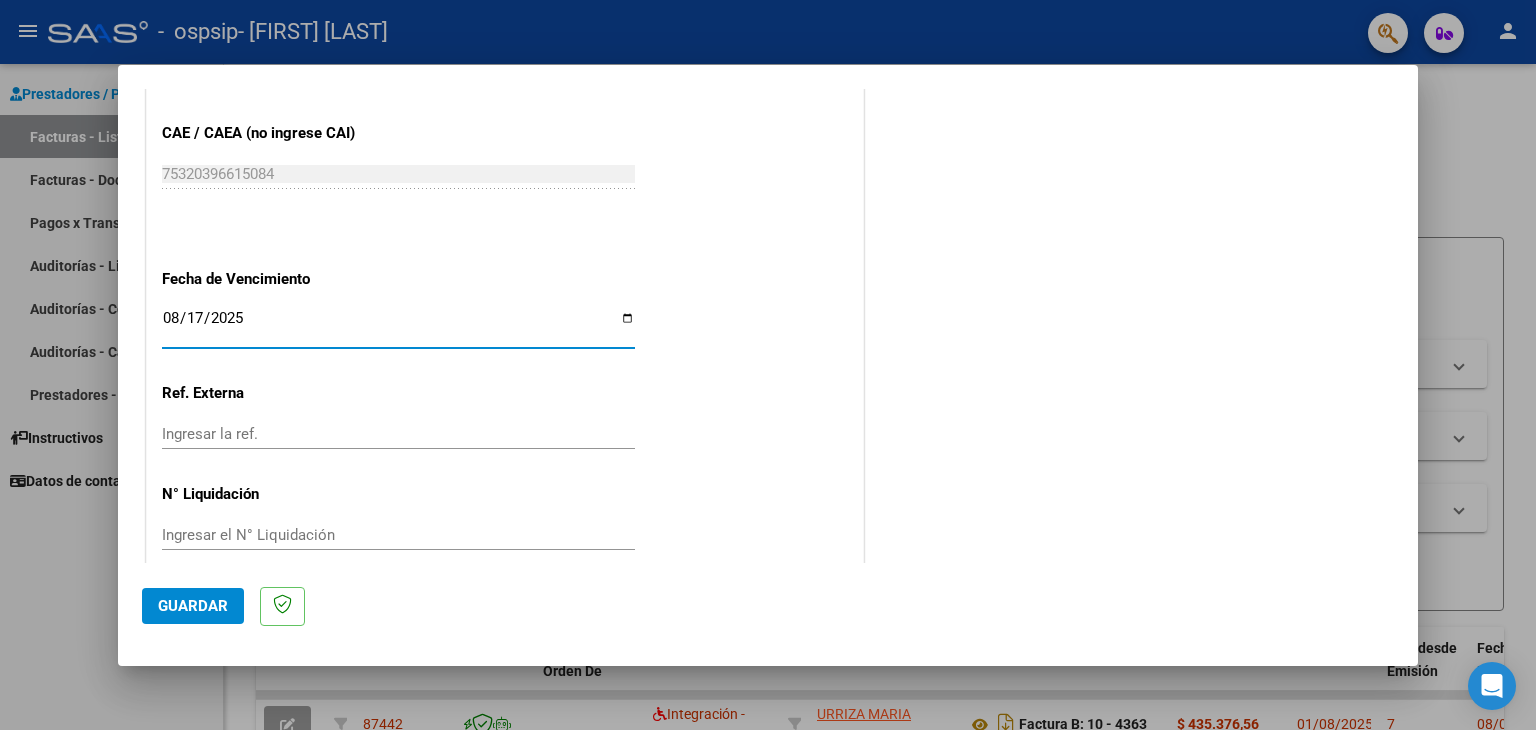 type on "2025-08-17" 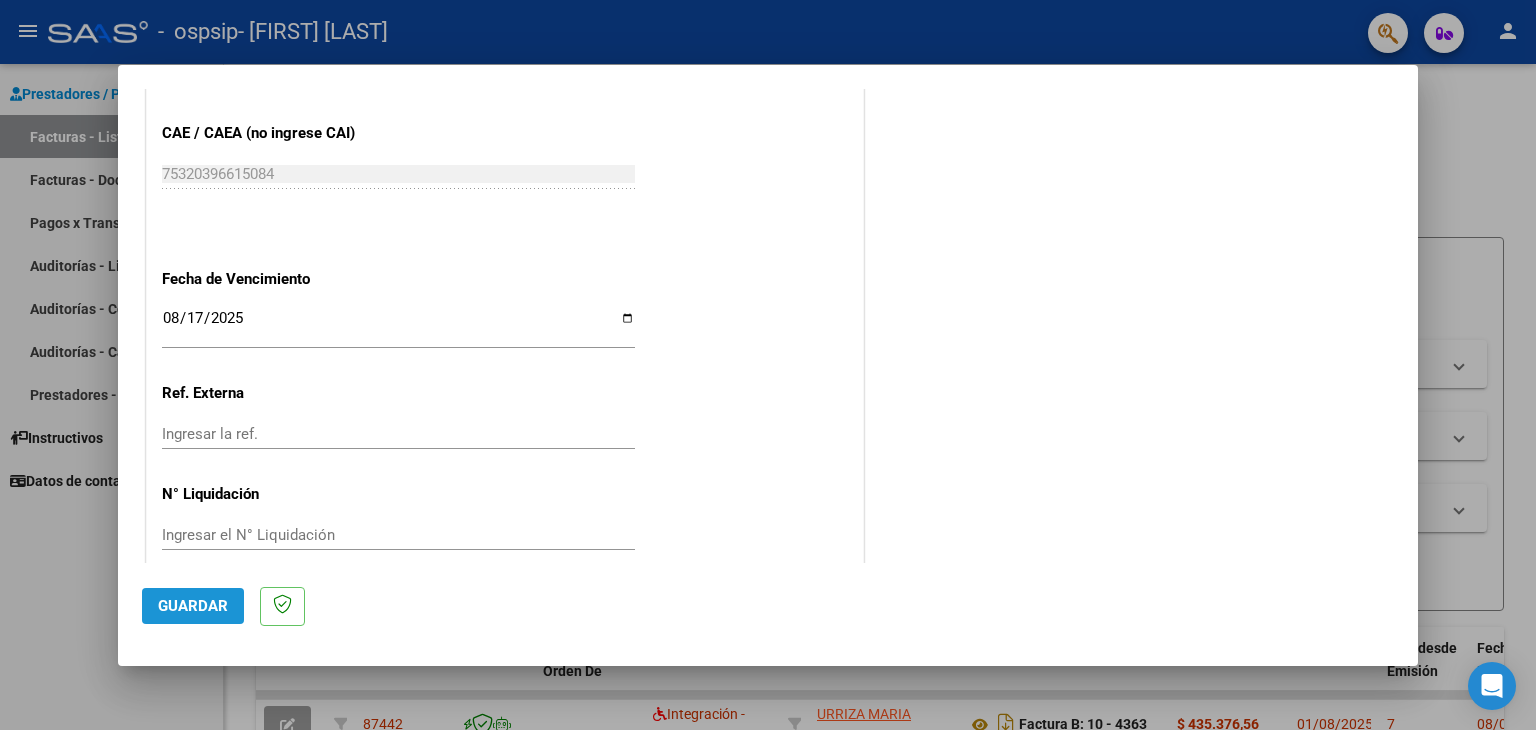 click on "Guardar" 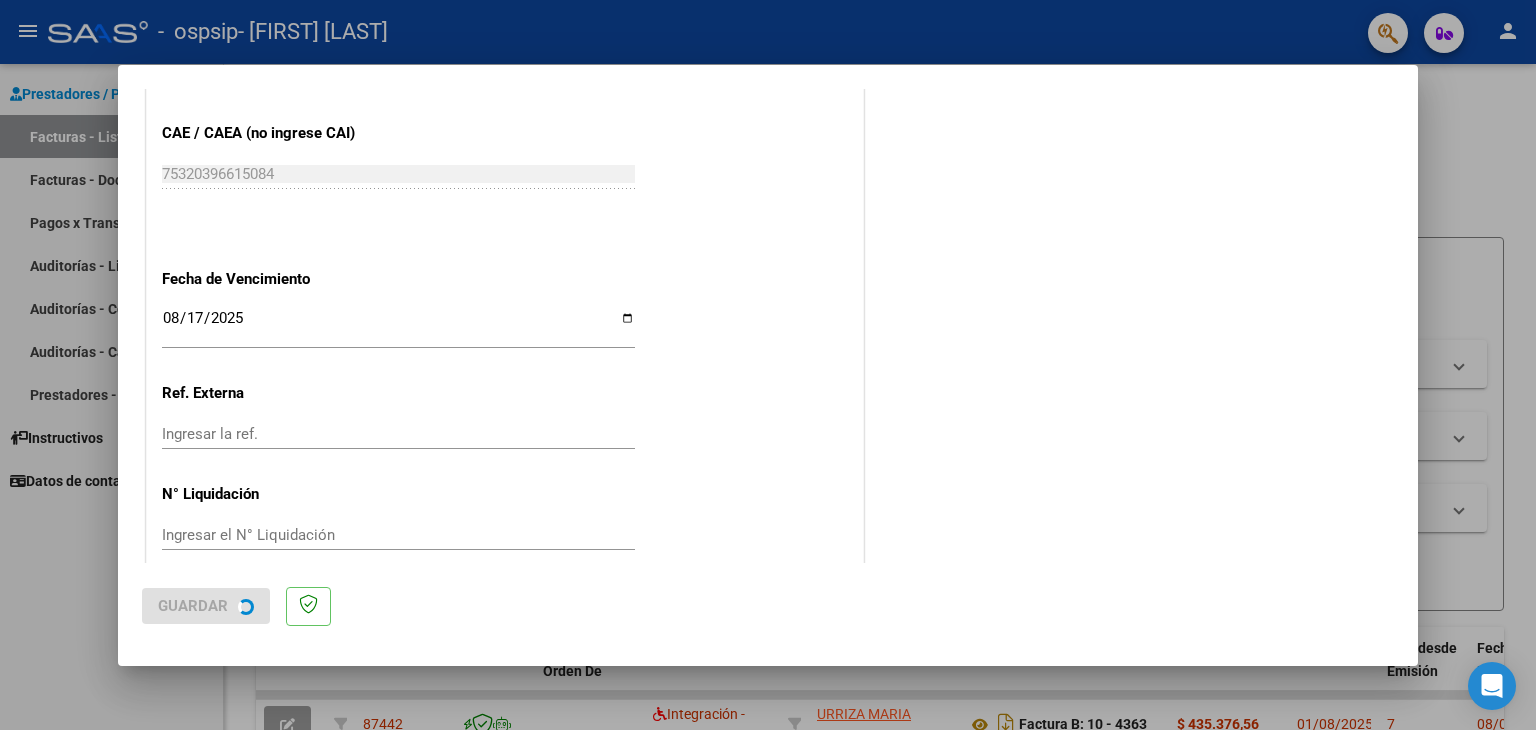 scroll, scrollTop: 0, scrollLeft: 0, axis: both 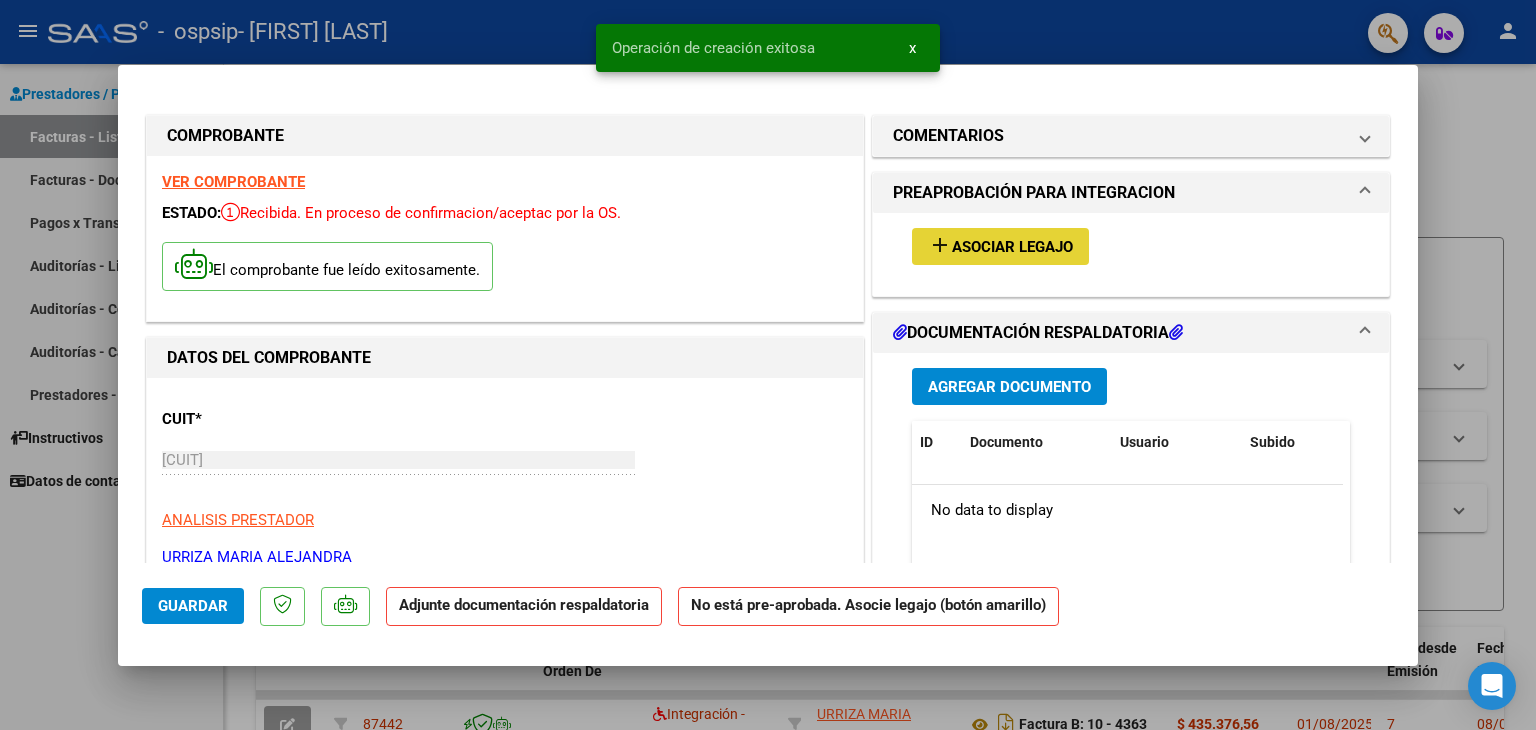 click on "Asociar Legajo" at bounding box center (1012, 247) 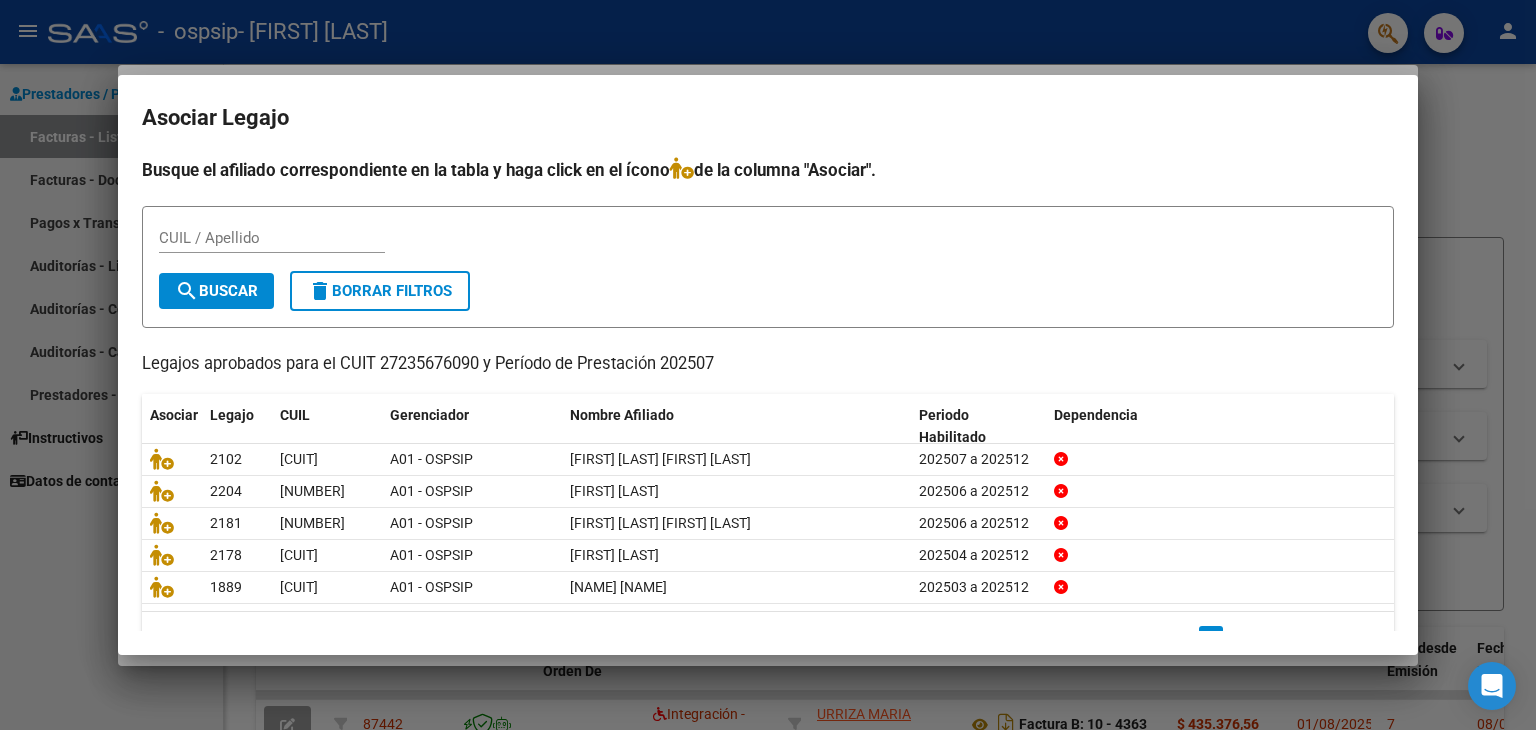 scroll, scrollTop: 44, scrollLeft: 0, axis: vertical 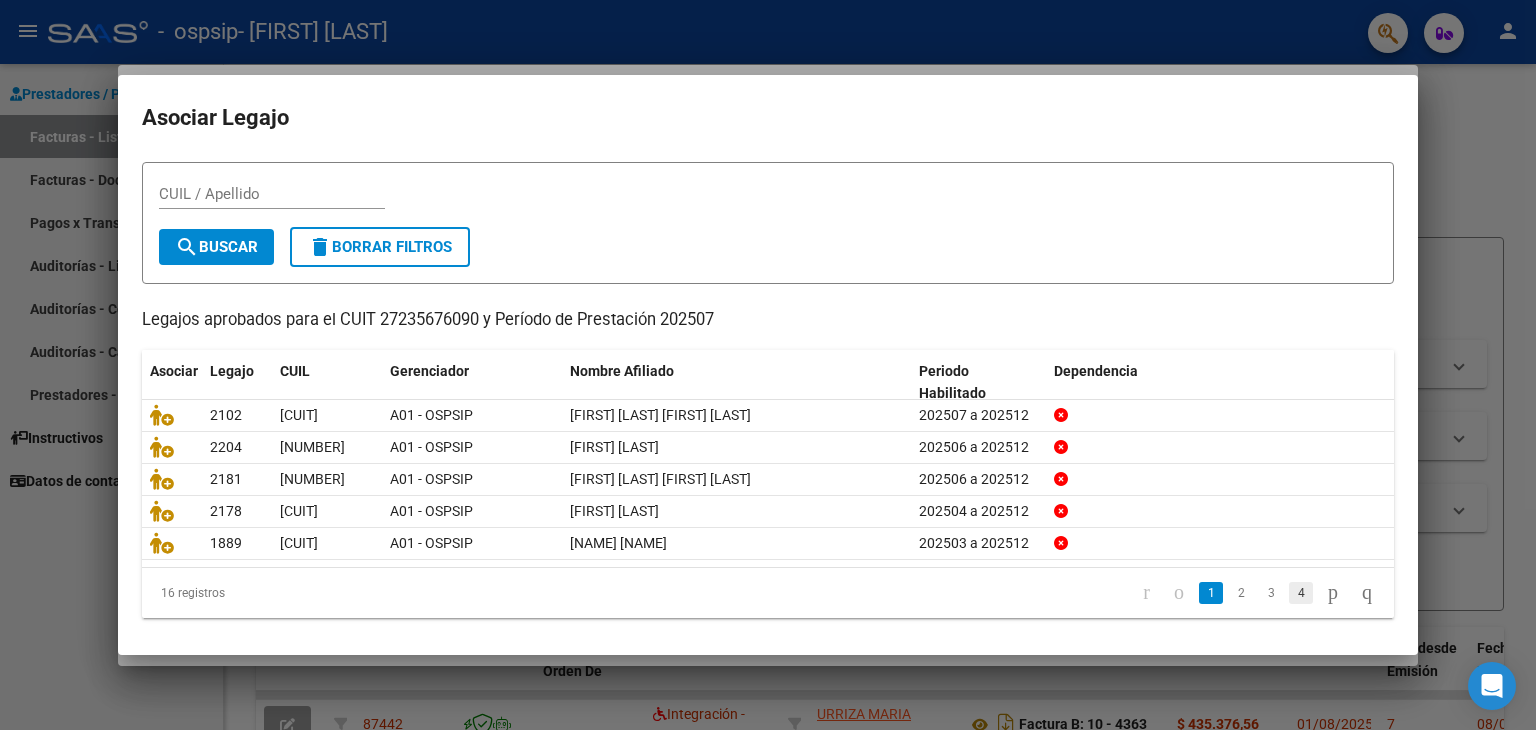 click on "4" 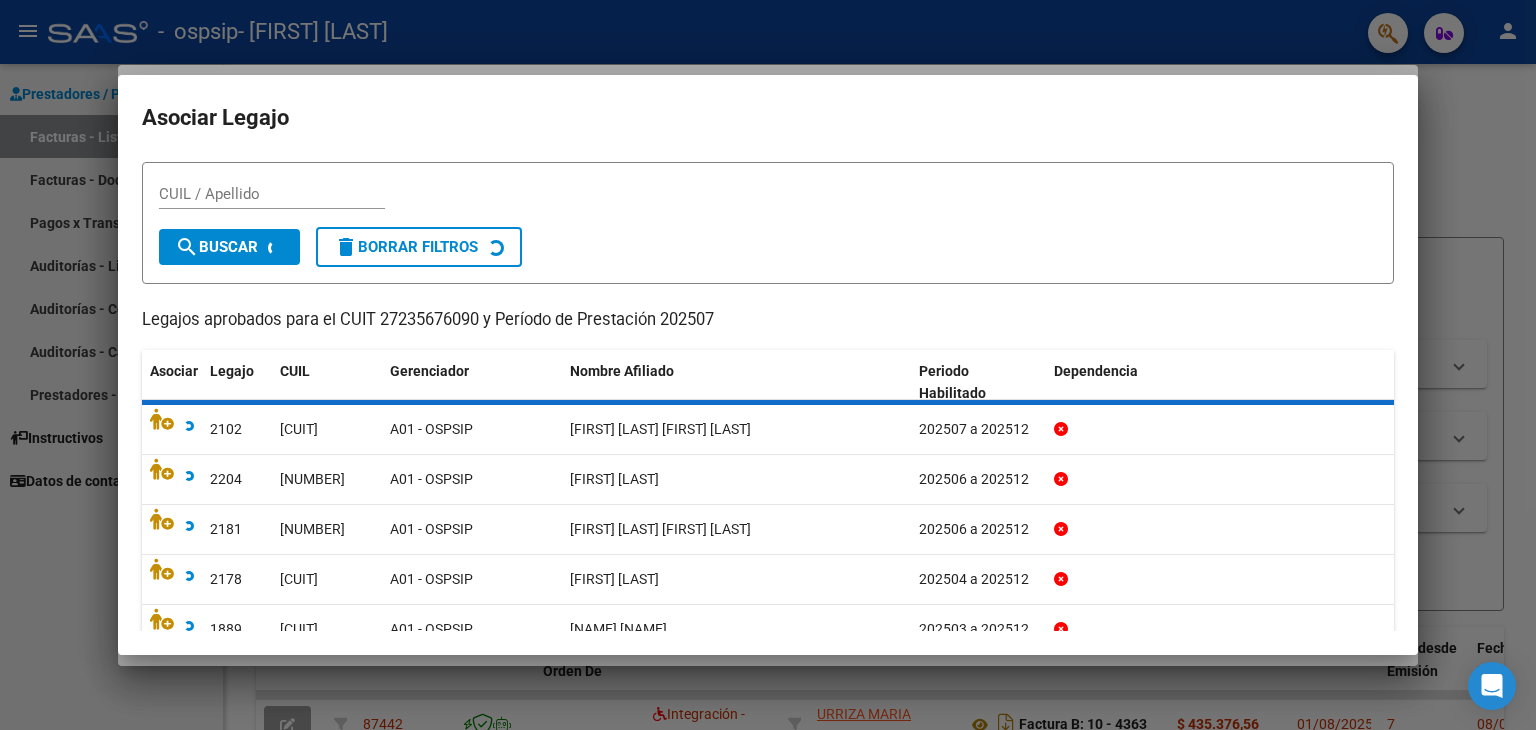 scroll, scrollTop: 0, scrollLeft: 0, axis: both 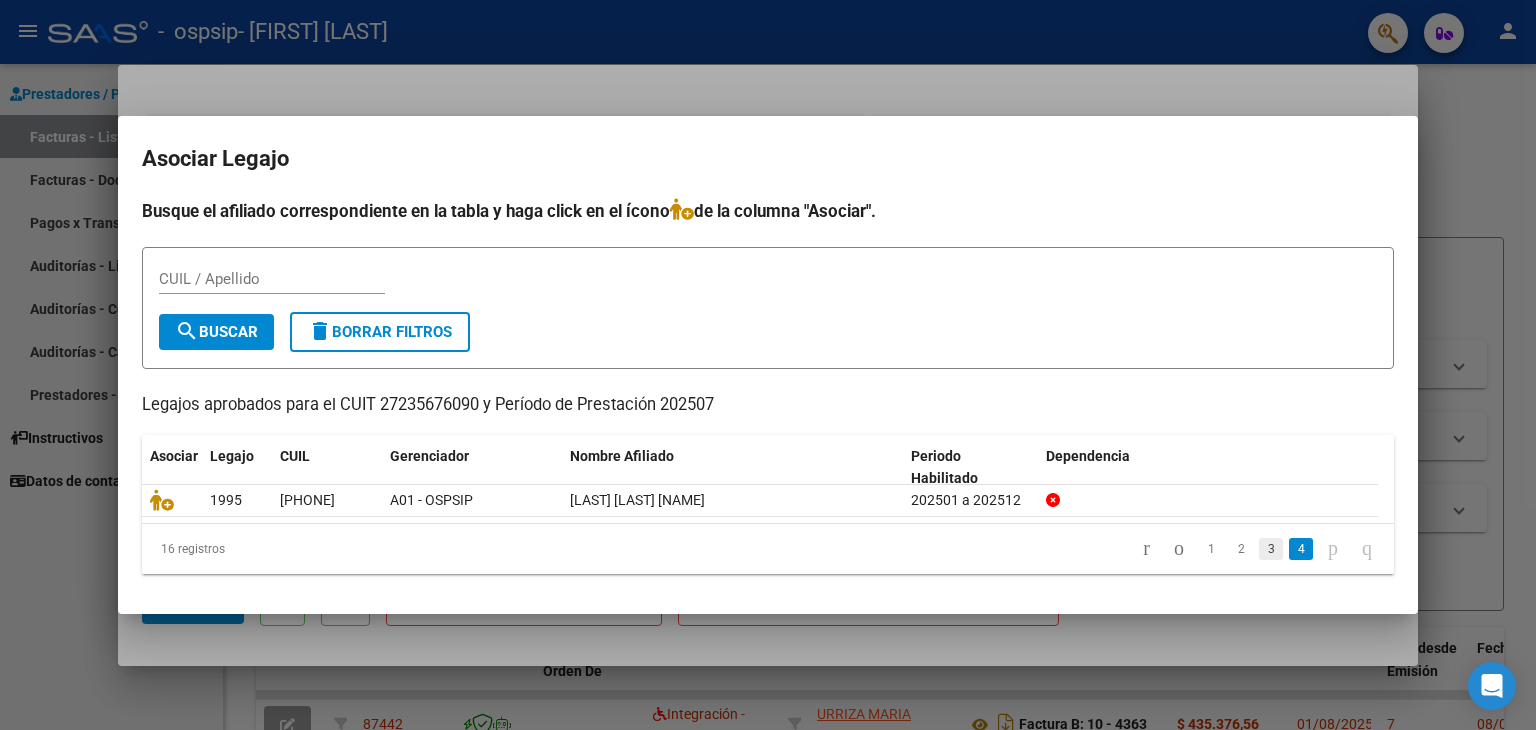 click on "3" 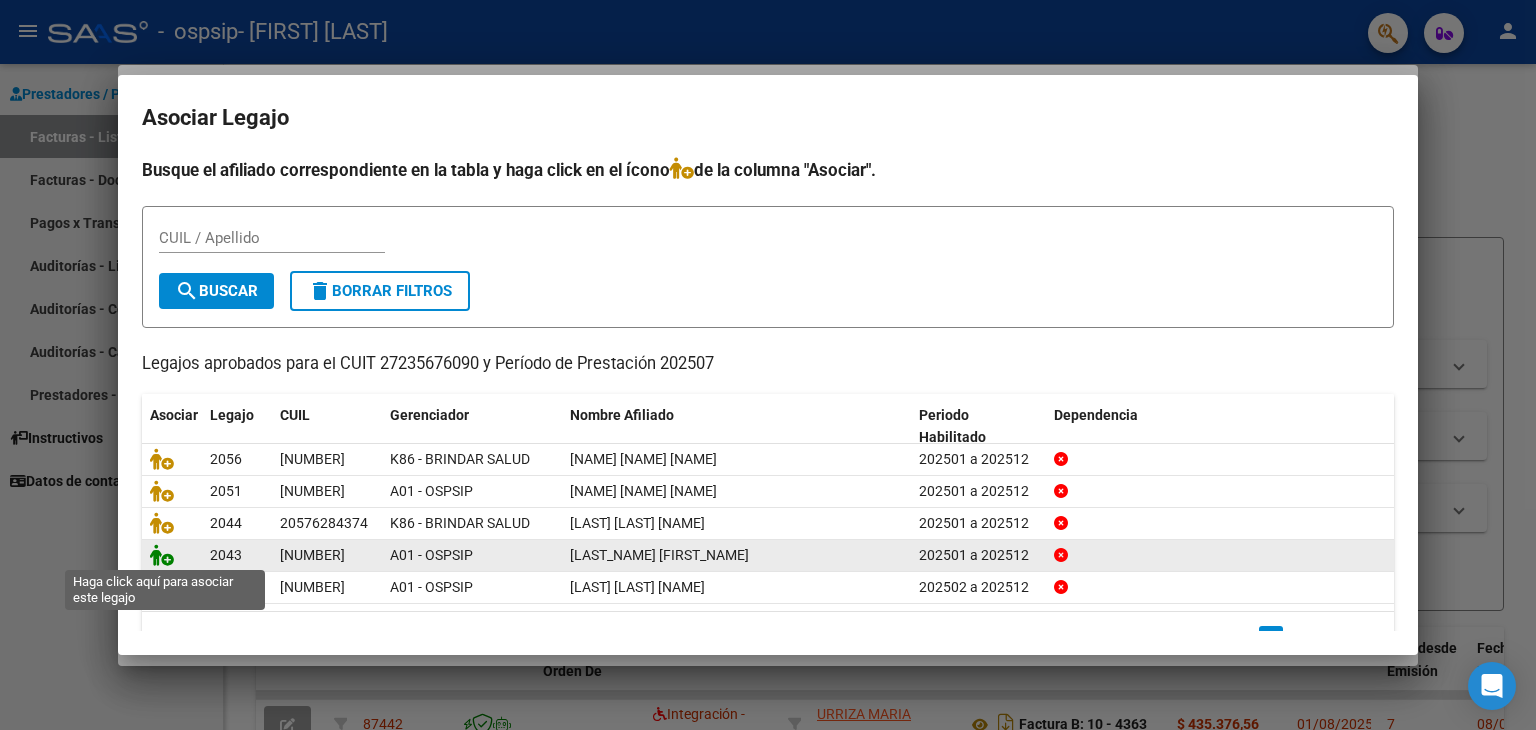 click 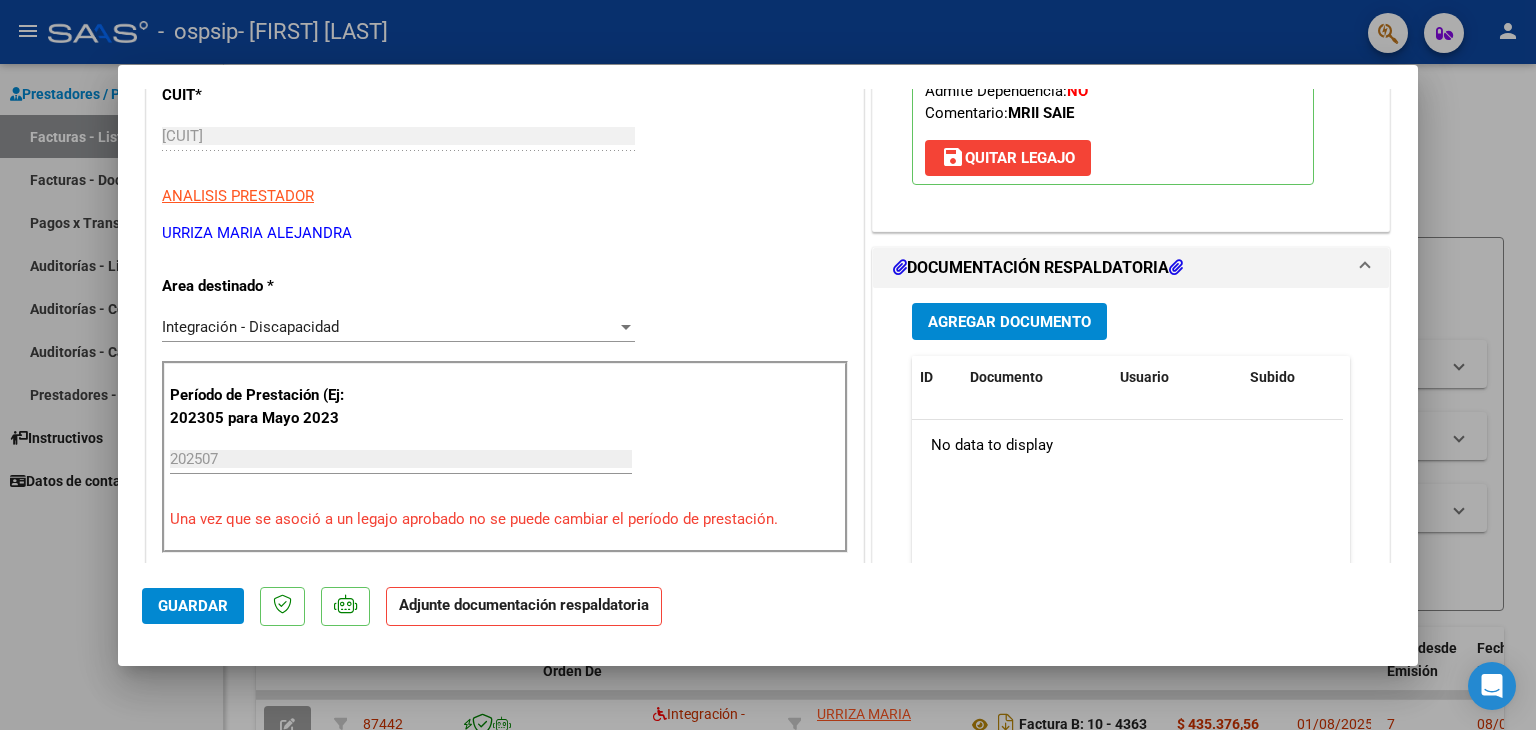 scroll, scrollTop: 414, scrollLeft: 0, axis: vertical 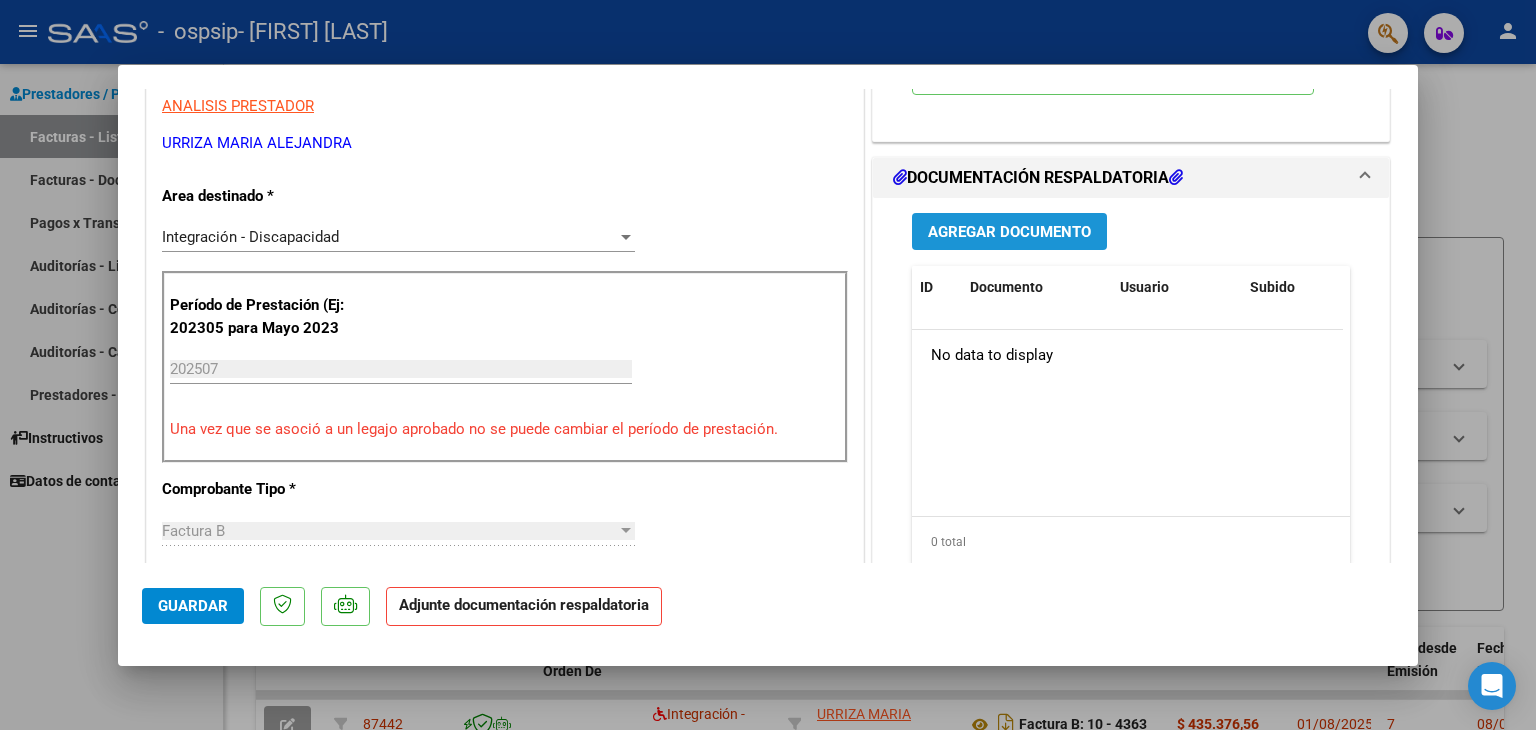 click on "Agregar Documento" at bounding box center (1009, 231) 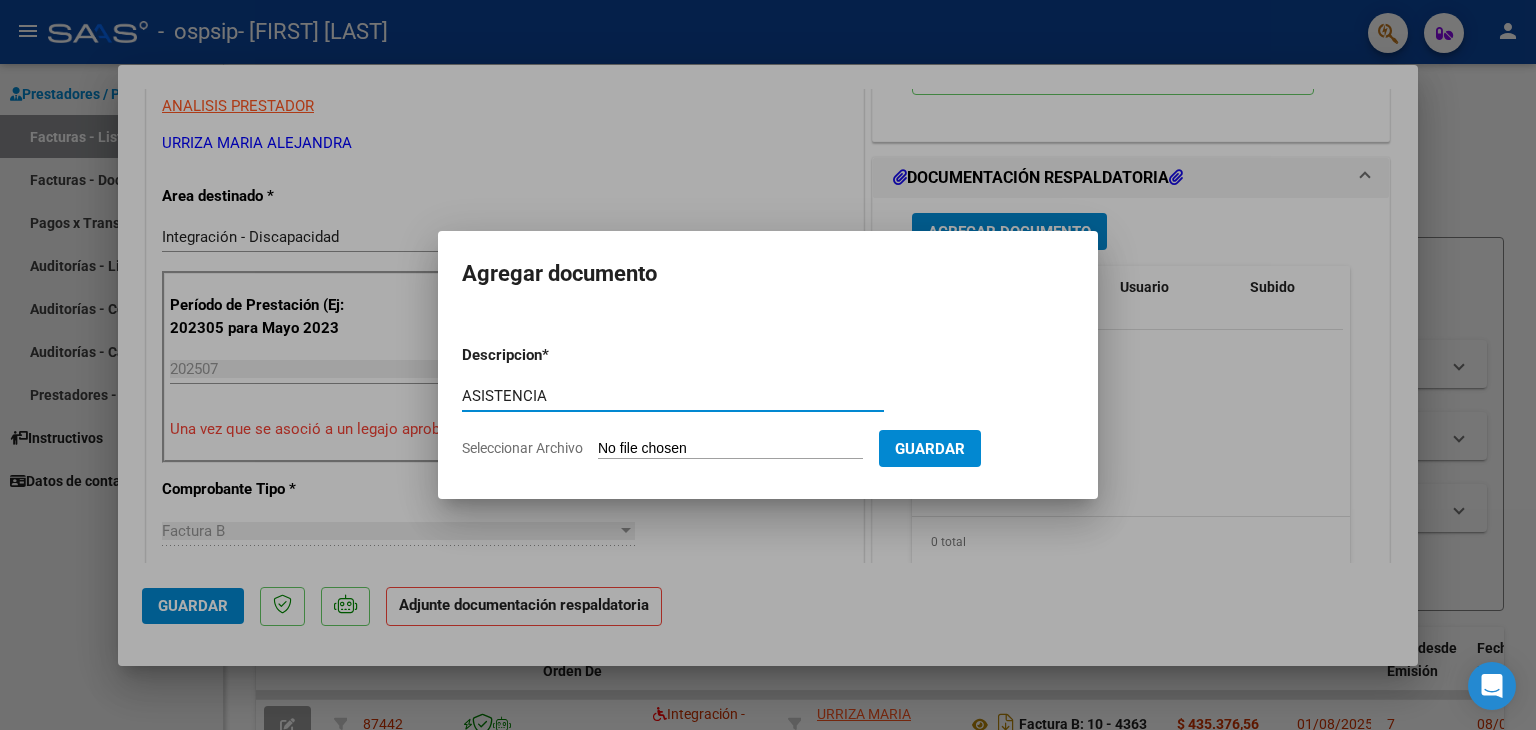 type on "ASISTENCIA" 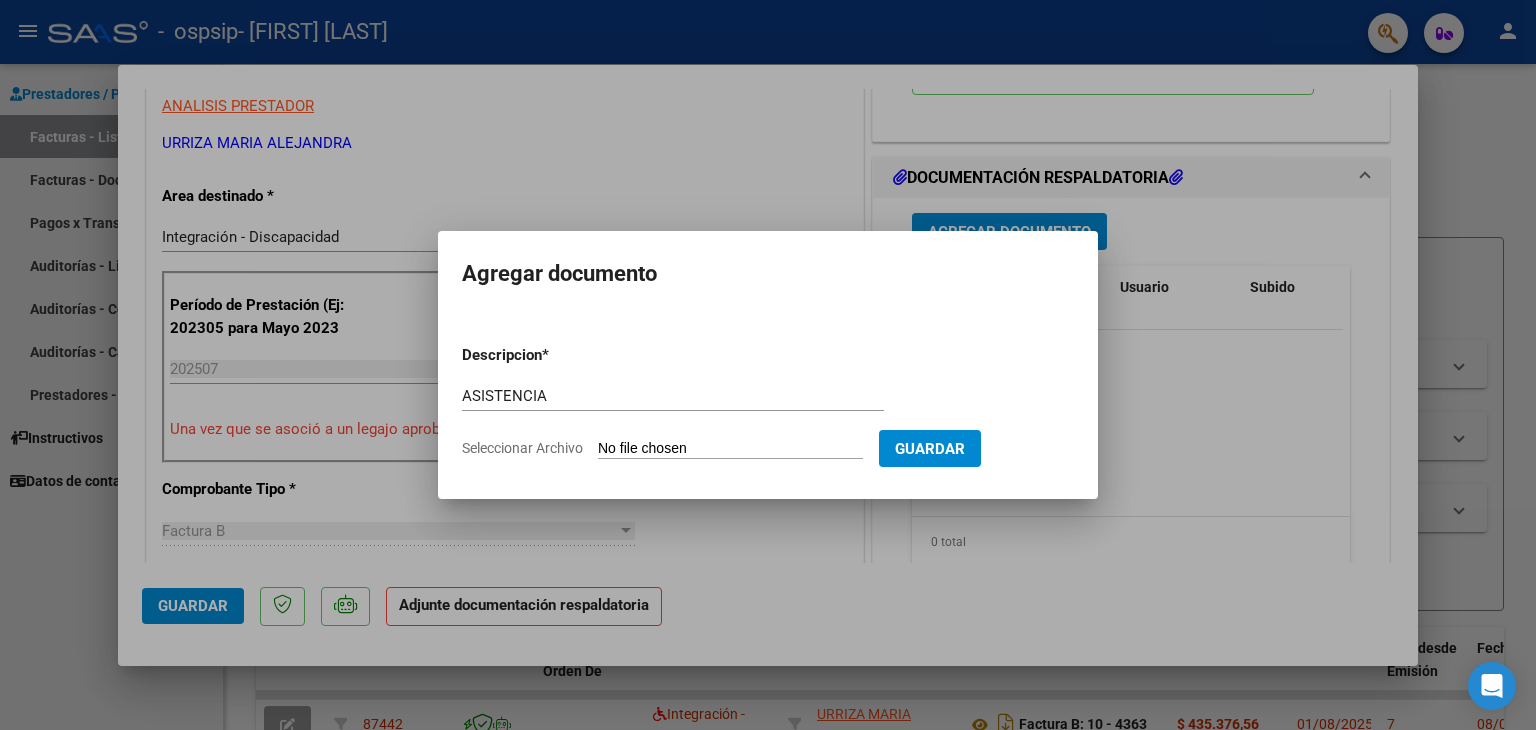 click on "Seleccionar Archivo" at bounding box center (730, 449) 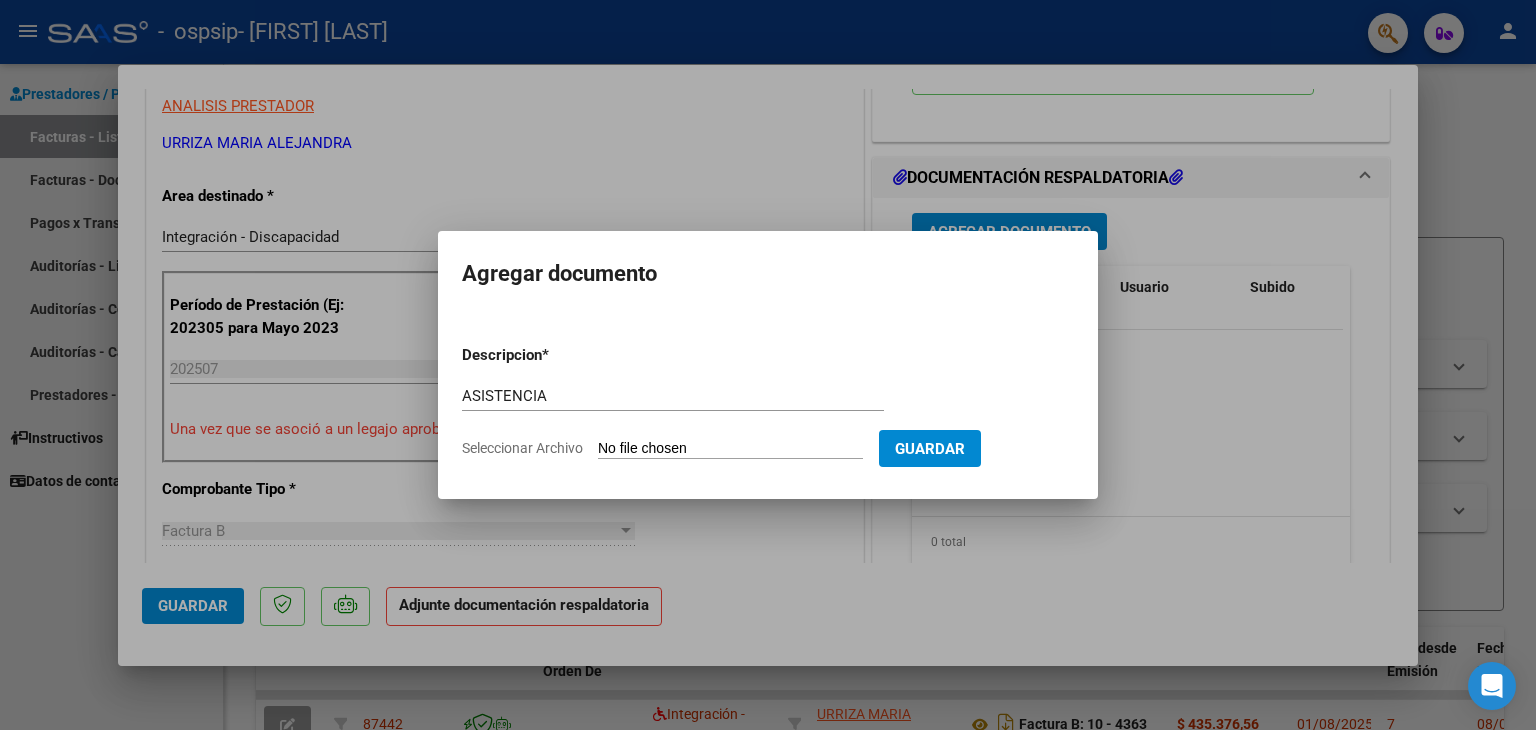 type on "C:\fakepath\[FILENAME].pdf" 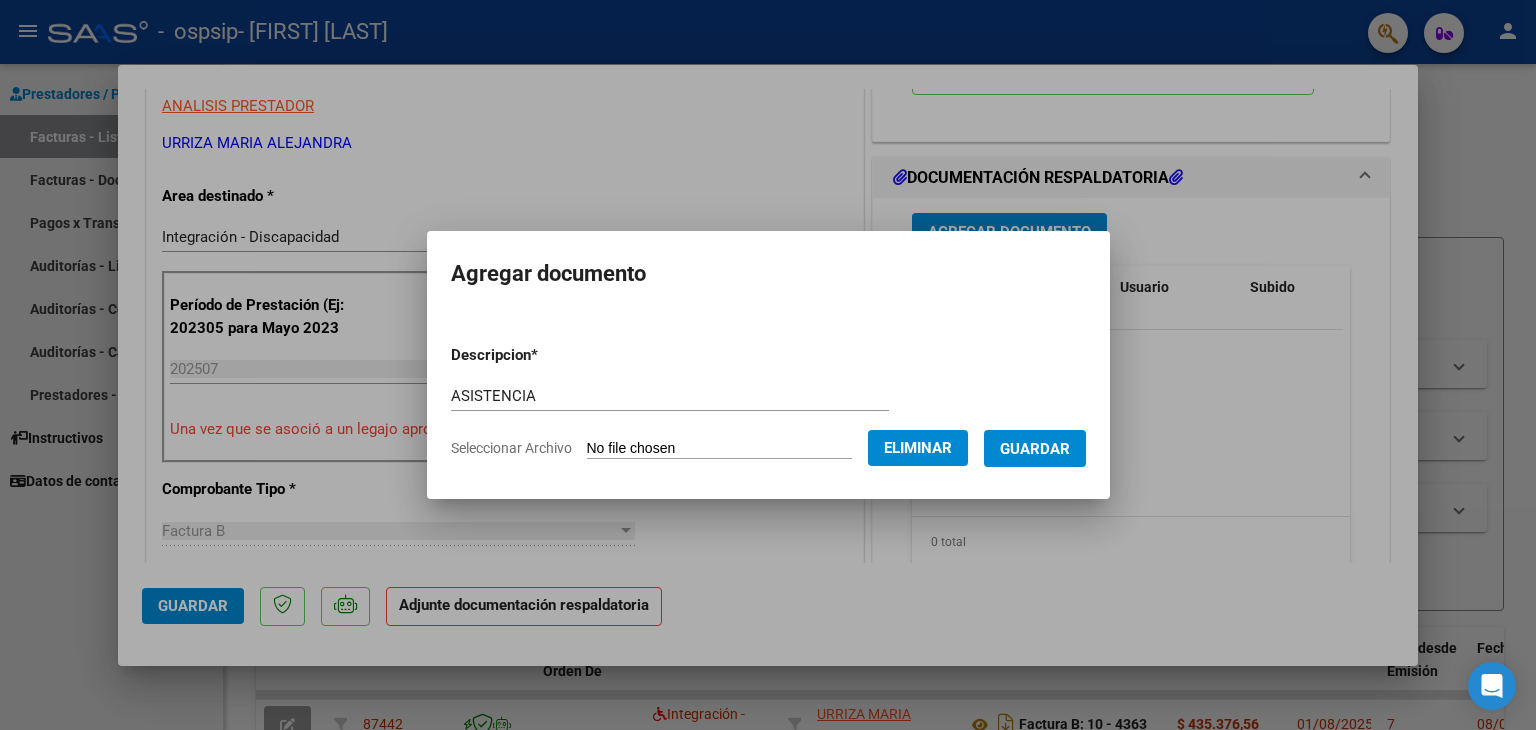 click on "Guardar" at bounding box center (1035, 449) 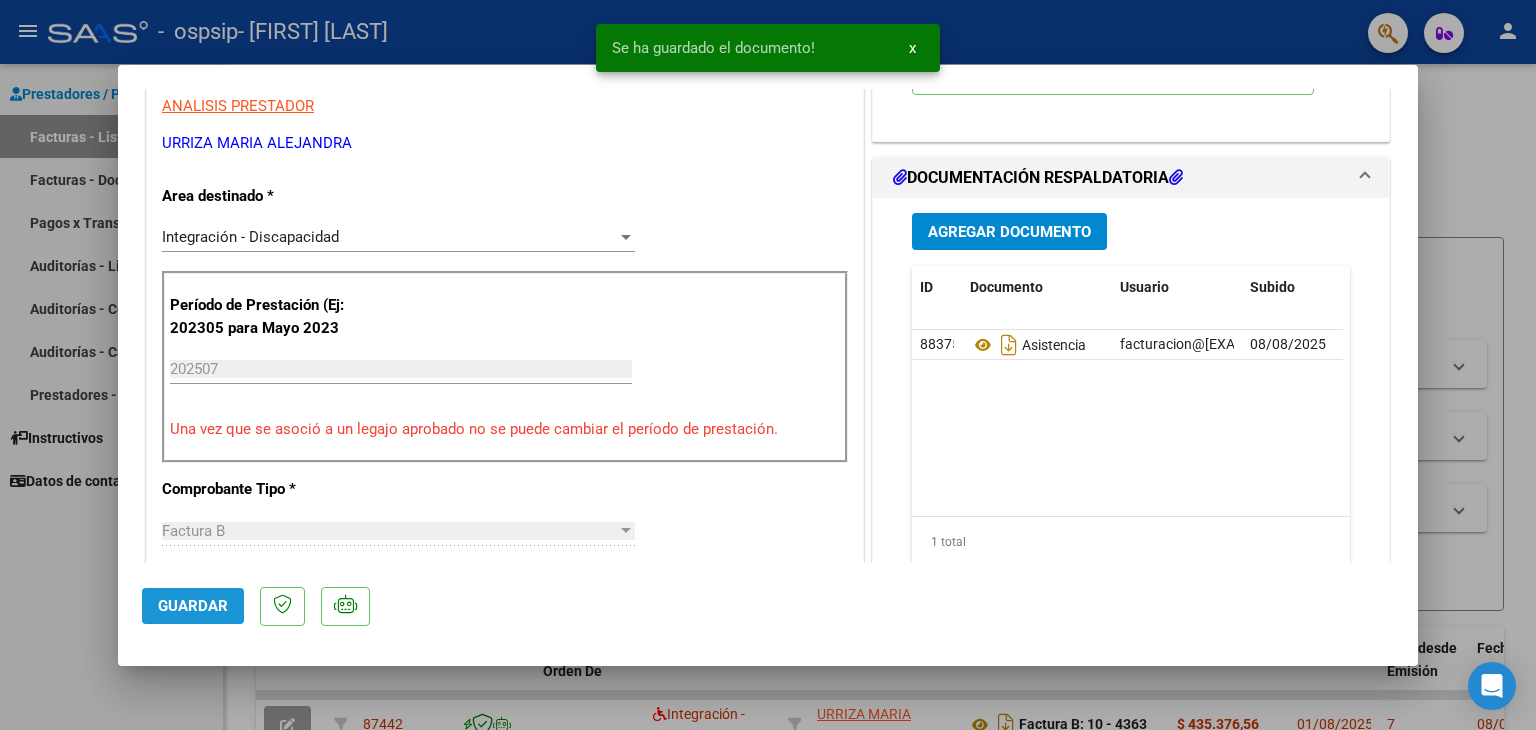 click on "Guardar" 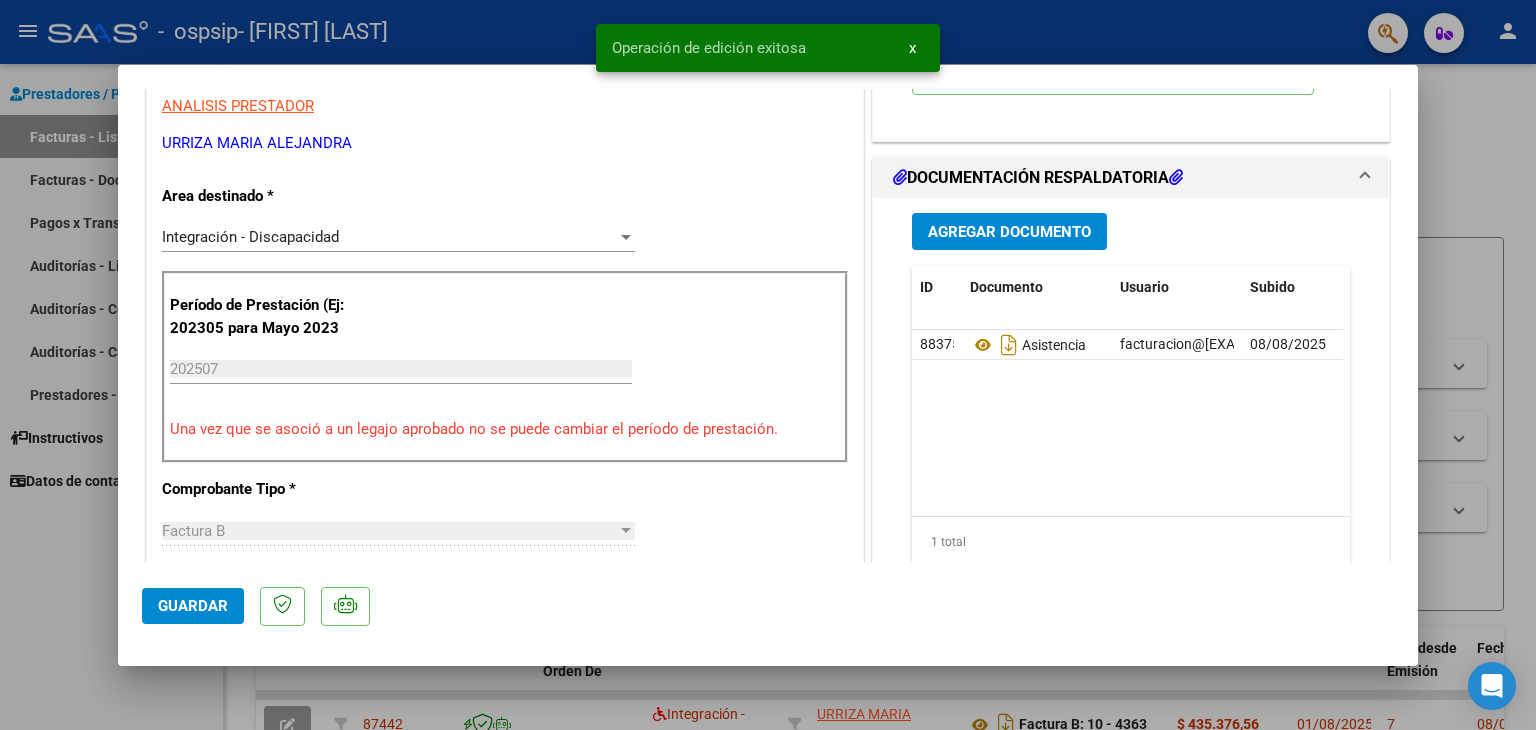 click at bounding box center (768, 365) 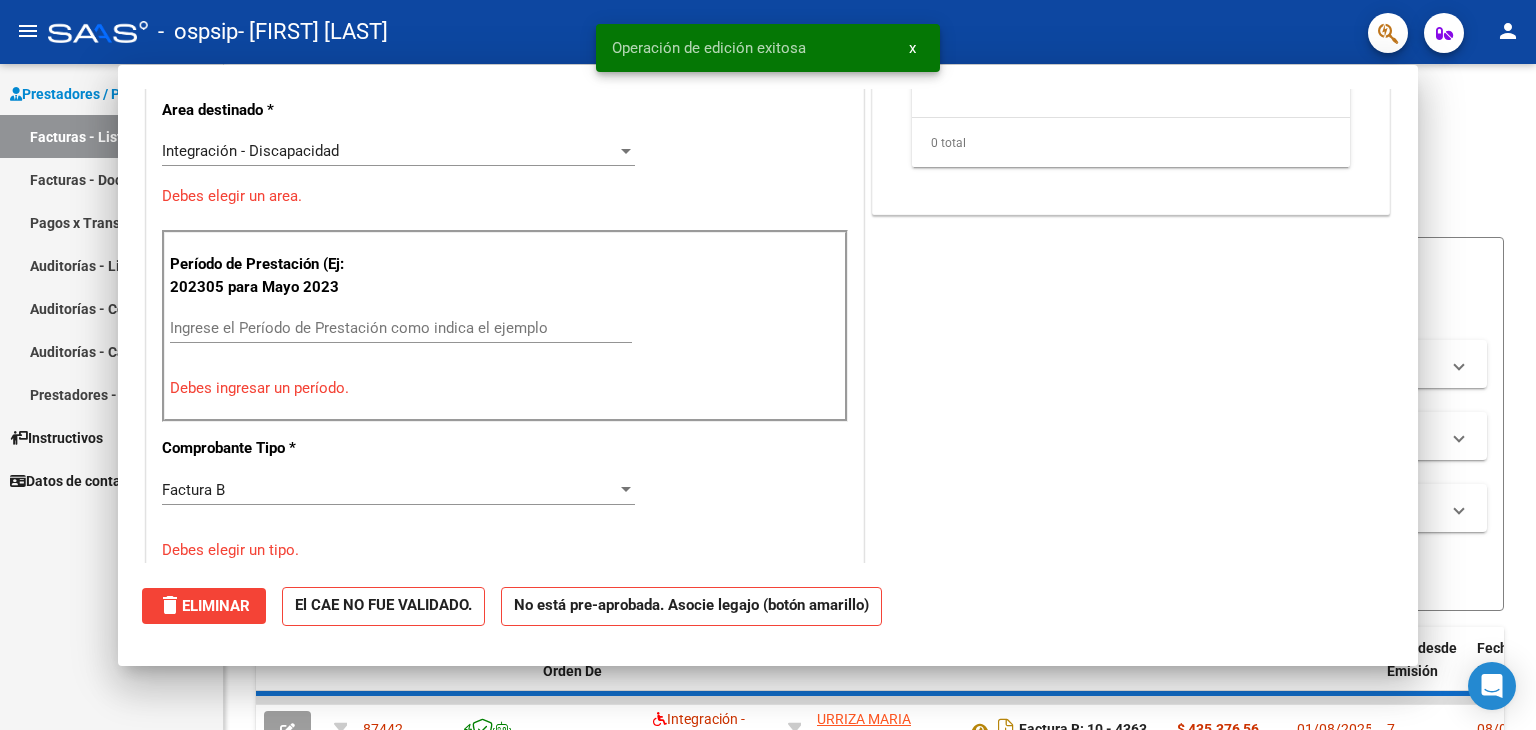 scroll, scrollTop: 0, scrollLeft: 0, axis: both 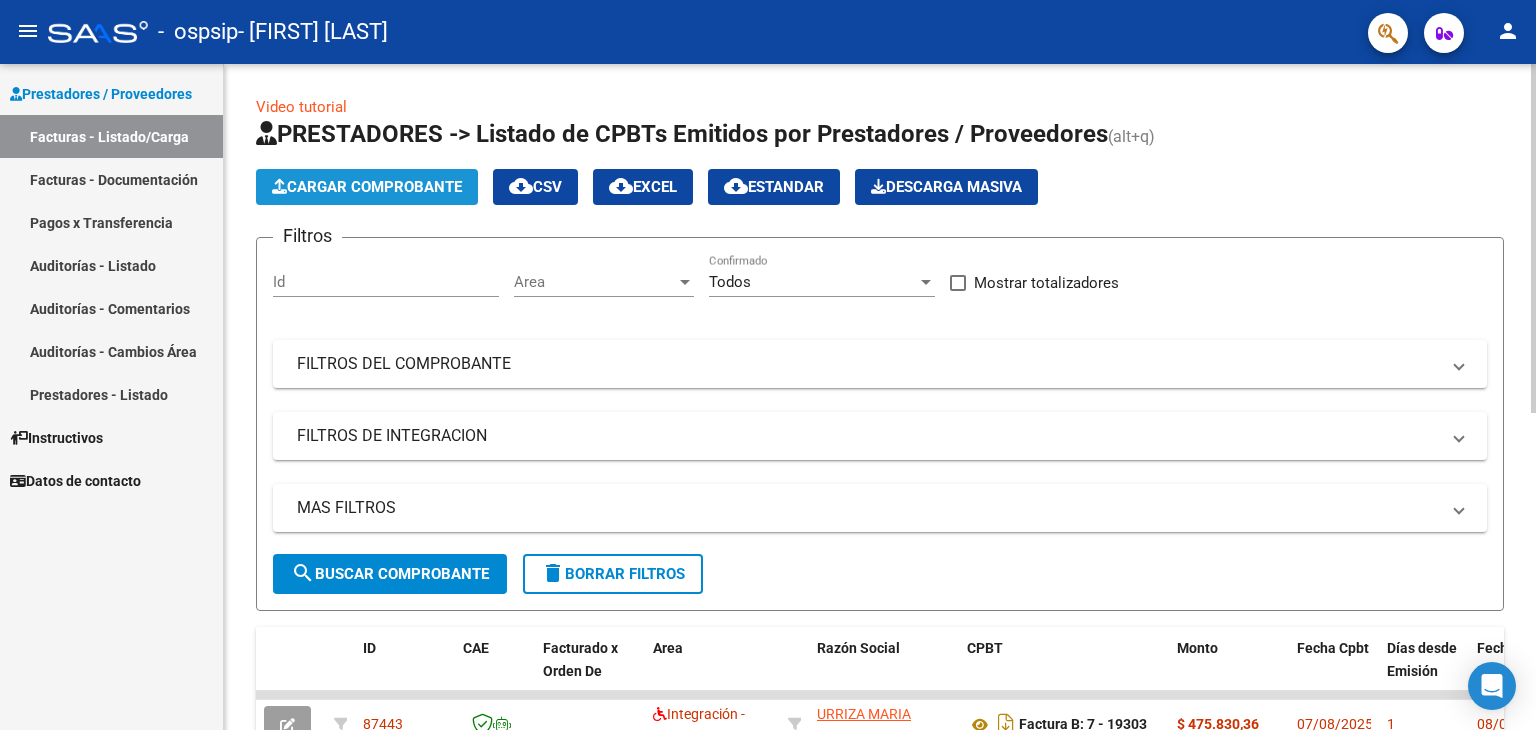 click on "Cargar Comprobante" 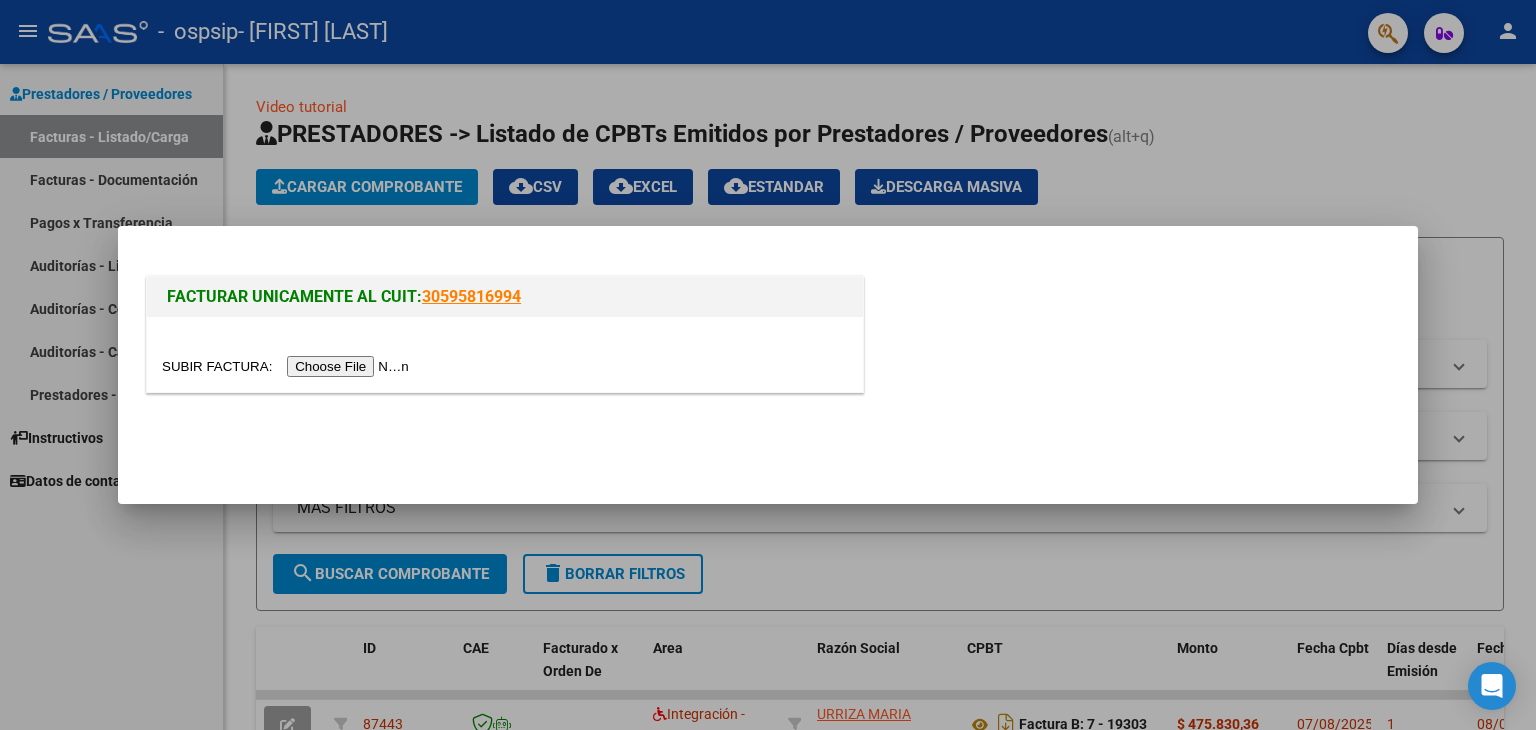 click at bounding box center [288, 366] 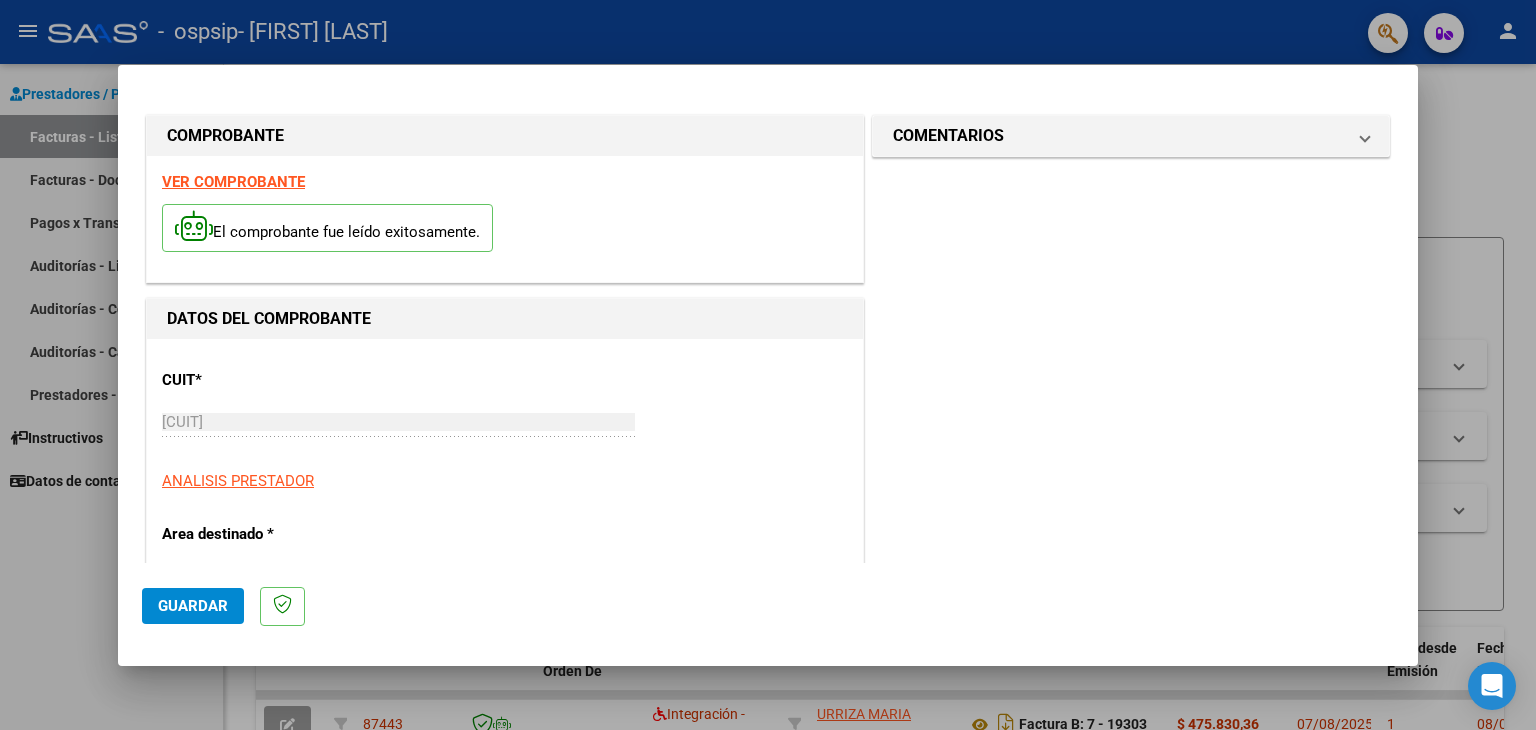 scroll, scrollTop: 414, scrollLeft: 0, axis: vertical 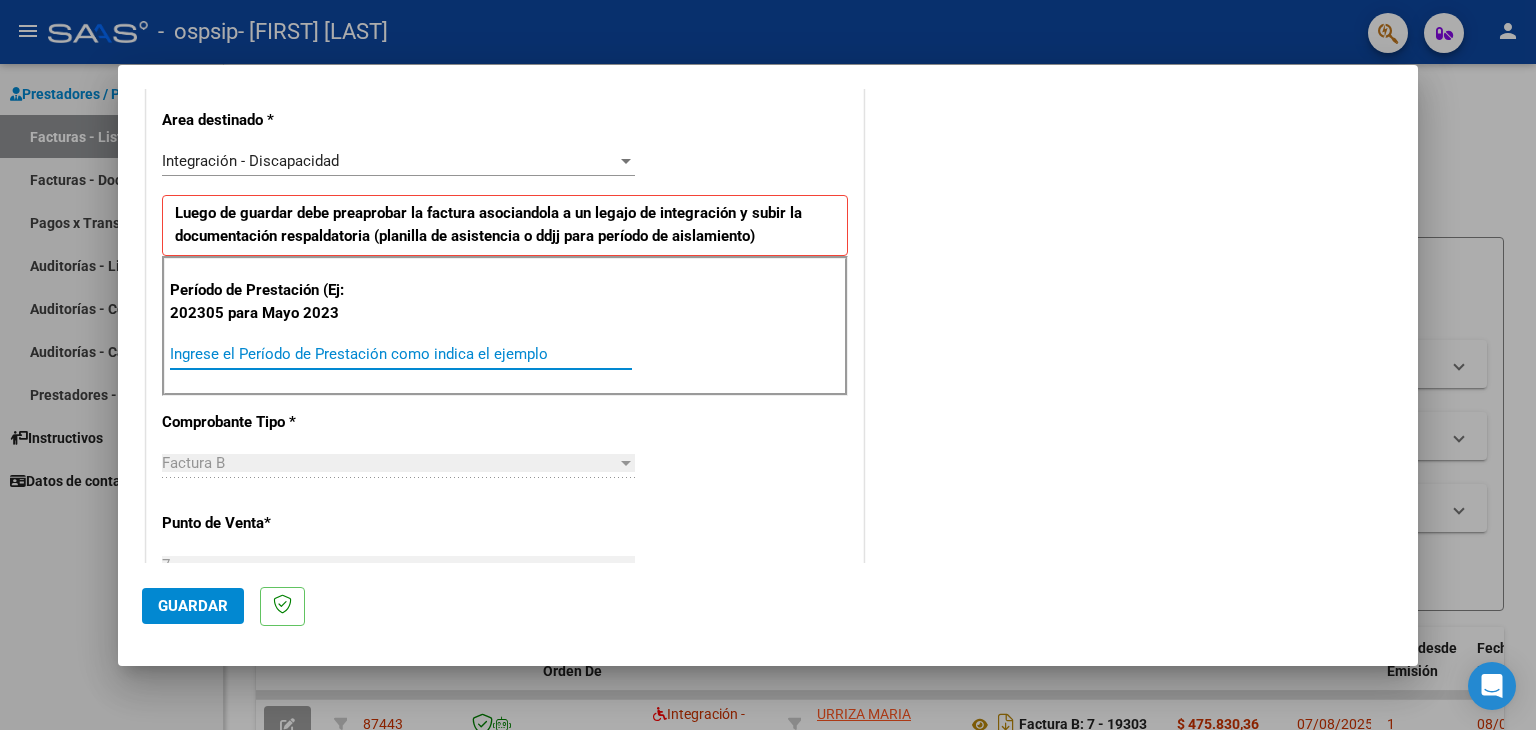 click on "Ingrese el Período de Prestación como indica el ejemplo" at bounding box center [401, 354] 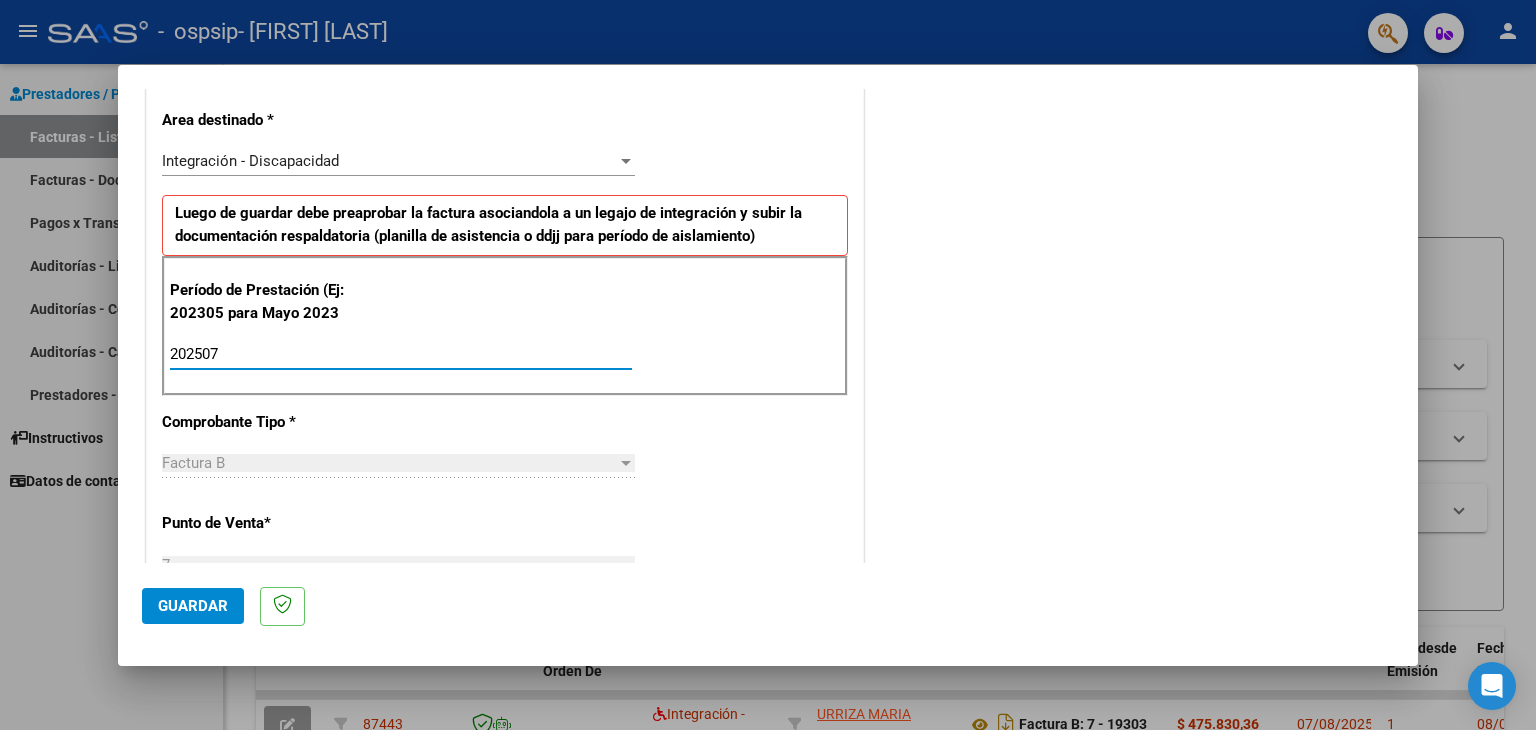 type on "202507" 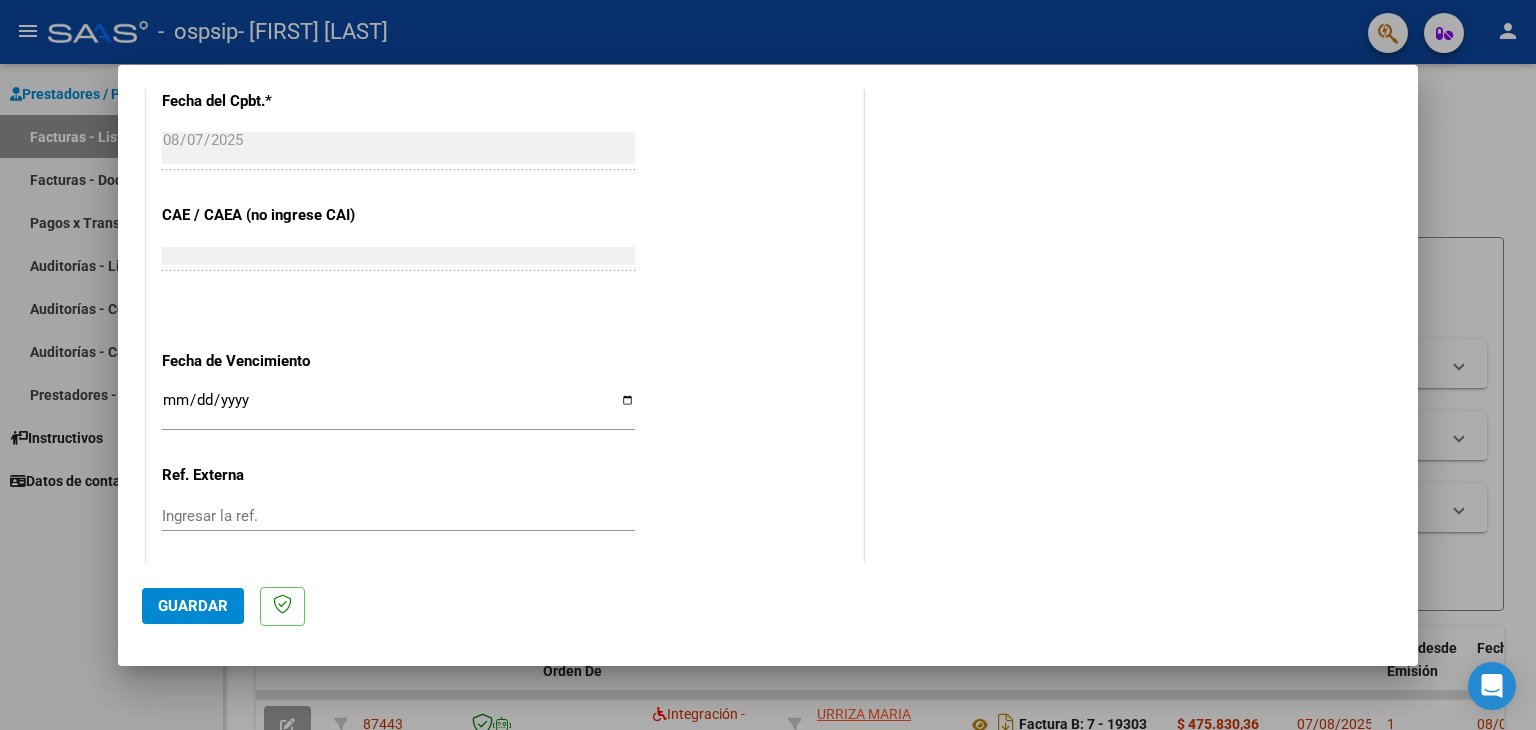 scroll, scrollTop: 1175, scrollLeft: 0, axis: vertical 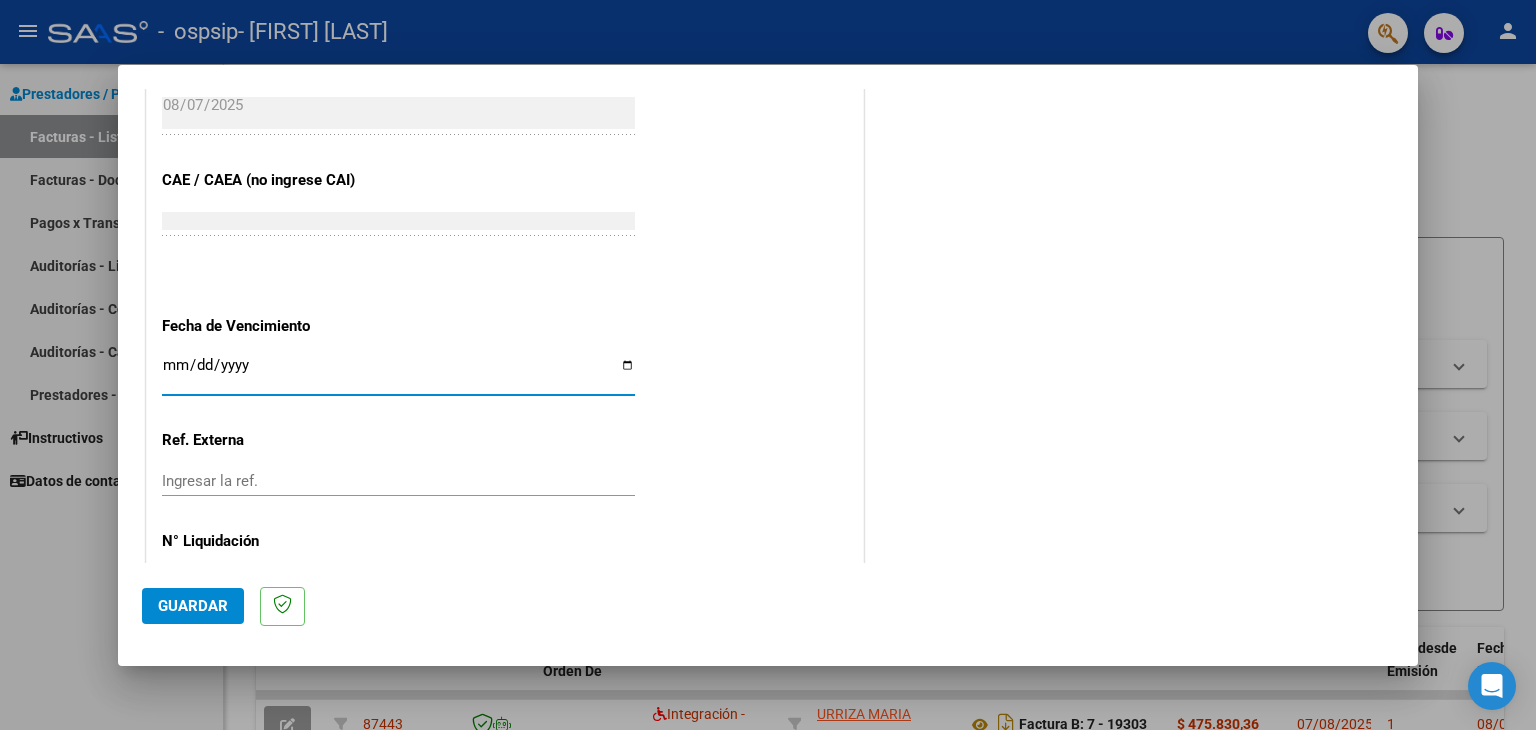 click on "Ingresar la fecha" at bounding box center (398, 373) 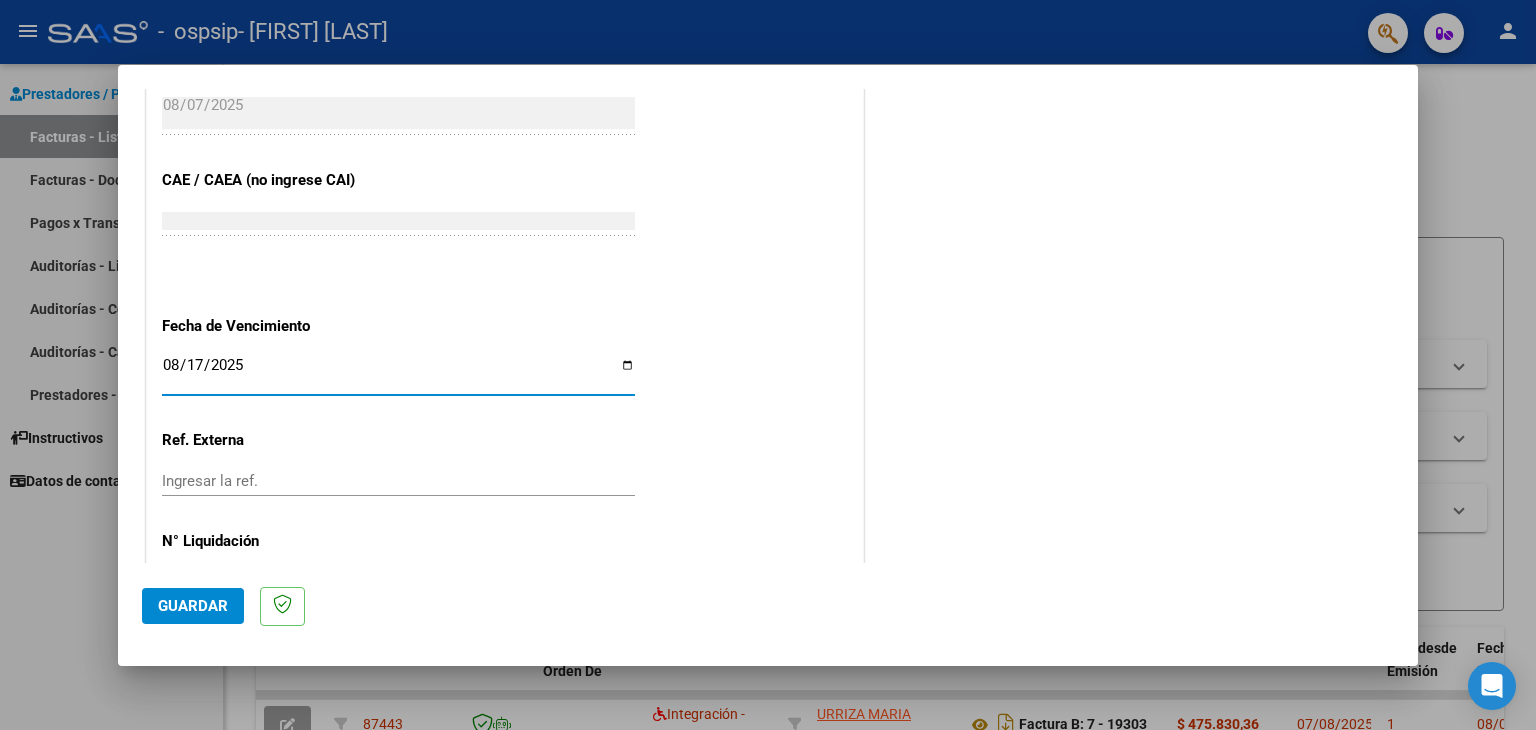 type on "2025-08-17" 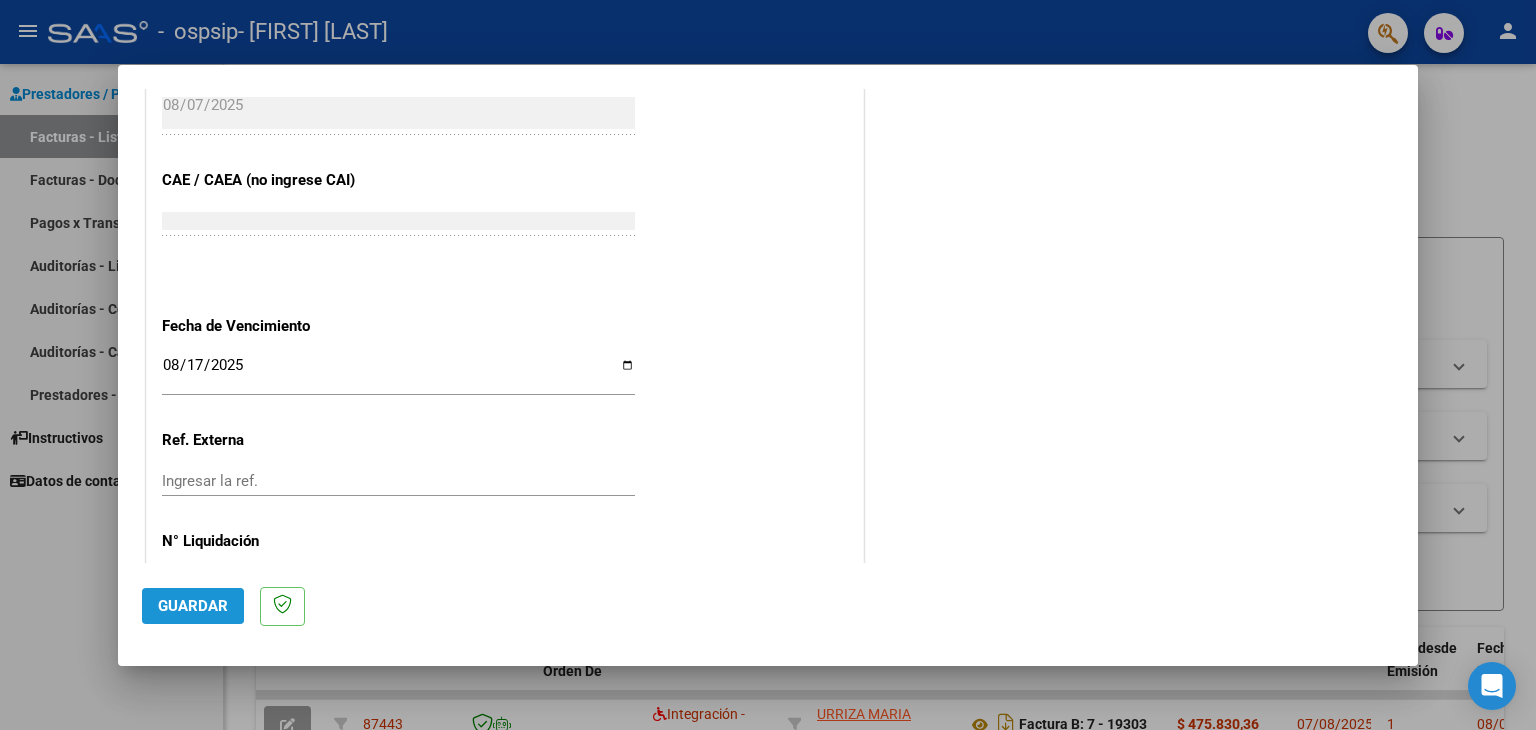 click on "Guardar" 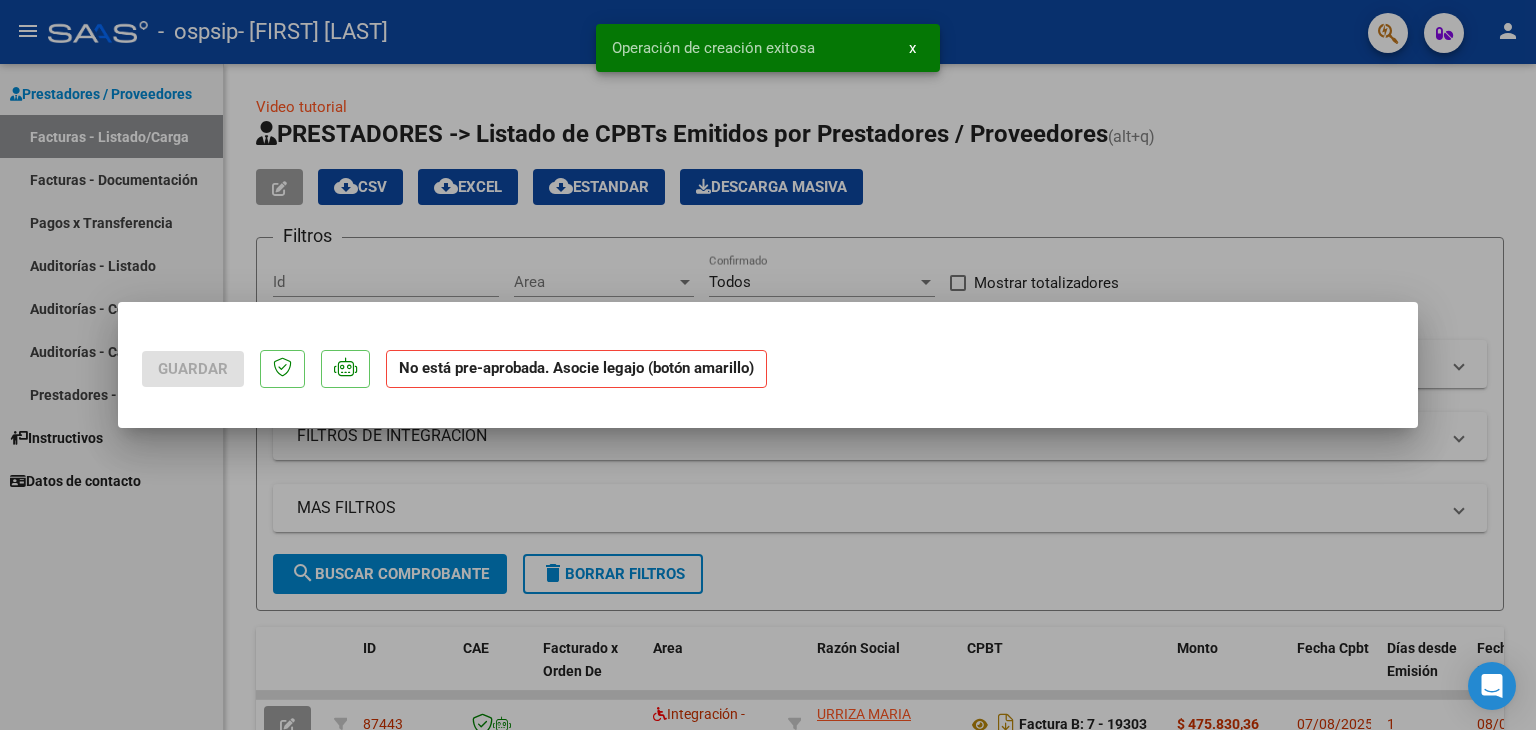 scroll, scrollTop: 0, scrollLeft: 0, axis: both 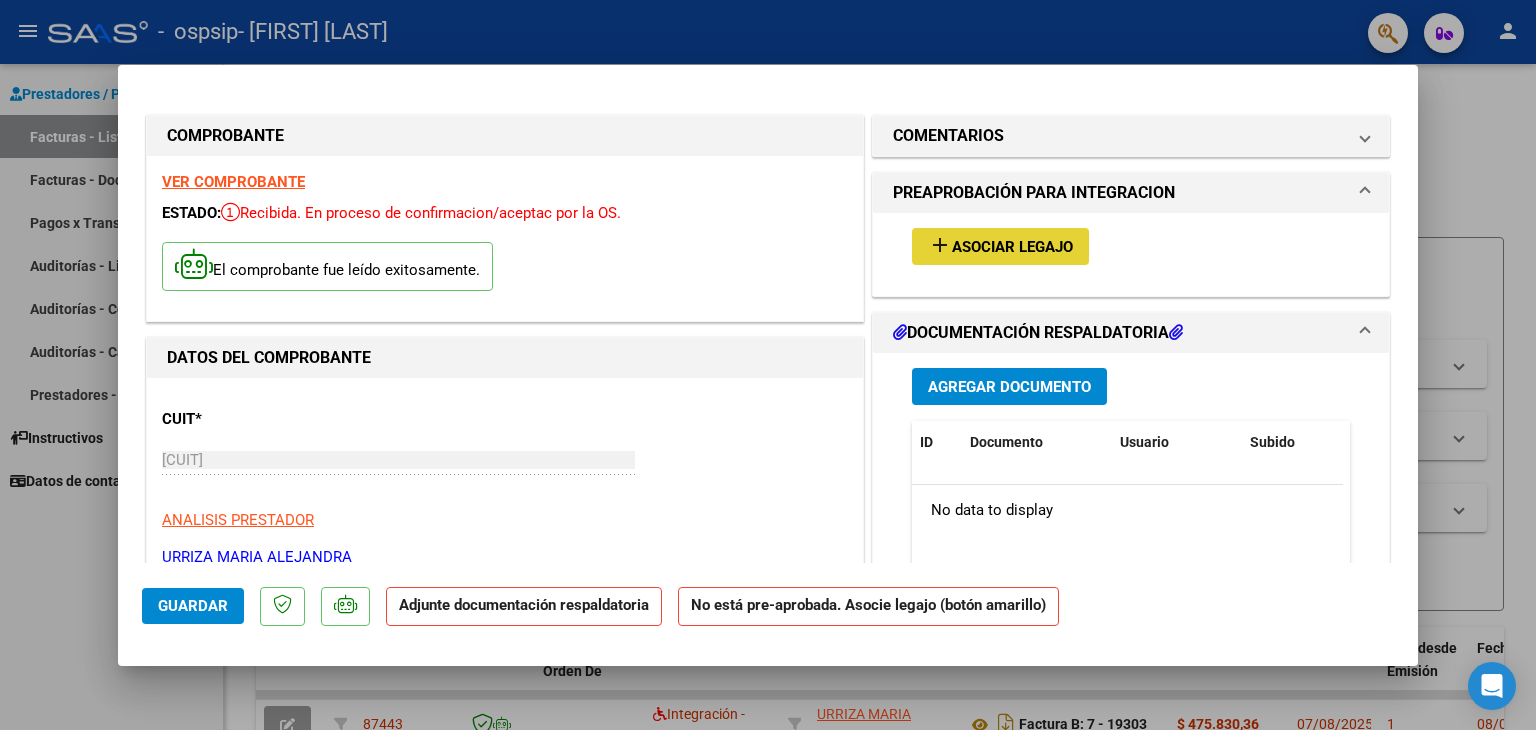 click on "Asociar Legajo" at bounding box center (1012, 247) 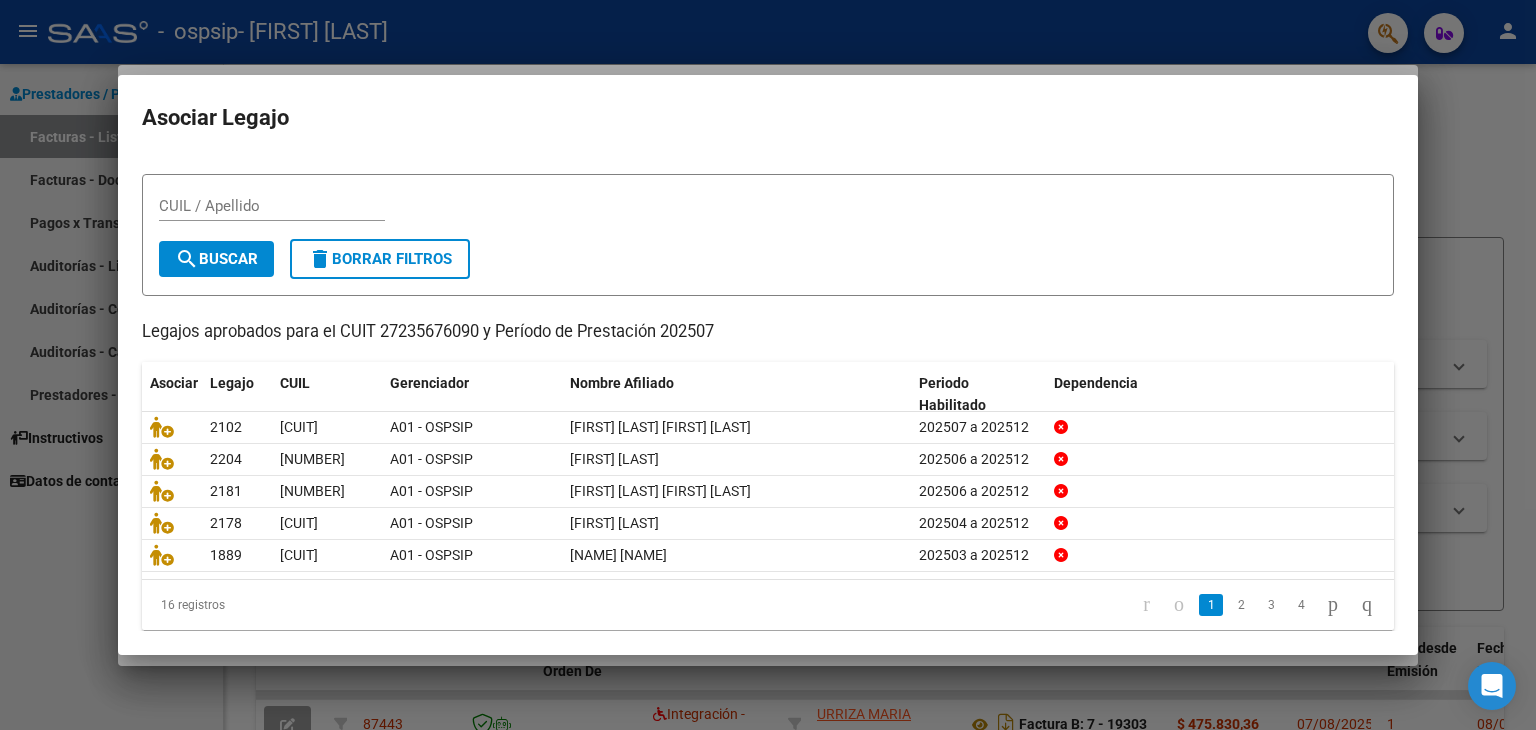 click on "Busque el afiliado correspondiente en la tabla y haga click en el ícono   de la columna "Asociar". CUIL / Apellido search  Buscar  delete  Borrar Filtros  Legajos aprobados para el CUIT [CUIT] y Período de Prestación 202507  Asociar Legajo CUIL Gerenciador Nombre Afiliado Periodo Habilitado Dependencia    2102 [CUIT] A01 - OSPSIP [LAST] [LAST] [NAME] [NAME]  202507 a 202512     2204 [NUMBER] A01 - OSPSIP [LAST] [LAST] [NAME] [NAME]  202506 a 202512     2181 [NUMBER] A01 - OSPSIP [LAST] [LAST] [NAME] [NAME]  202506 a 202512     2178 [CUIT] A01 - OSPSIP [LAST] [LAST] [NAME] [NAME]  202504 a 202512     1889 [CUIT] A01 - OSPSIP [LAST] [LAST] [NAME] [NAME]  202503 a 202512   16 registros   1   2   3   4" at bounding box center (768, 394) 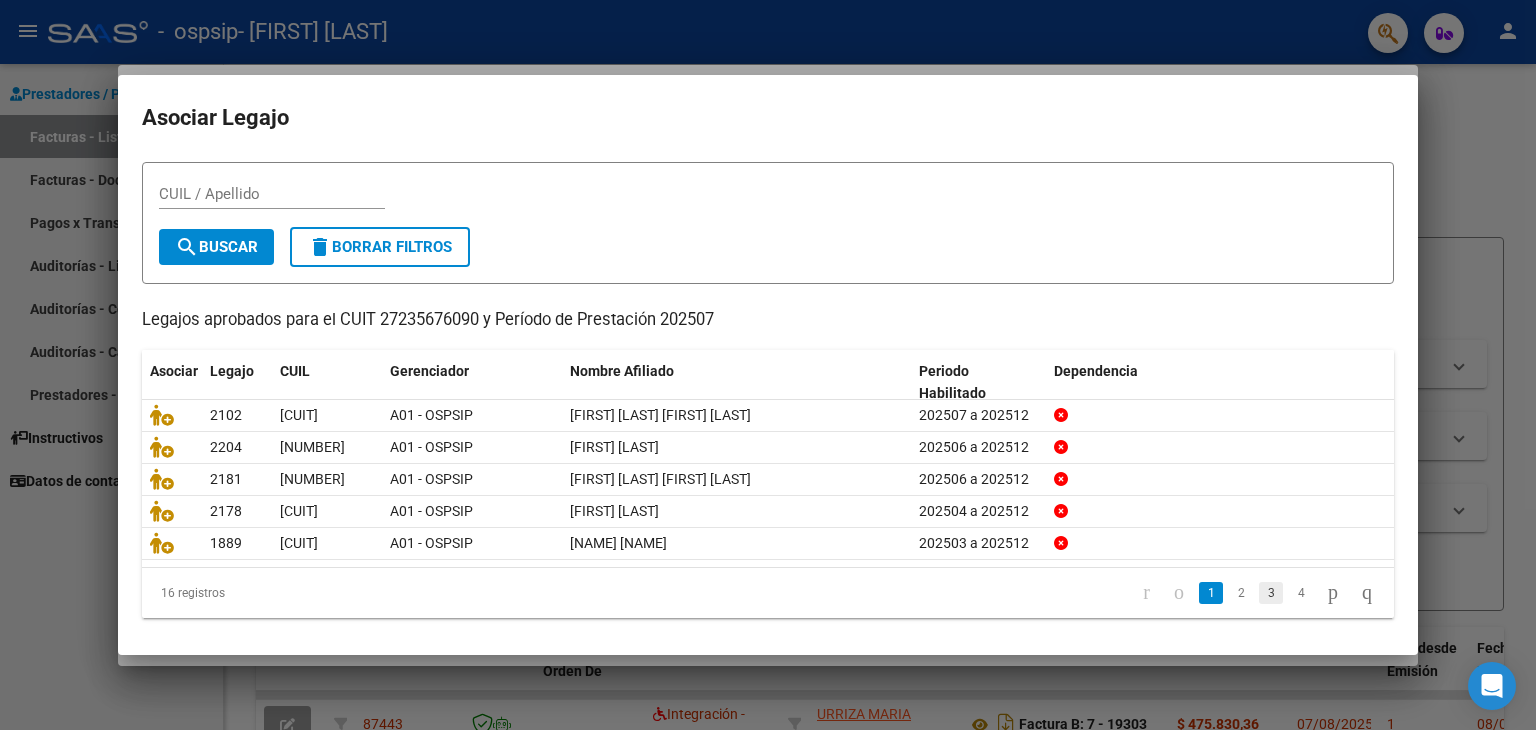 click on "3" 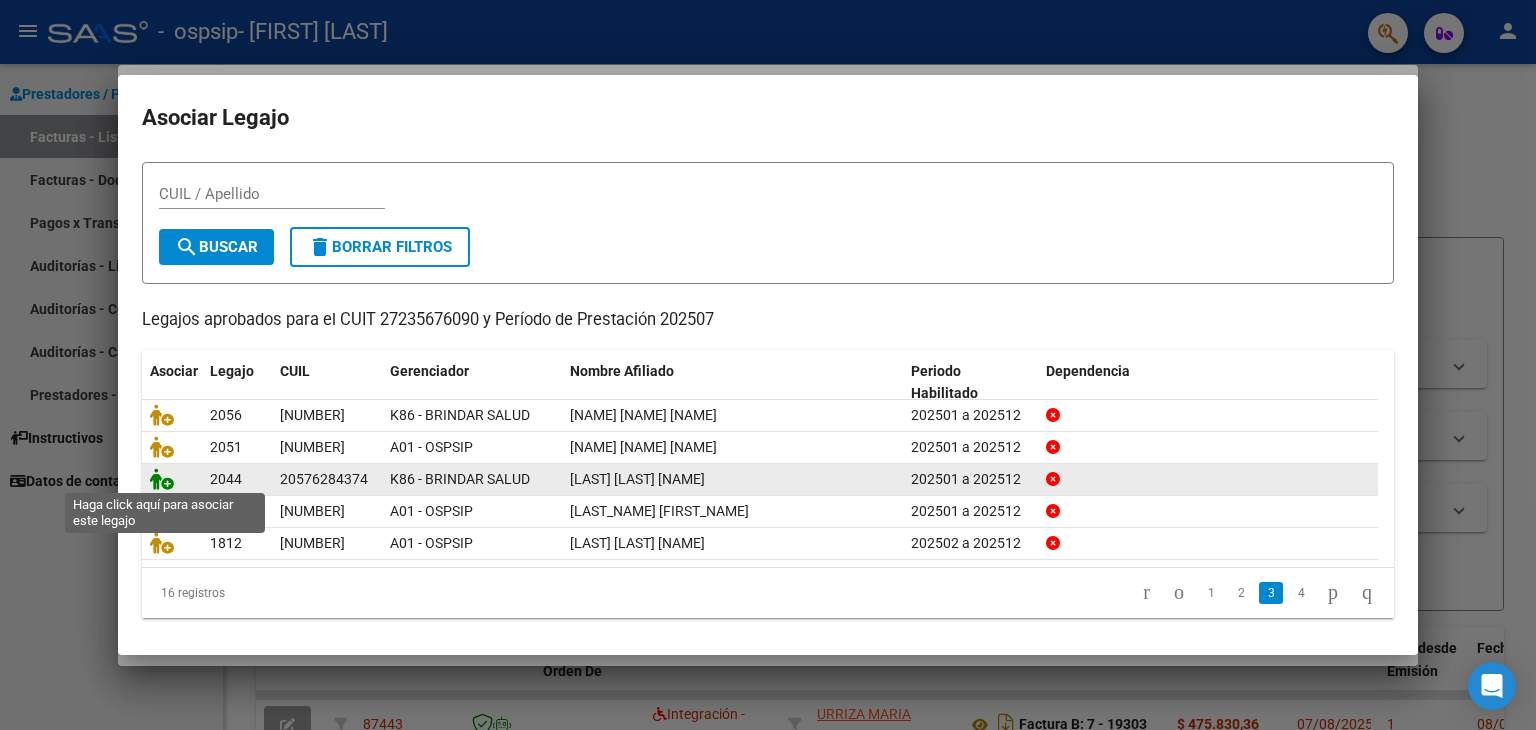 click 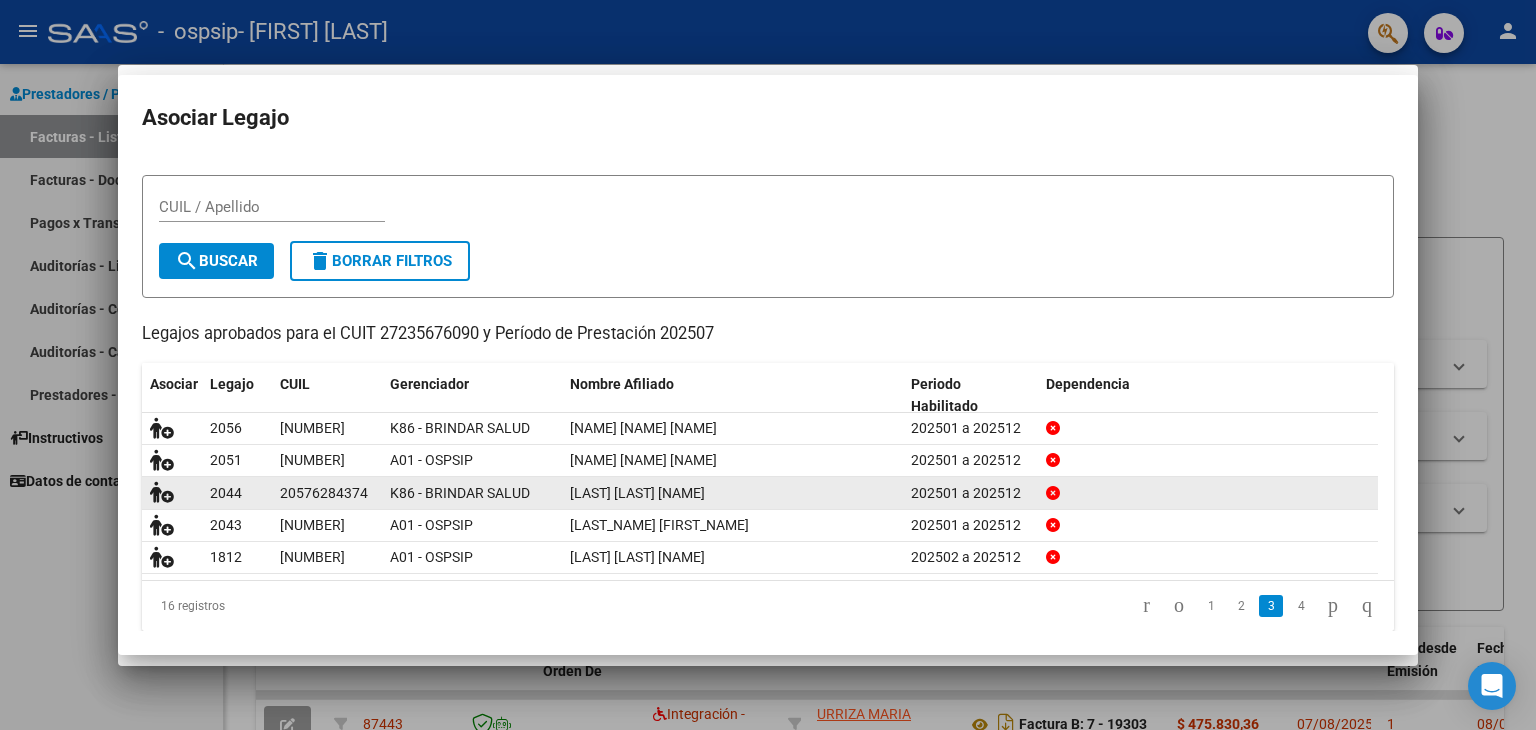 scroll, scrollTop: 58, scrollLeft: 0, axis: vertical 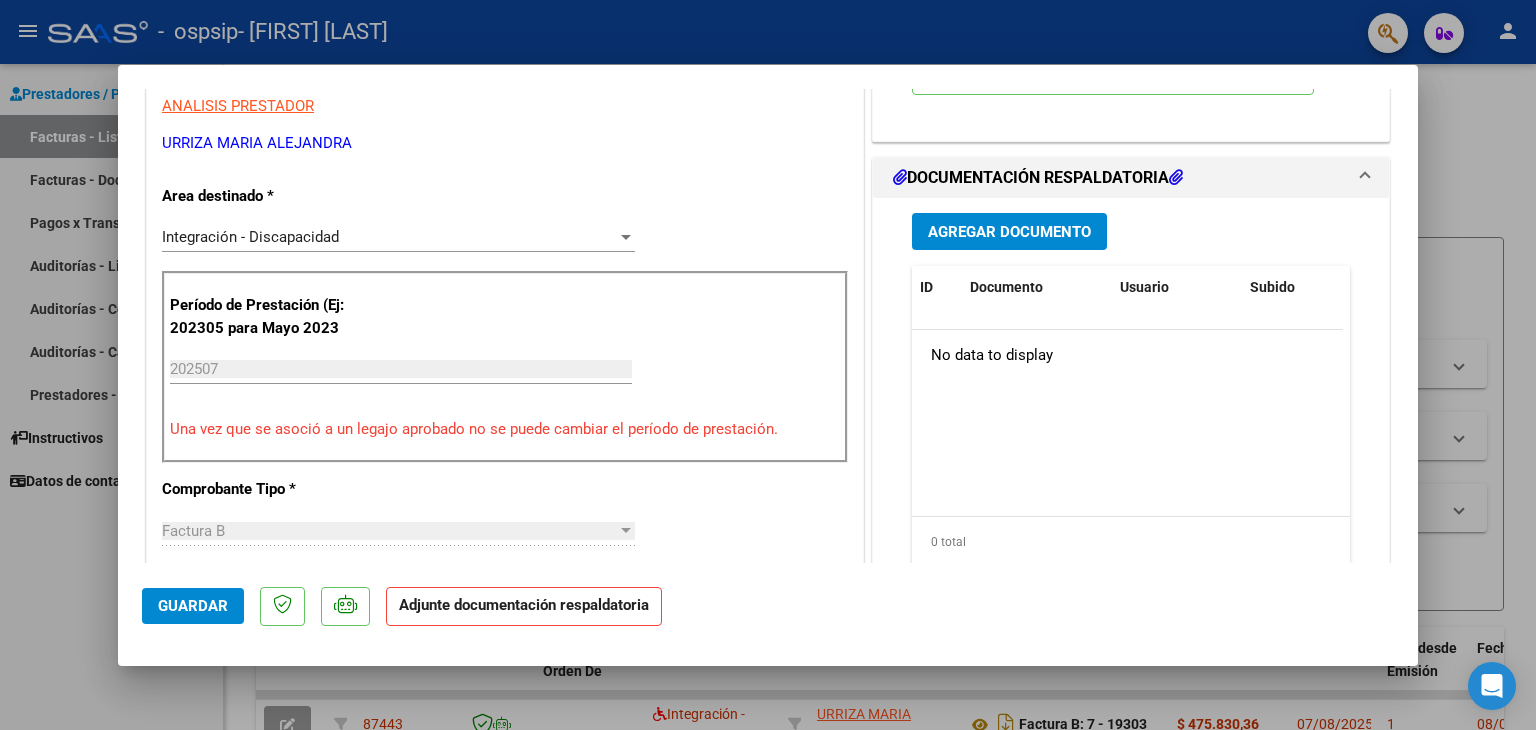 click on "Agregar Documento" at bounding box center [1009, 232] 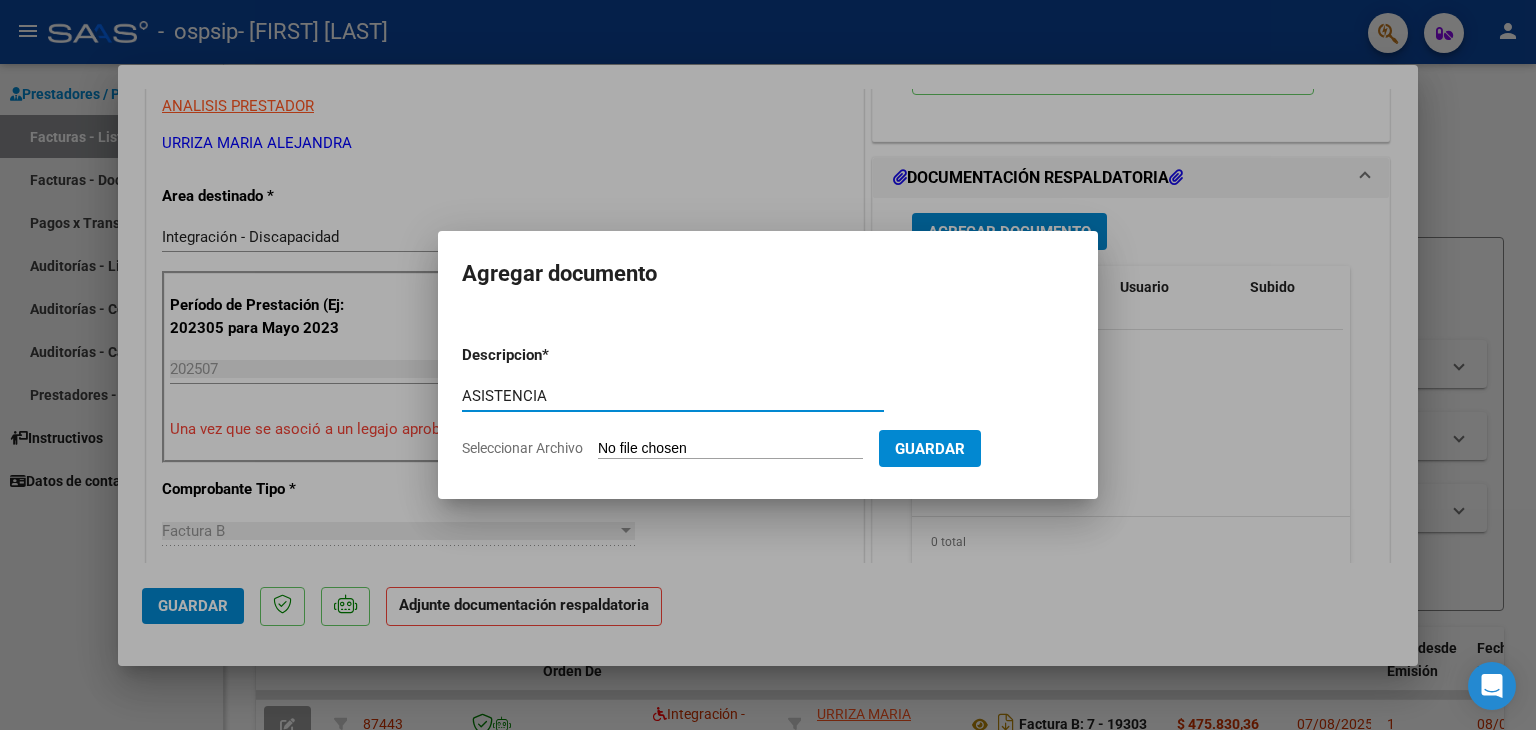 type on "ASISTENCIA" 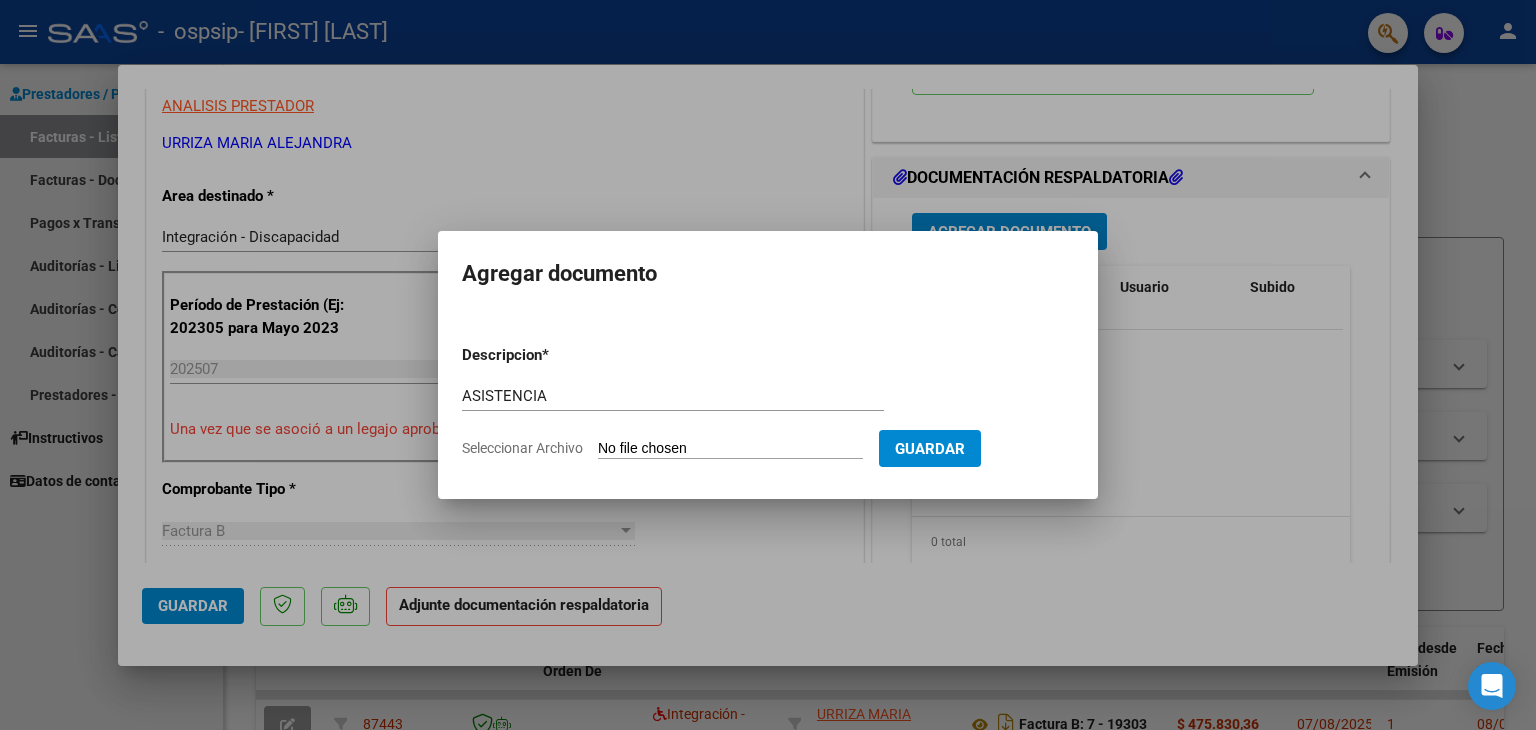 type on "C:\fakepath\[NAME].pdf" 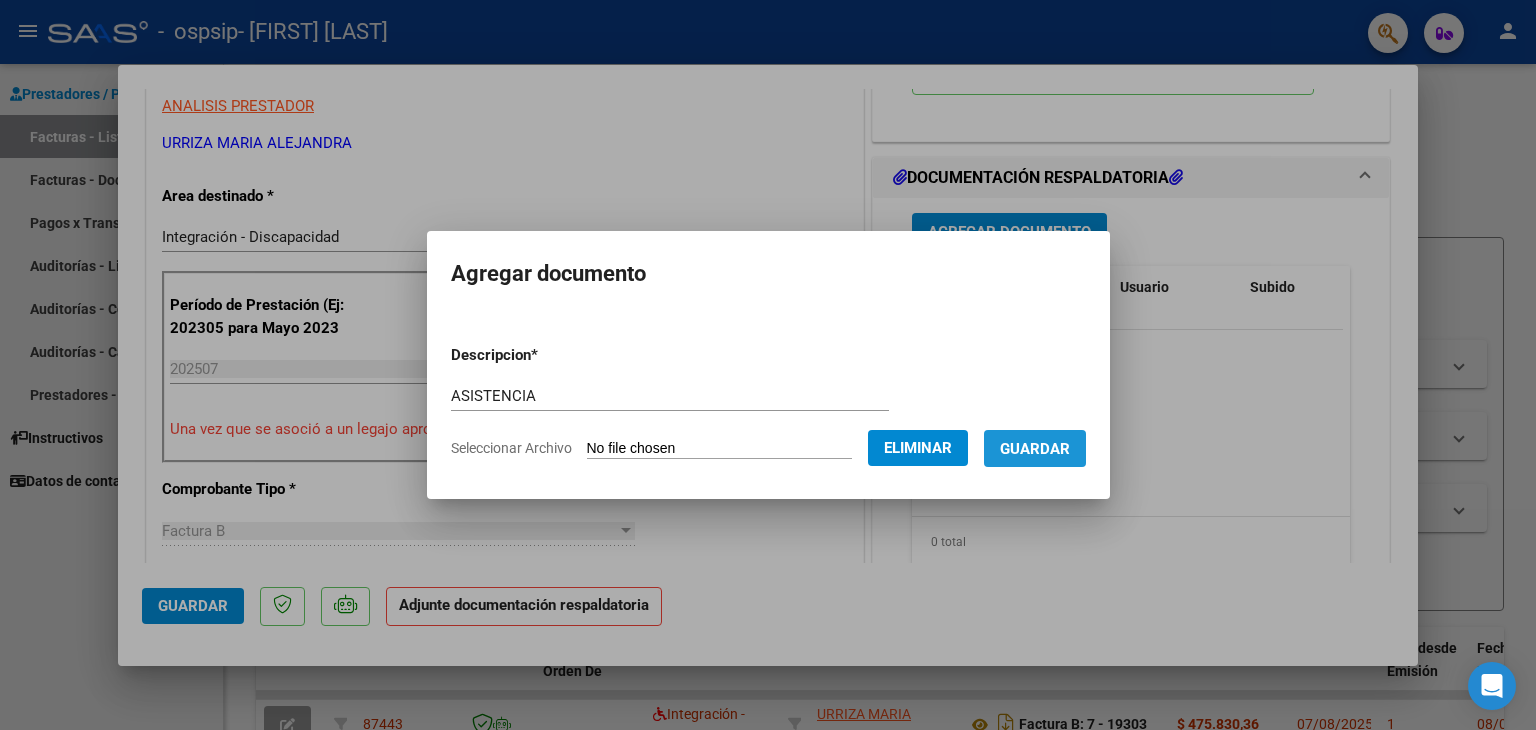 click on "Guardar" at bounding box center (1035, 449) 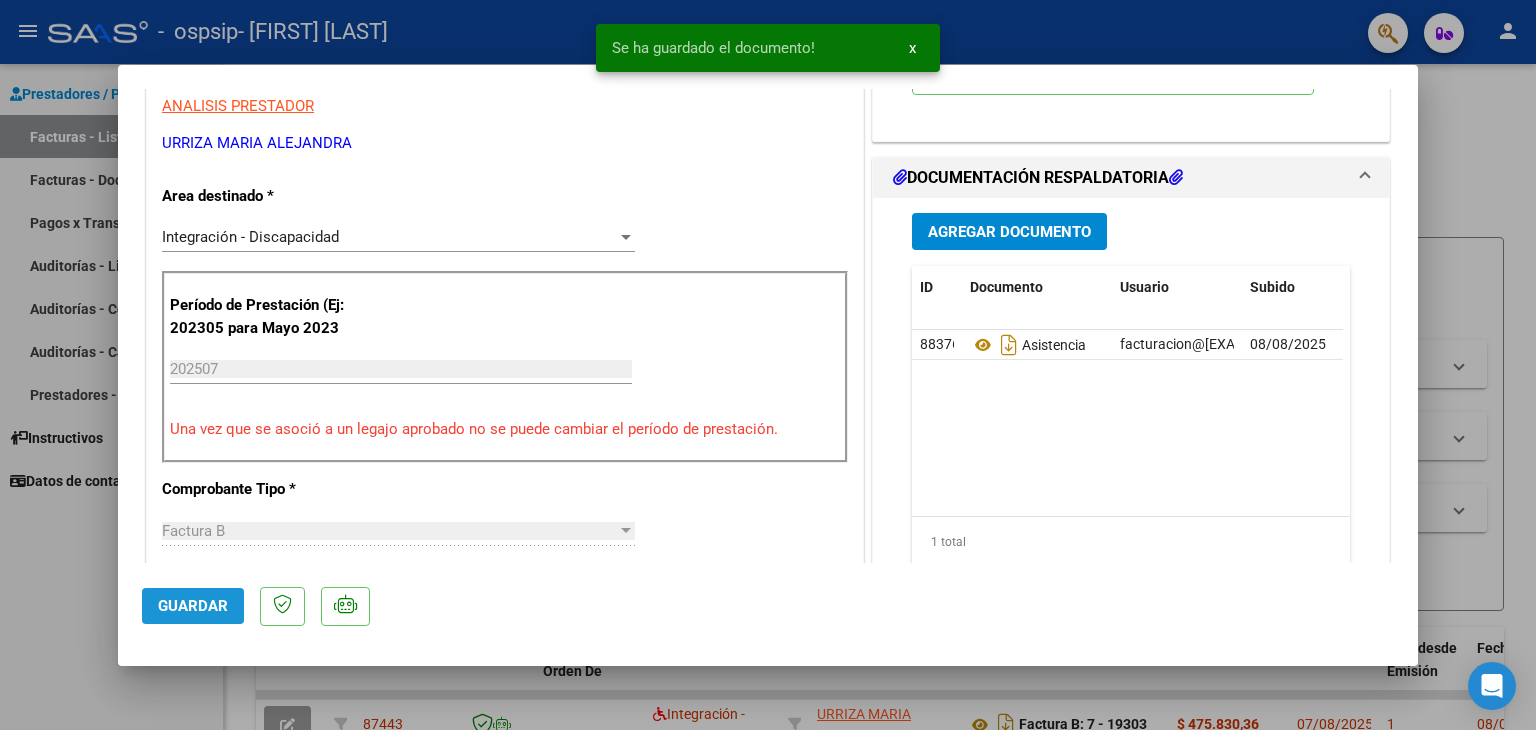 click on "Guardar" 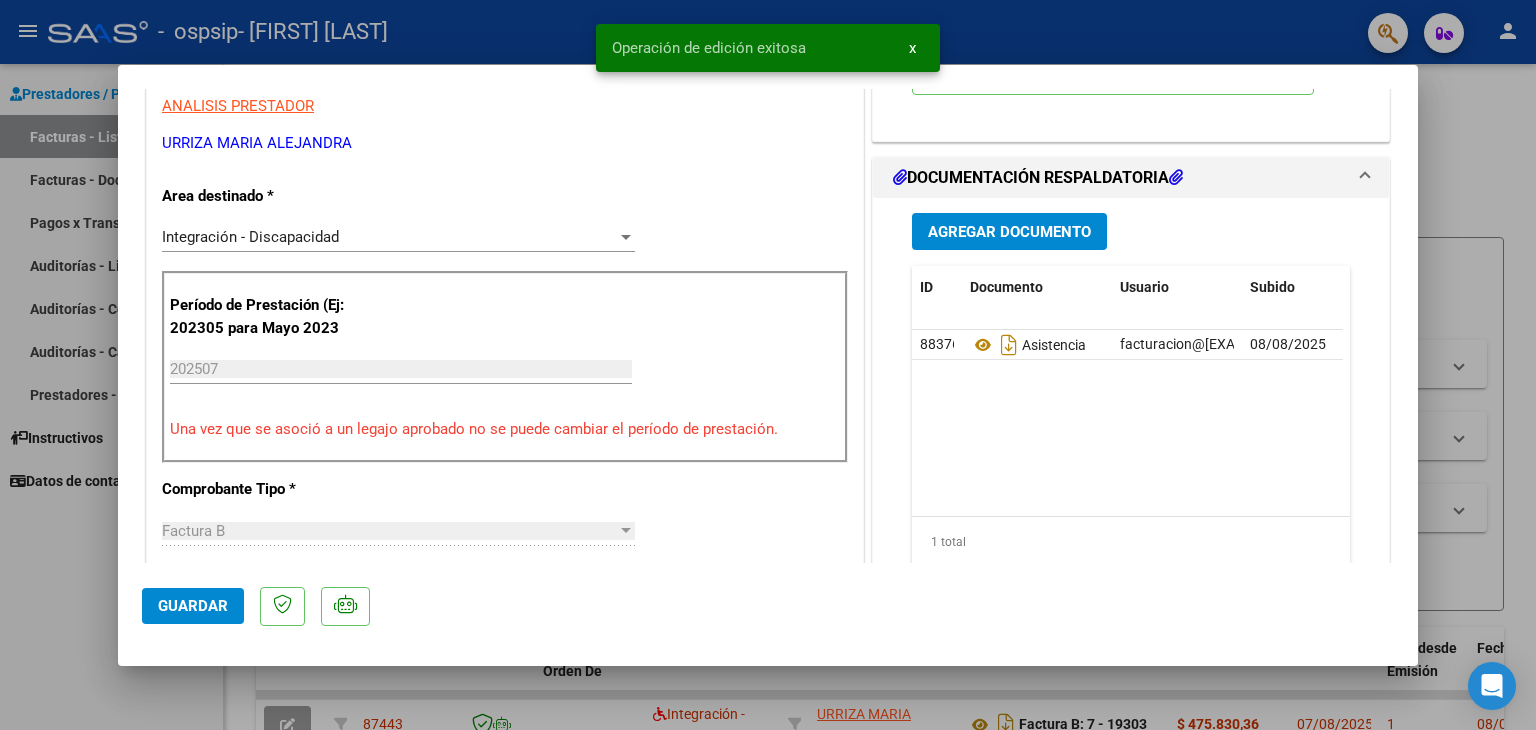 click at bounding box center [768, 365] 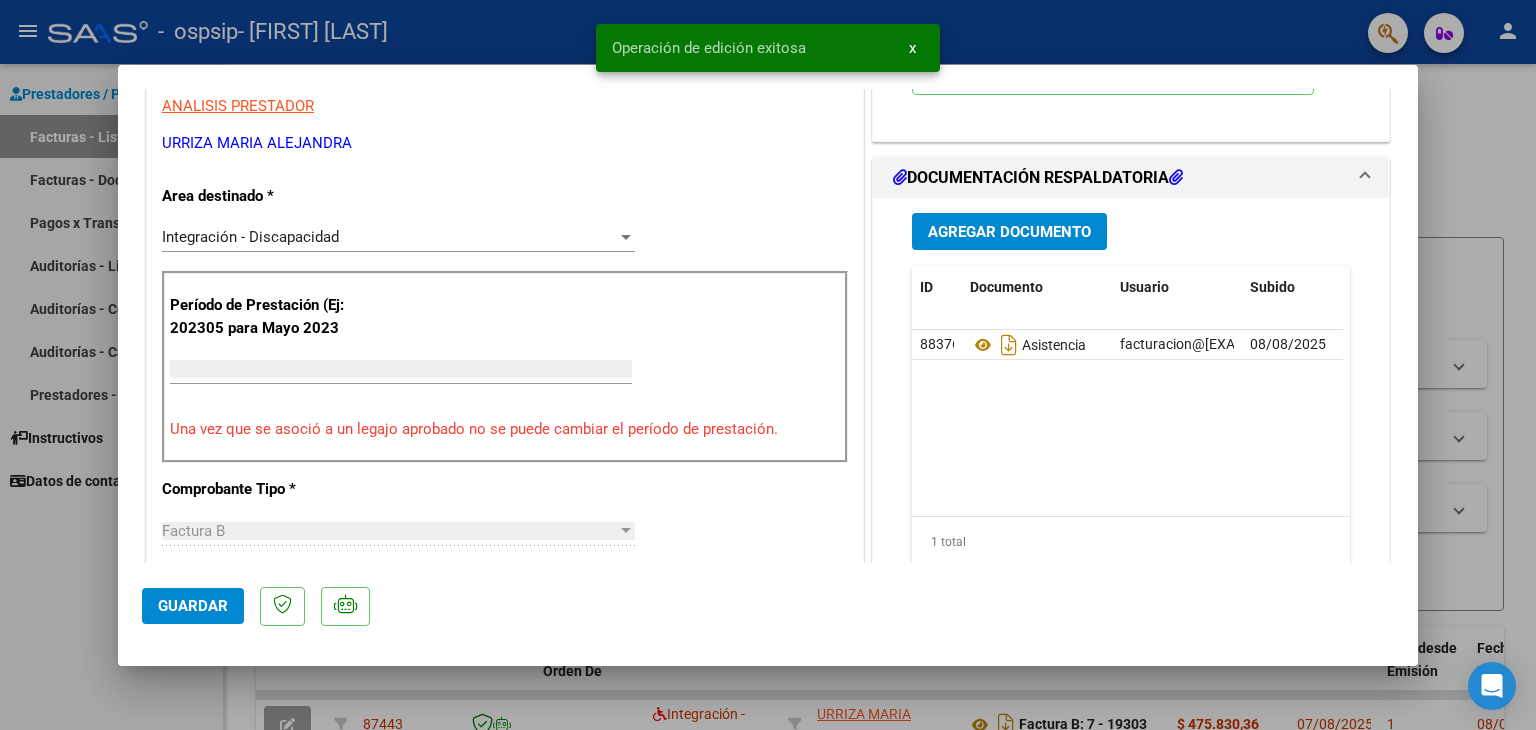 scroll, scrollTop: 0, scrollLeft: 0, axis: both 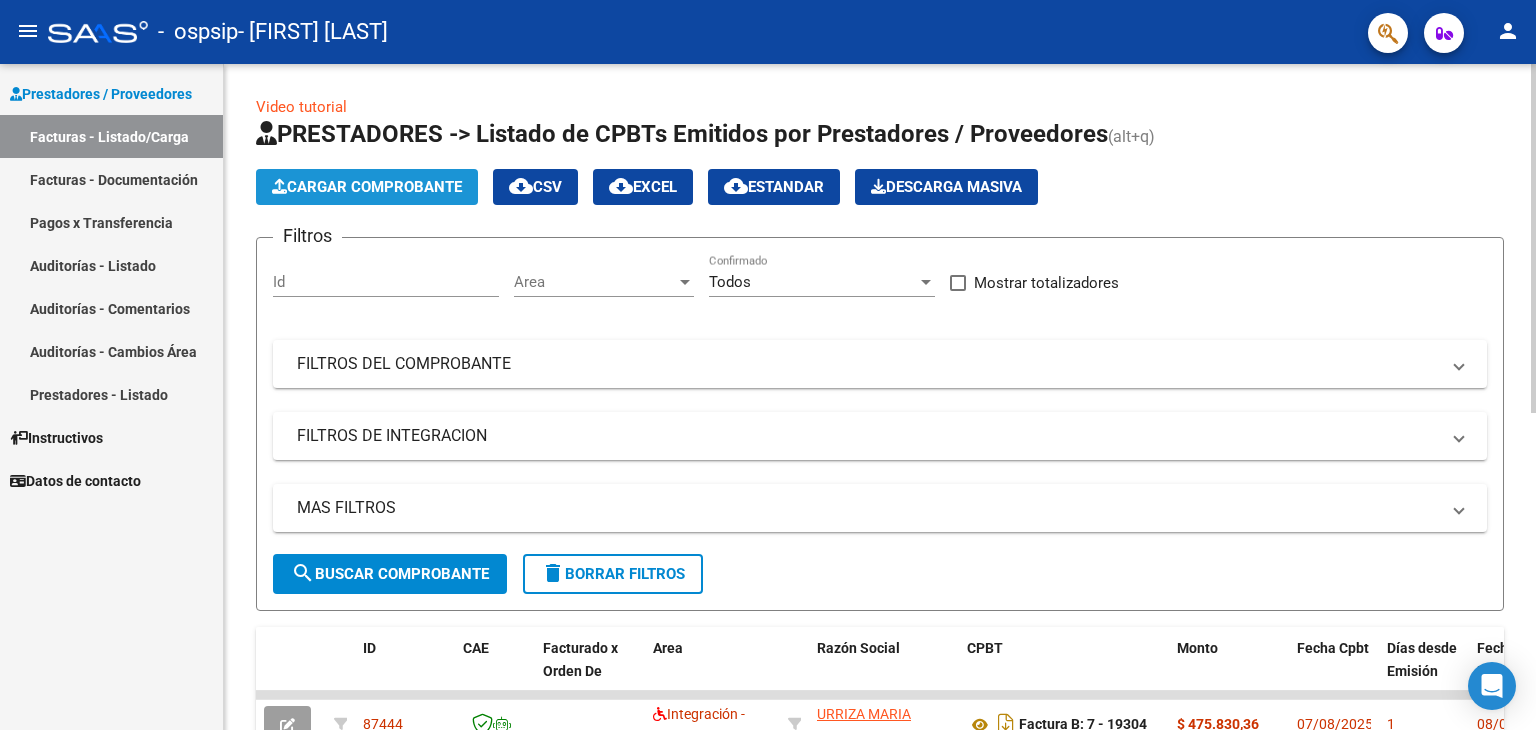 click on "Cargar Comprobante" 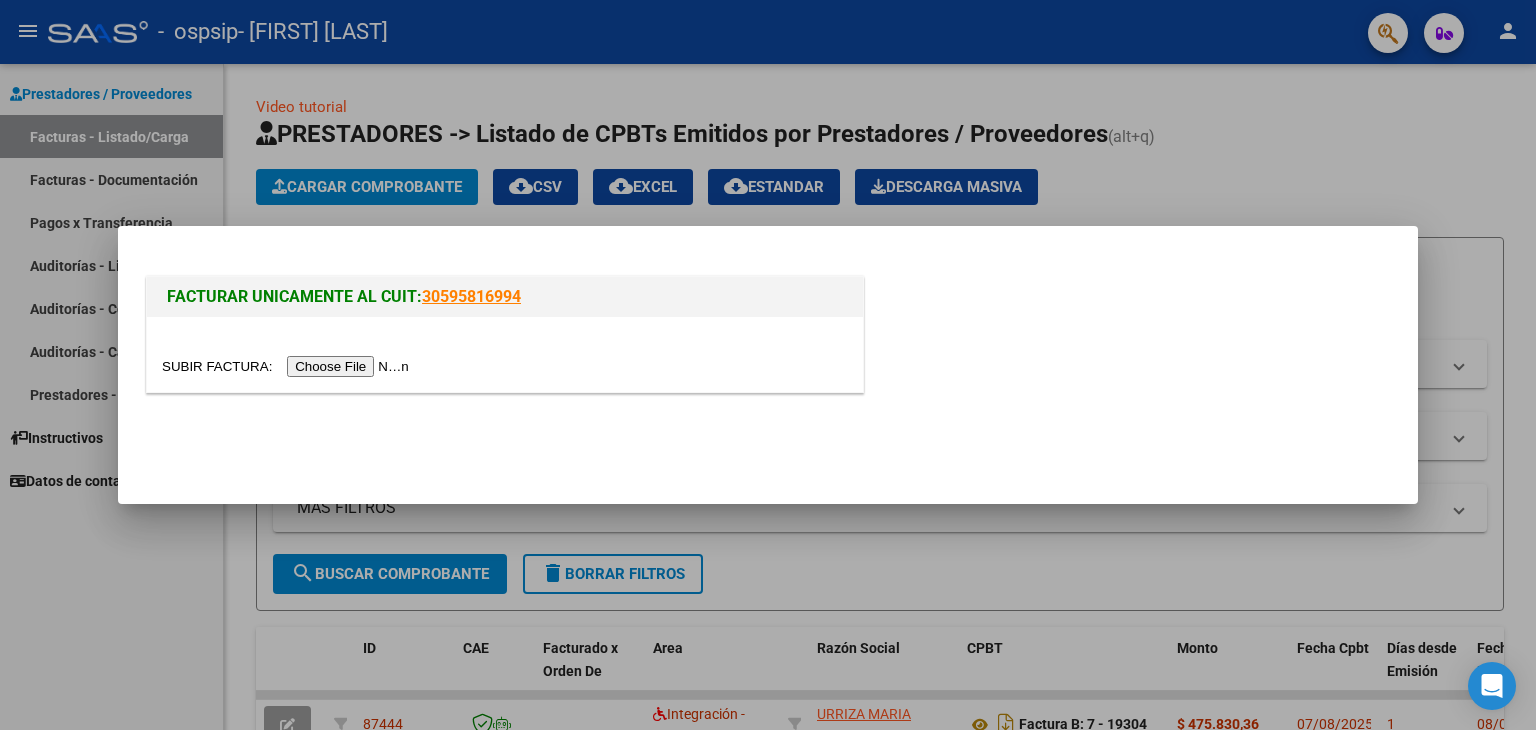 click at bounding box center [288, 366] 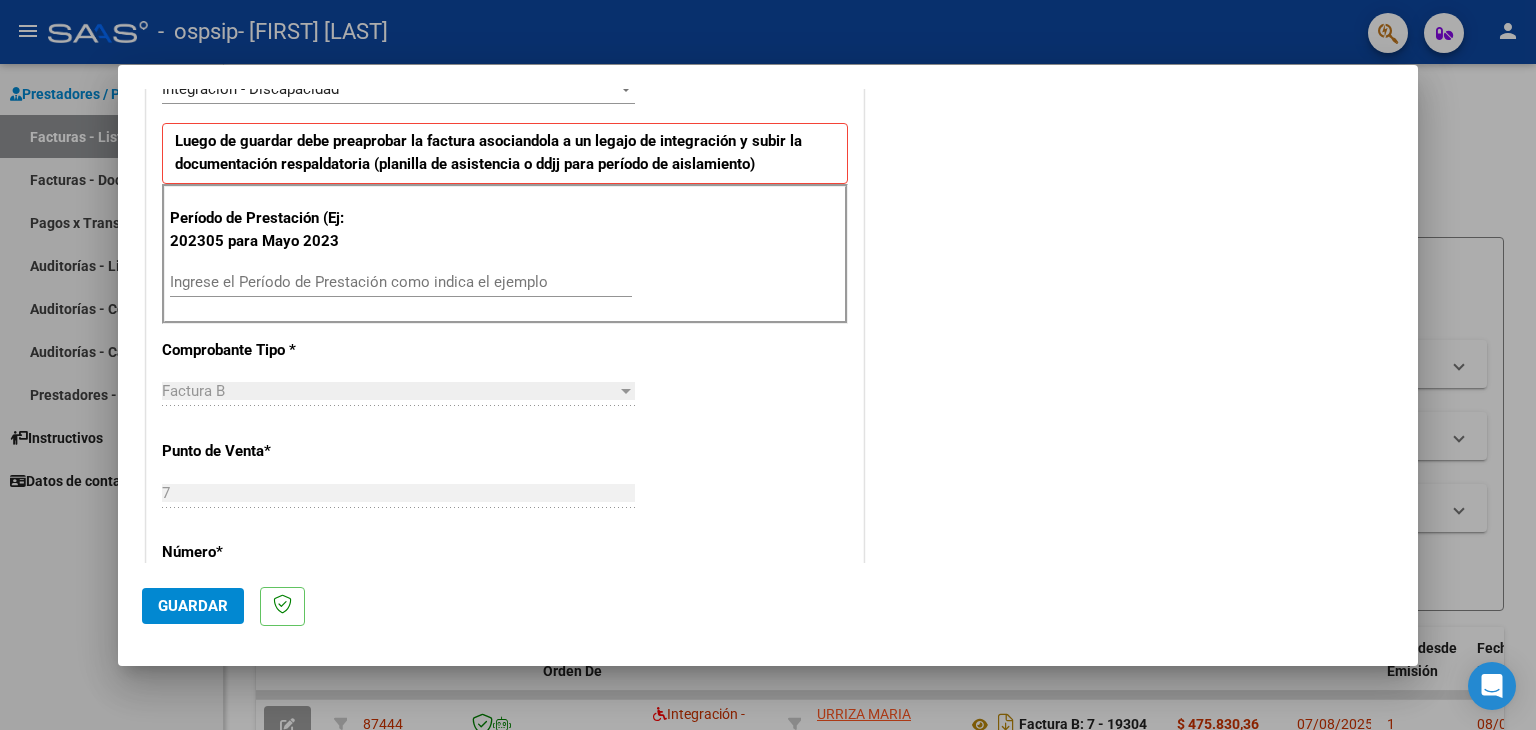scroll, scrollTop: 499, scrollLeft: 0, axis: vertical 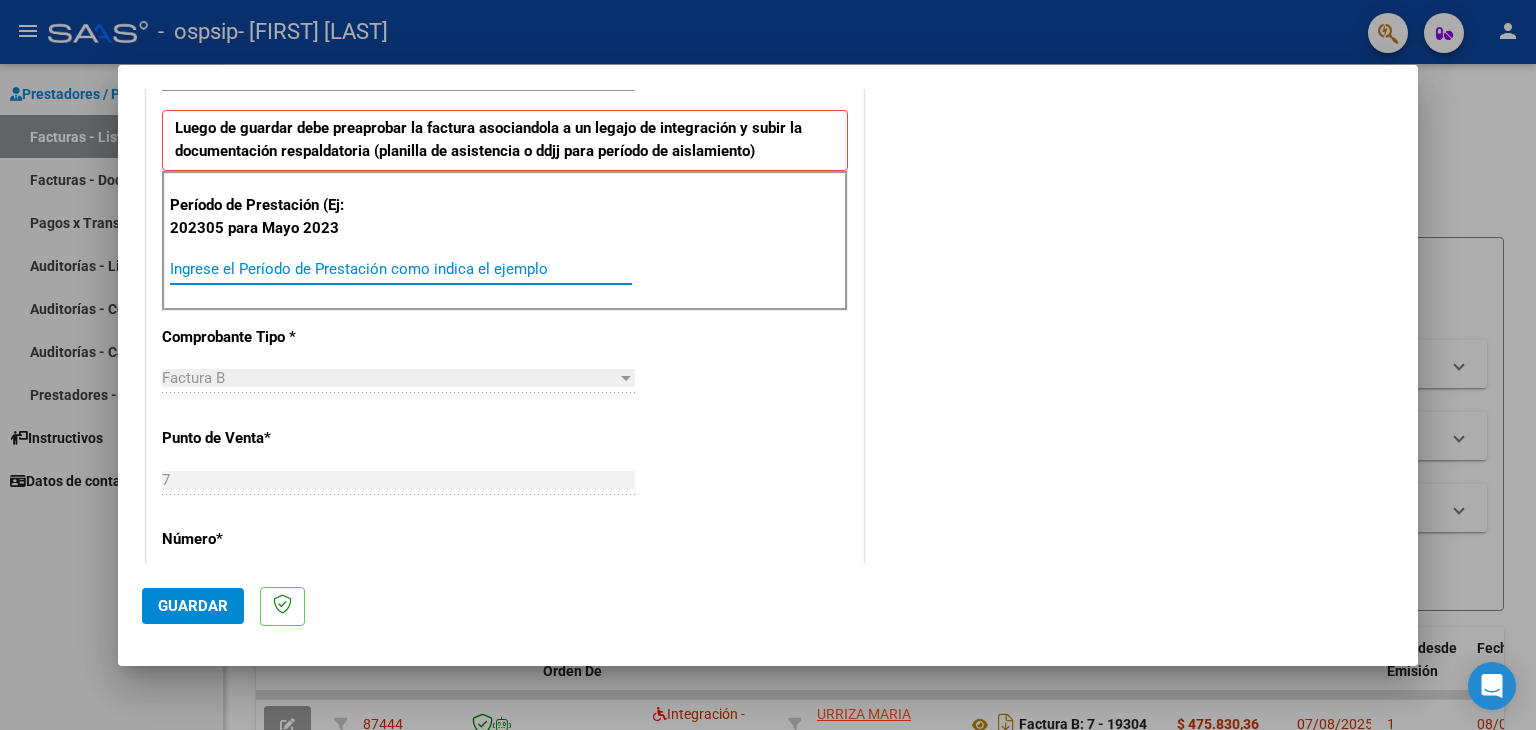 click on "Ingrese el Período de Prestación como indica el ejemplo" at bounding box center [401, 269] 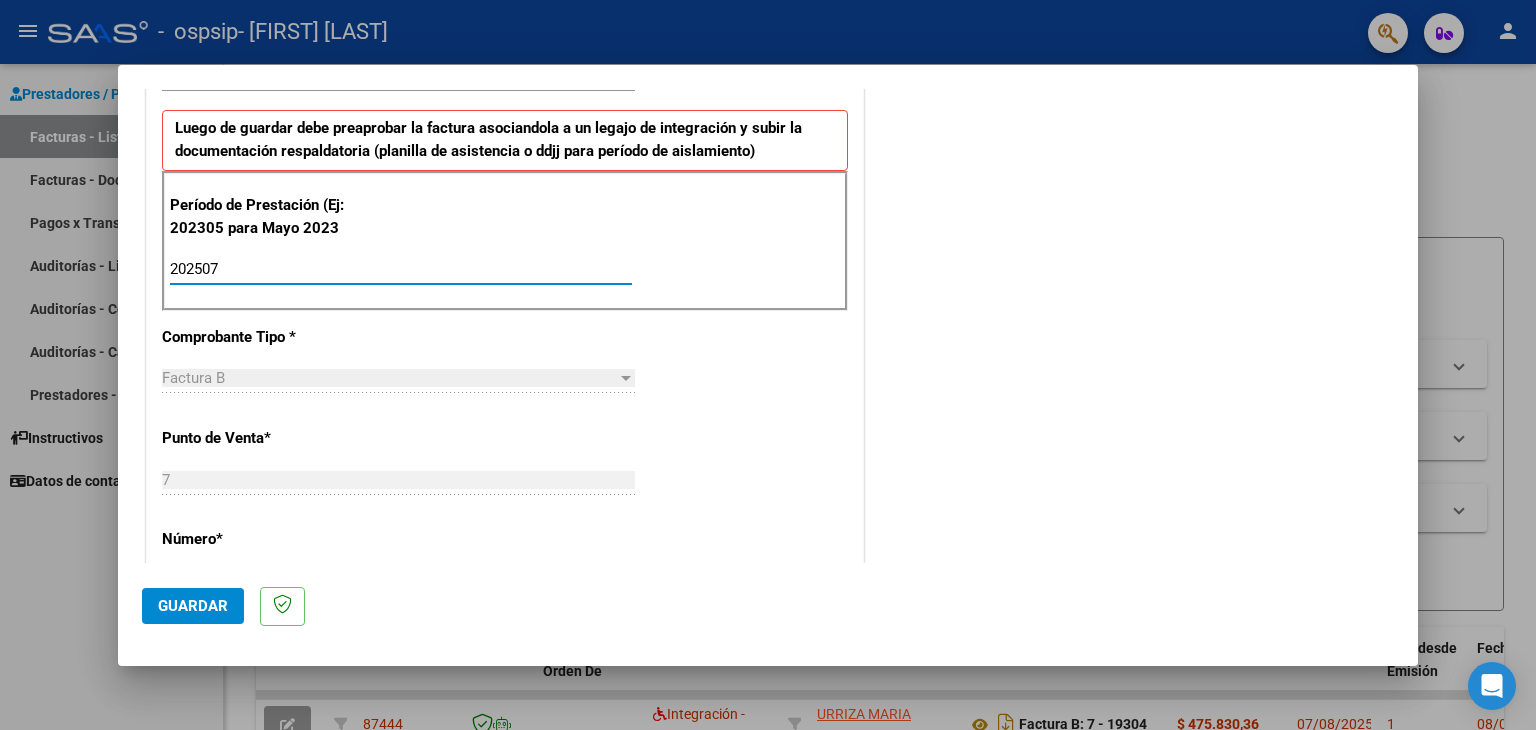 type on "202507" 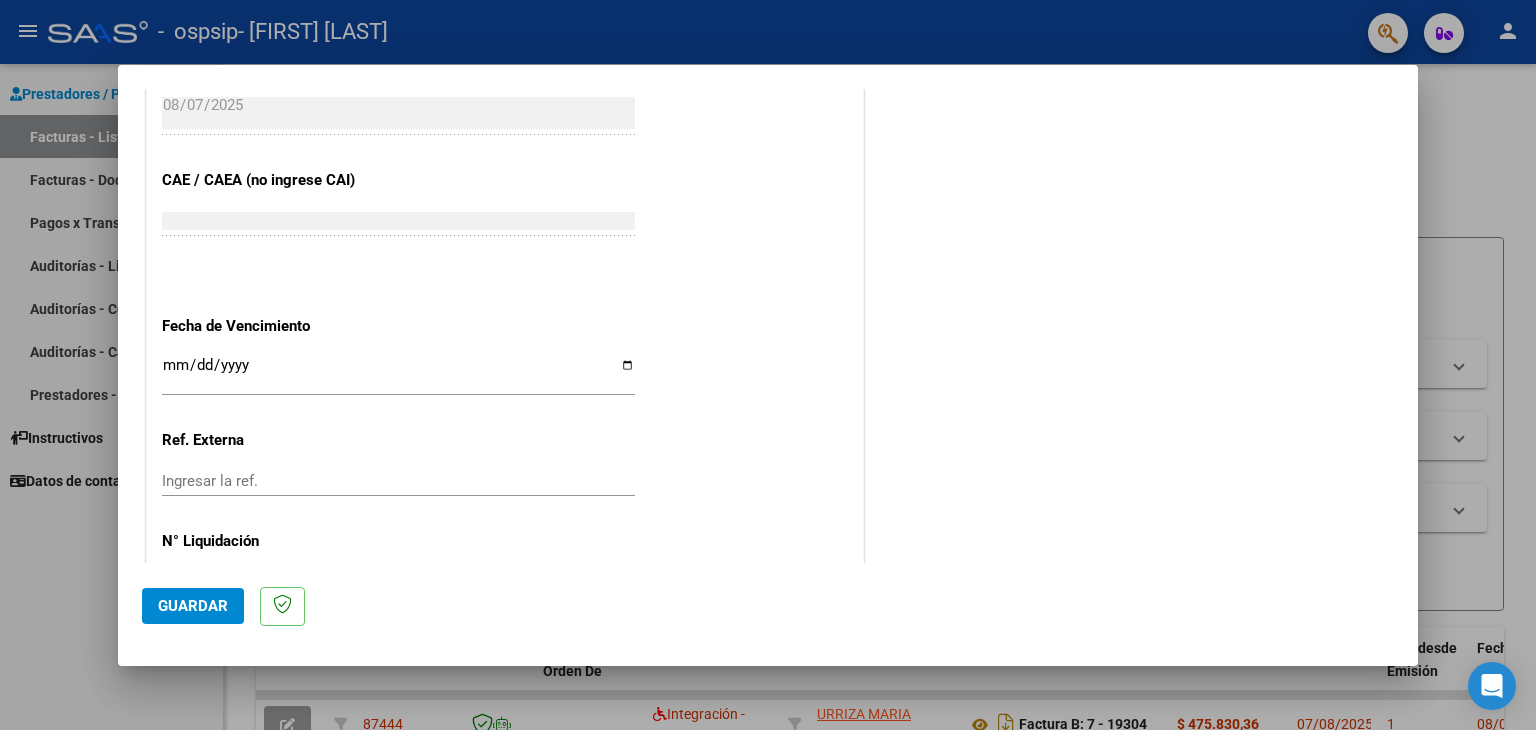 scroll, scrollTop: 1177, scrollLeft: 0, axis: vertical 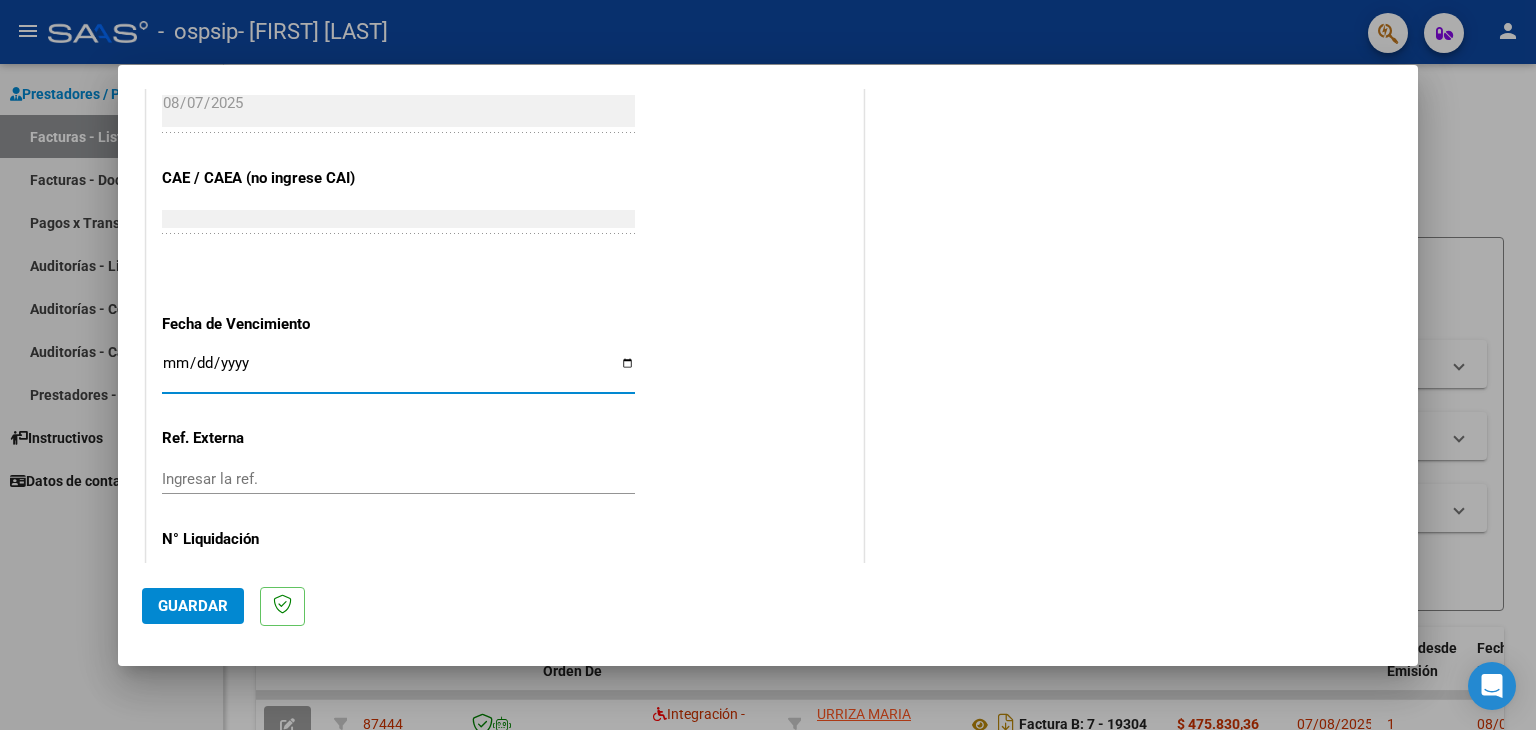 click on "Ingresar la fecha" at bounding box center (398, 371) 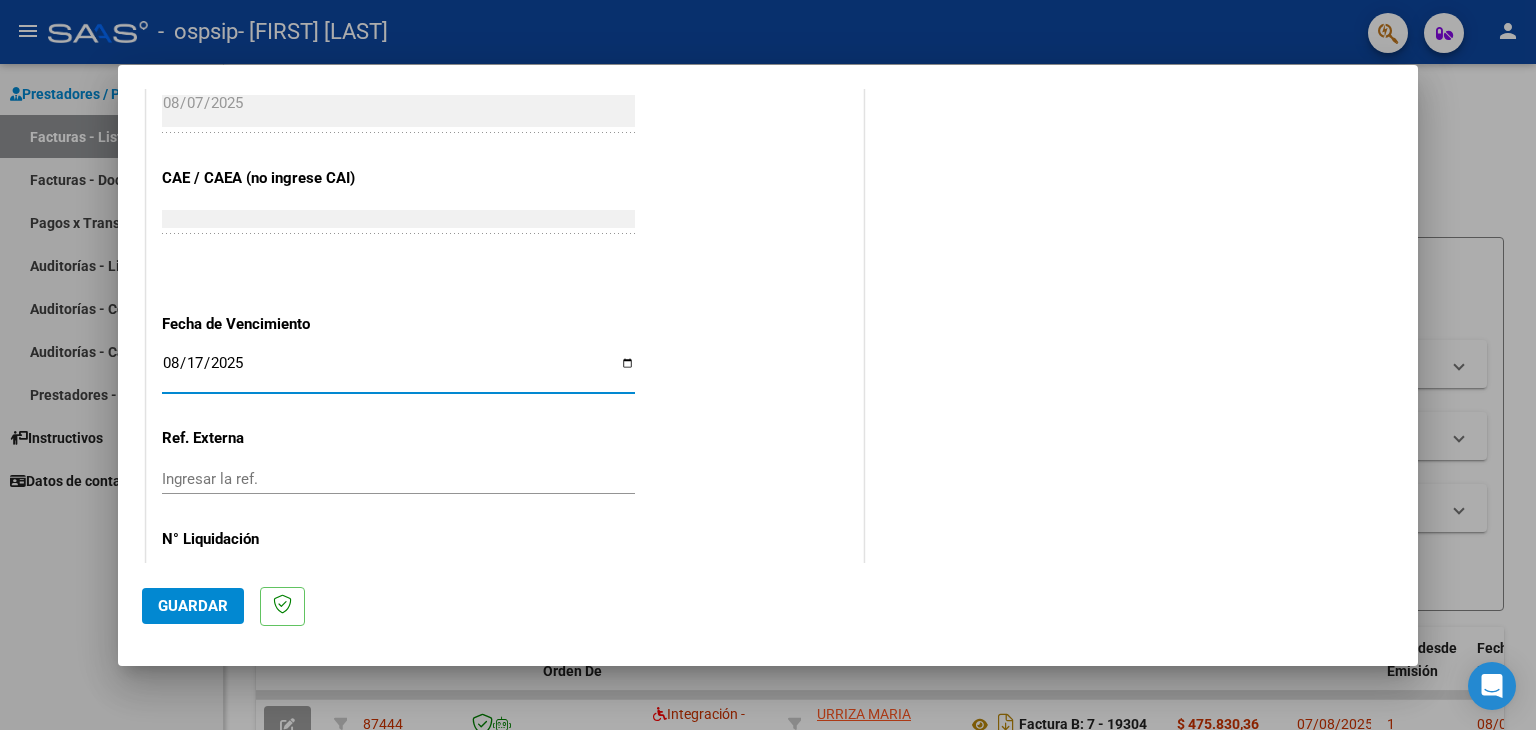 type on "2025-08-17" 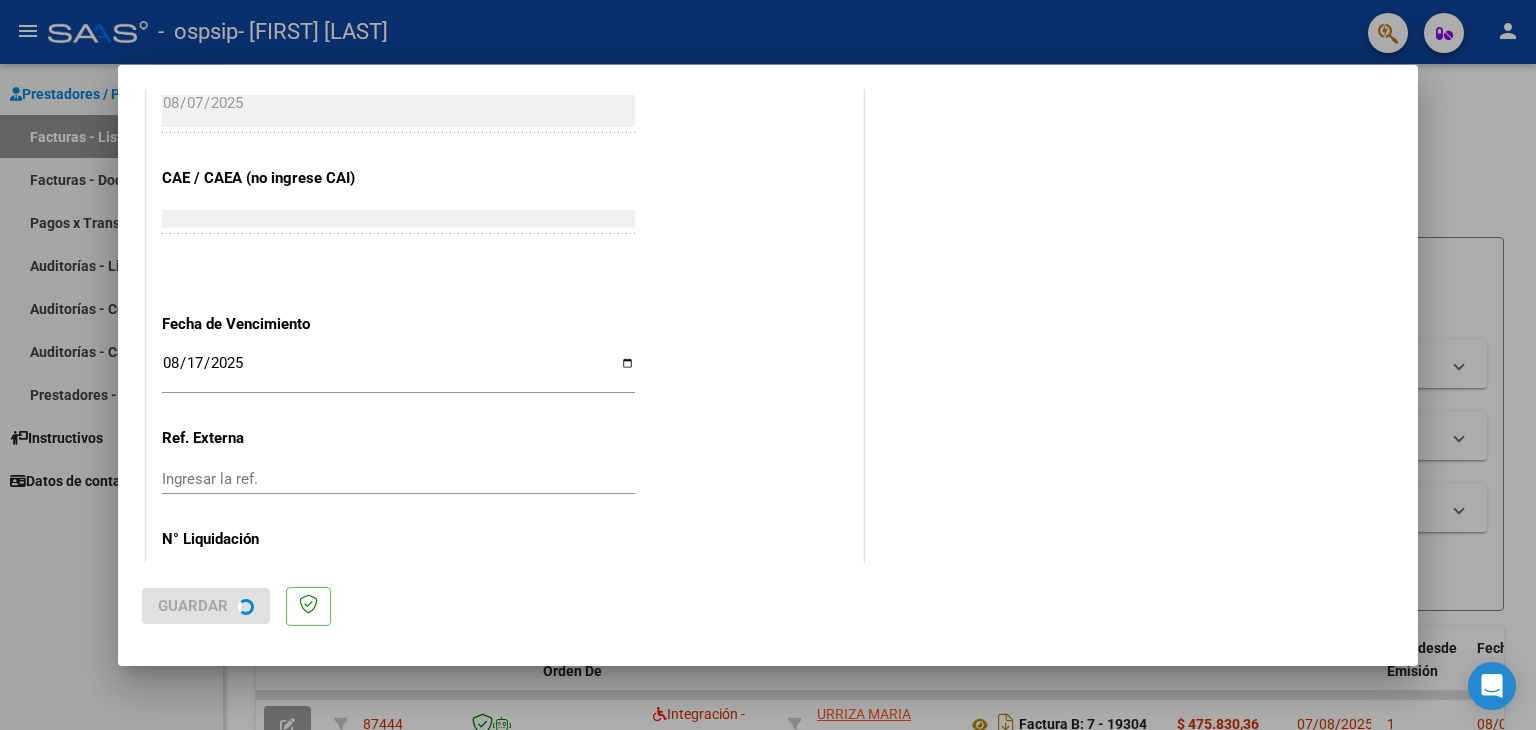 scroll, scrollTop: 0, scrollLeft: 0, axis: both 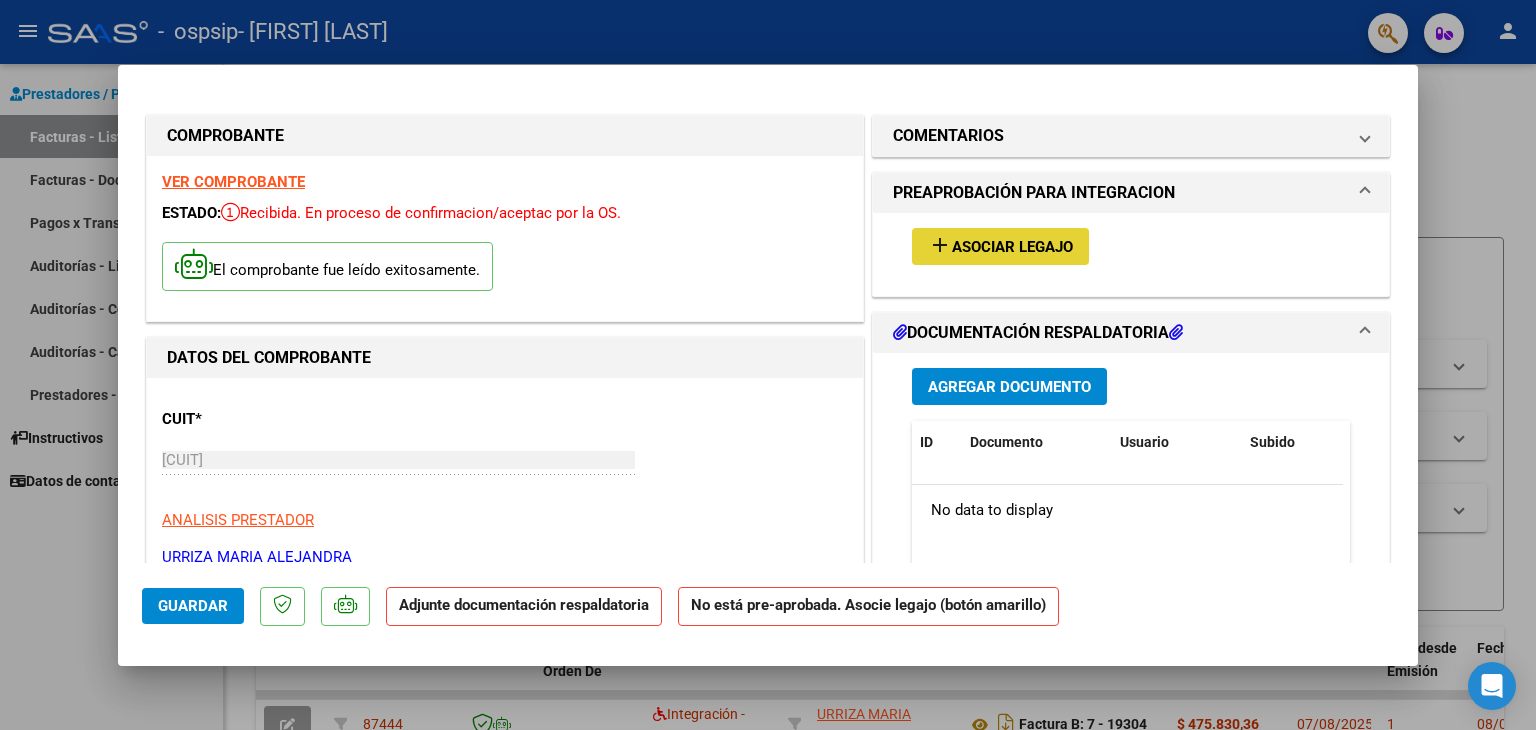 click on "add Asociar Legajo" at bounding box center (1000, 246) 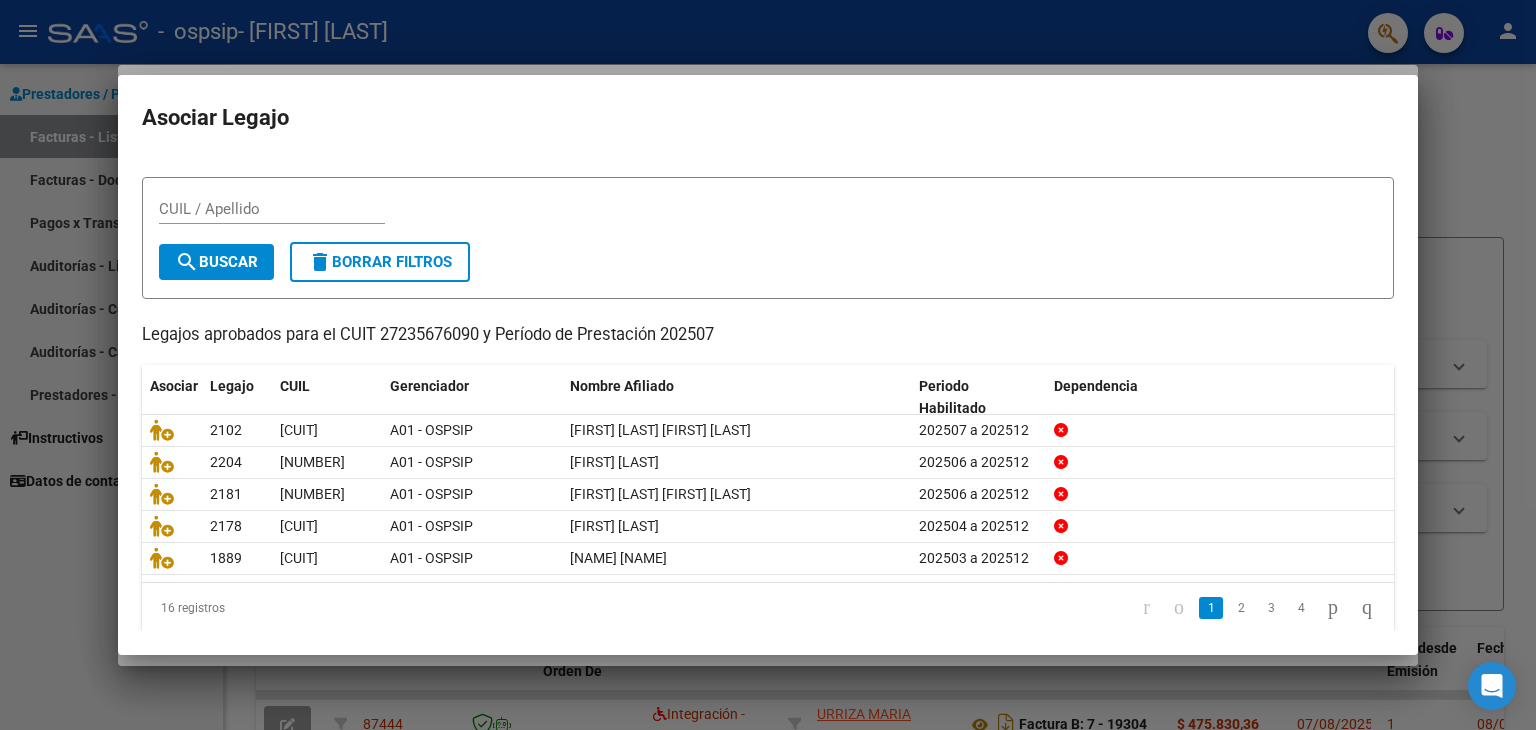 scroll, scrollTop: 44, scrollLeft: 0, axis: vertical 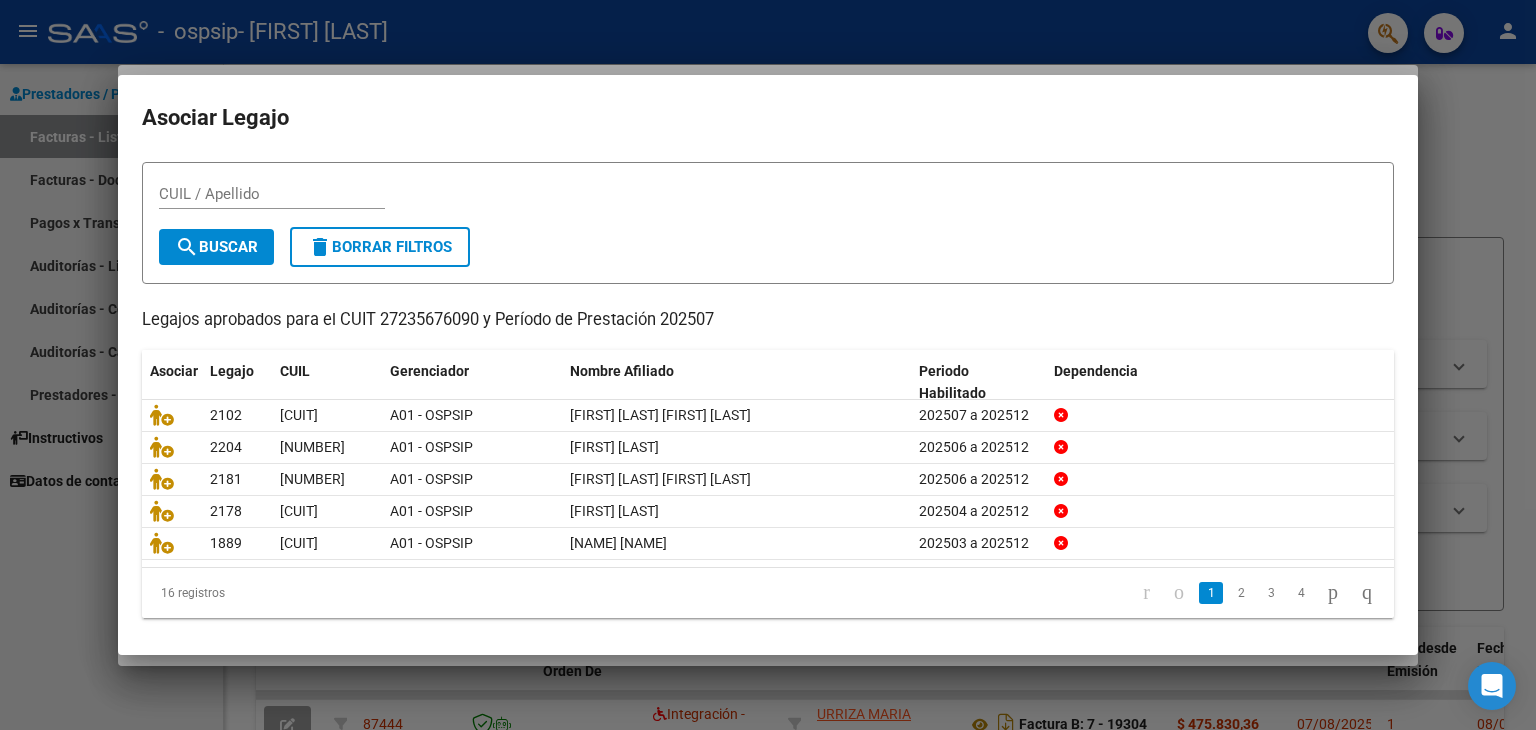 click on "3" 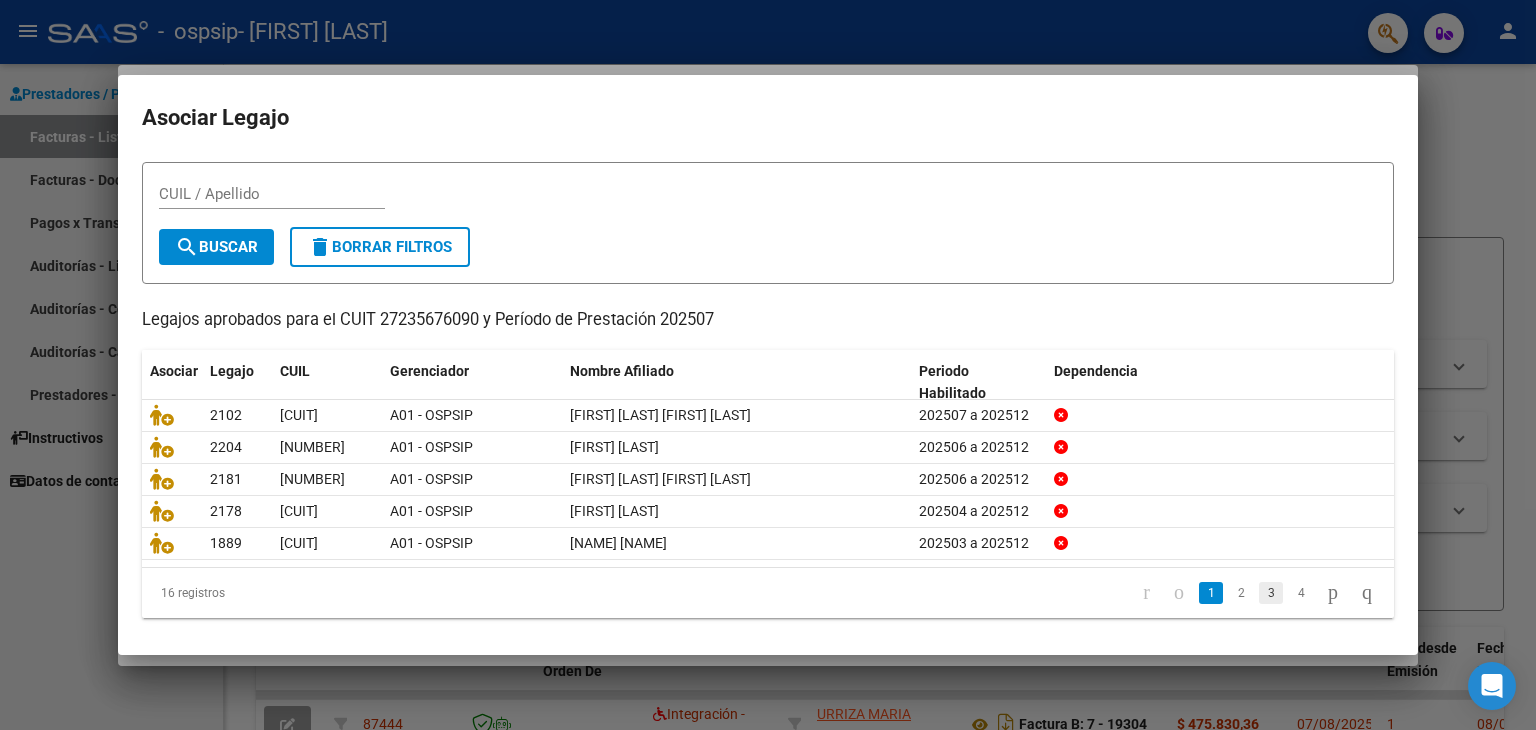 click on "3" 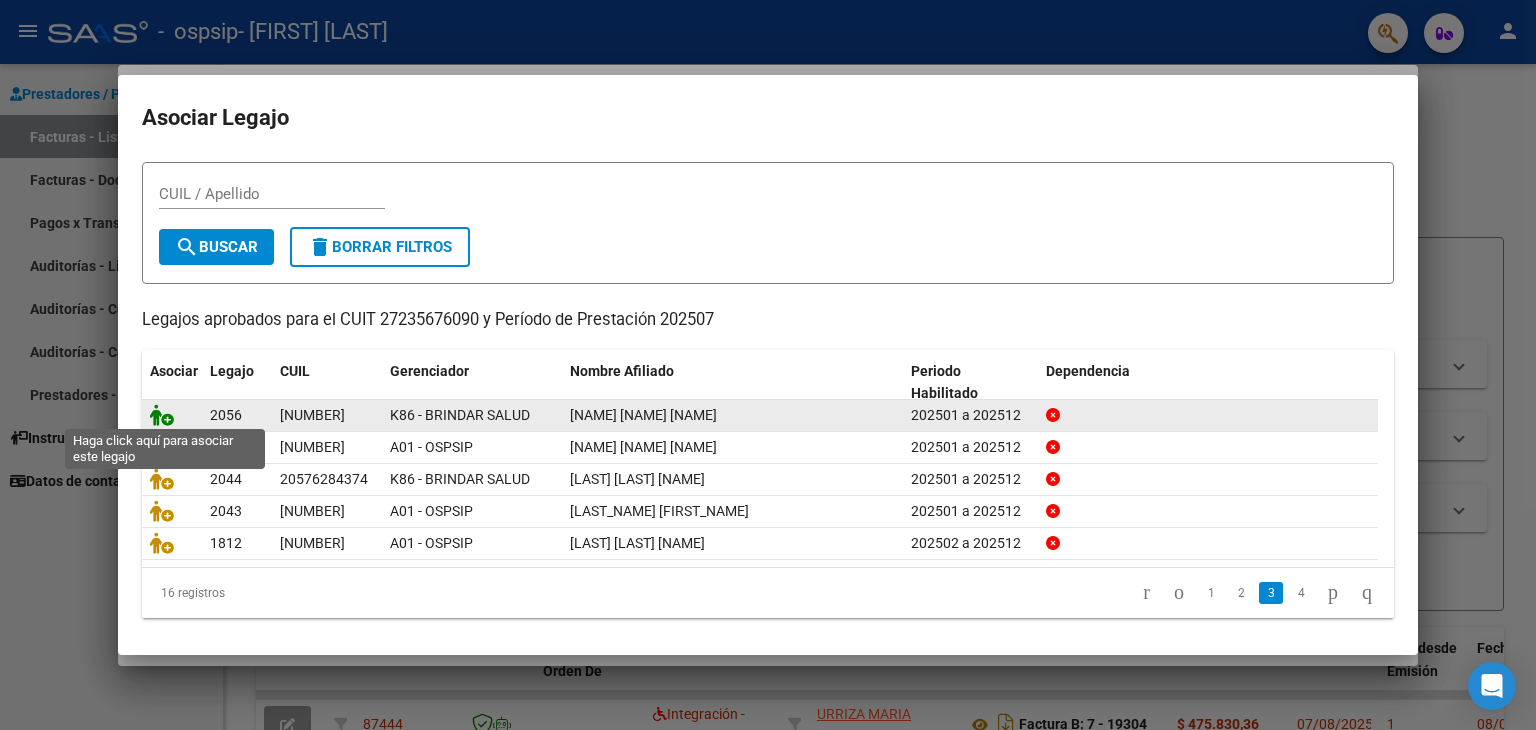click 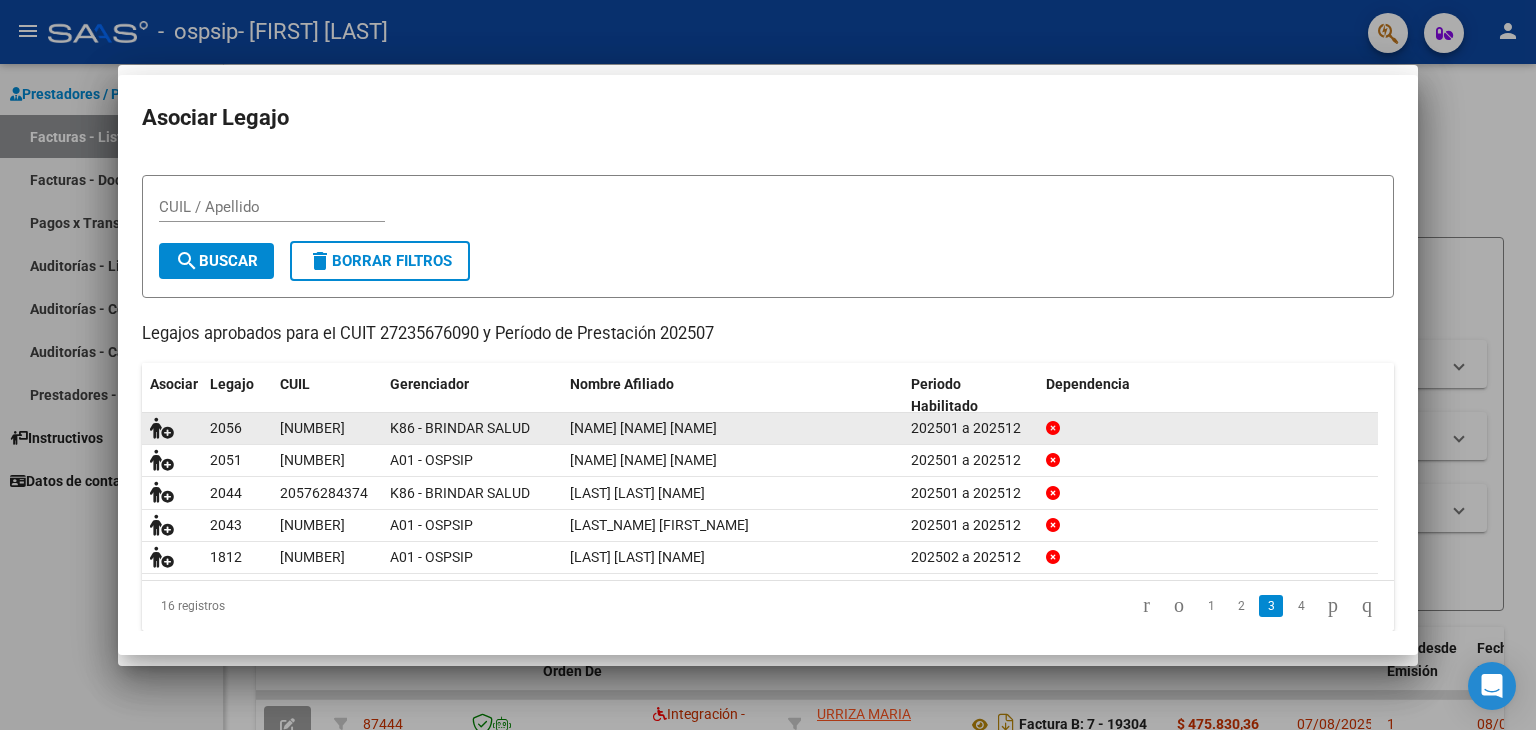 scroll, scrollTop: 0, scrollLeft: 0, axis: both 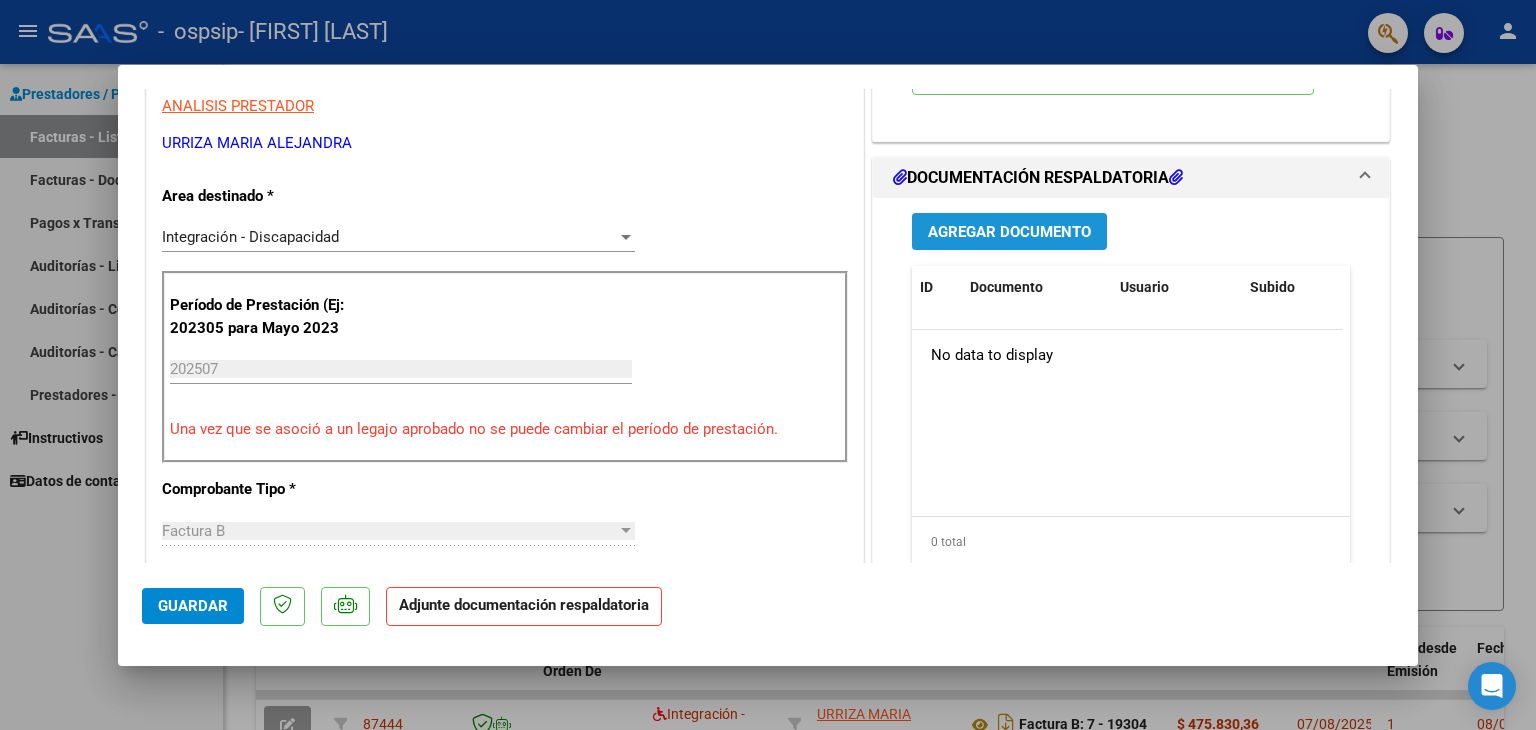 click on "Agregar Documento" at bounding box center (1009, 231) 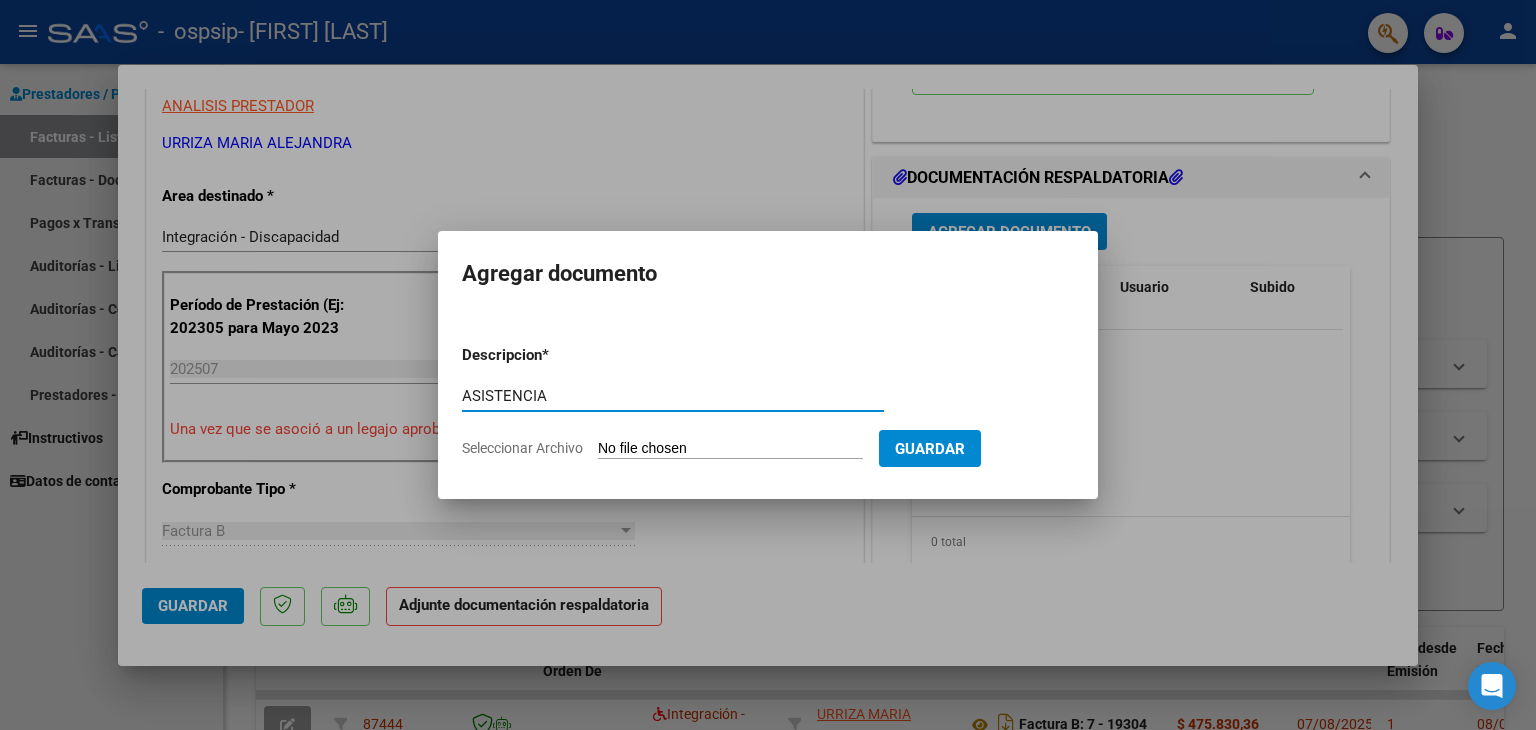 type on "ASISTENCIA" 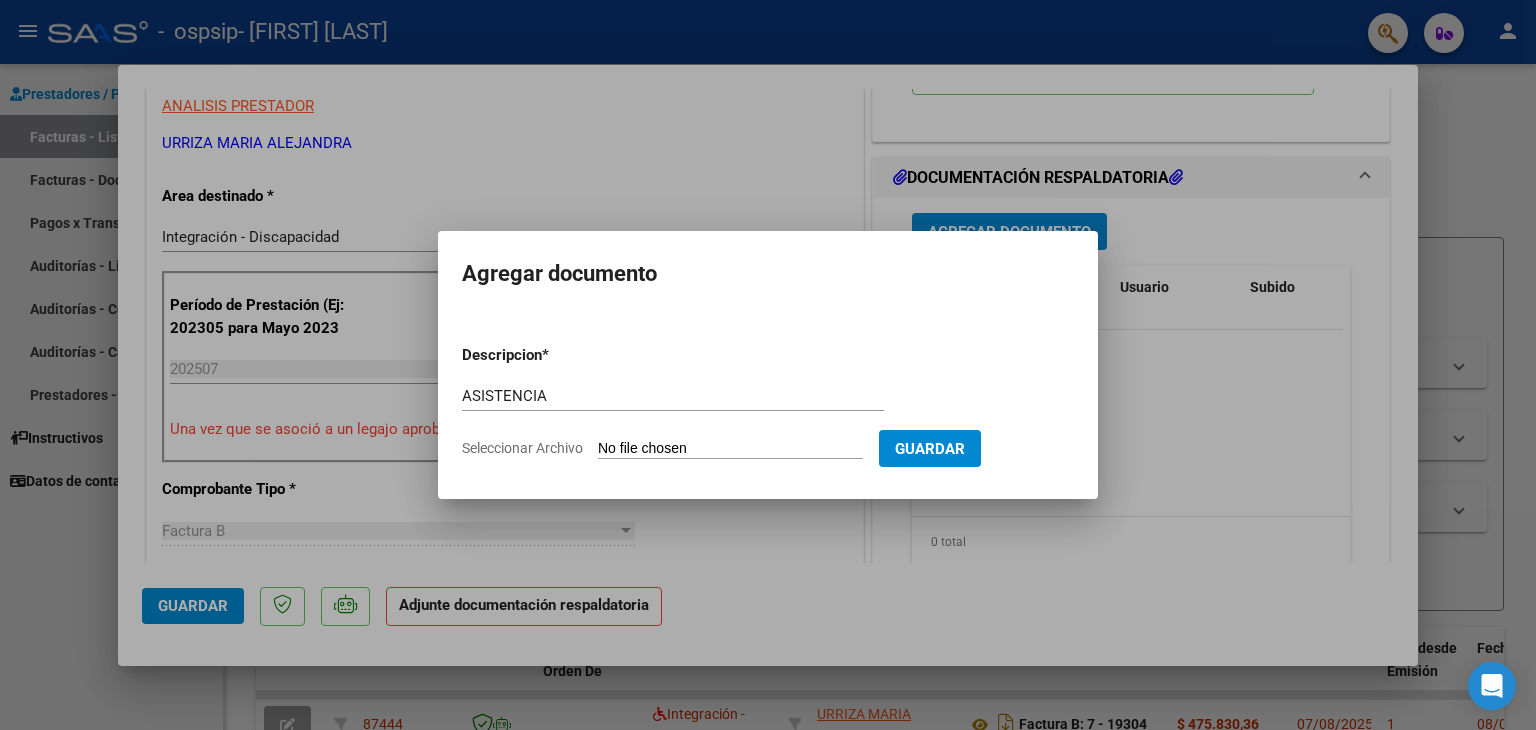 click on "Seleccionar Archivo" at bounding box center [730, 449] 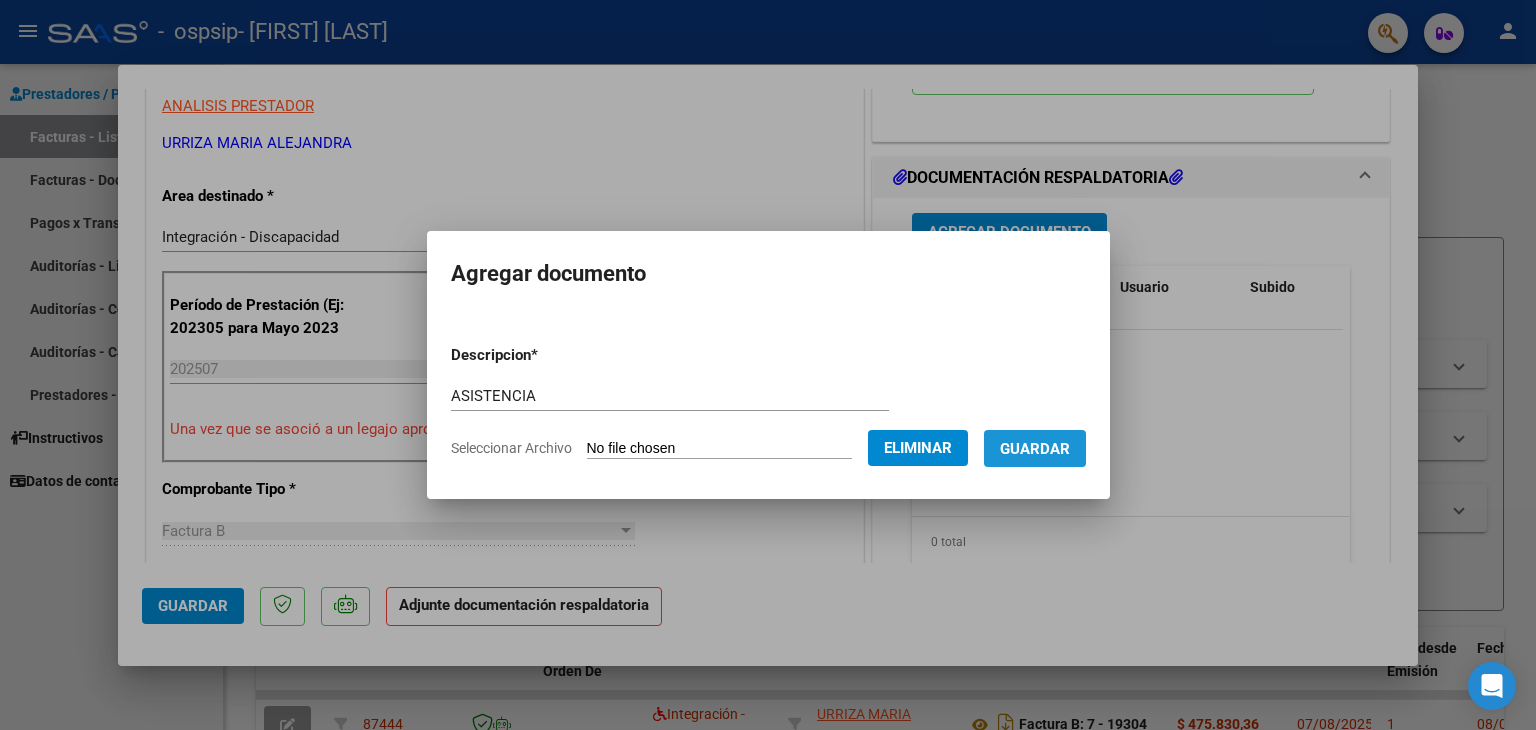 click on "Guardar" at bounding box center (1035, 449) 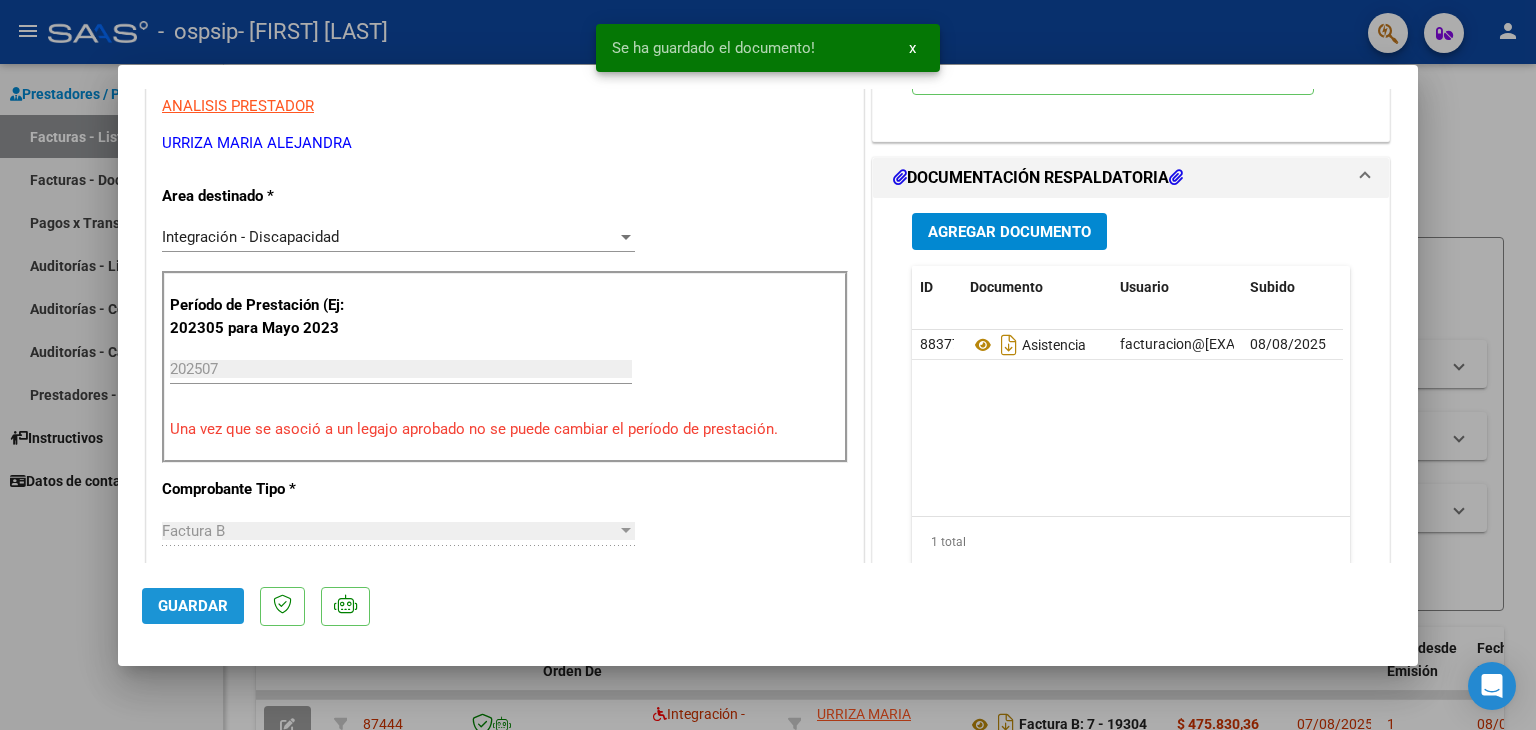 click on "Guardar" 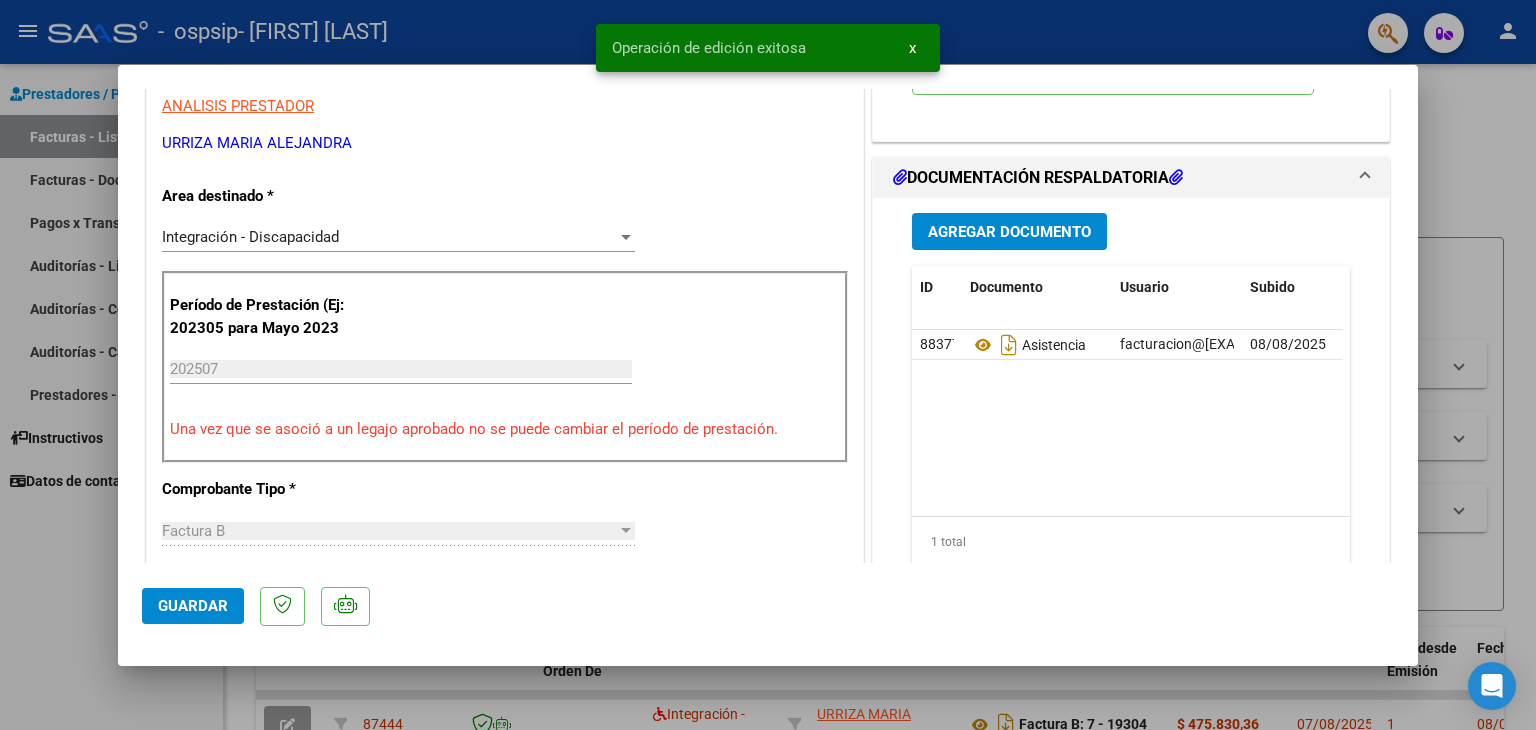 click at bounding box center [768, 365] 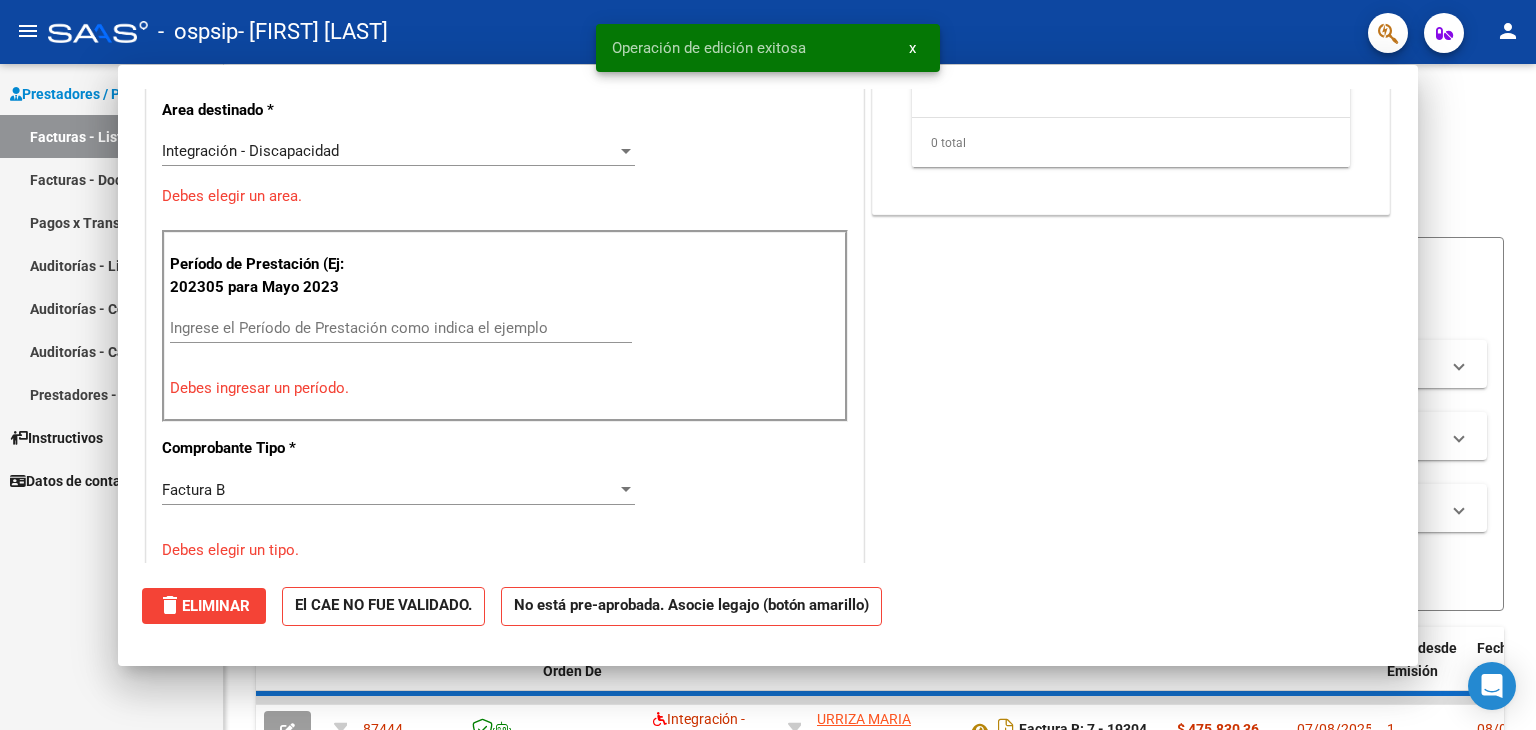 scroll, scrollTop: 328, scrollLeft: 0, axis: vertical 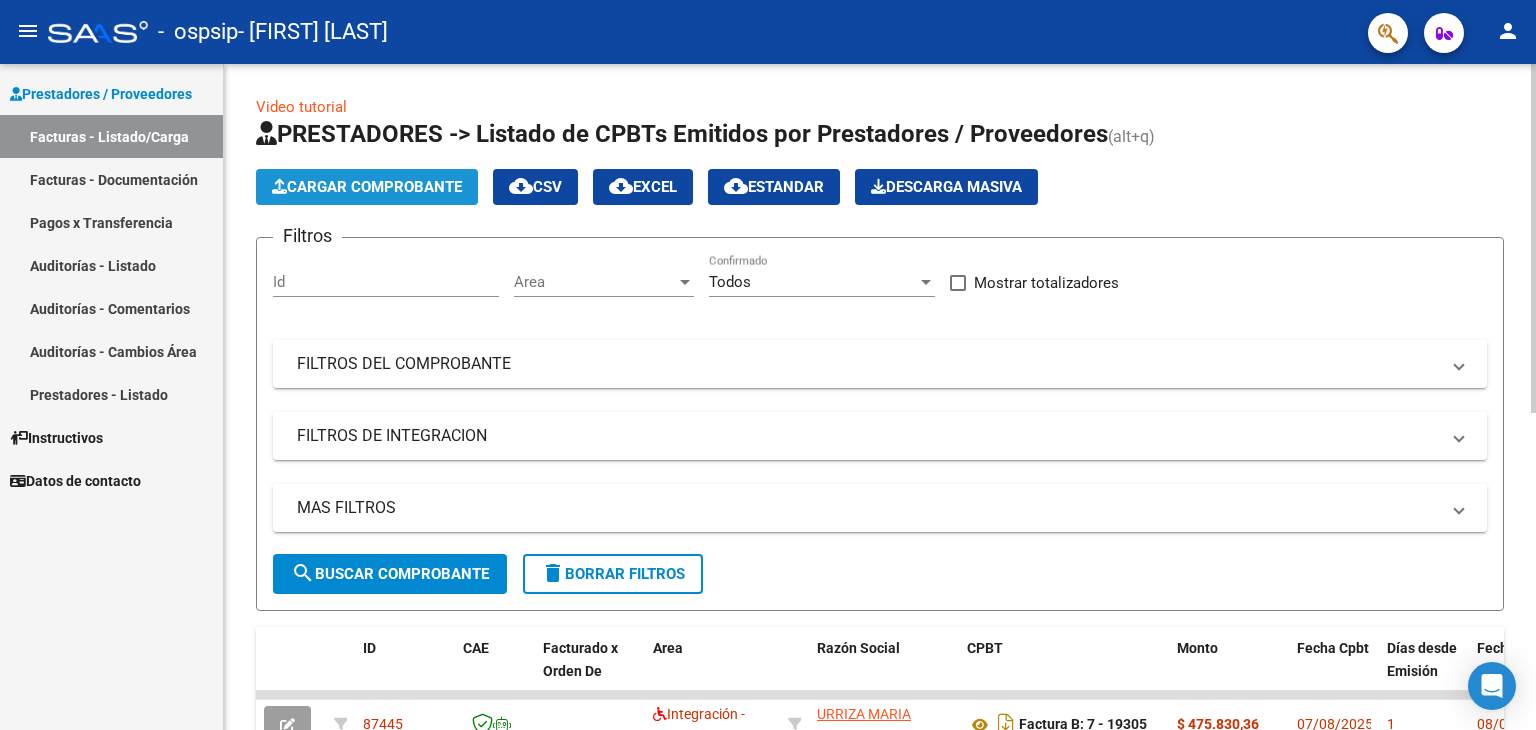click on "Cargar Comprobante" 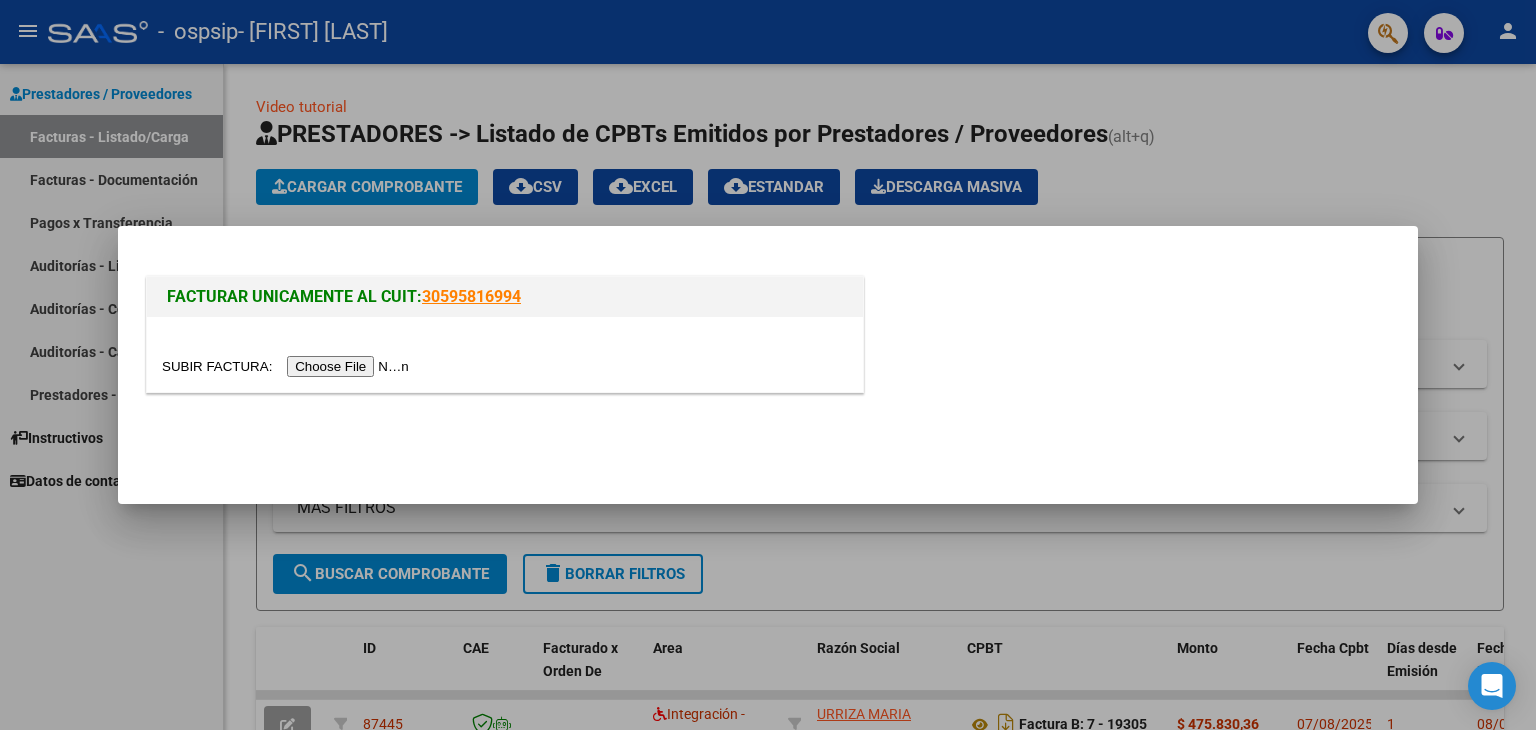 click at bounding box center [288, 366] 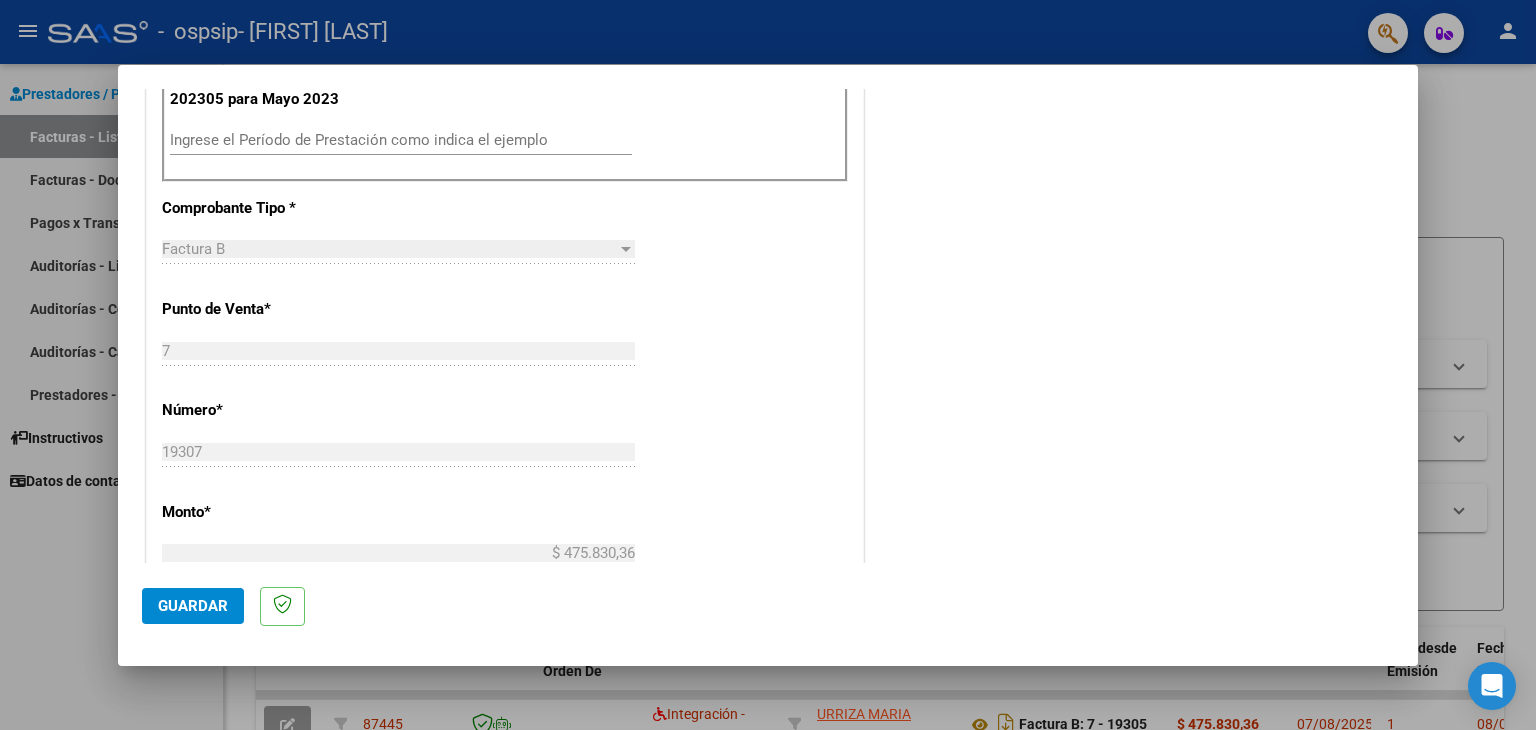 scroll, scrollTop: 650, scrollLeft: 0, axis: vertical 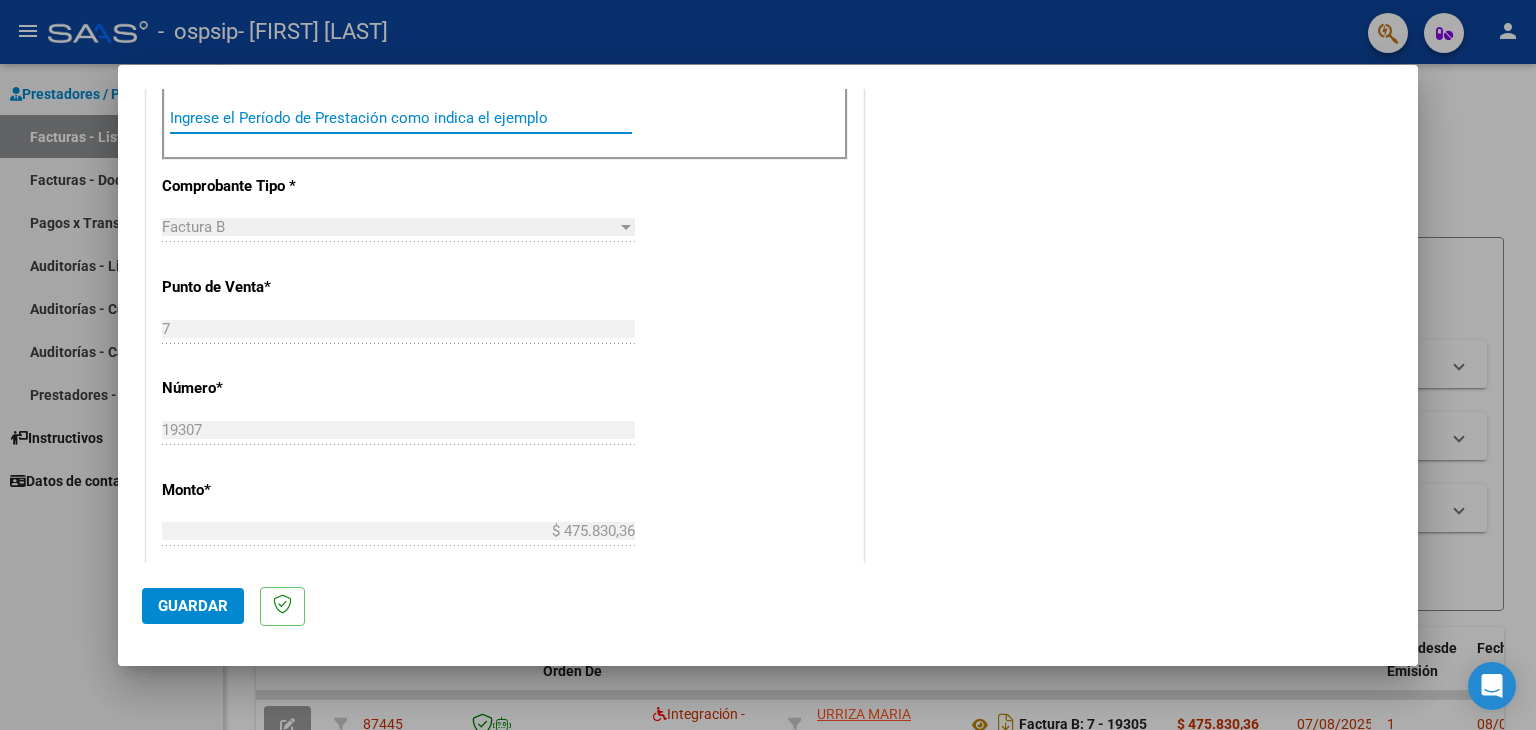 click on "Ingrese el Período de Prestación como indica el ejemplo" at bounding box center (401, 118) 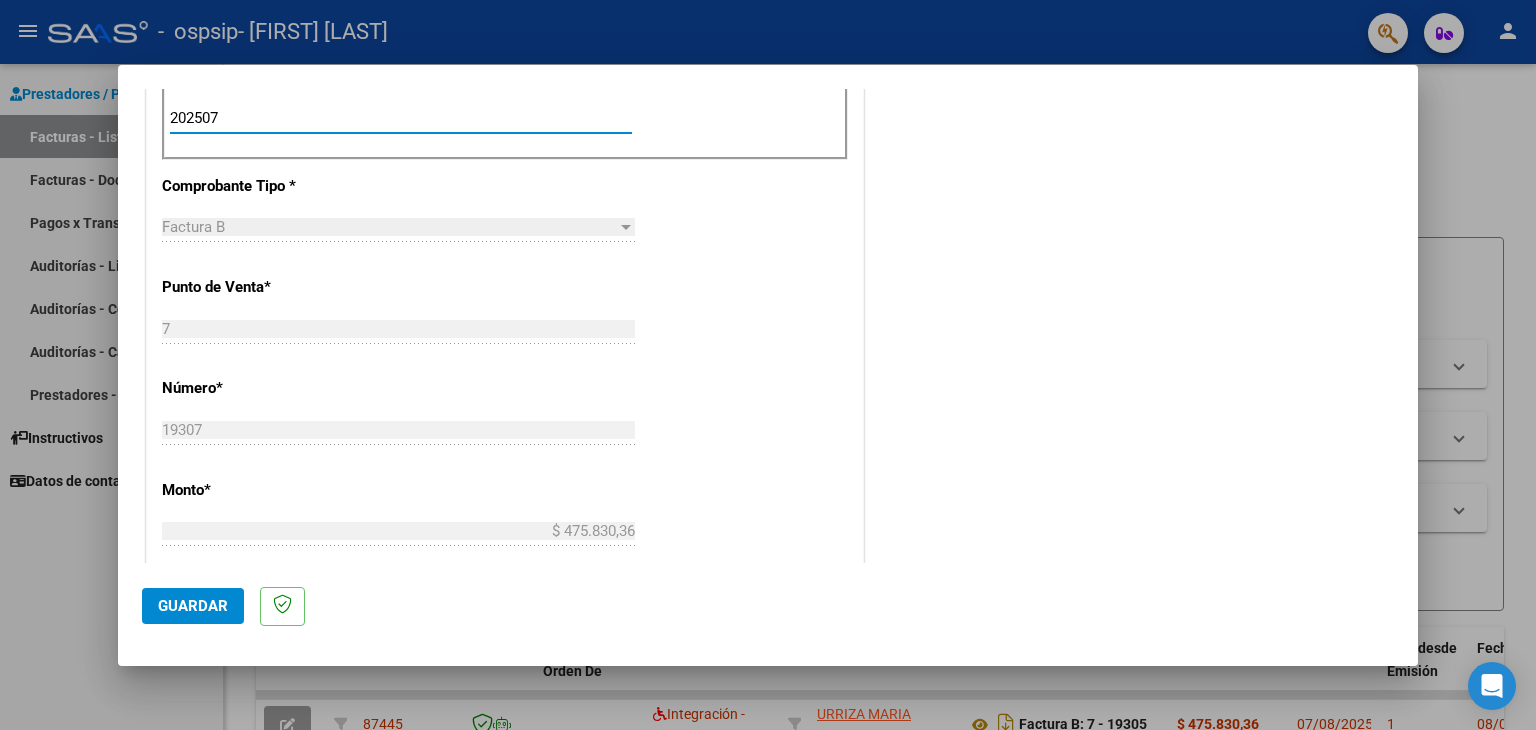 type on "202507" 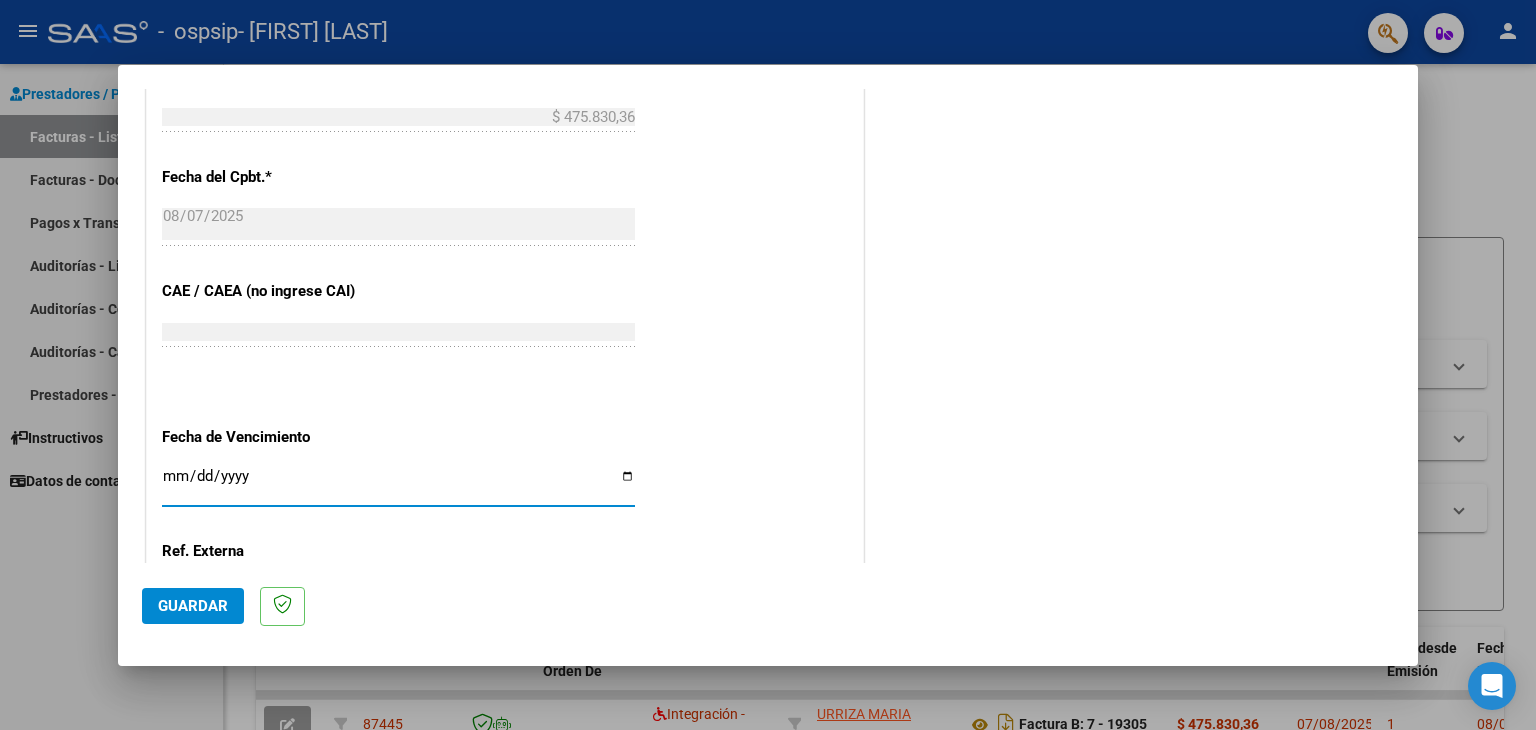 click on "Ingresar la fecha" at bounding box center [398, 484] 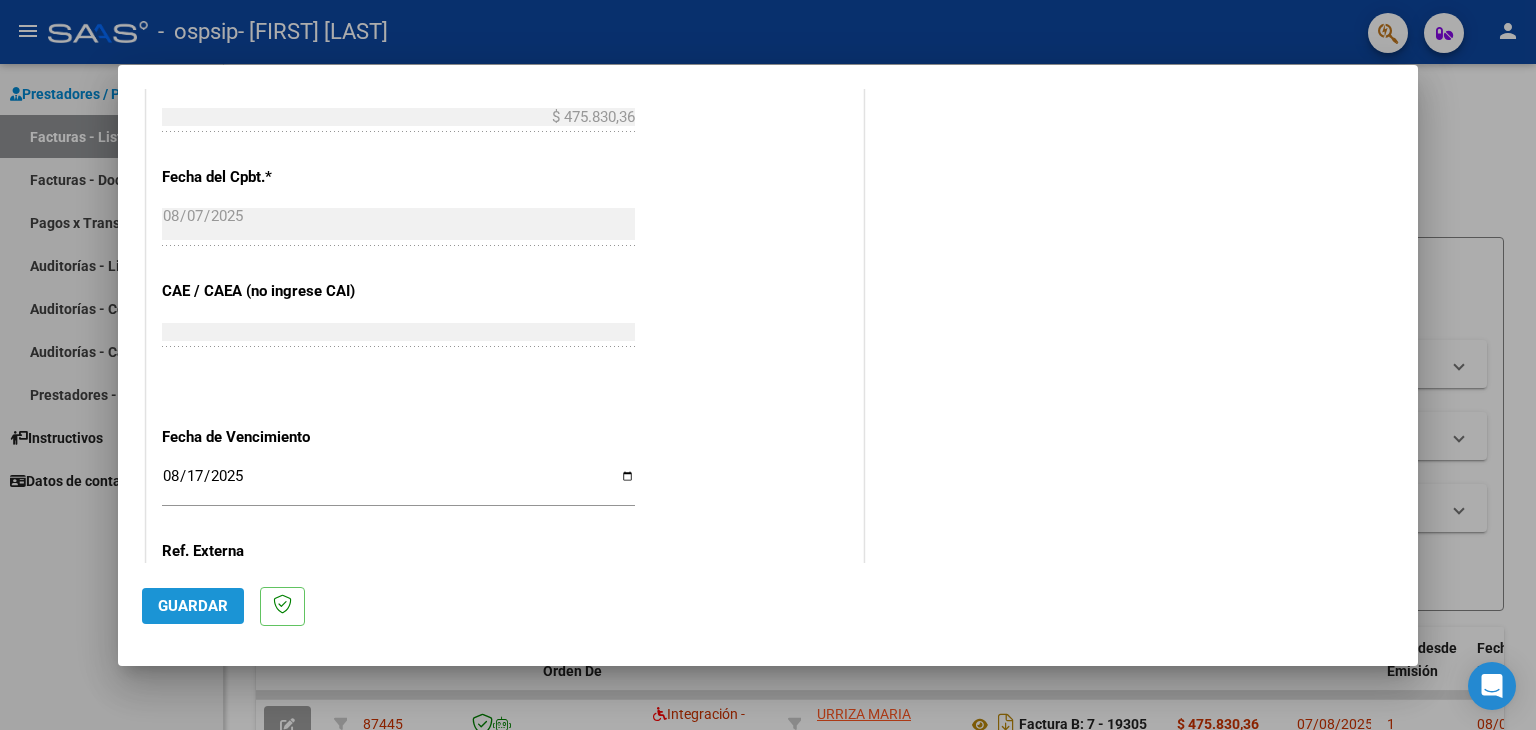 click on "Guardar" 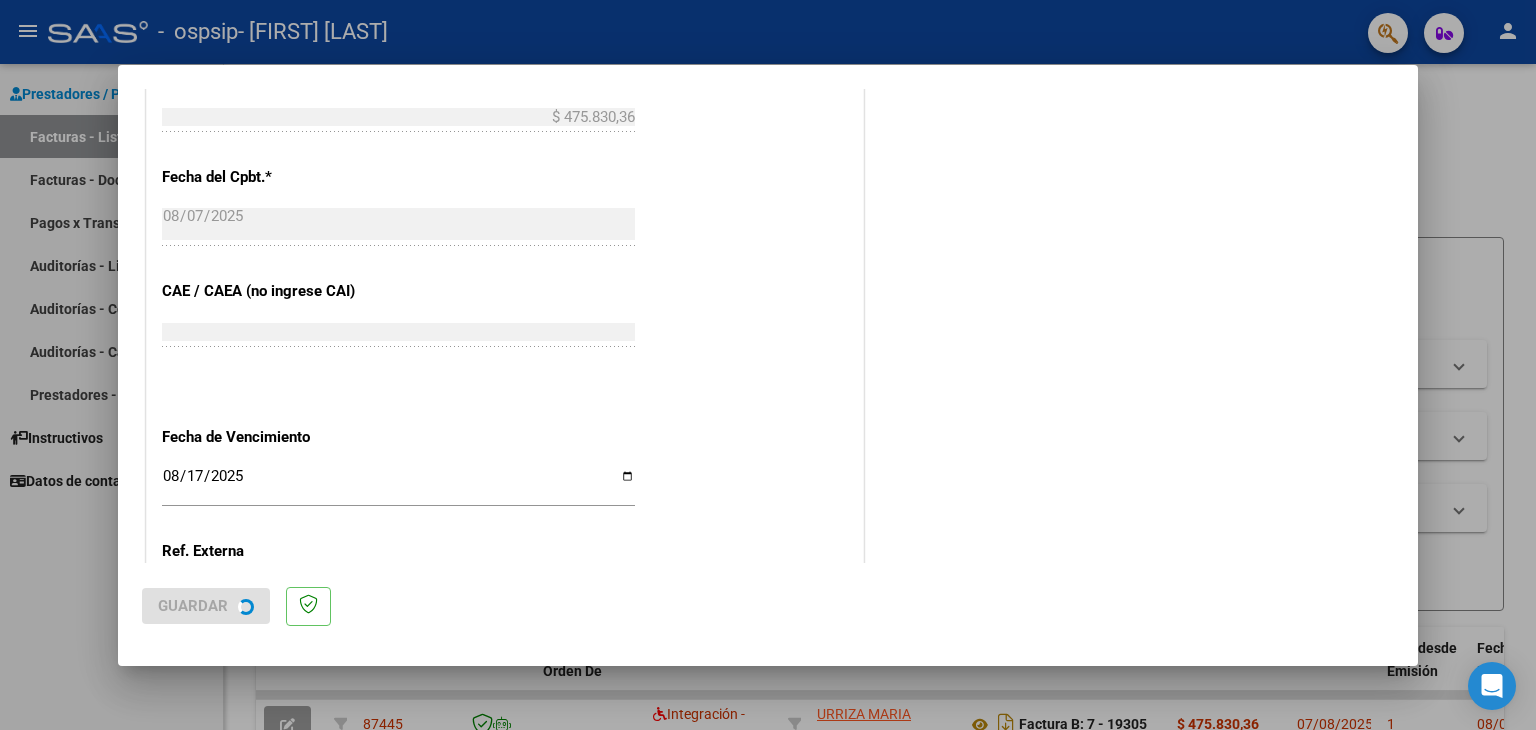 scroll, scrollTop: 0, scrollLeft: 0, axis: both 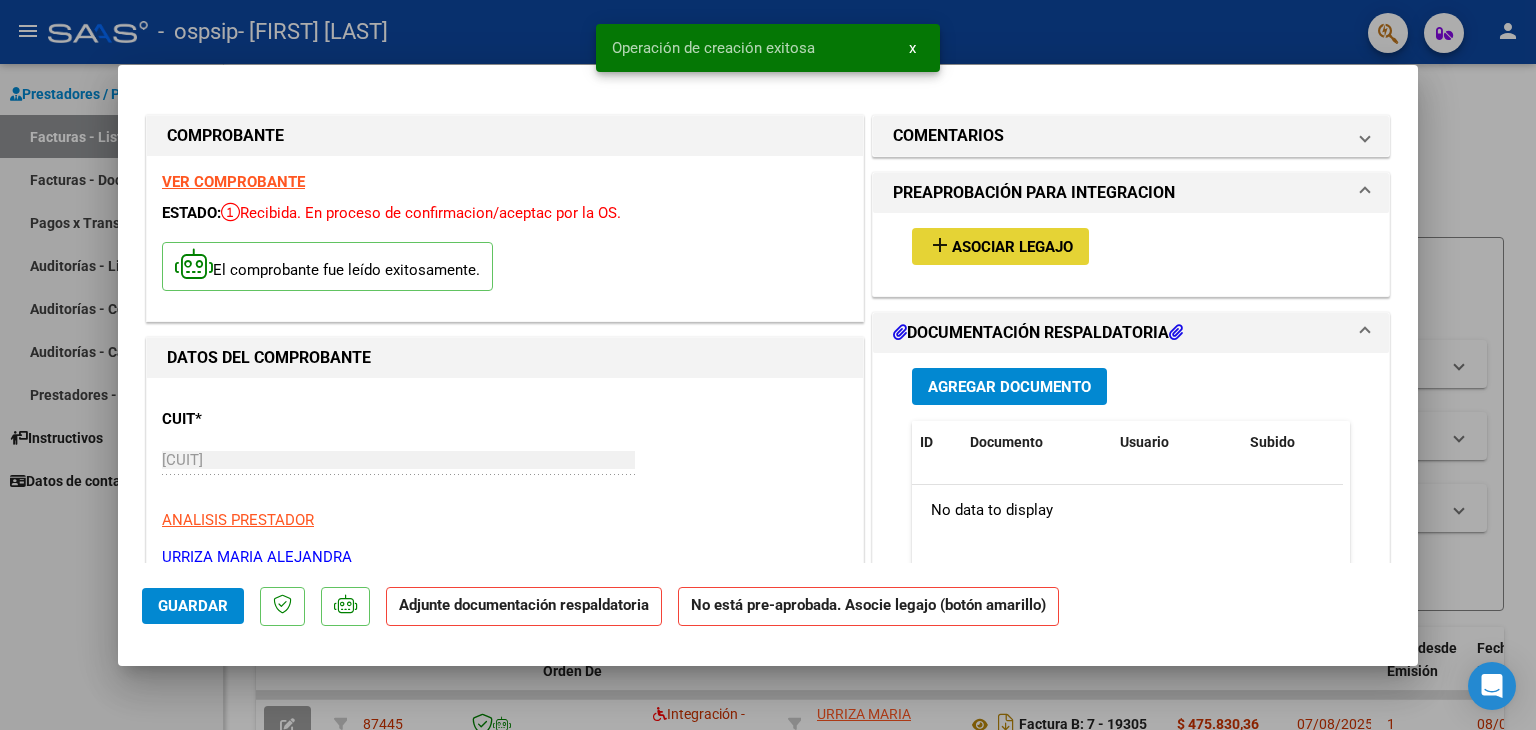 click on "Asociar Legajo" at bounding box center [1012, 247] 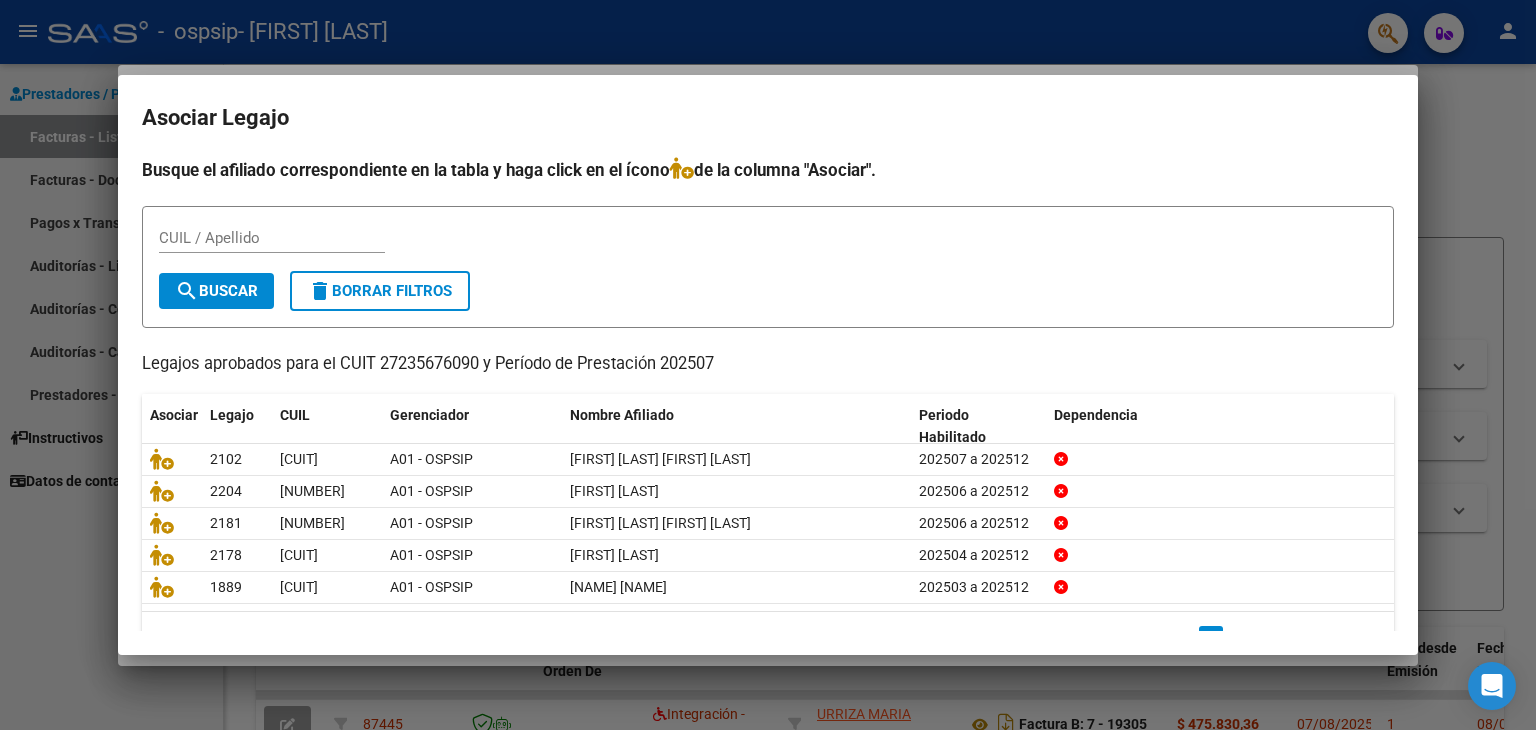 drag, startPoint x: 1400, startPoint y: 604, endPoint x: 1413, endPoint y: 605, distance: 13.038404 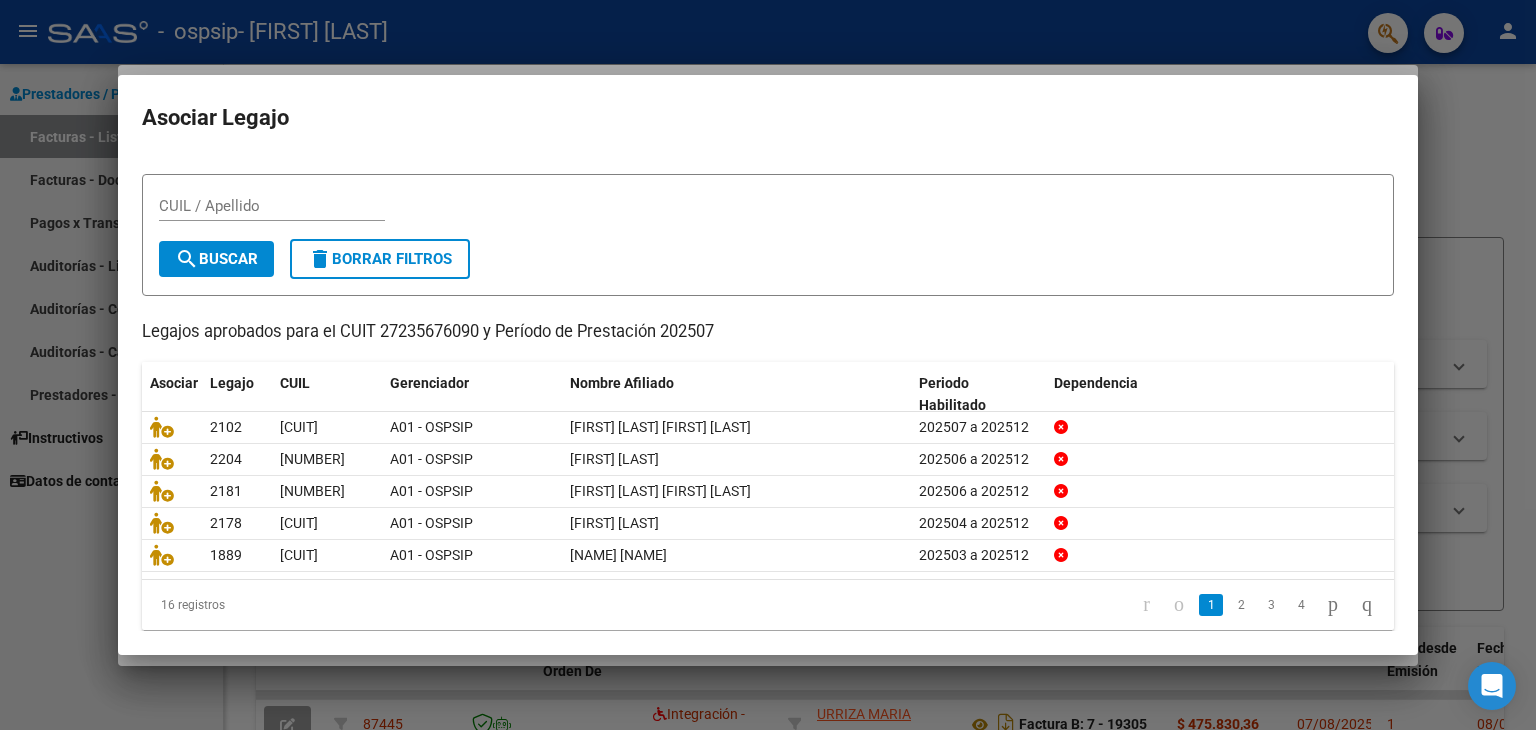 scroll, scrollTop: 44, scrollLeft: 0, axis: vertical 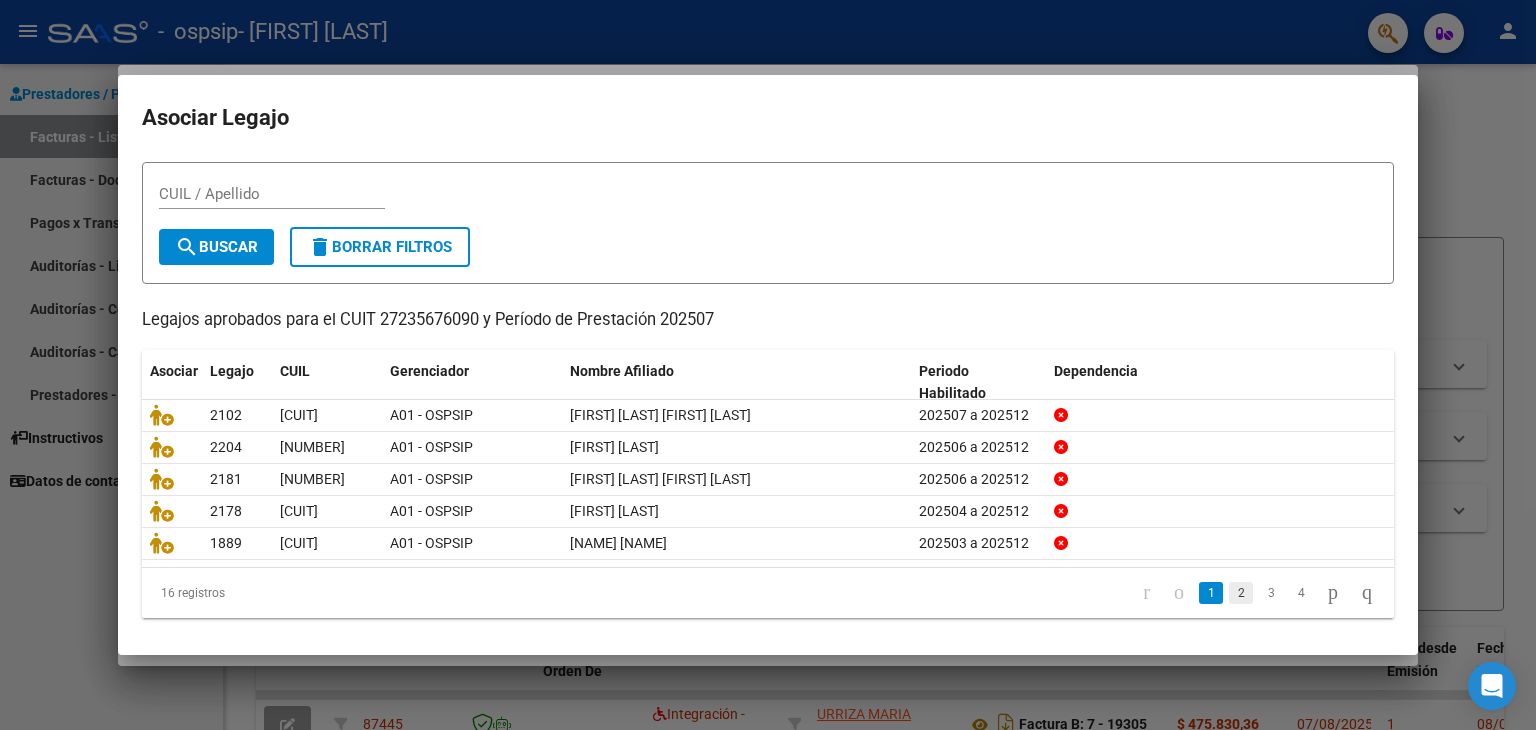 click on "2" 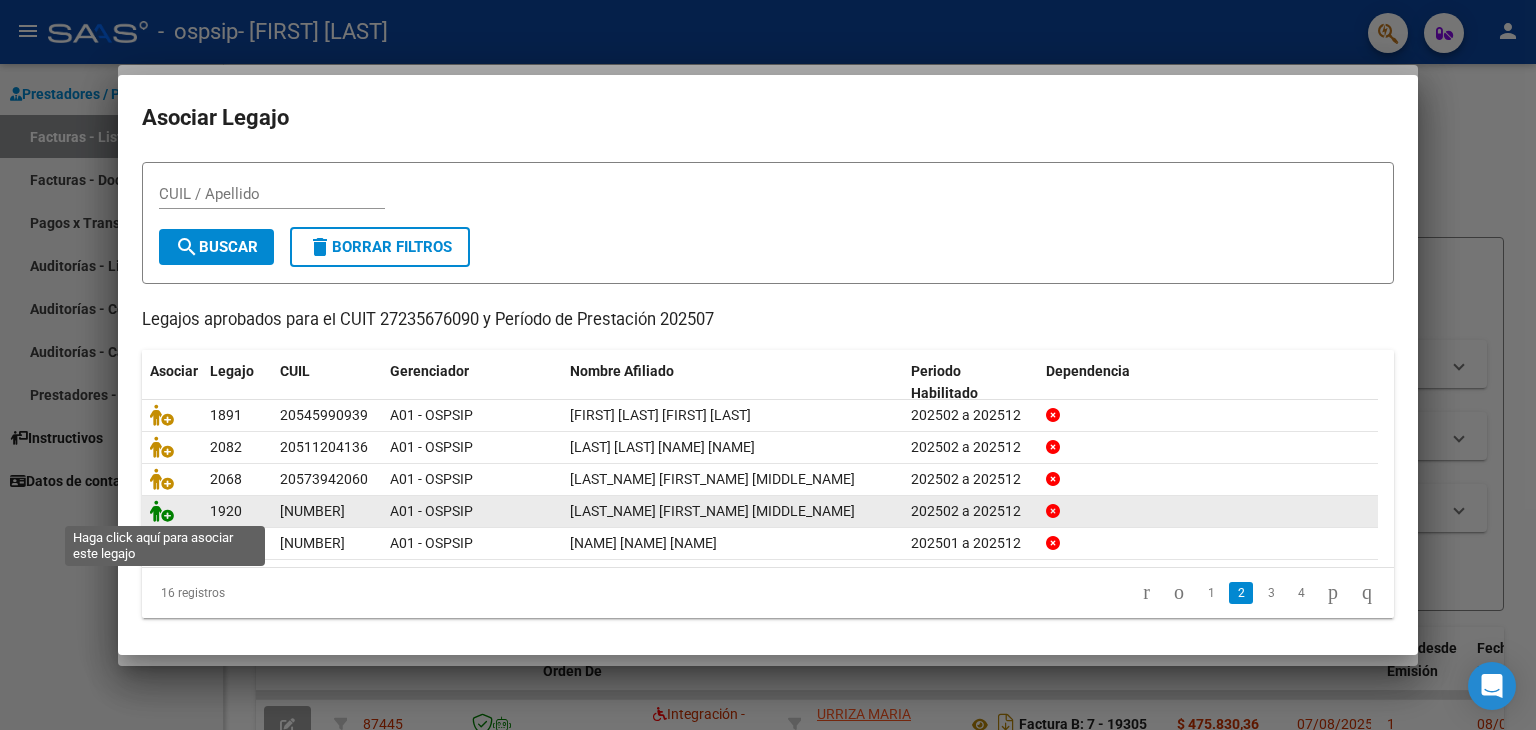 click 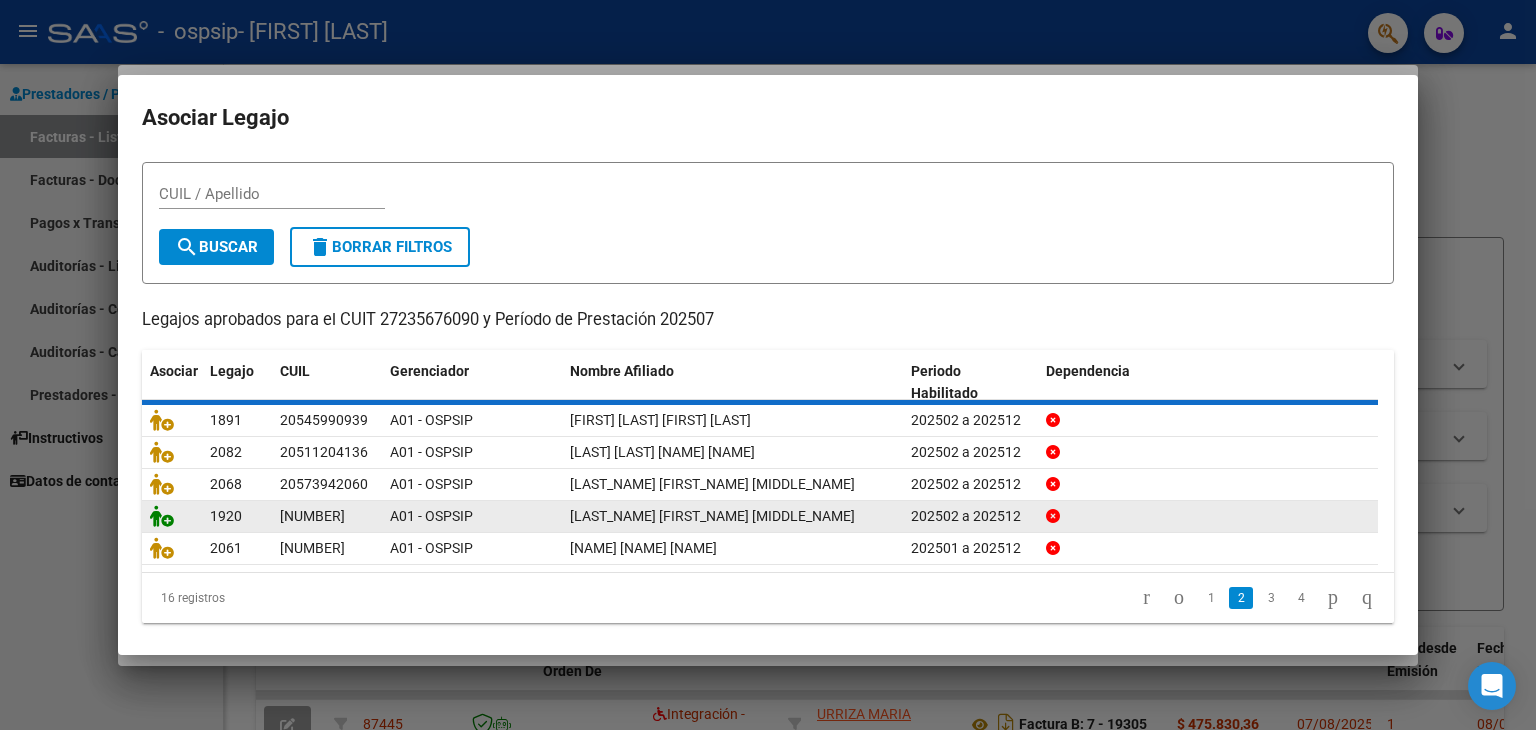scroll, scrollTop: 0, scrollLeft: 0, axis: both 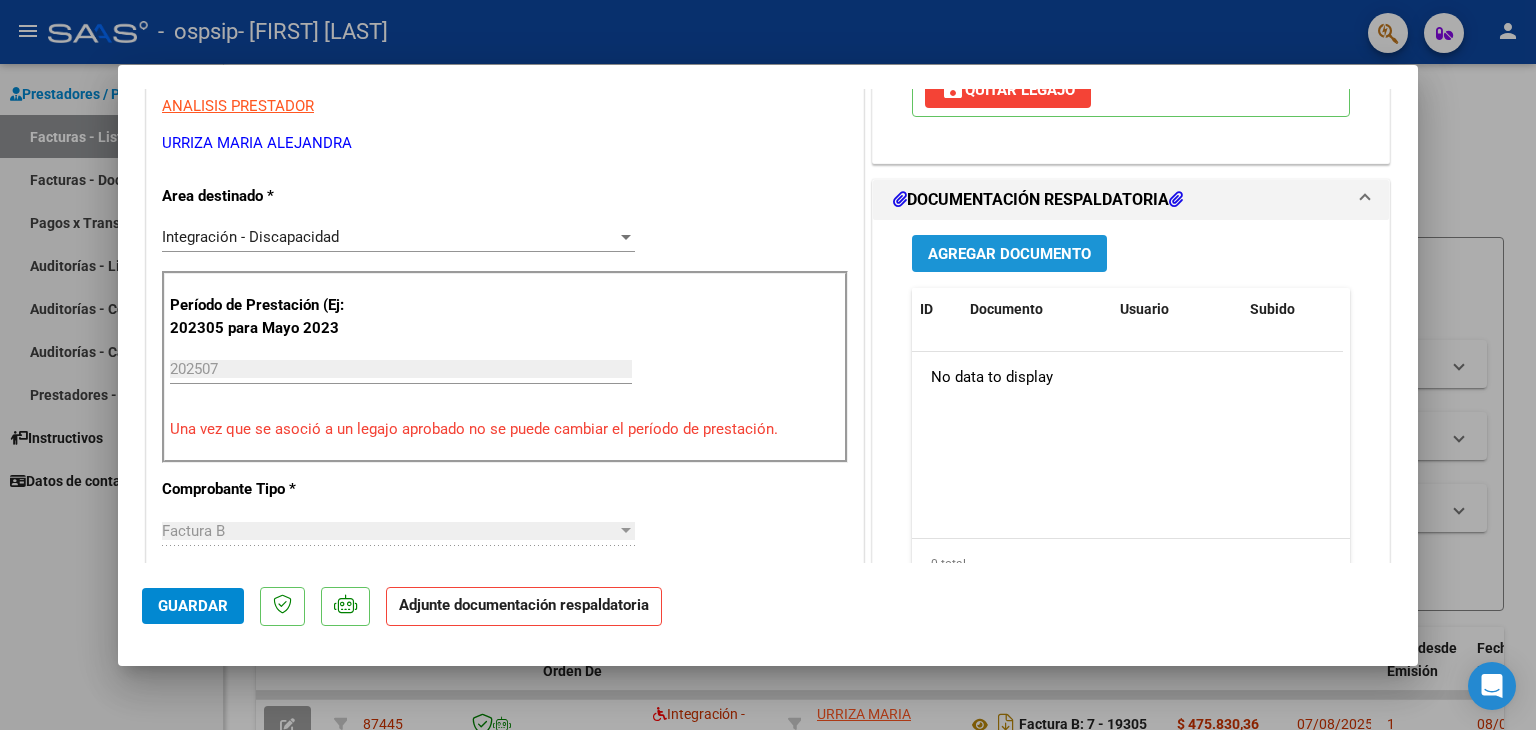 click on "Agregar Documento" at bounding box center [1009, 254] 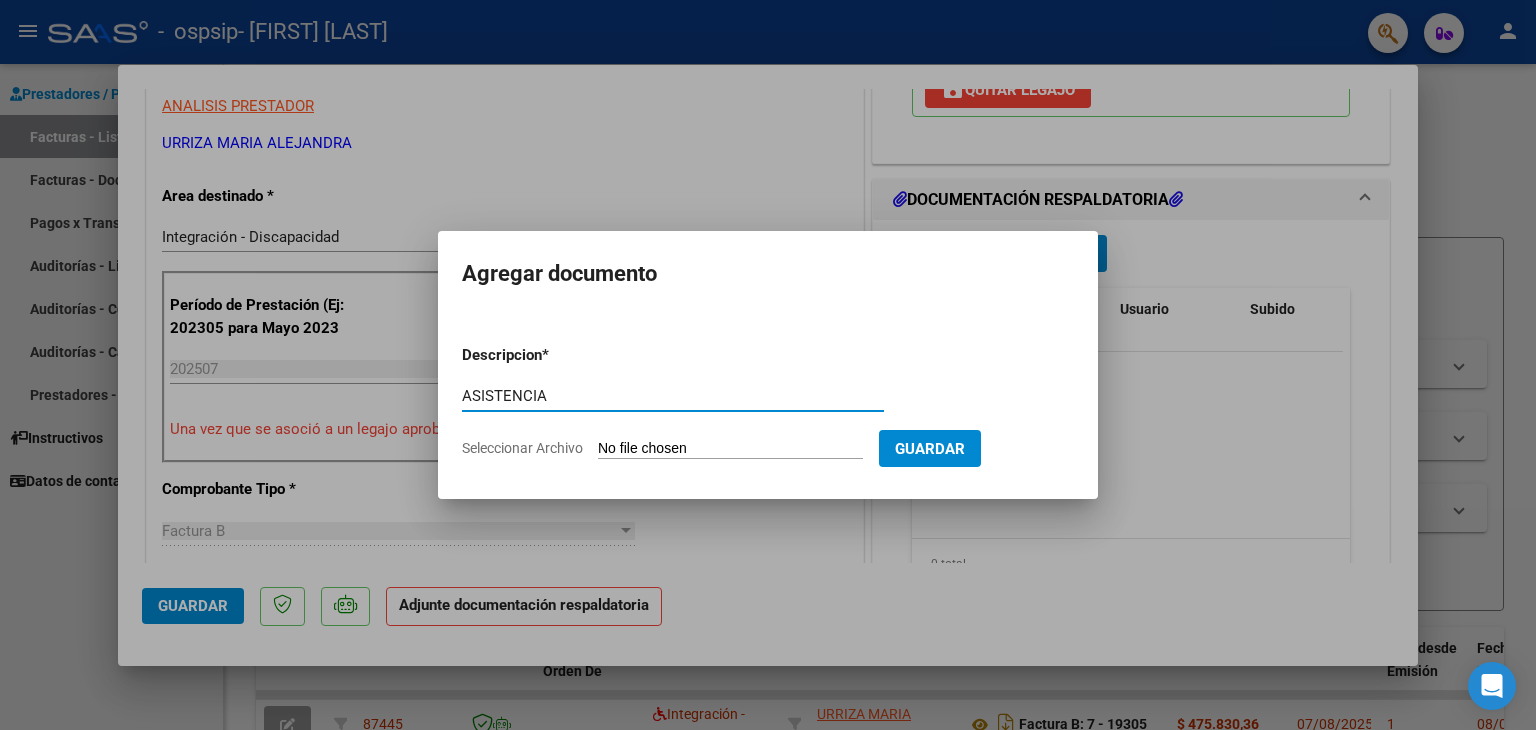 type on "ASISTENCIA" 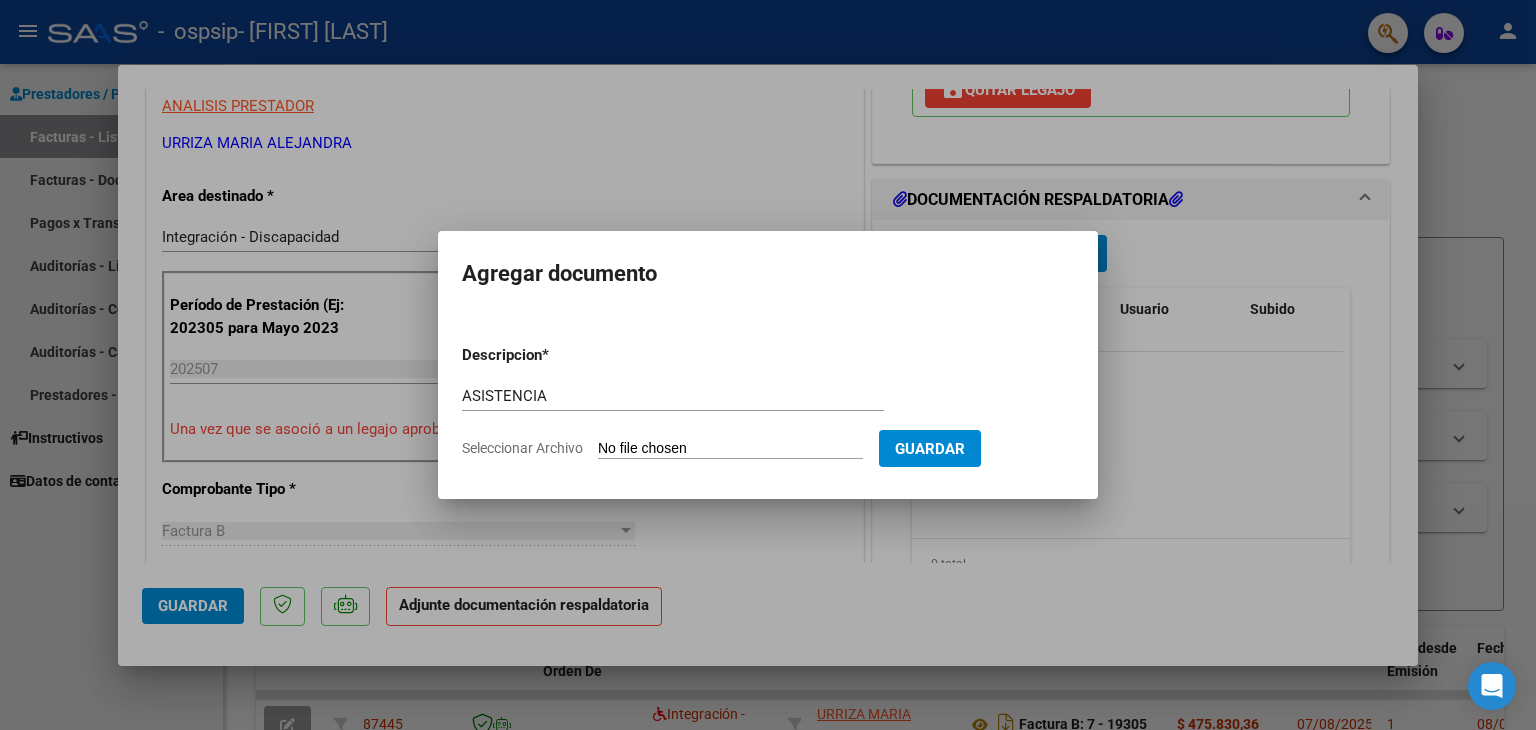 click on "Descripcion  *   ASISTENCIA Escriba aquí una descripcion  Seleccionar Archivo Guardar" at bounding box center (768, 402) 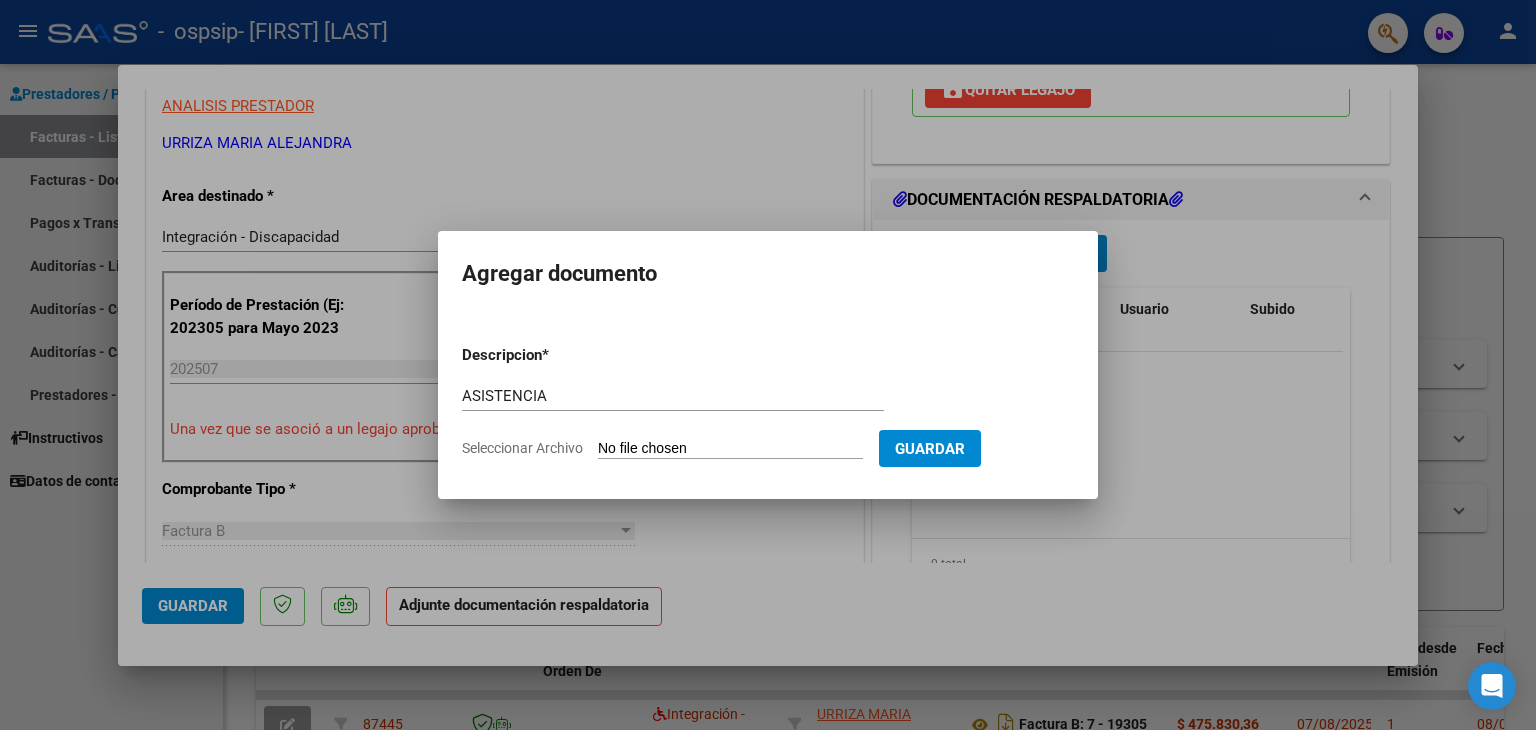 type on "C:\fakepath\[FILENAME].pdf" 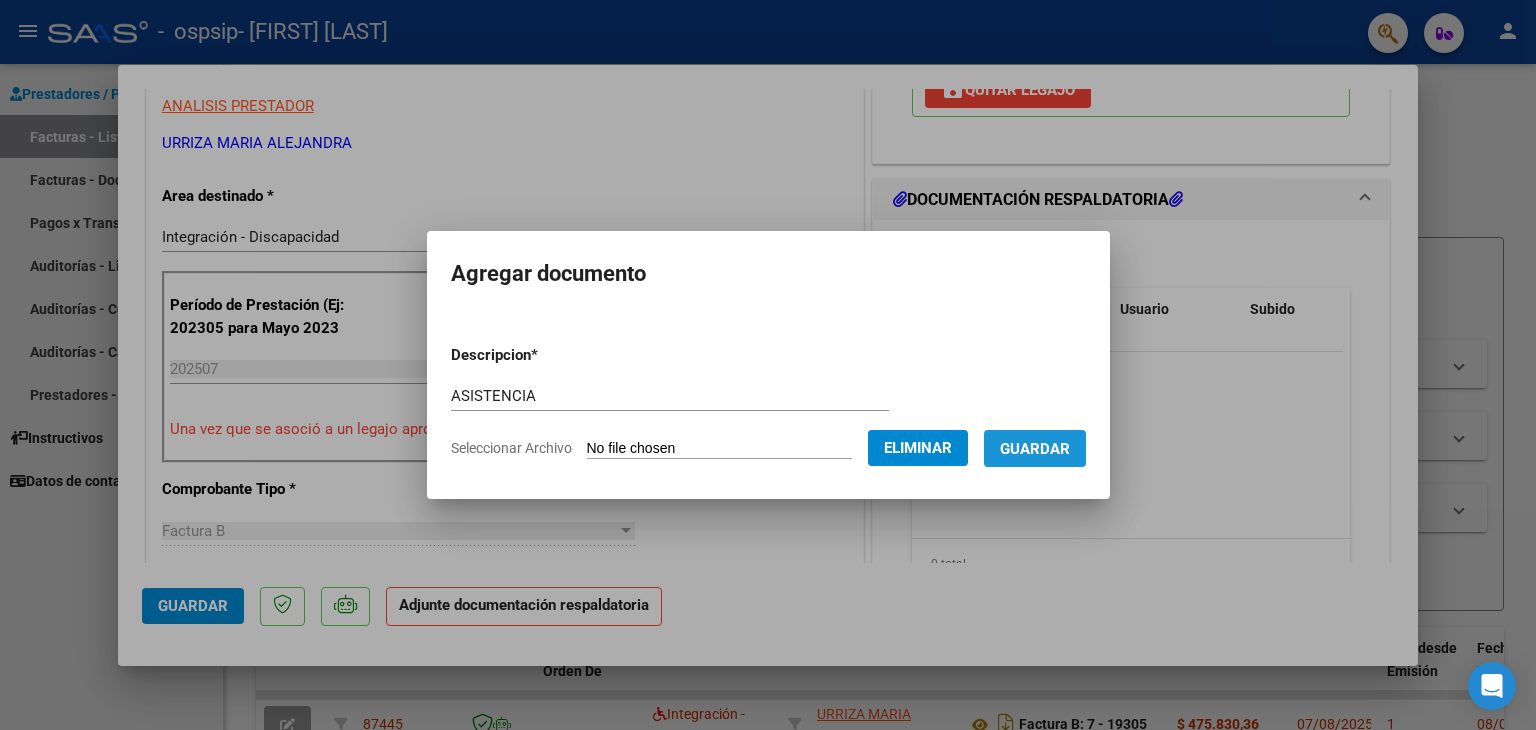 click on "Guardar" at bounding box center (1035, 449) 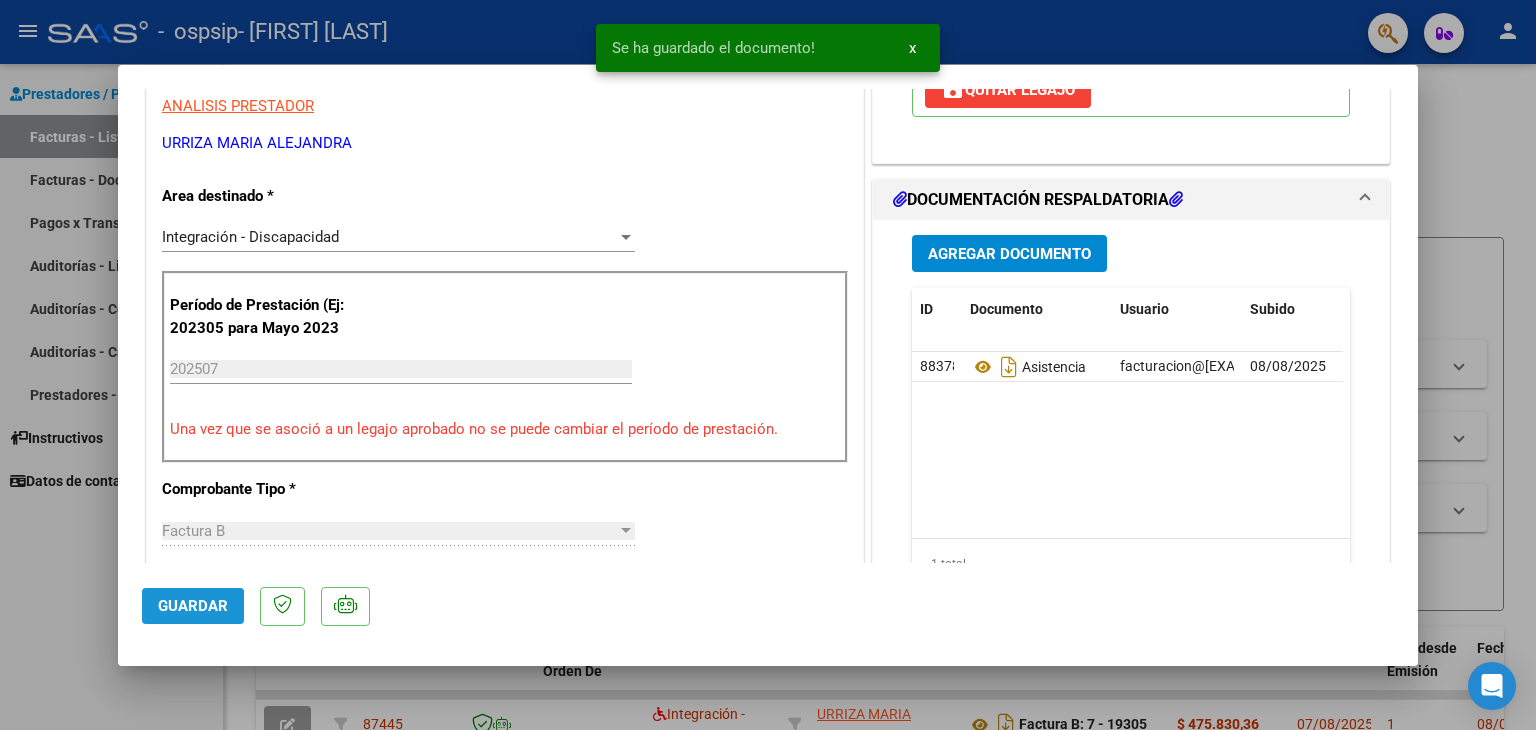 click on "Guardar" 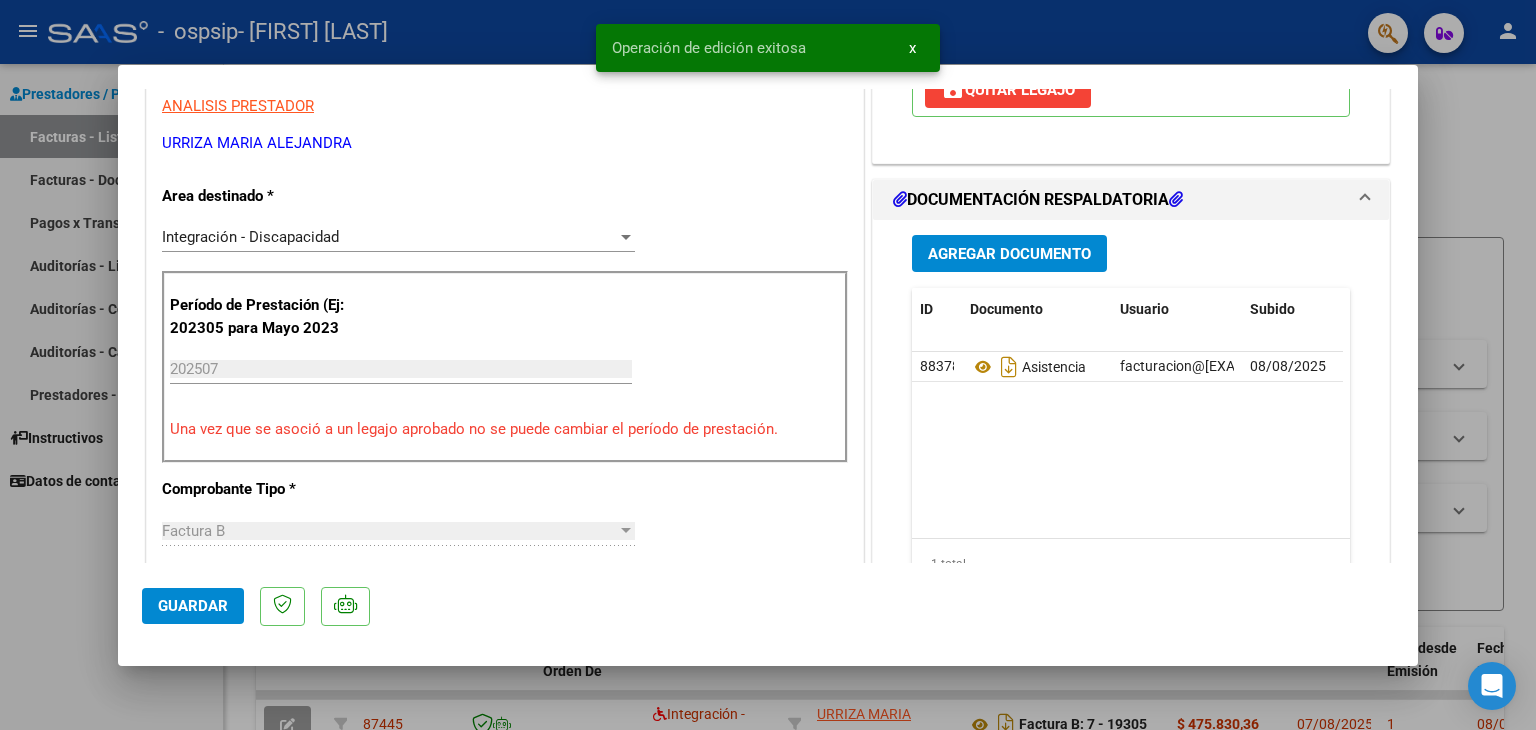click at bounding box center [768, 365] 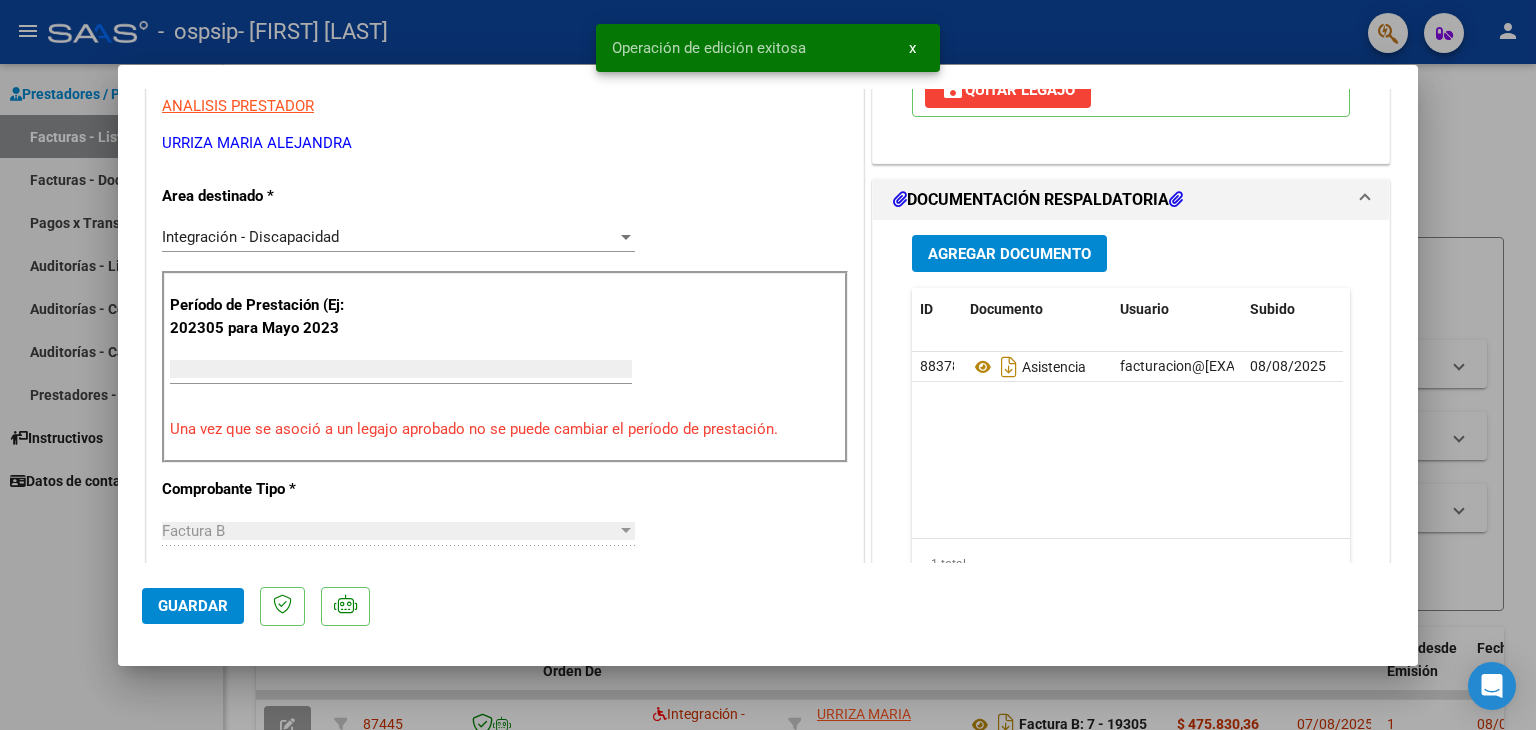 scroll, scrollTop: 328, scrollLeft: 0, axis: vertical 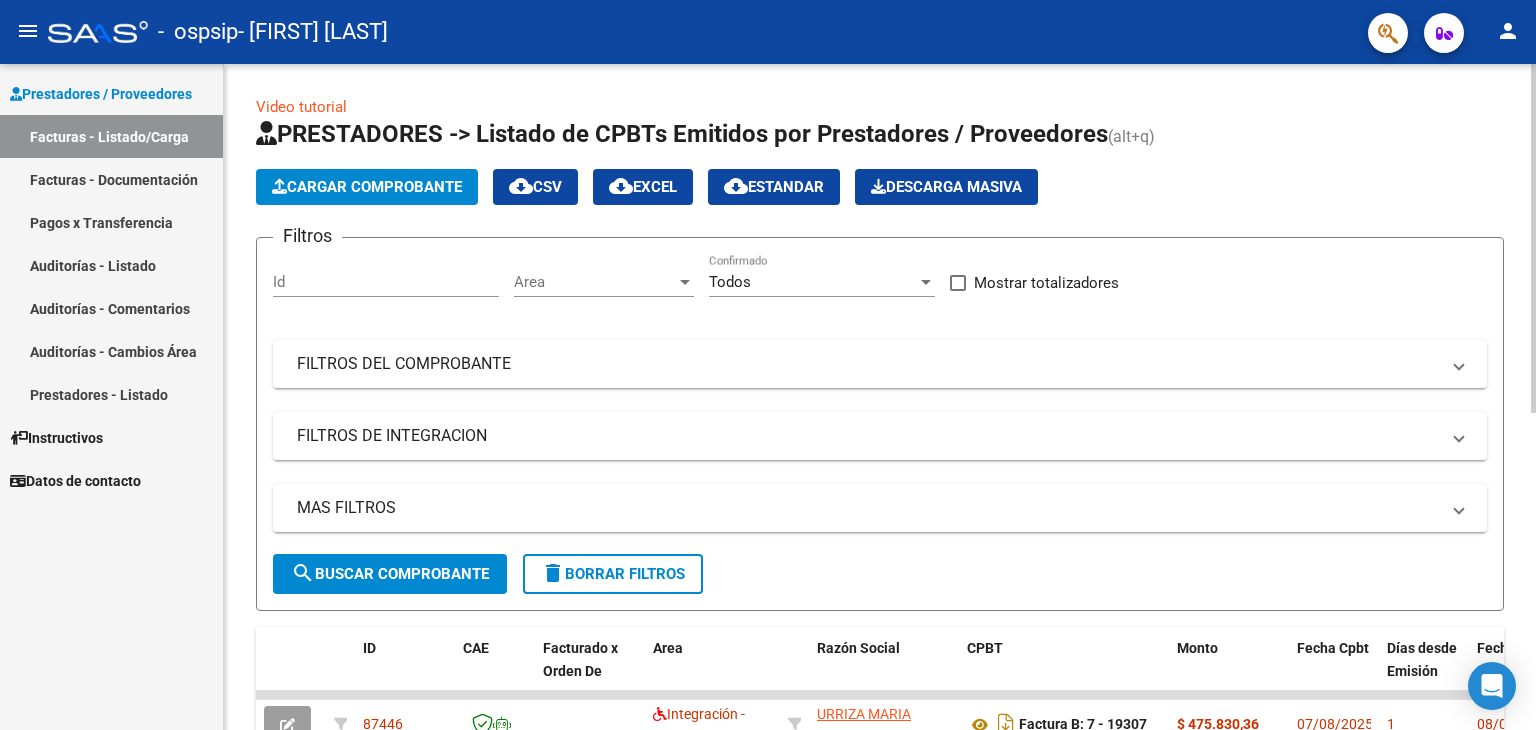 click on "Cargar Comprobante" 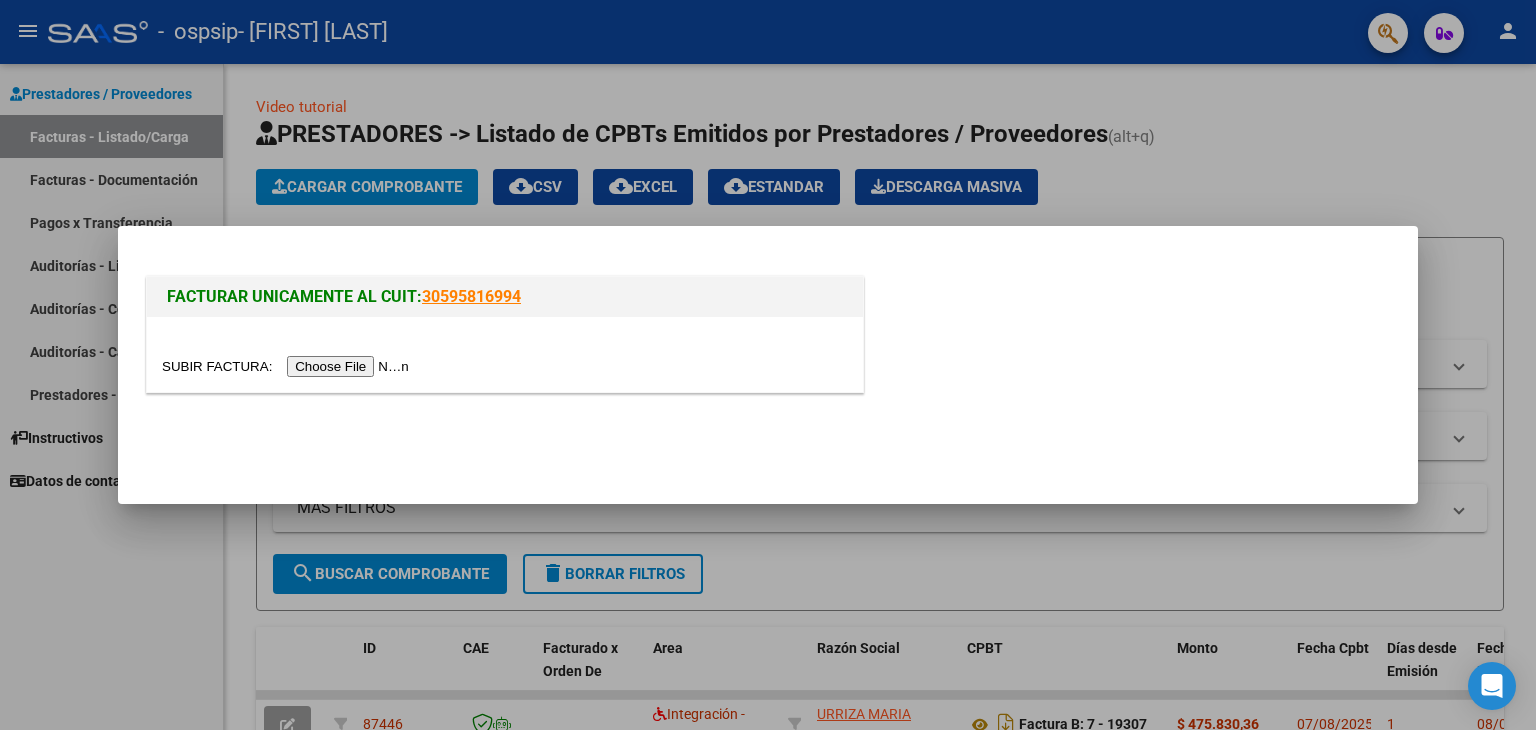 click at bounding box center [288, 366] 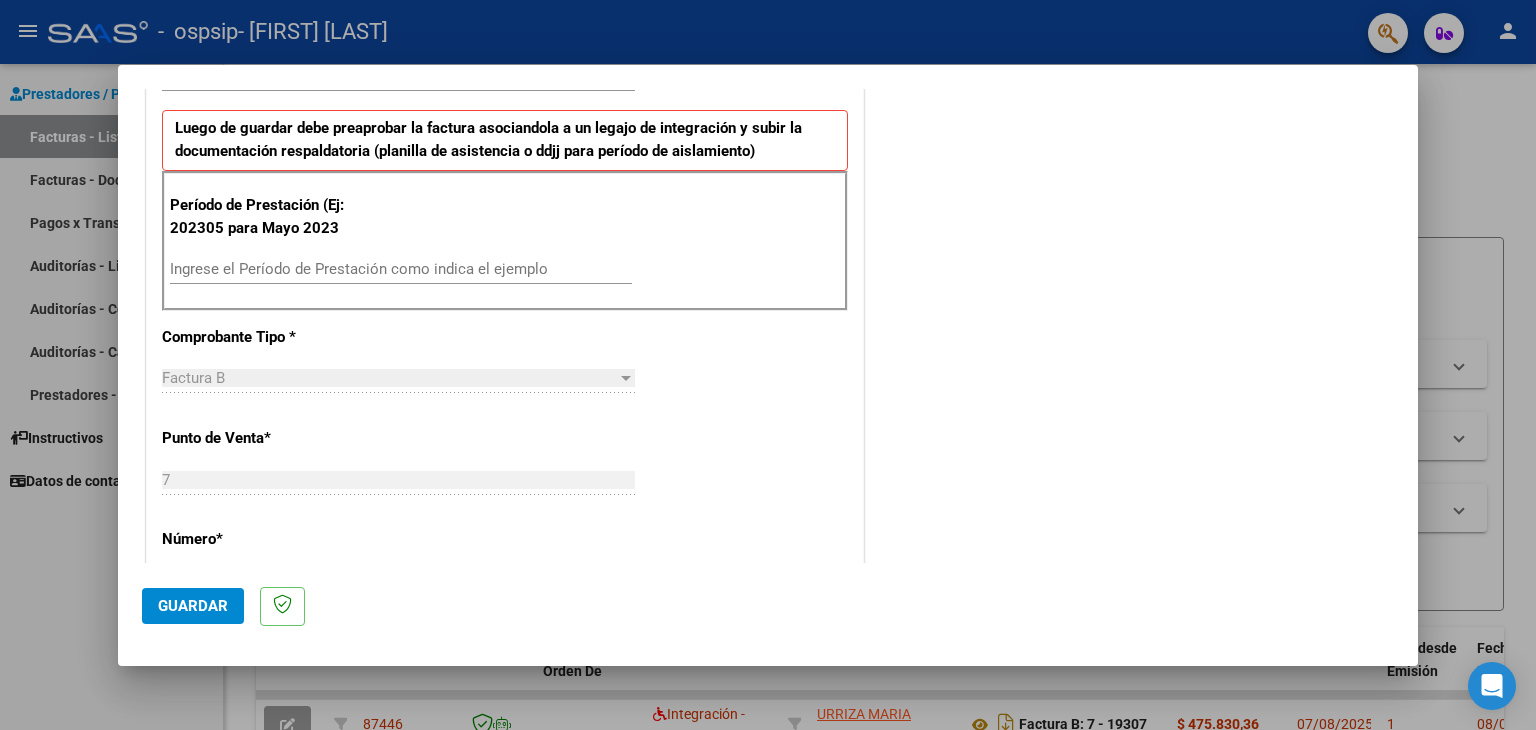 scroll, scrollTop: 546, scrollLeft: 0, axis: vertical 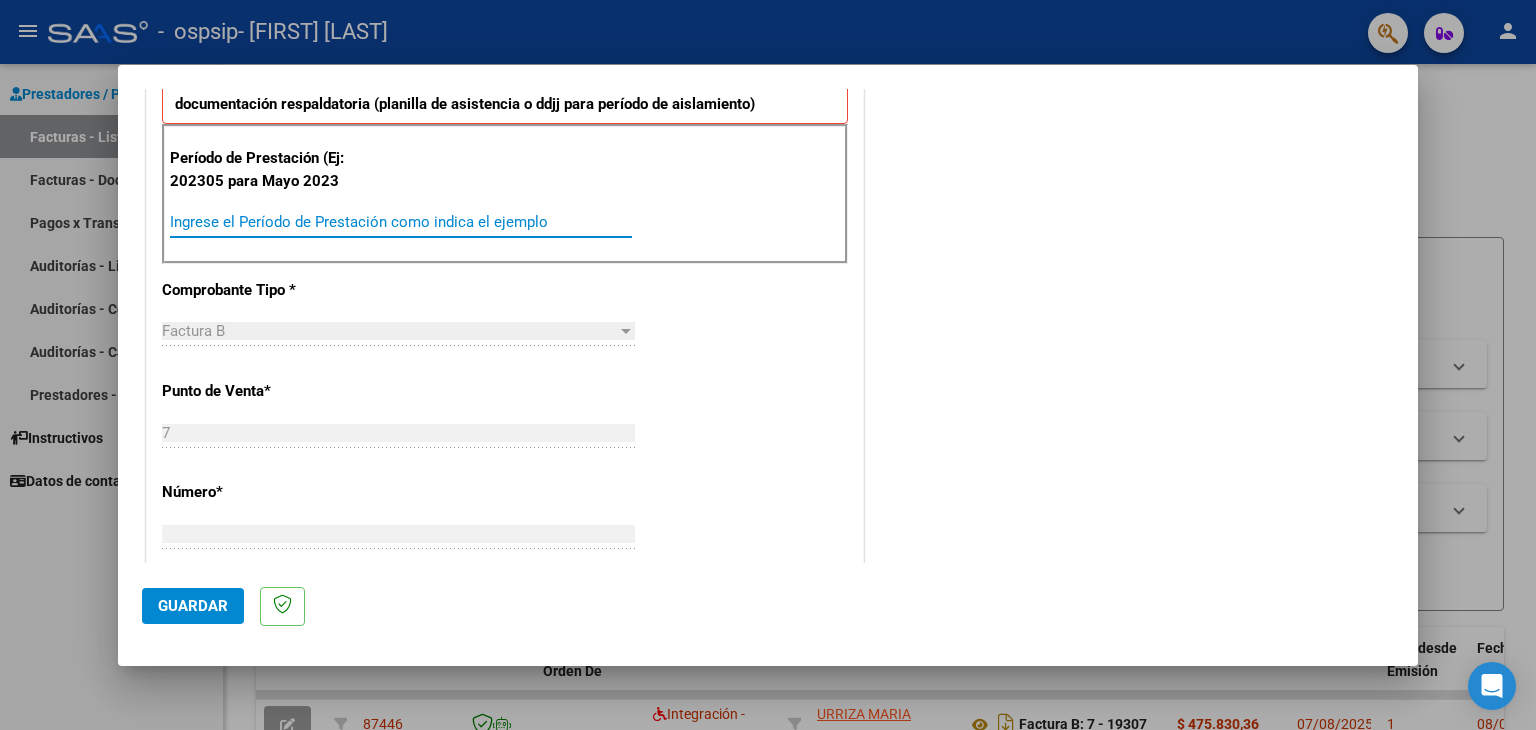 click on "Ingrese el Período de Prestación como indica el ejemplo" at bounding box center [401, 222] 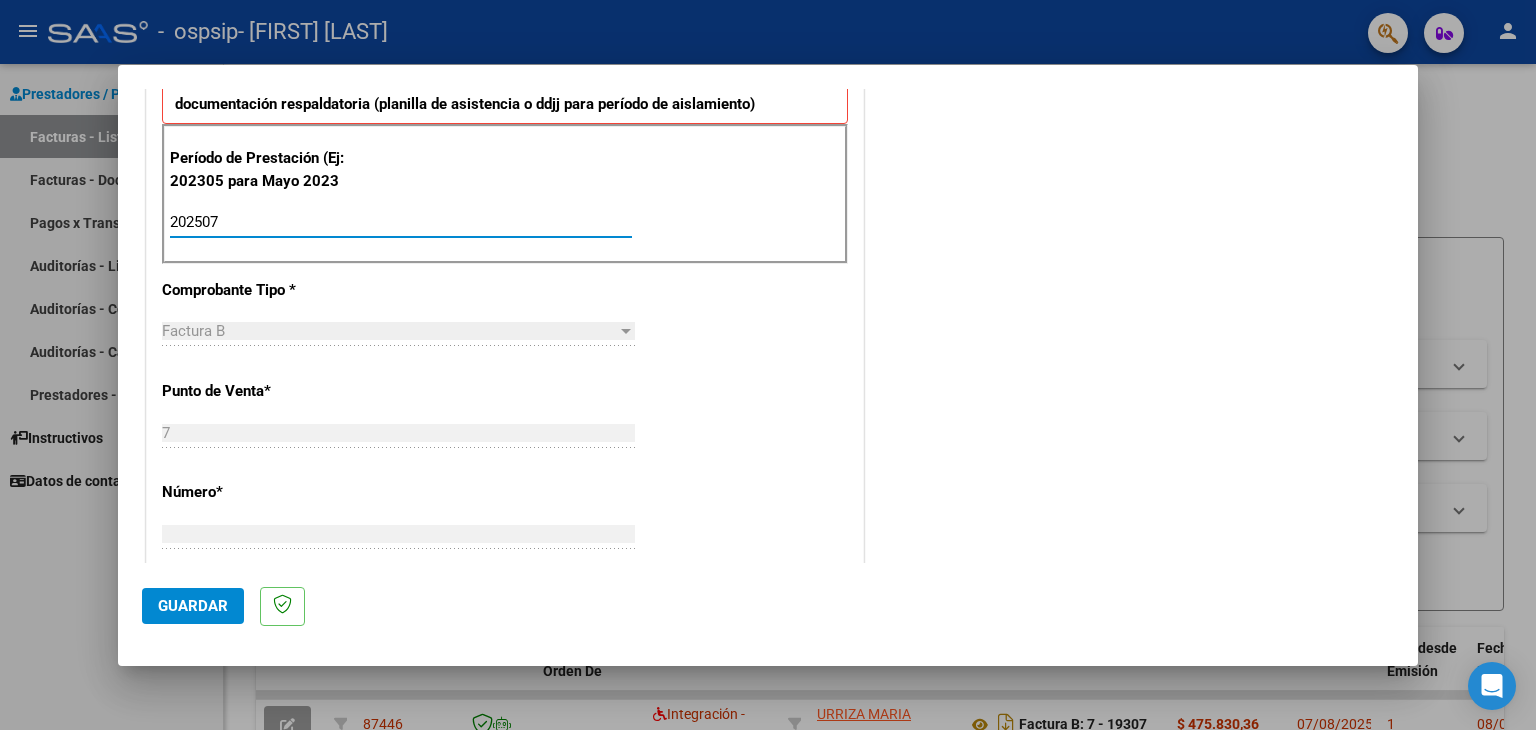 type on "202507" 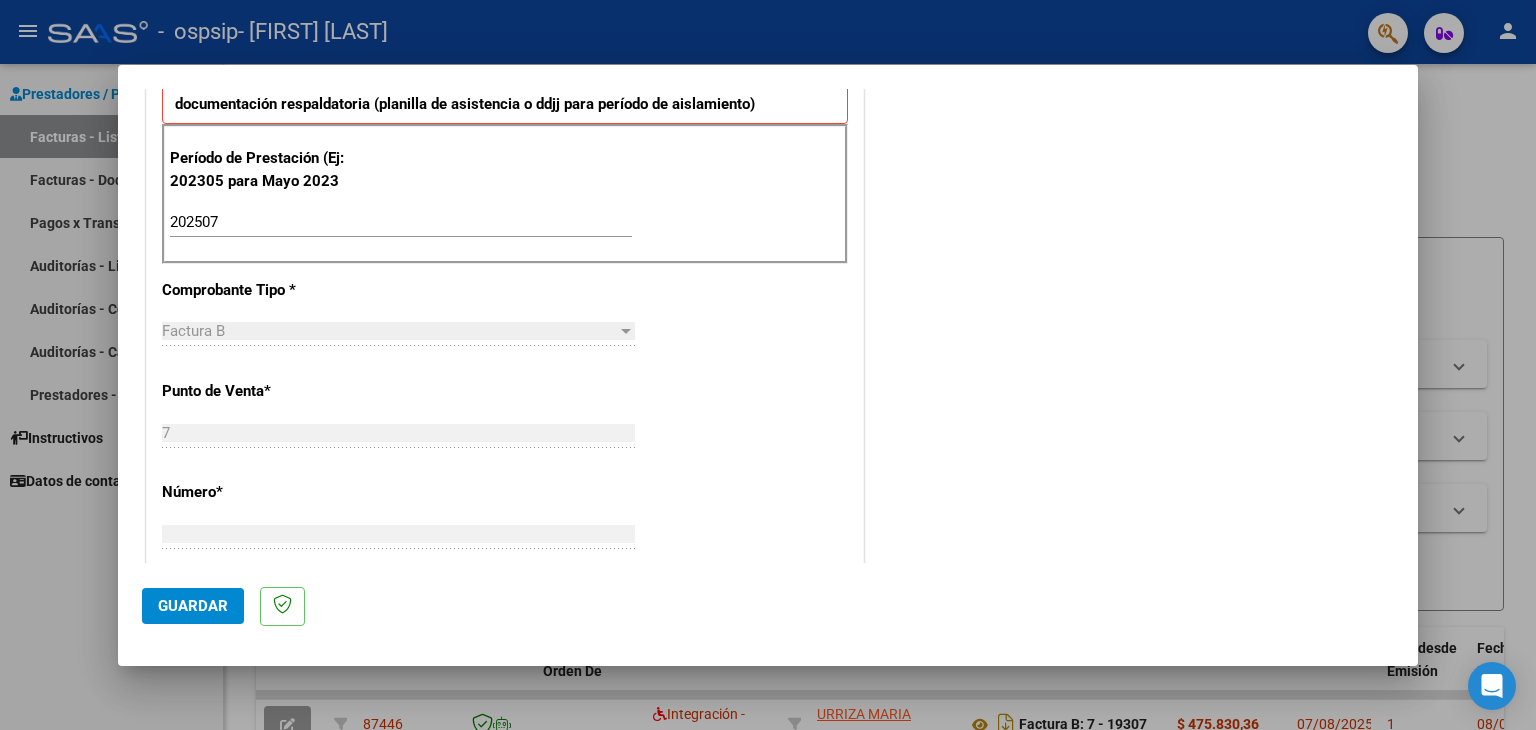 scroll, scrollTop: 960, scrollLeft: 0, axis: vertical 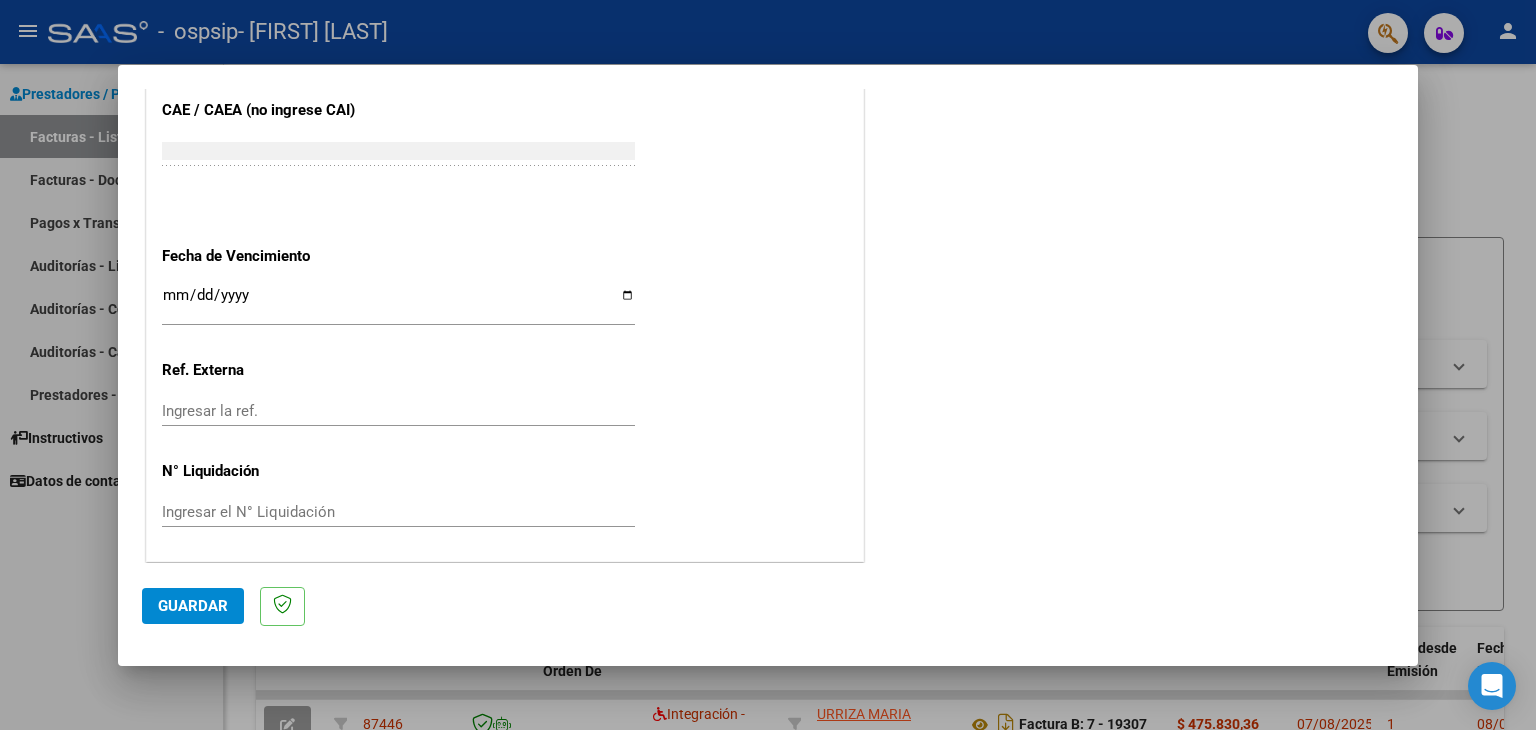 click on "Ingresar la fecha" at bounding box center (398, 303) 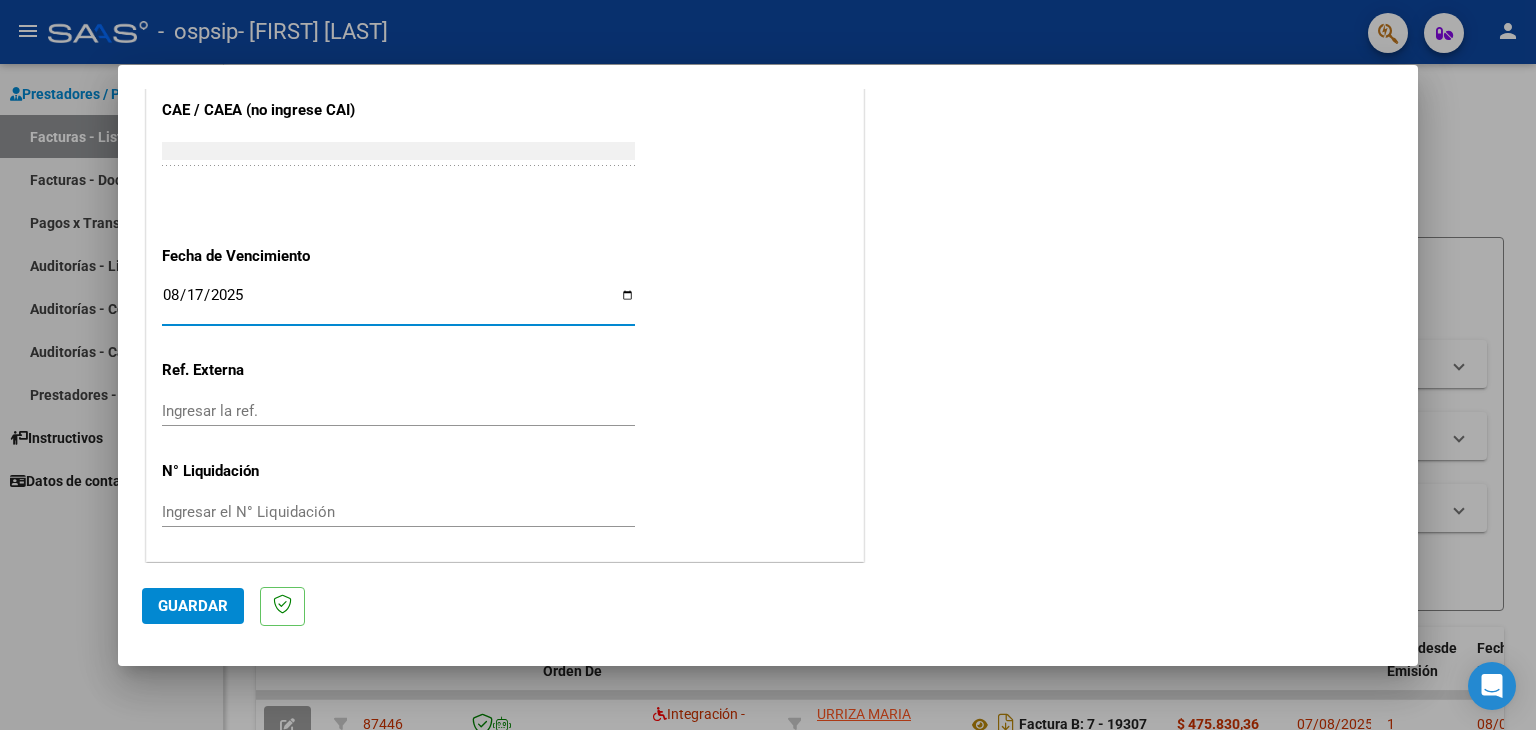 type on "2025-08-17" 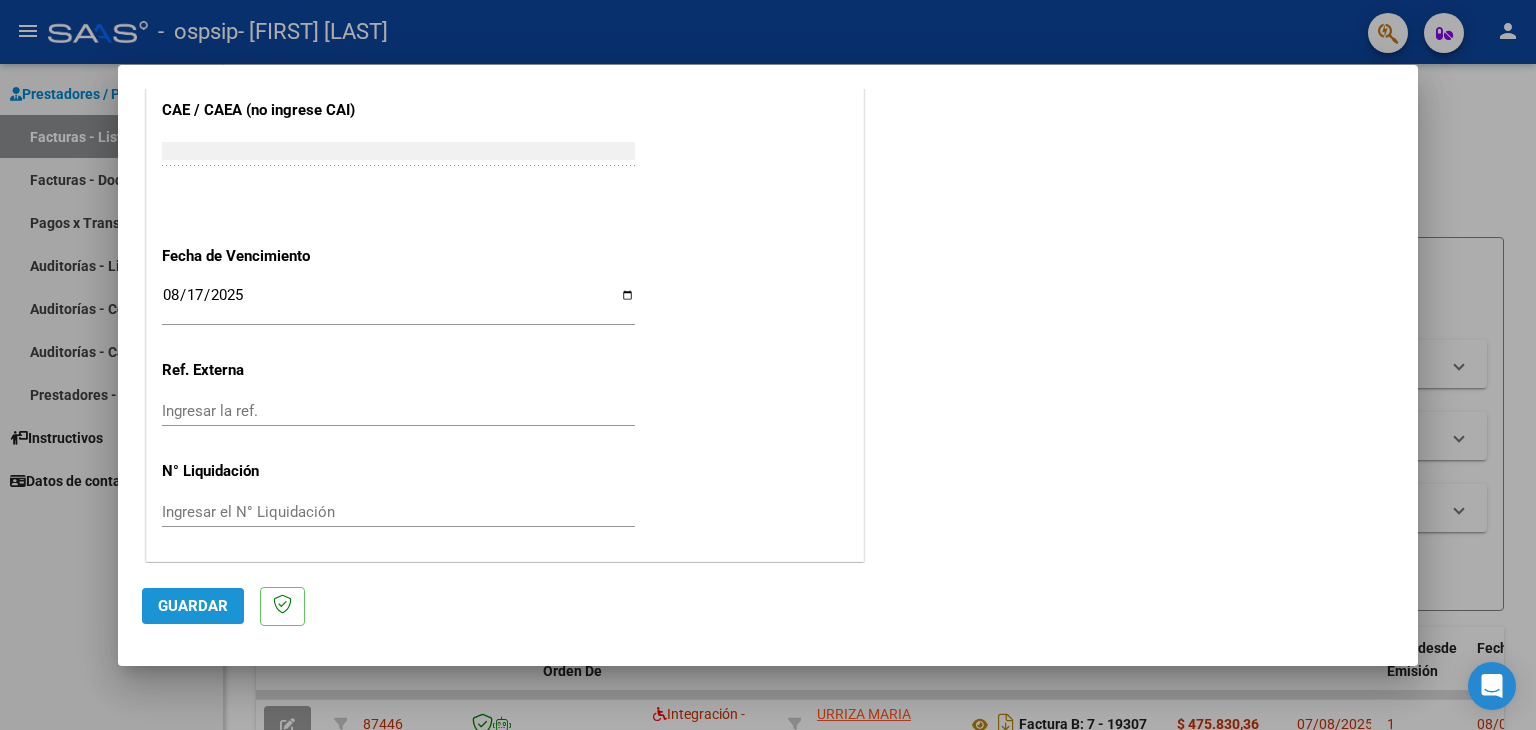 click on "Guardar" 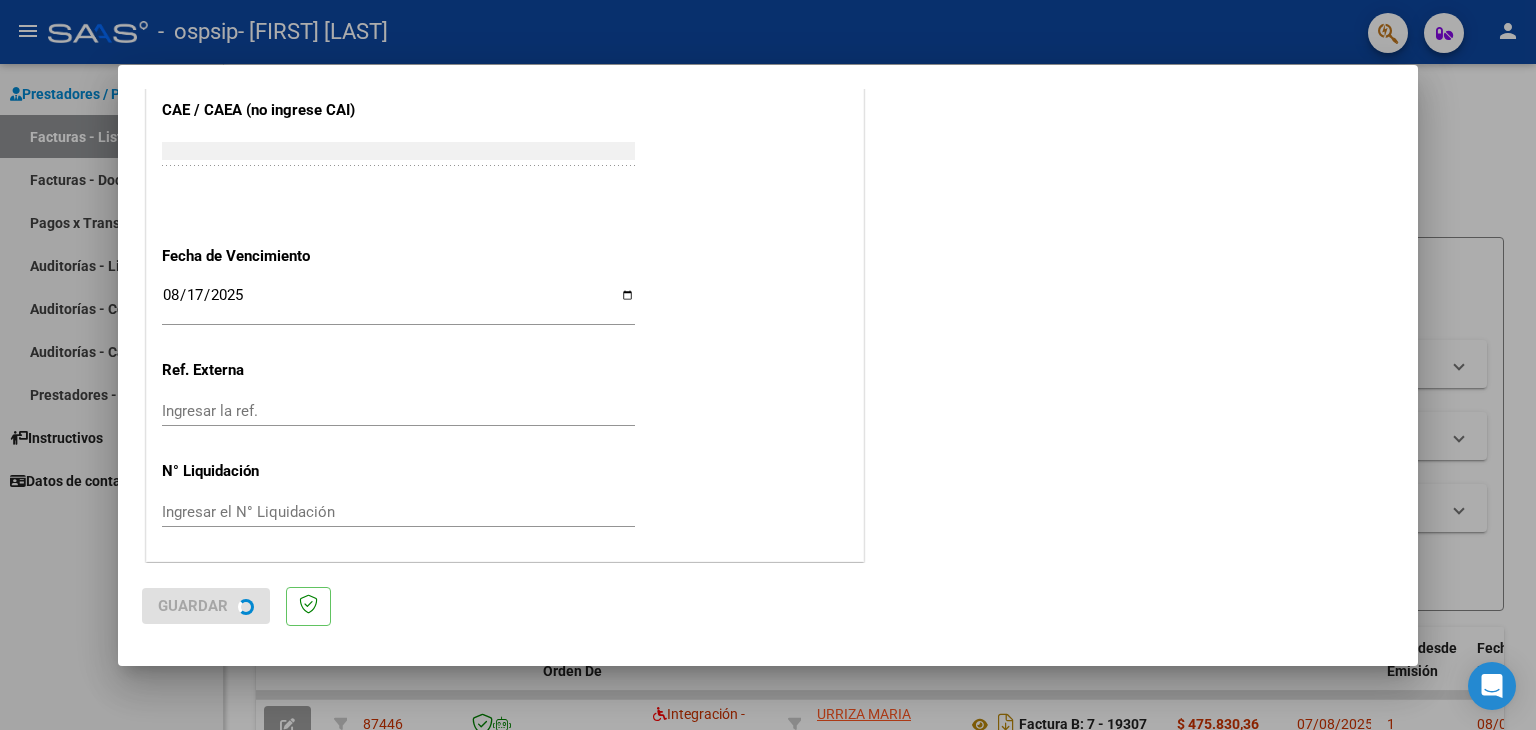 scroll, scrollTop: 0, scrollLeft: 0, axis: both 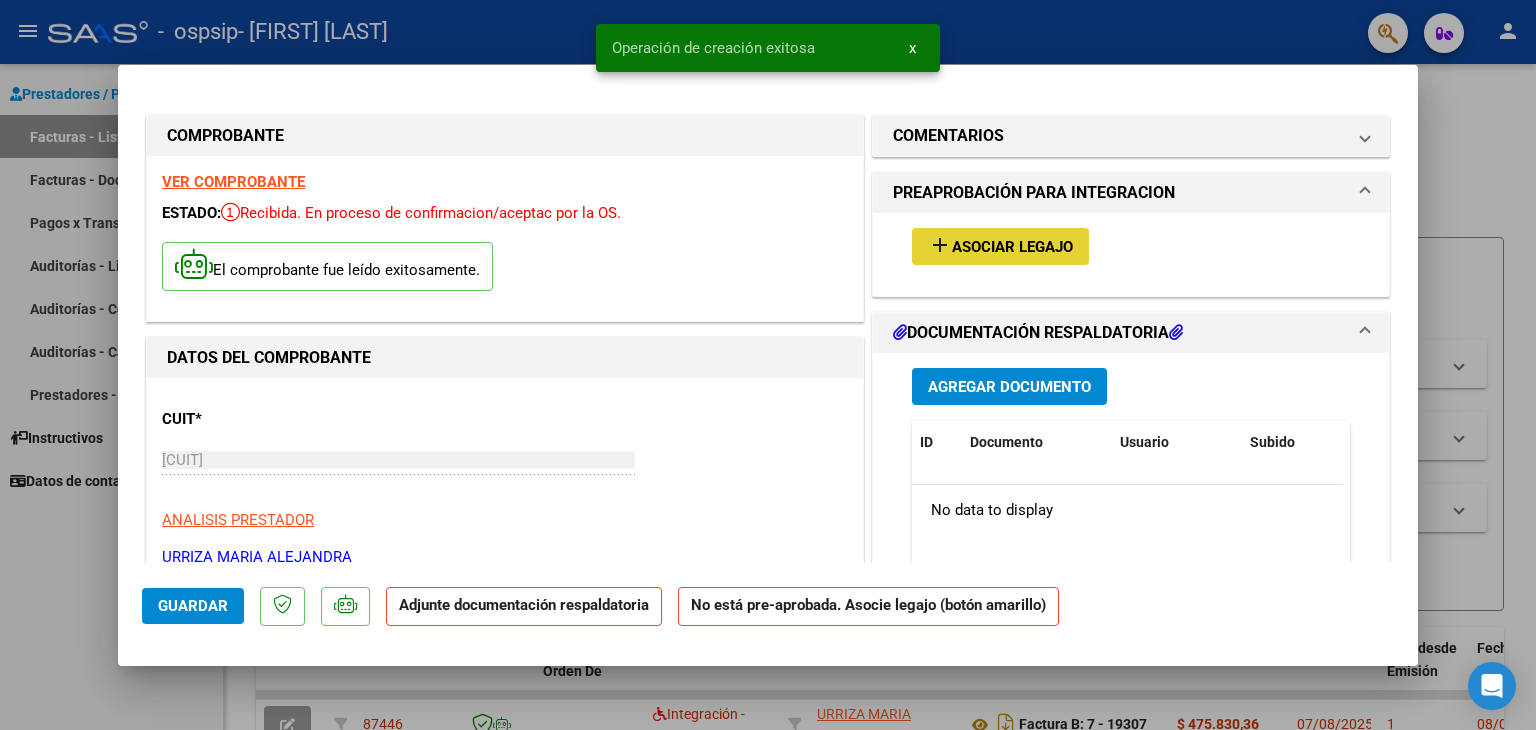 click on "Asociar Legajo" at bounding box center (1012, 247) 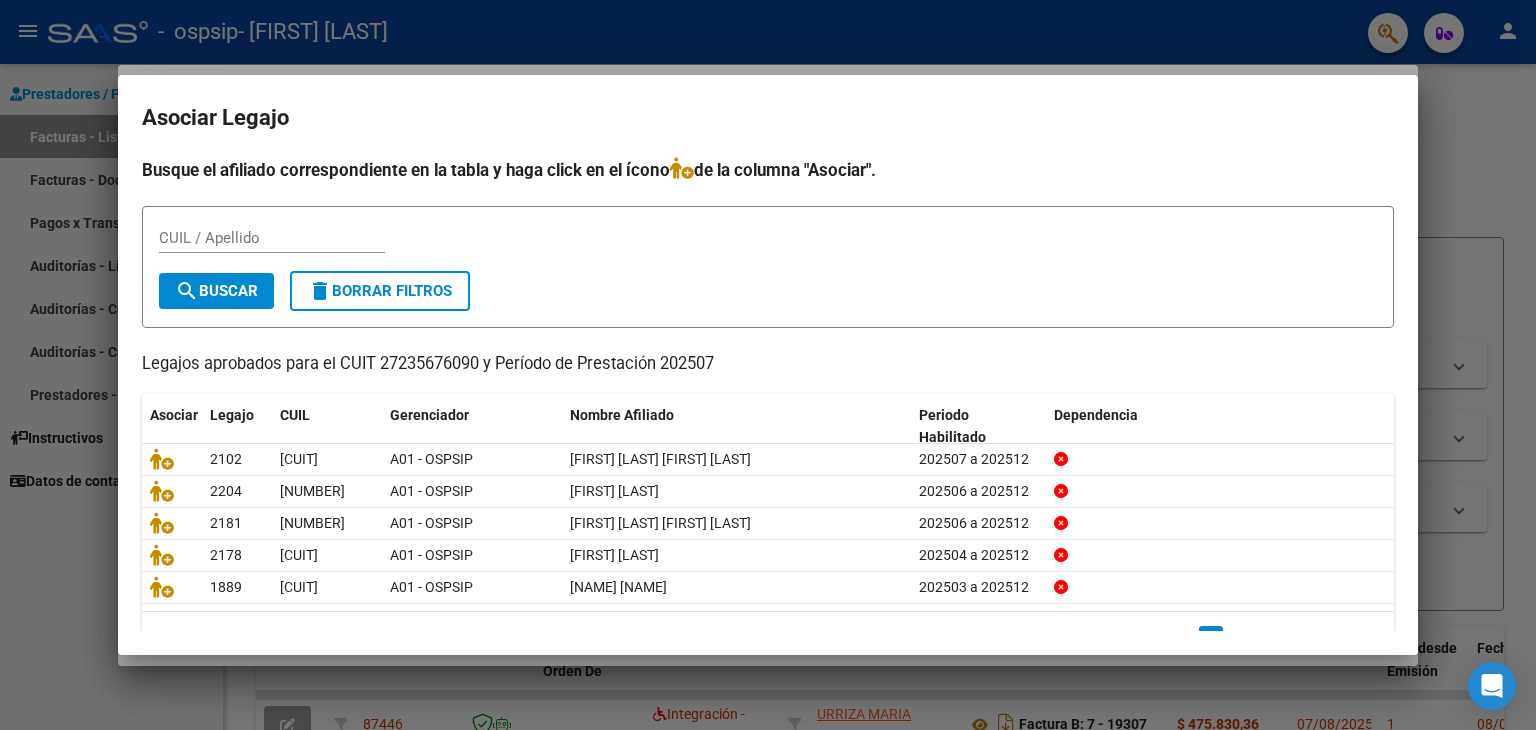scroll, scrollTop: 44, scrollLeft: 0, axis: vertical 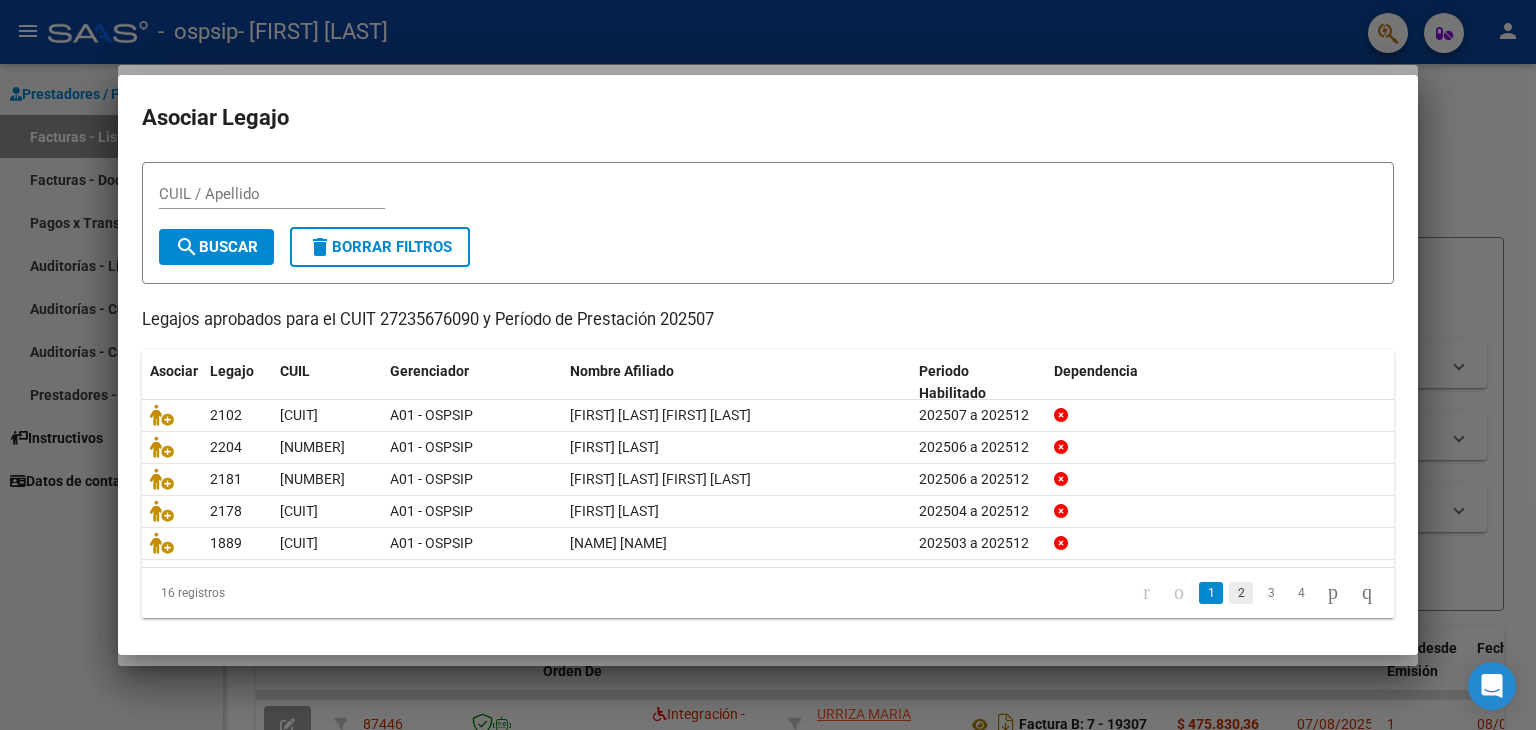 click on "2" 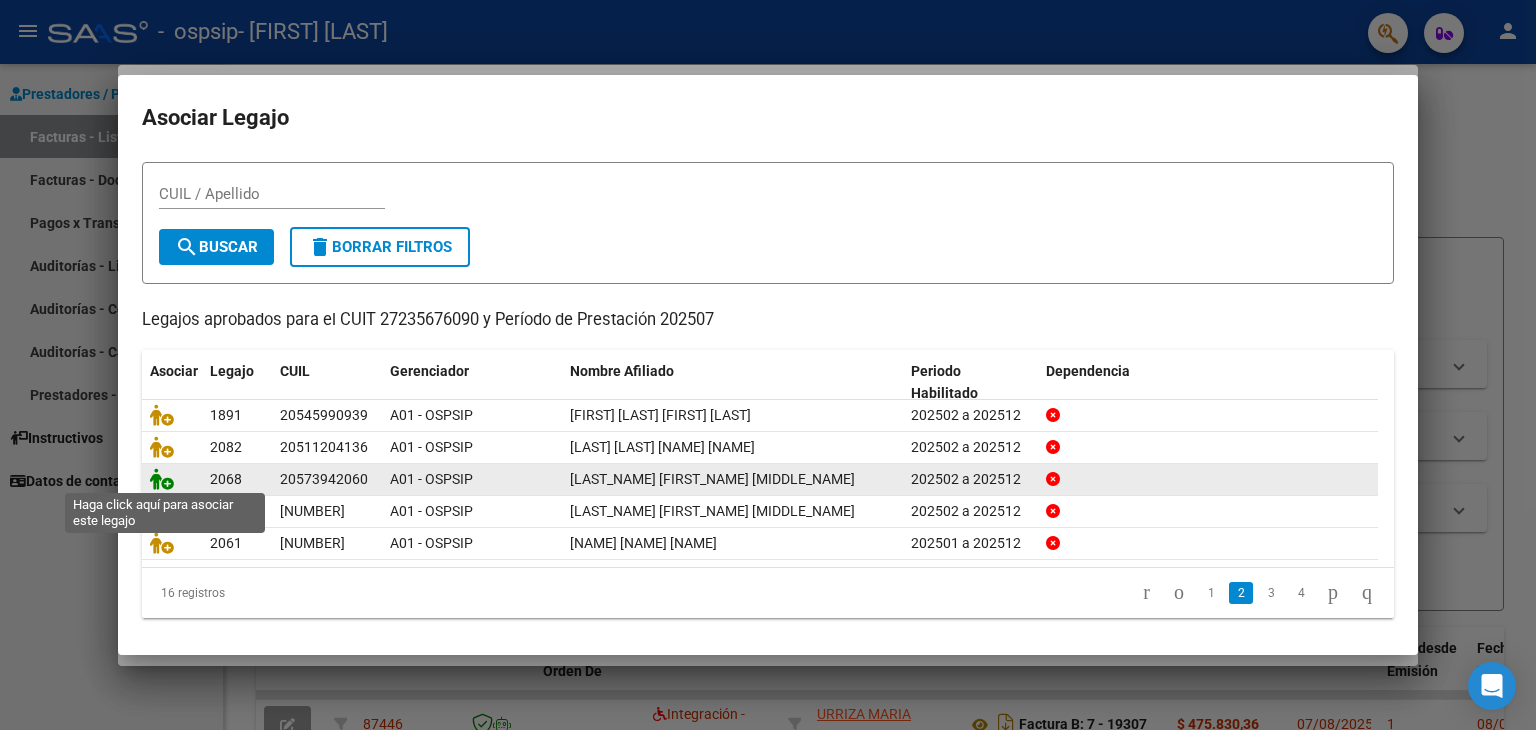 click 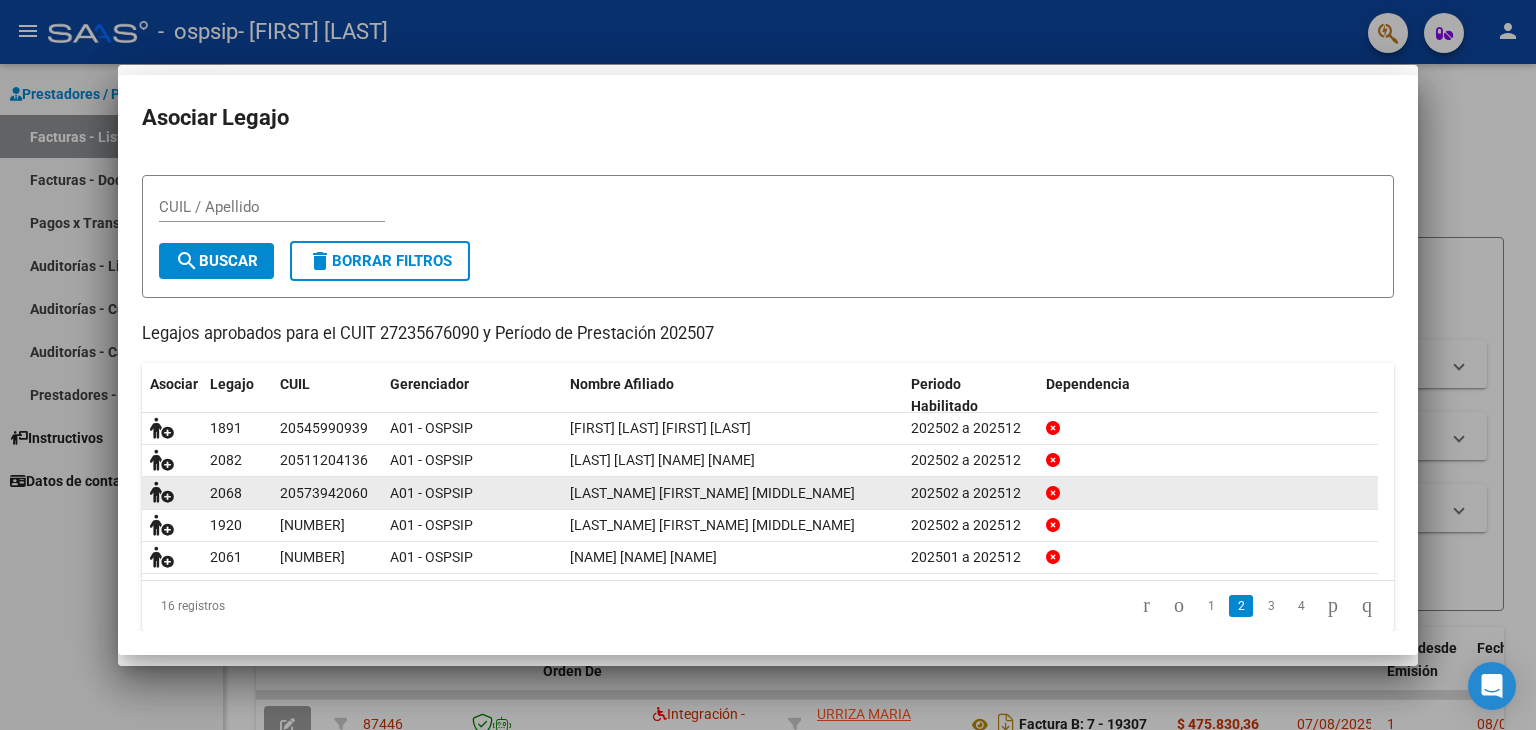 scroll, scrollTop: 0, scrollLeft: 0, axis: both 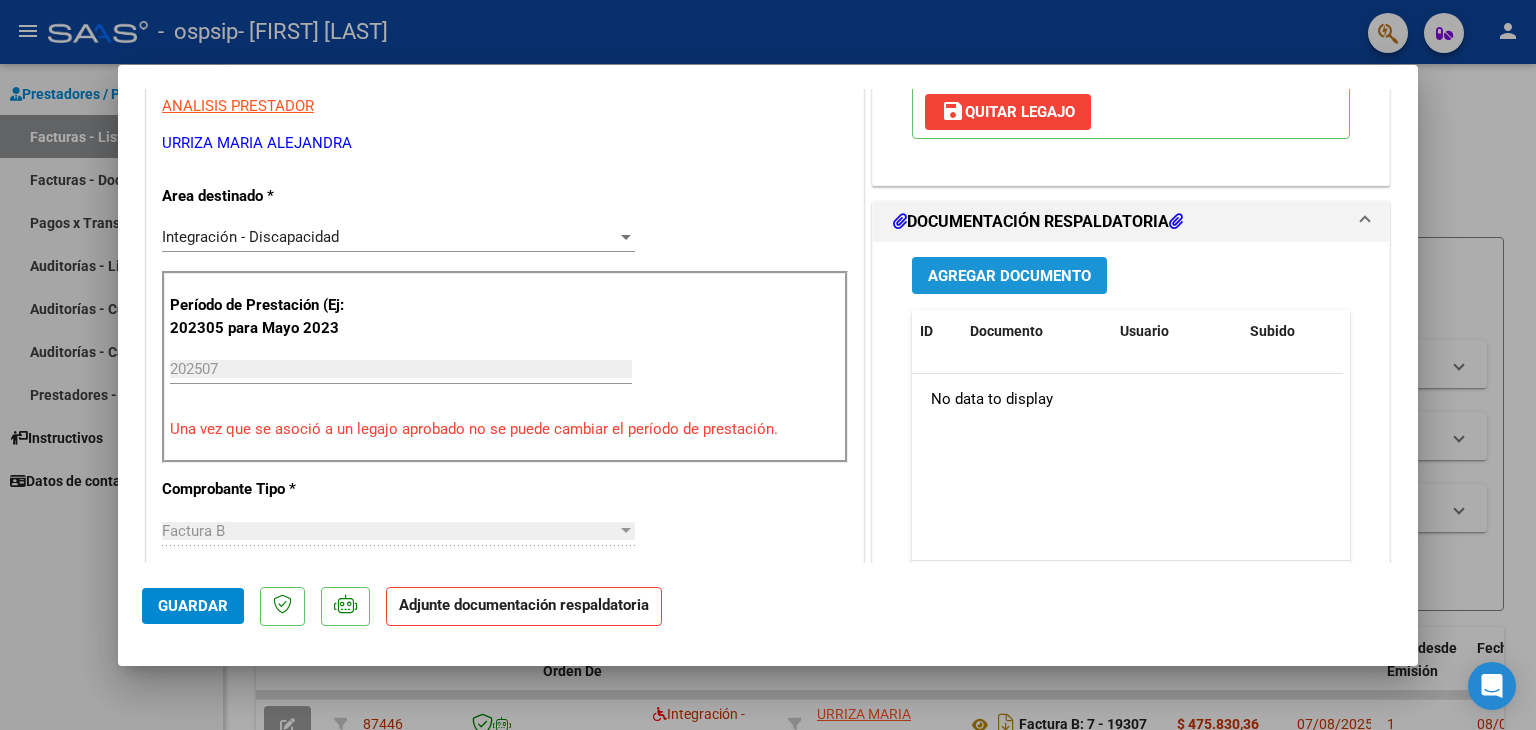 click on "Agregar Documento" at bounding box center [1009, 275] 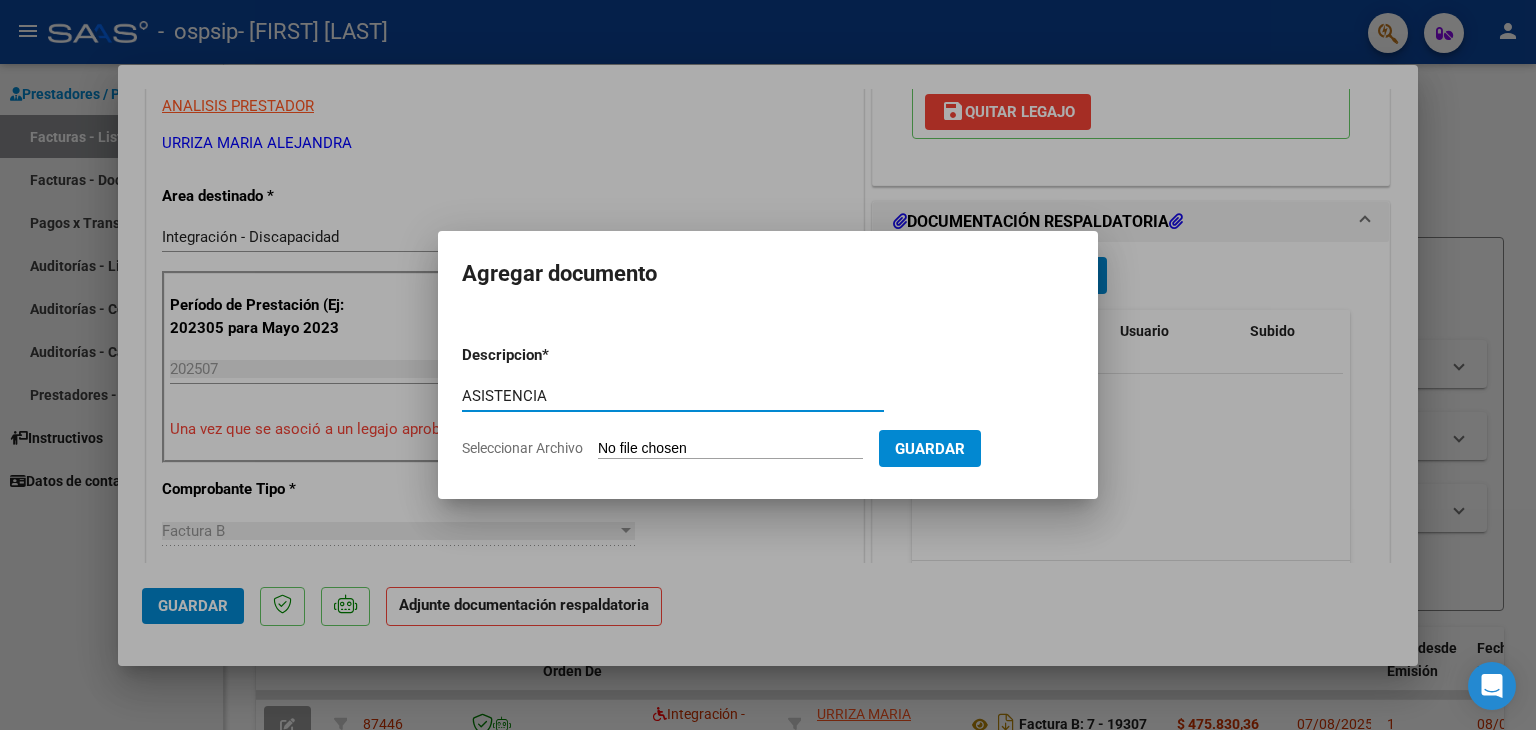 type on "ASISTENCIA" 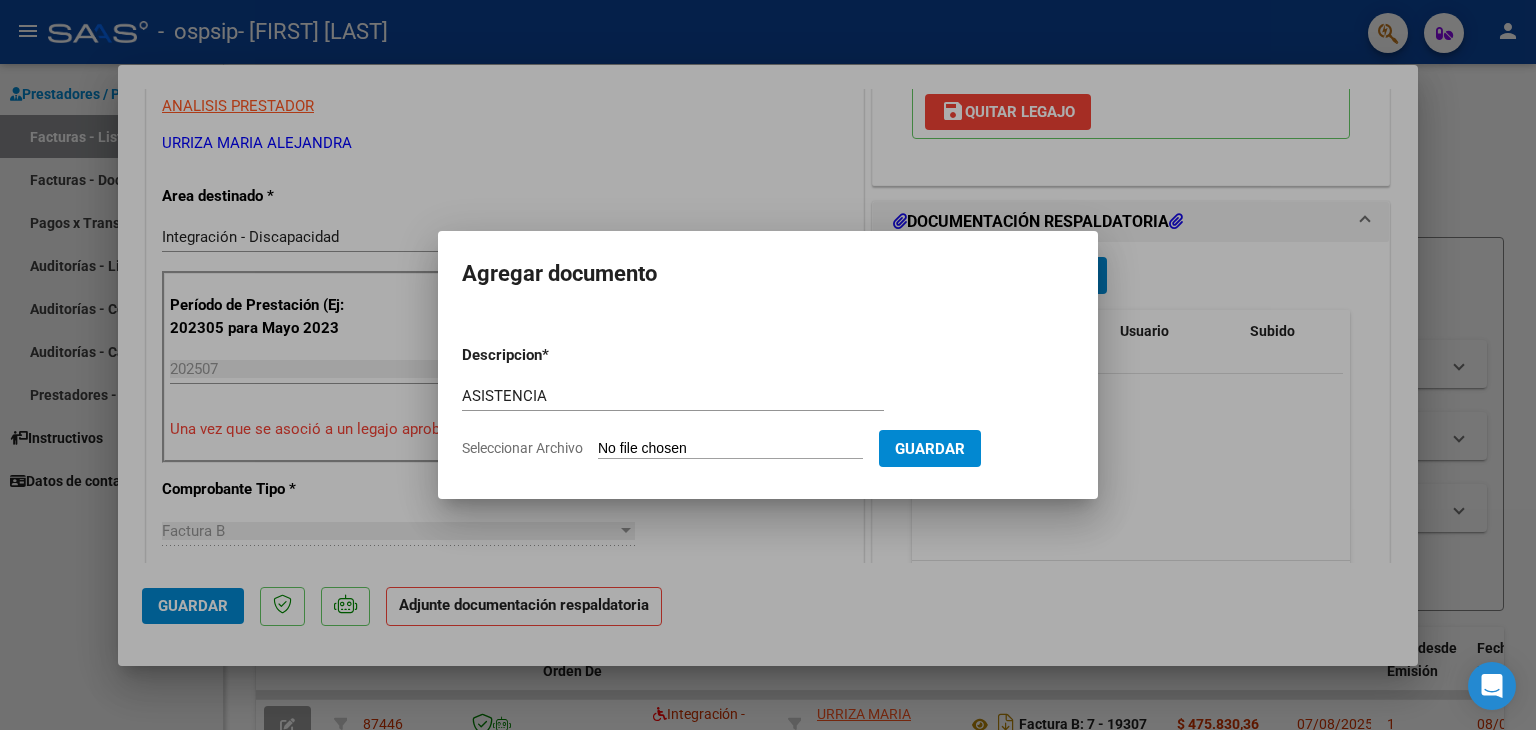 click on "Seleccionar Archivo" 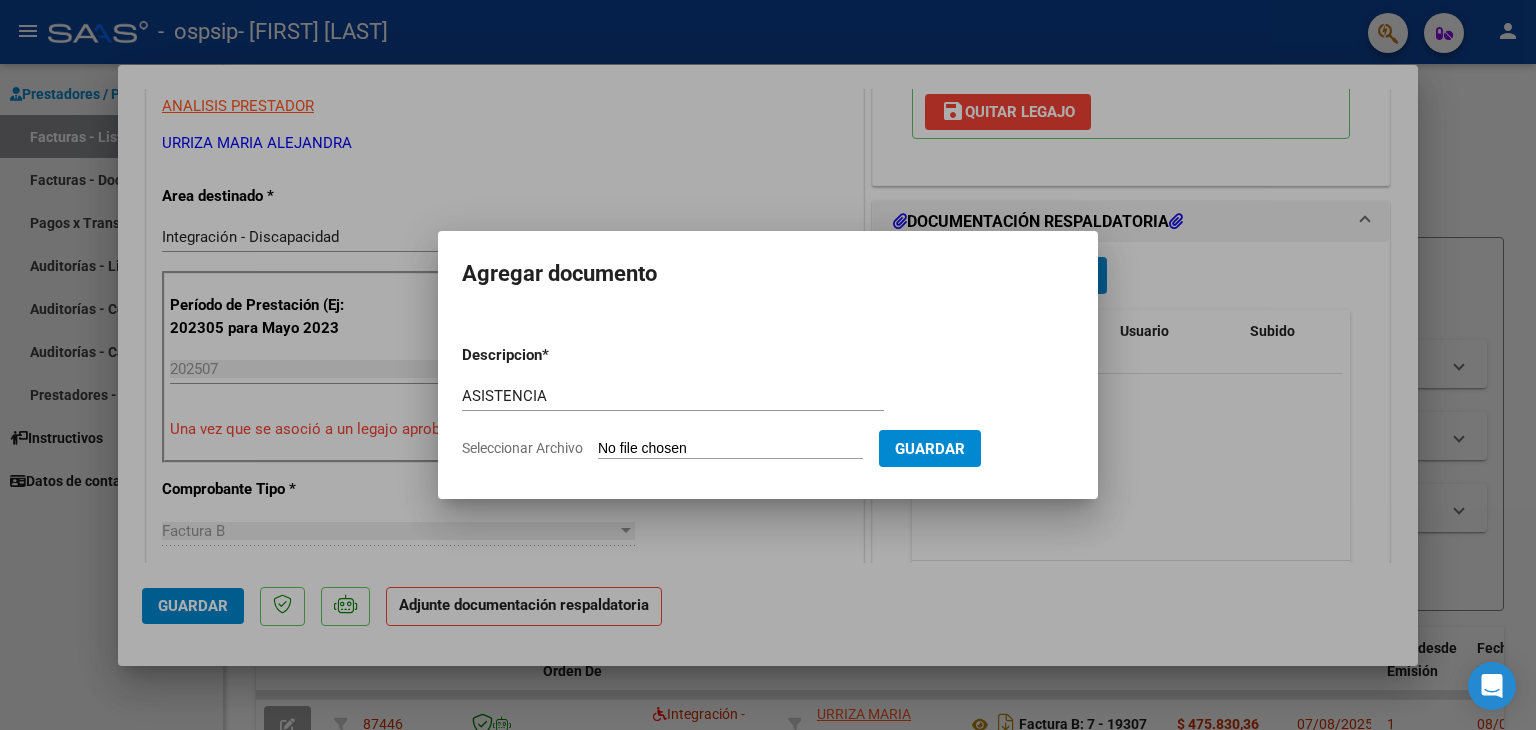 click on "Seleccionar Archivo" at bounding box center [730, 449] 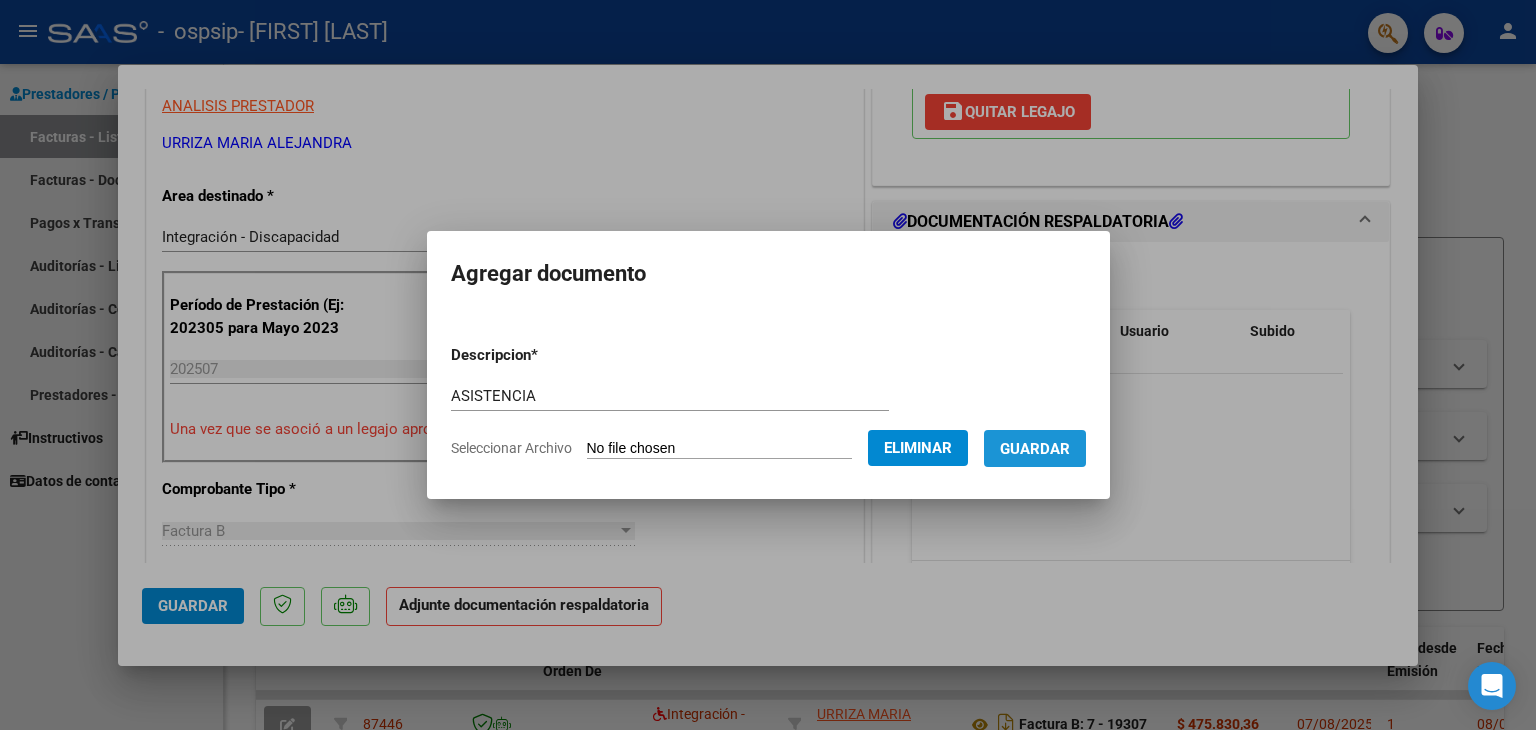 click on "Guardar" at bounding box center (1035, 449) 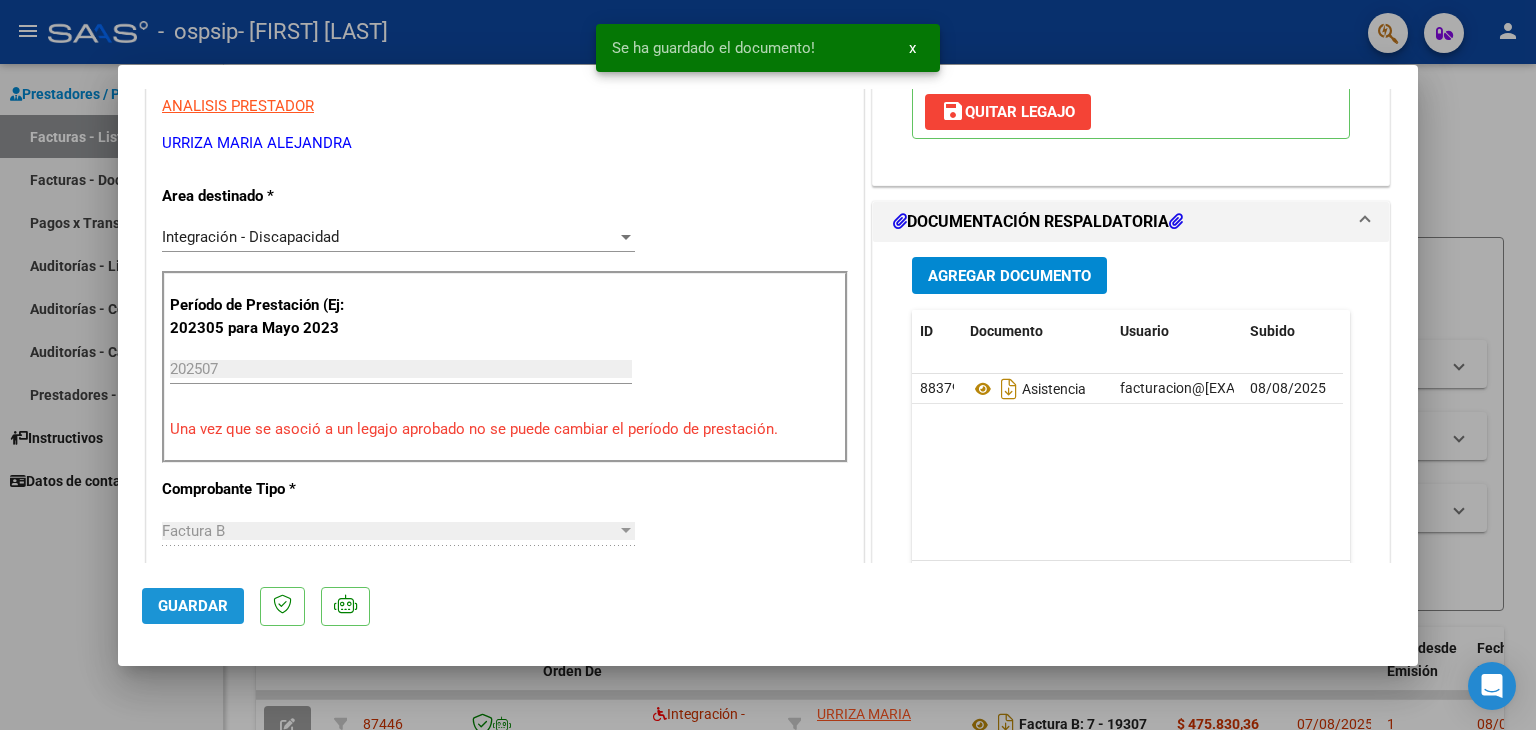 click on "Guardar" 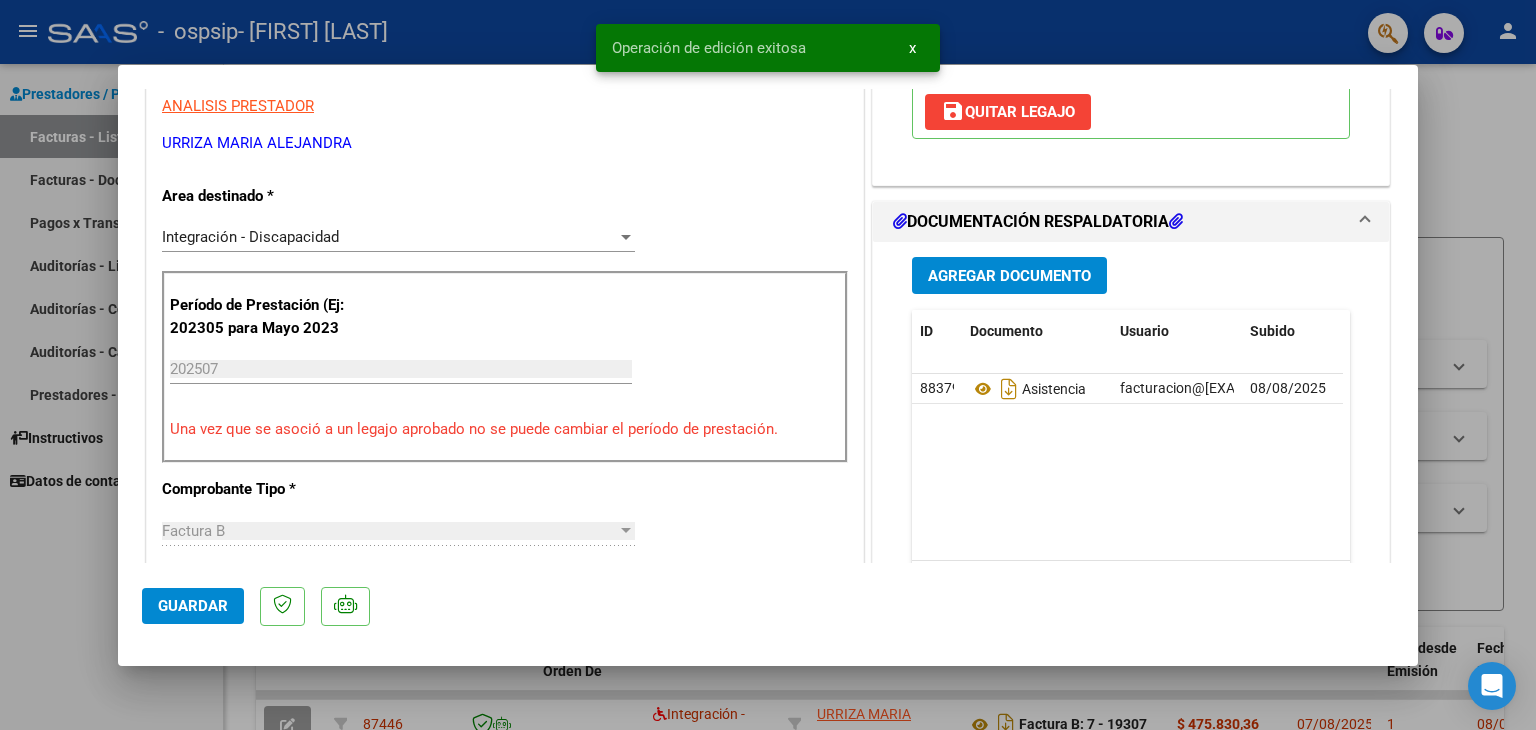 click at bounding box center (768, 365) 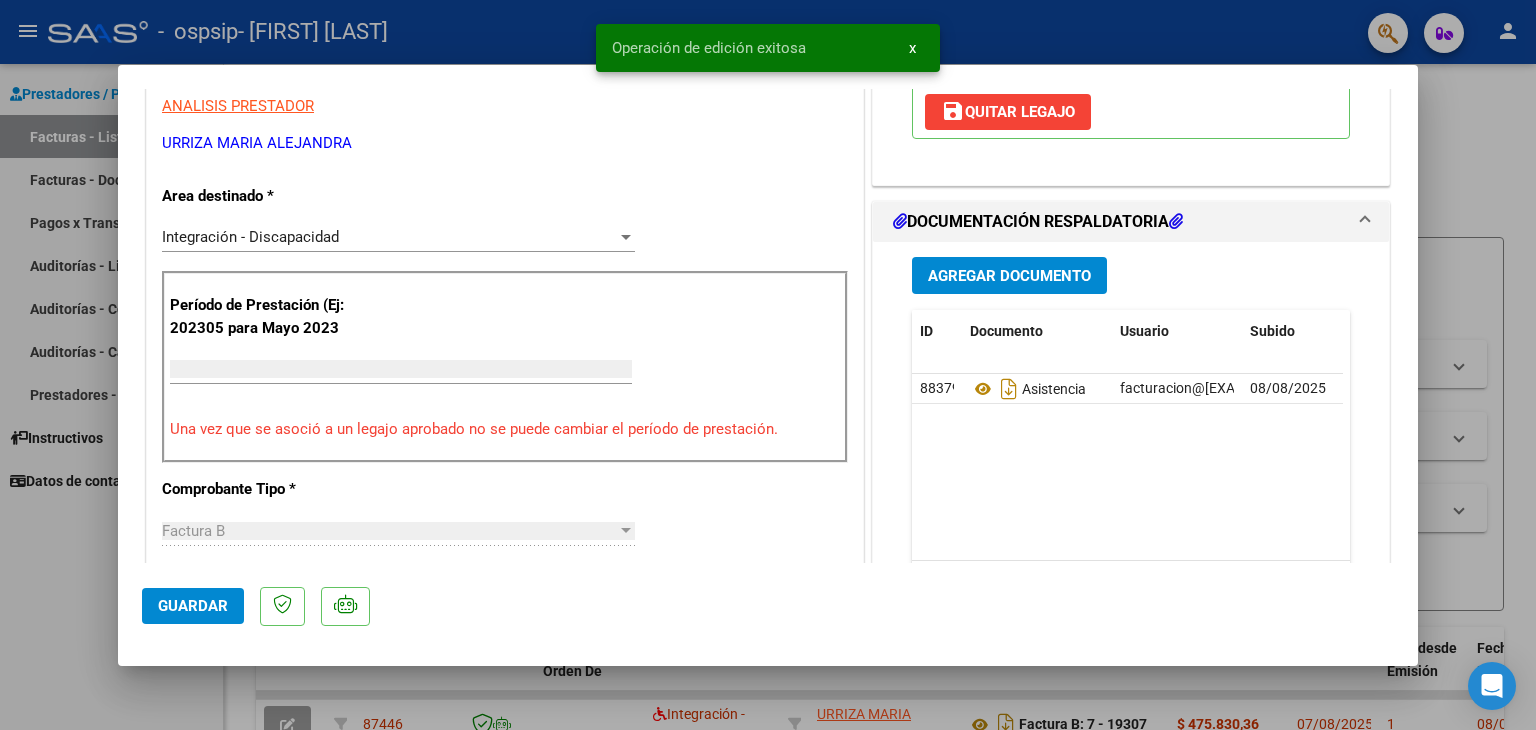 scroll, scrollTop: 0, scrollLeft: 0, axis: both 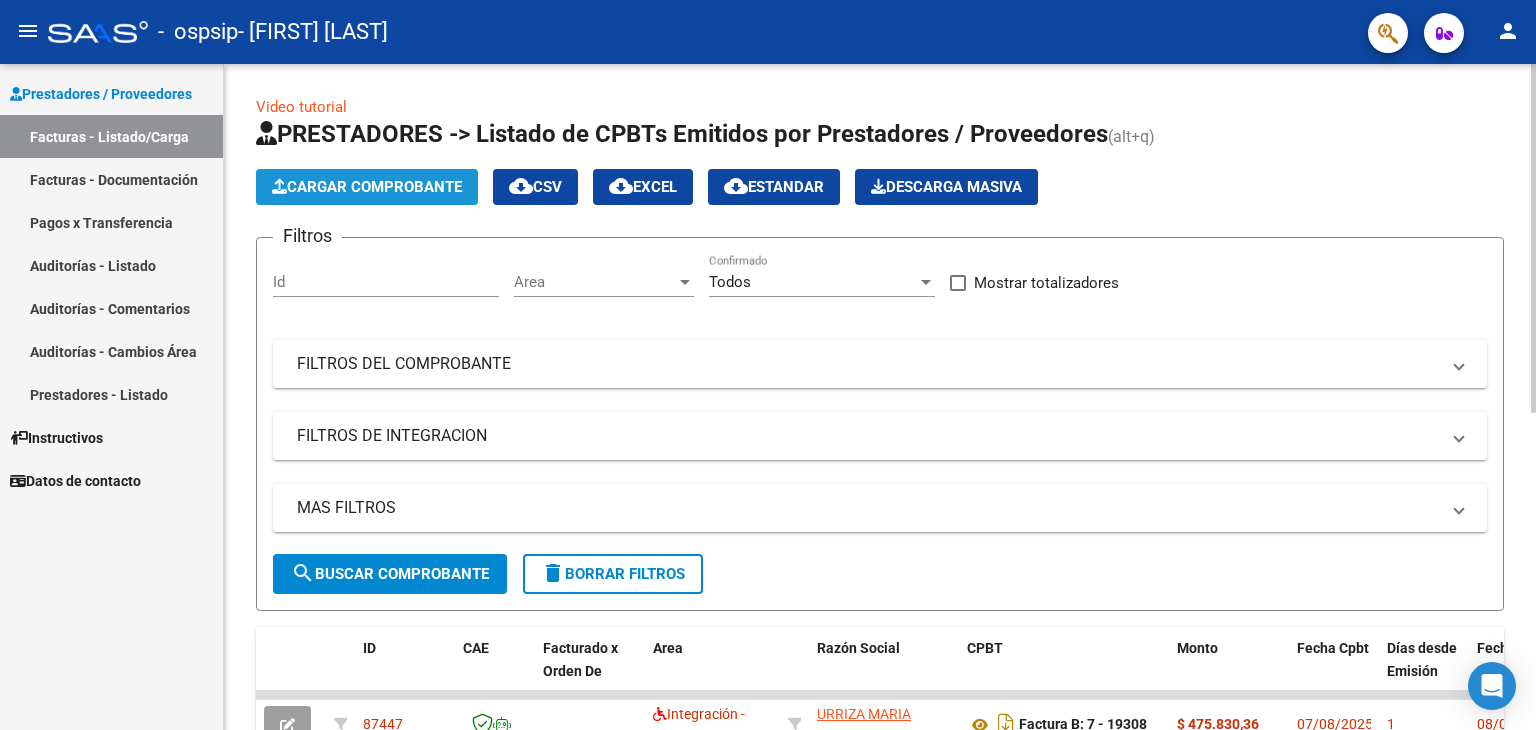 click on "Cargar Comprobante" 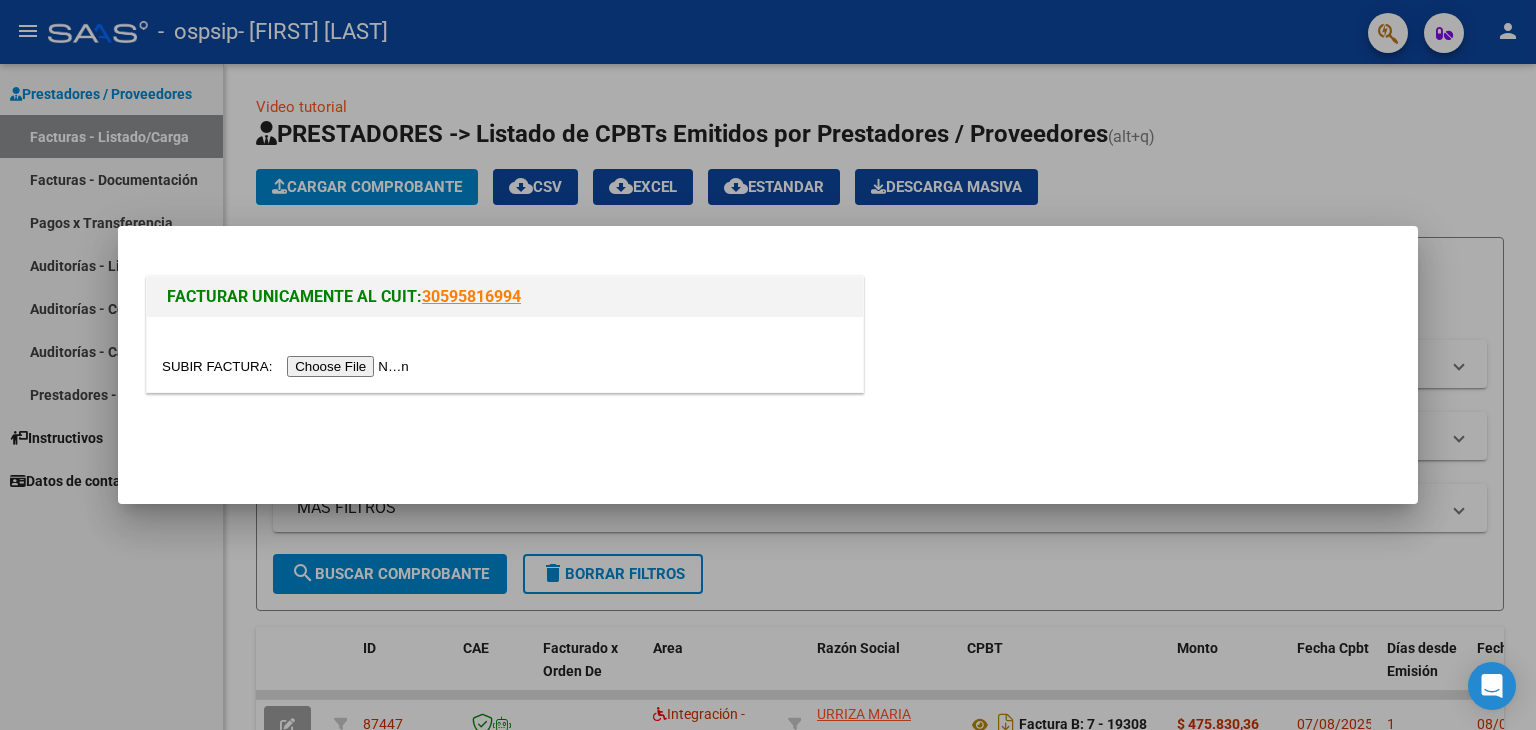 click at bounding box center [288, 366] 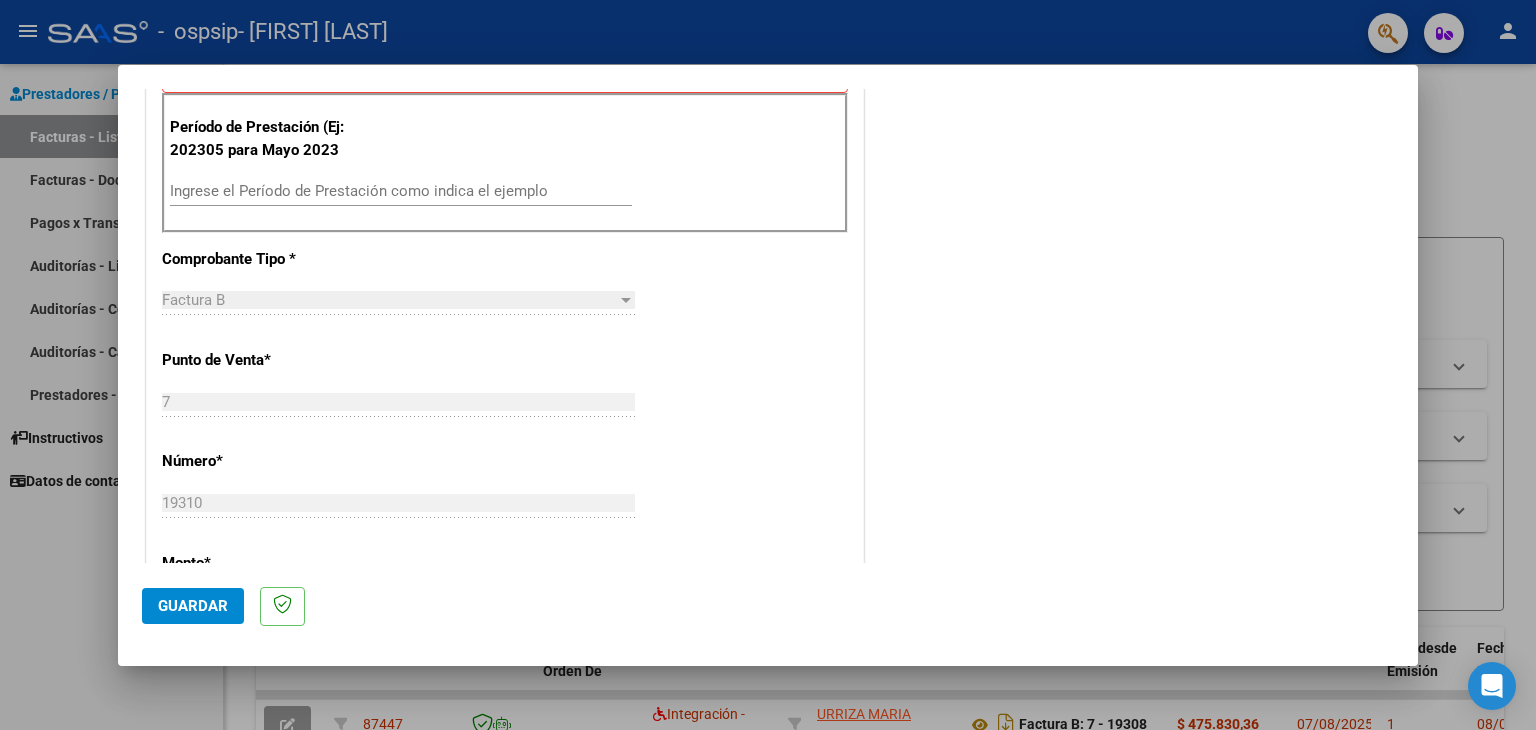 scroll, scrollTop: 678, scrollLeft: 0, axis: vertical 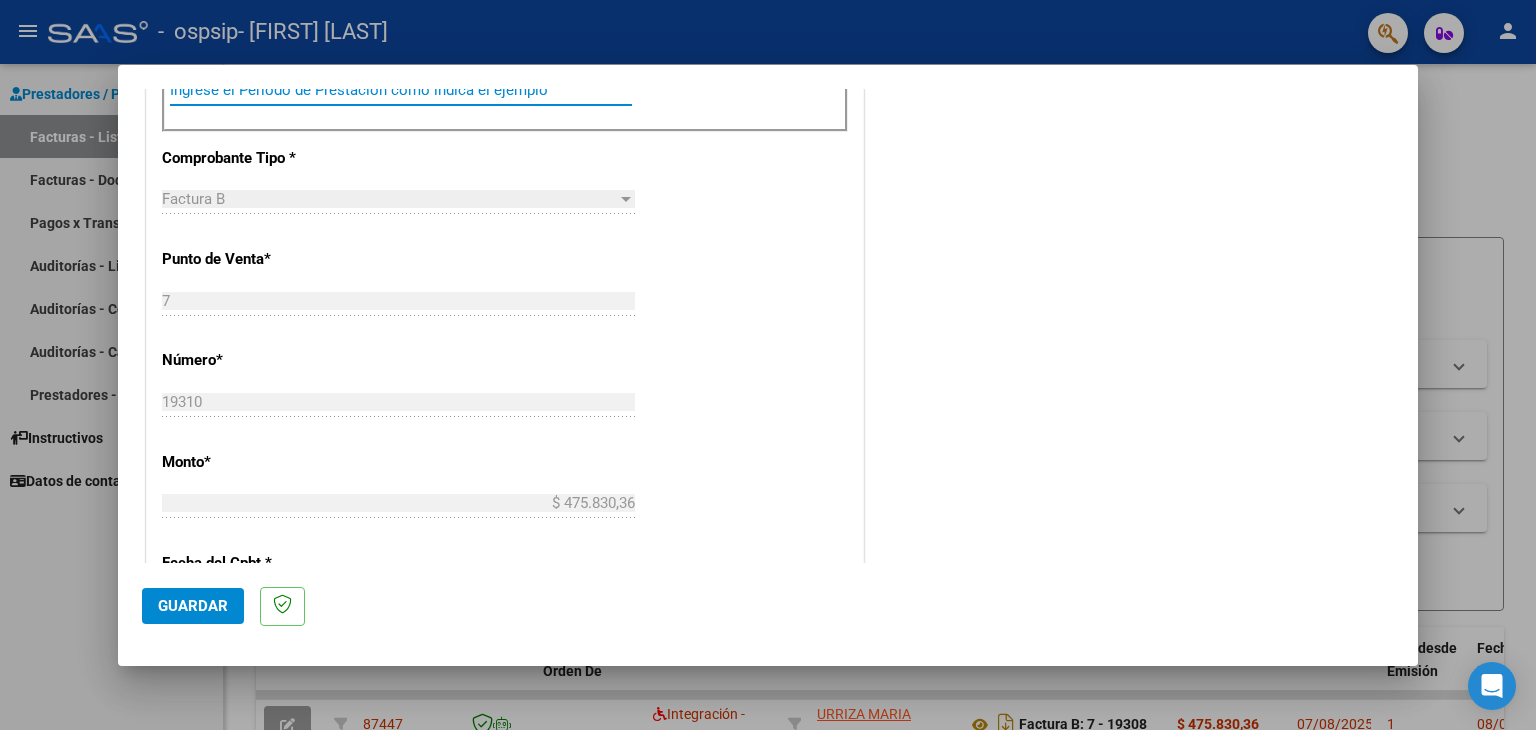 click on "Ingrese el Período de Prestación como indica el ejemplo" at bounding box center [401, 90] 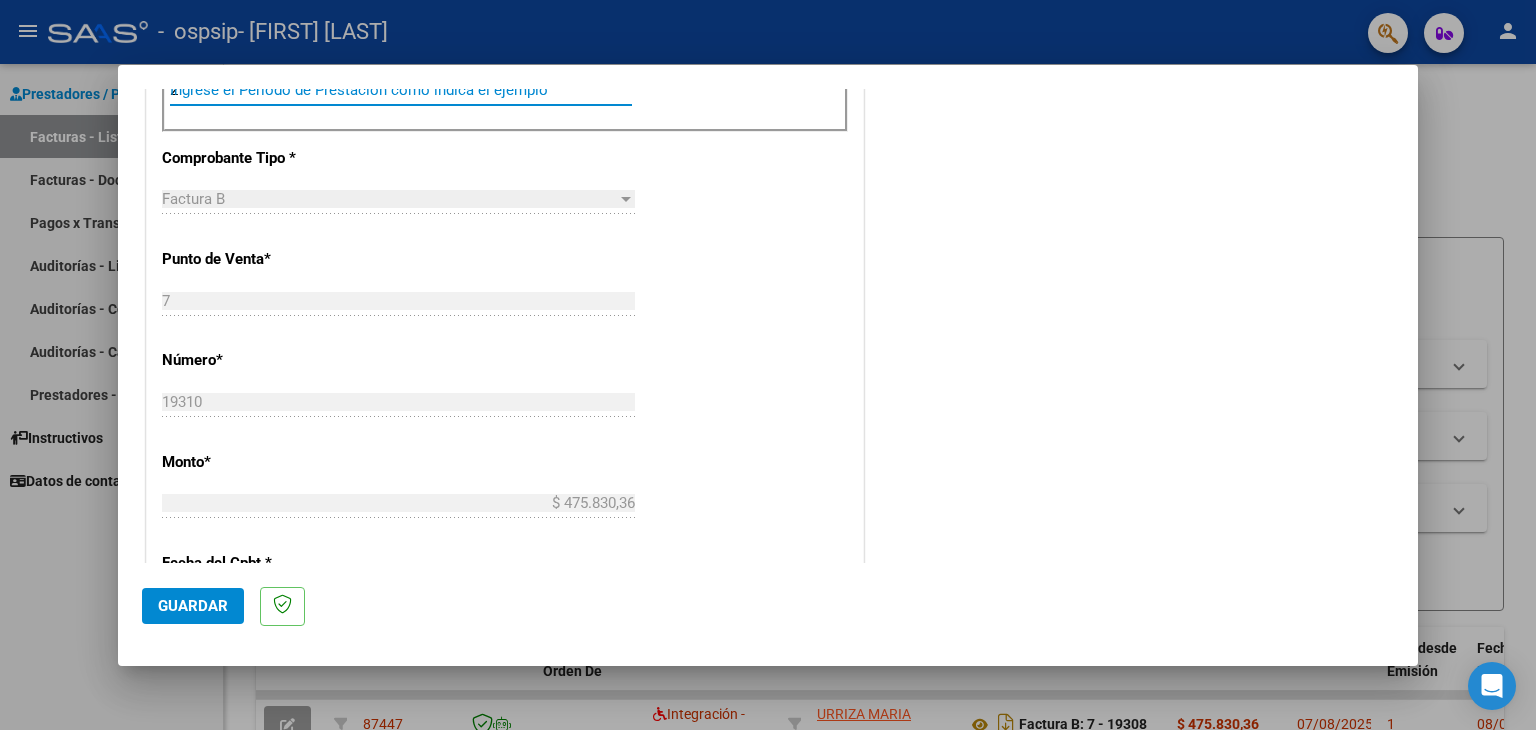 scroll, scrollTop: 668, scrollLeft: 0, axis: vertical 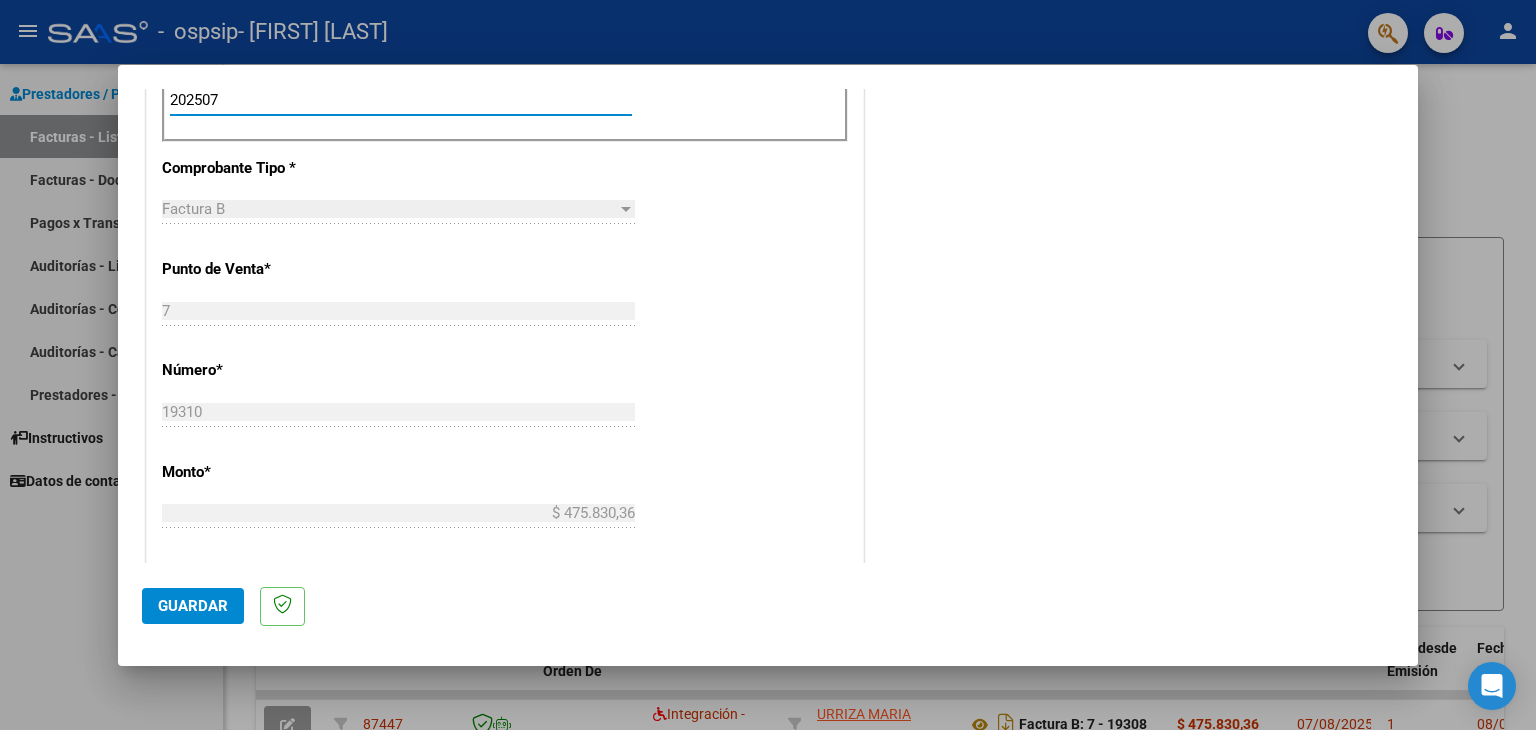 type on "202507" 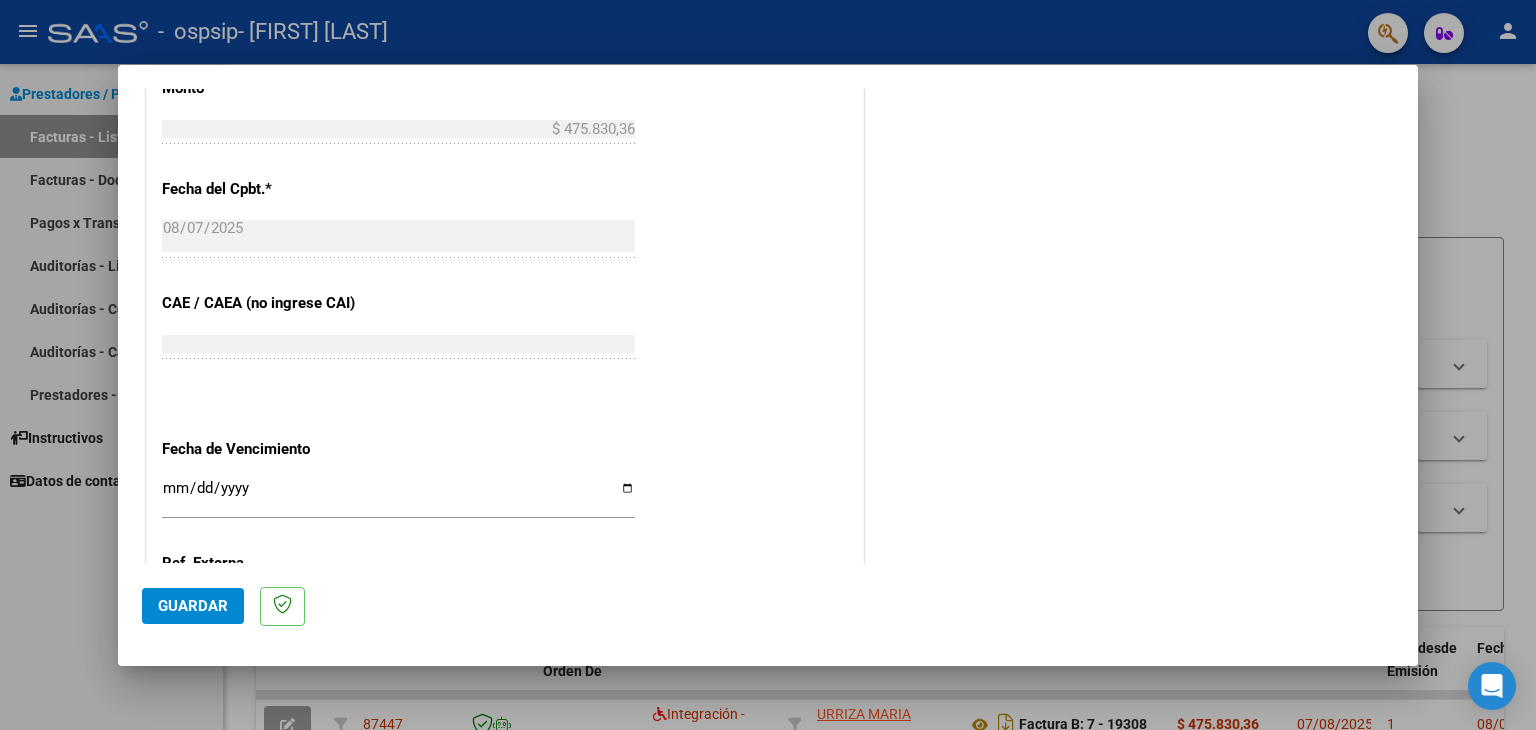 scroll, scrollTop: 1177, scrollLeft: 0, axis: vertical 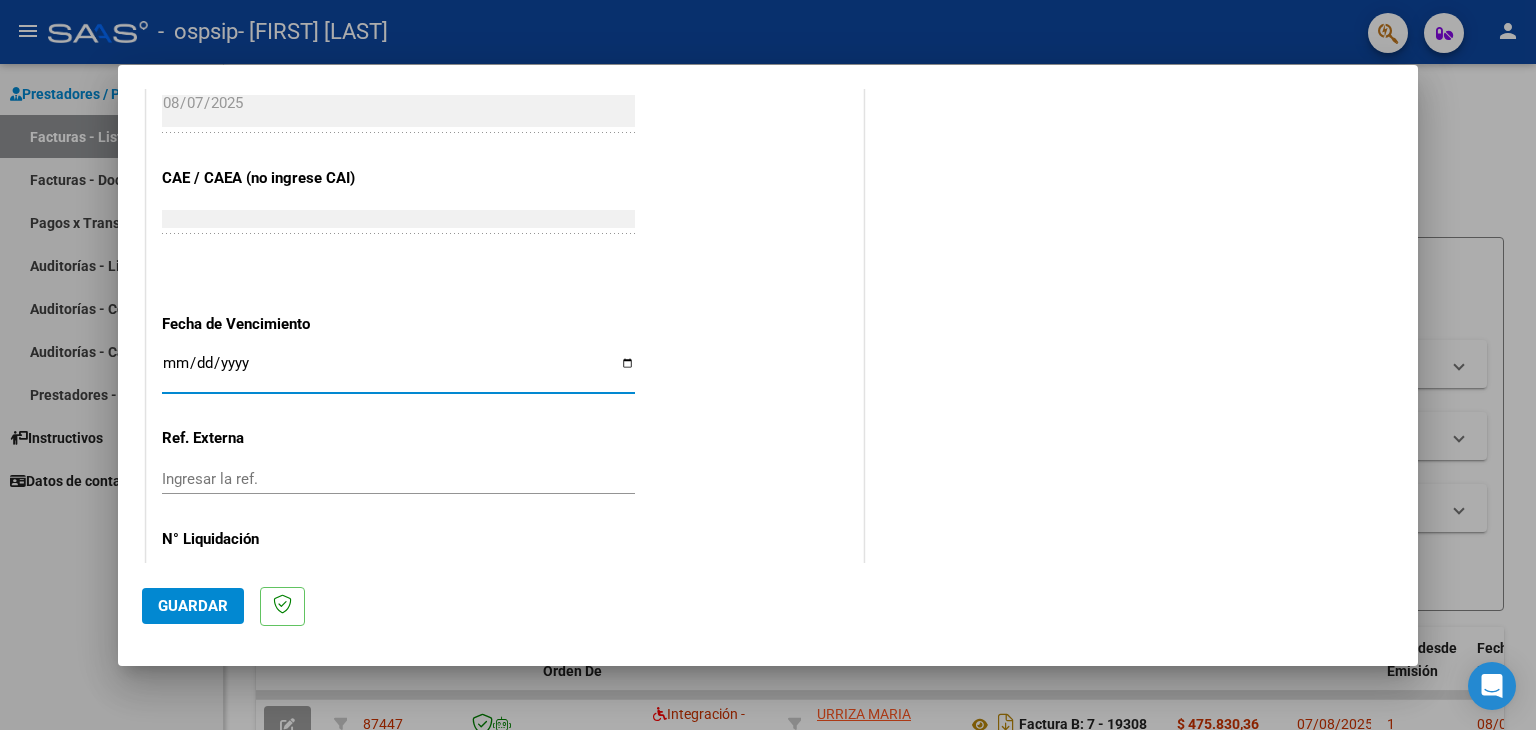 click on "Ingresar la fecha" at bounding box center [398, 371] 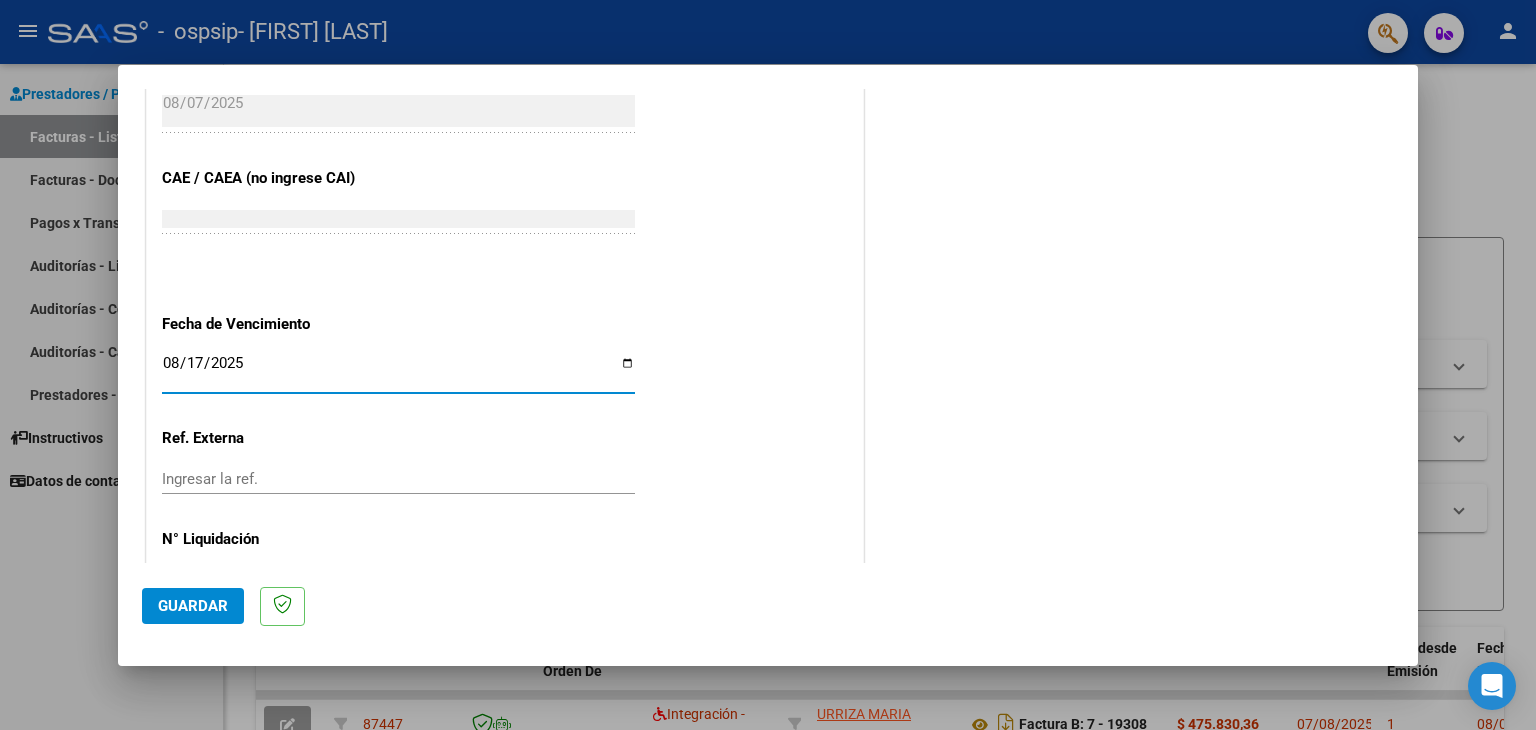 type on "2025-08-17" 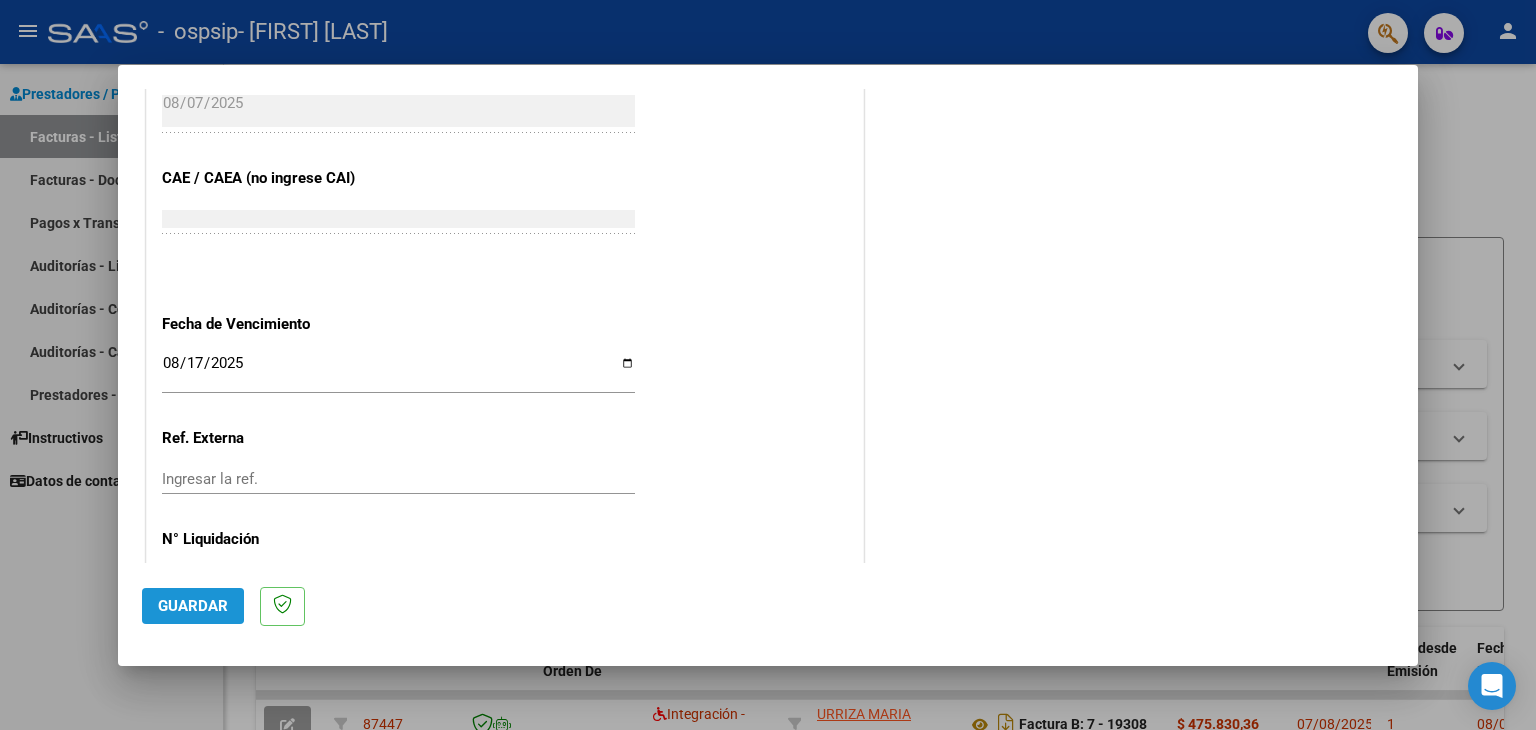 click on "Guardar" 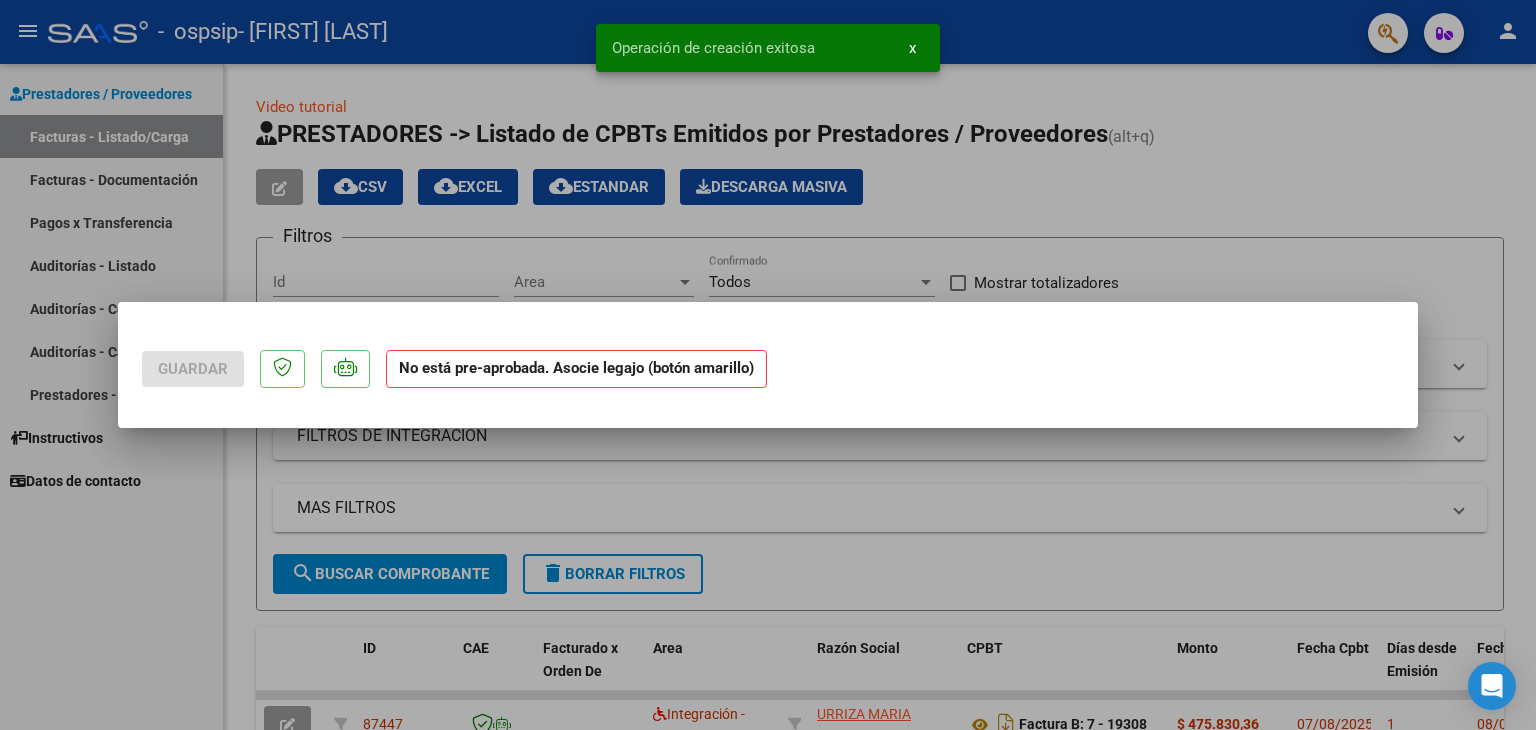 scroll, scrollTop: 0, scrollLeft: 0, axis: both 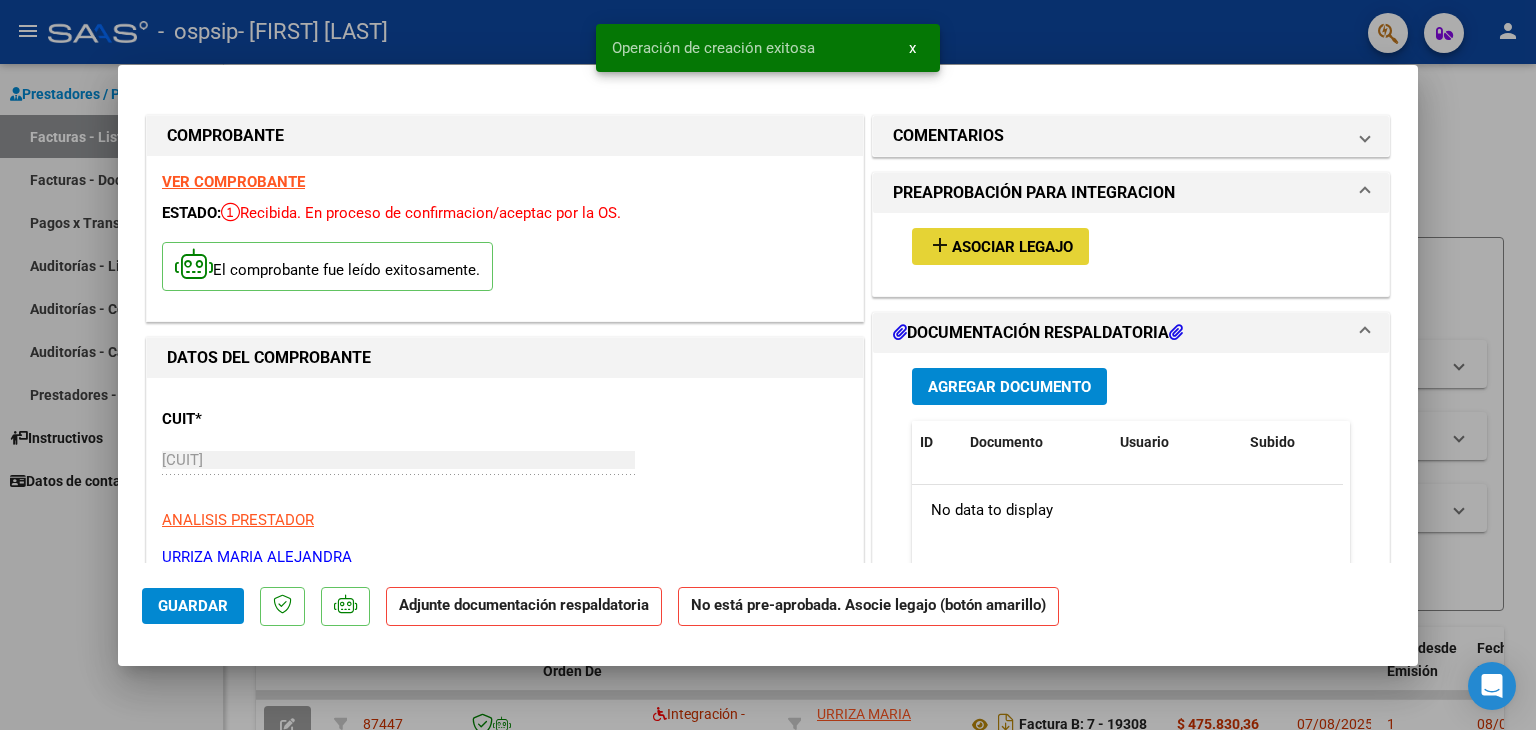 click on "Asociar Legajo" at bounding box center [1012, 247] 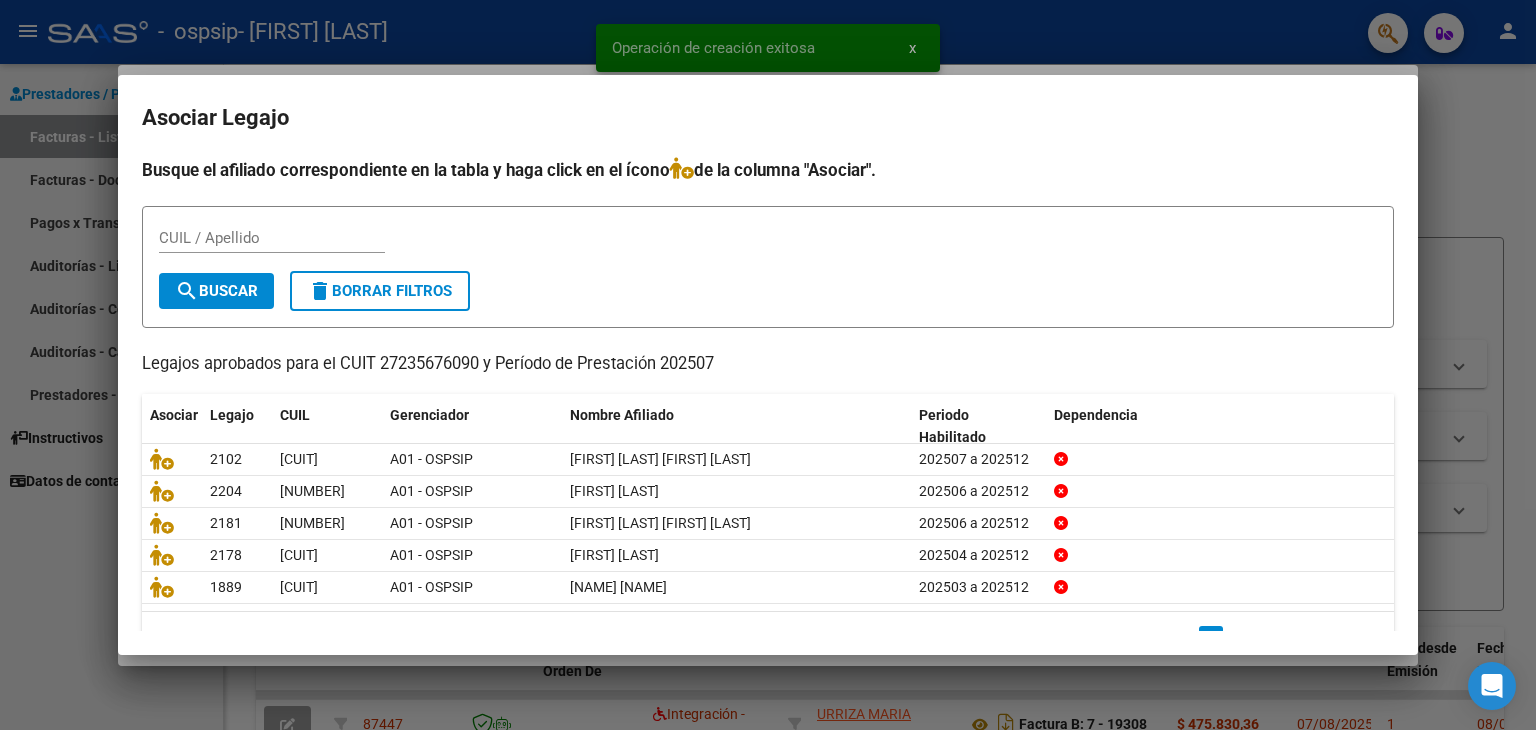 scroll, scrollTop: 44, scrollLeft: 0, axis: vertical 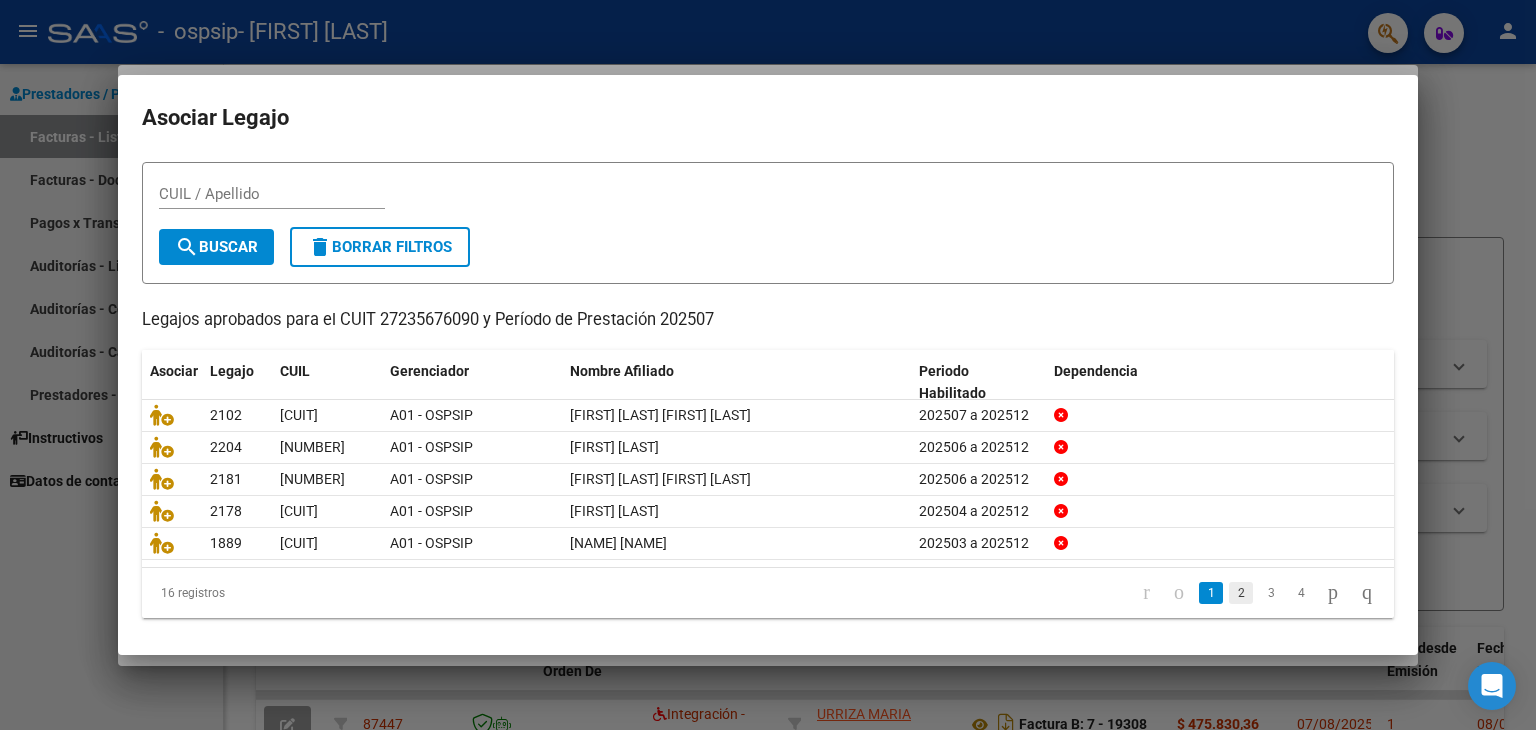 click on "2" 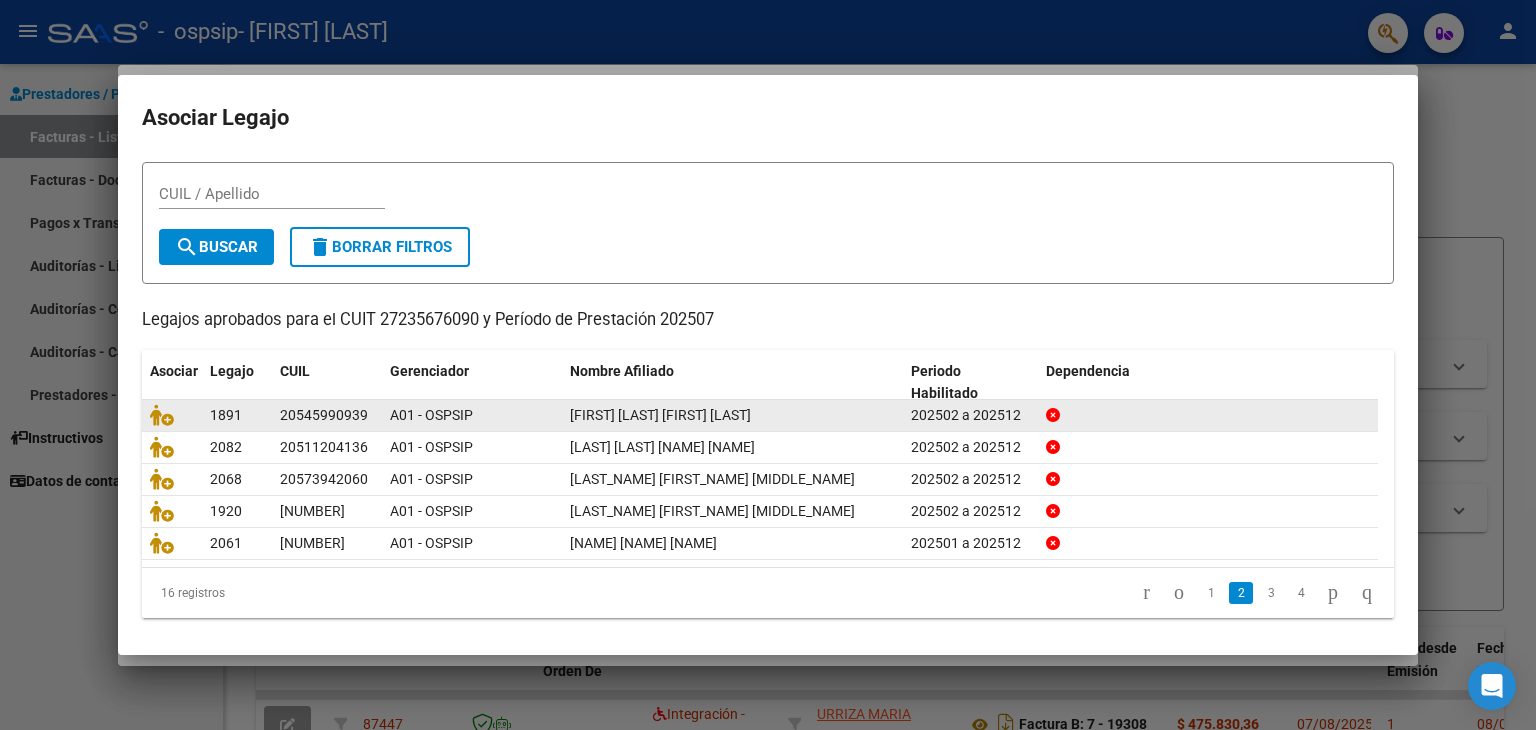 click 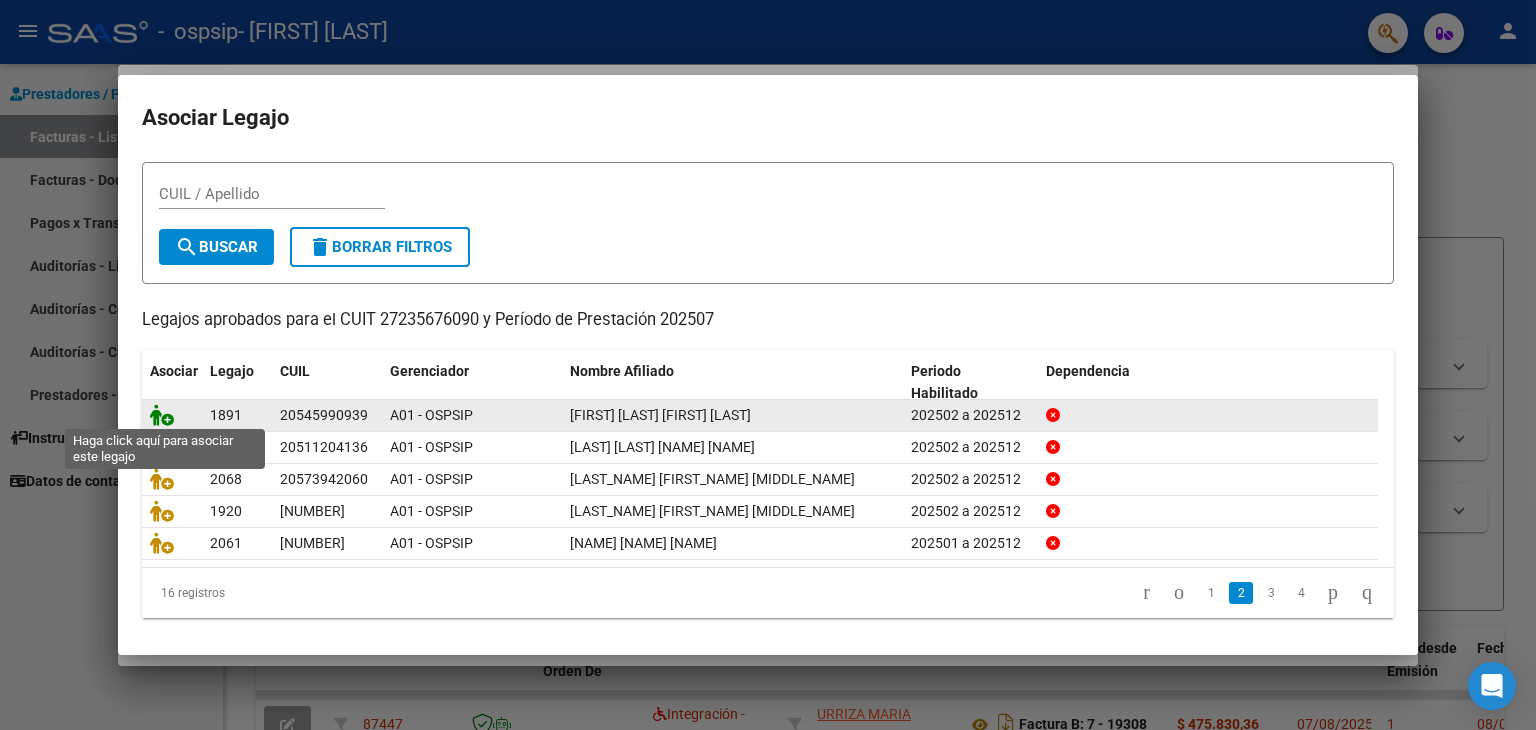 click 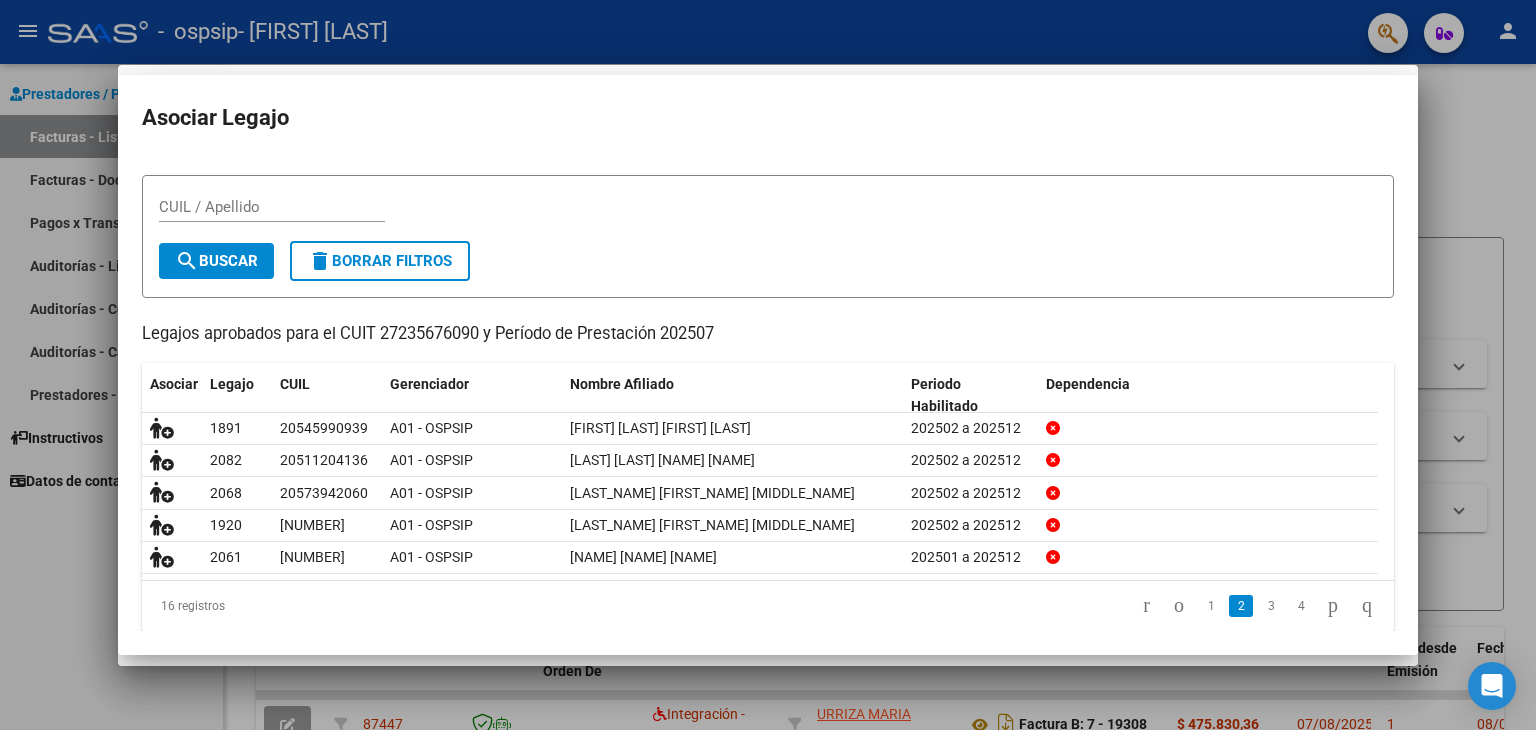 scroll, scrollTop: 0, scrollLeft: 0, axis: both 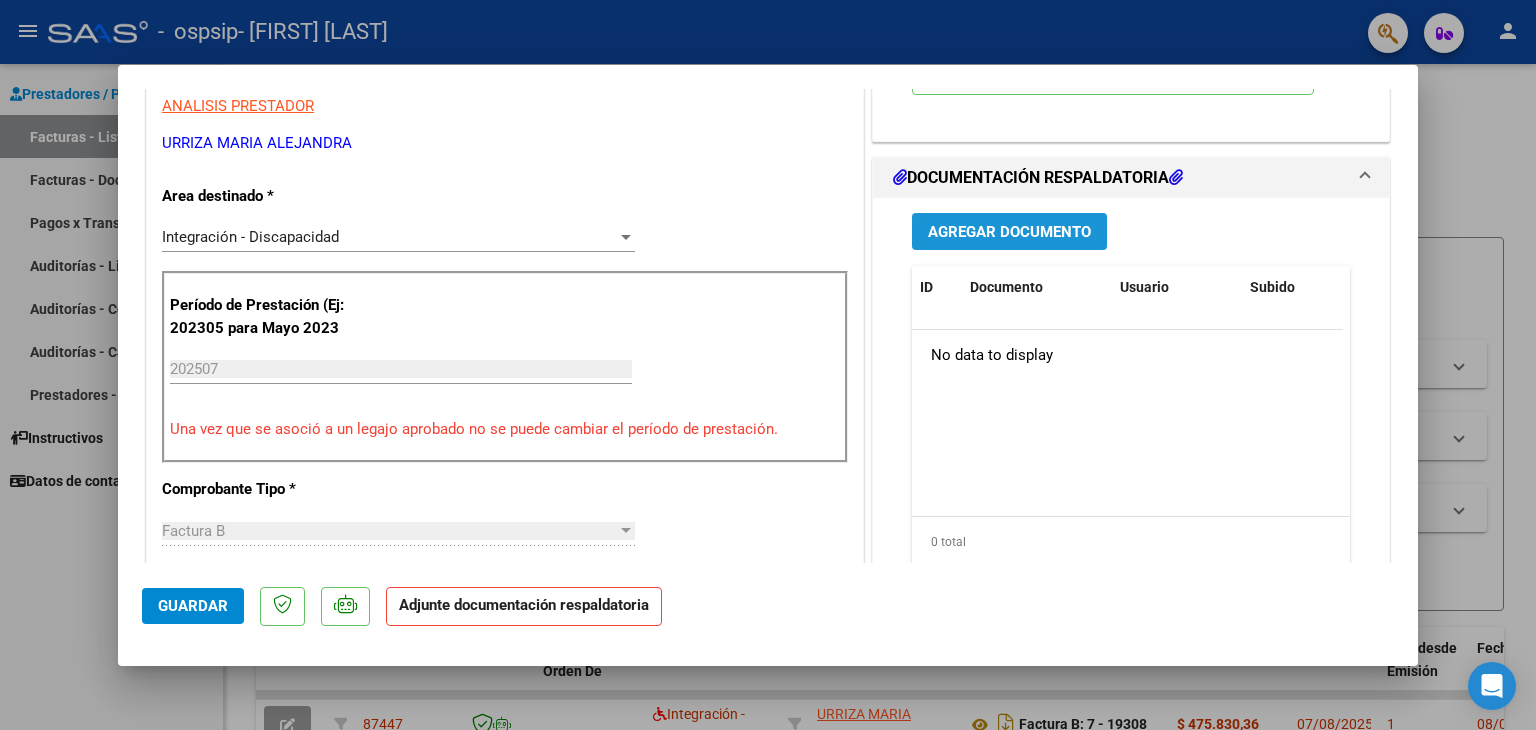 click on "Agregar Documento" at bounding box center [1009, 231] 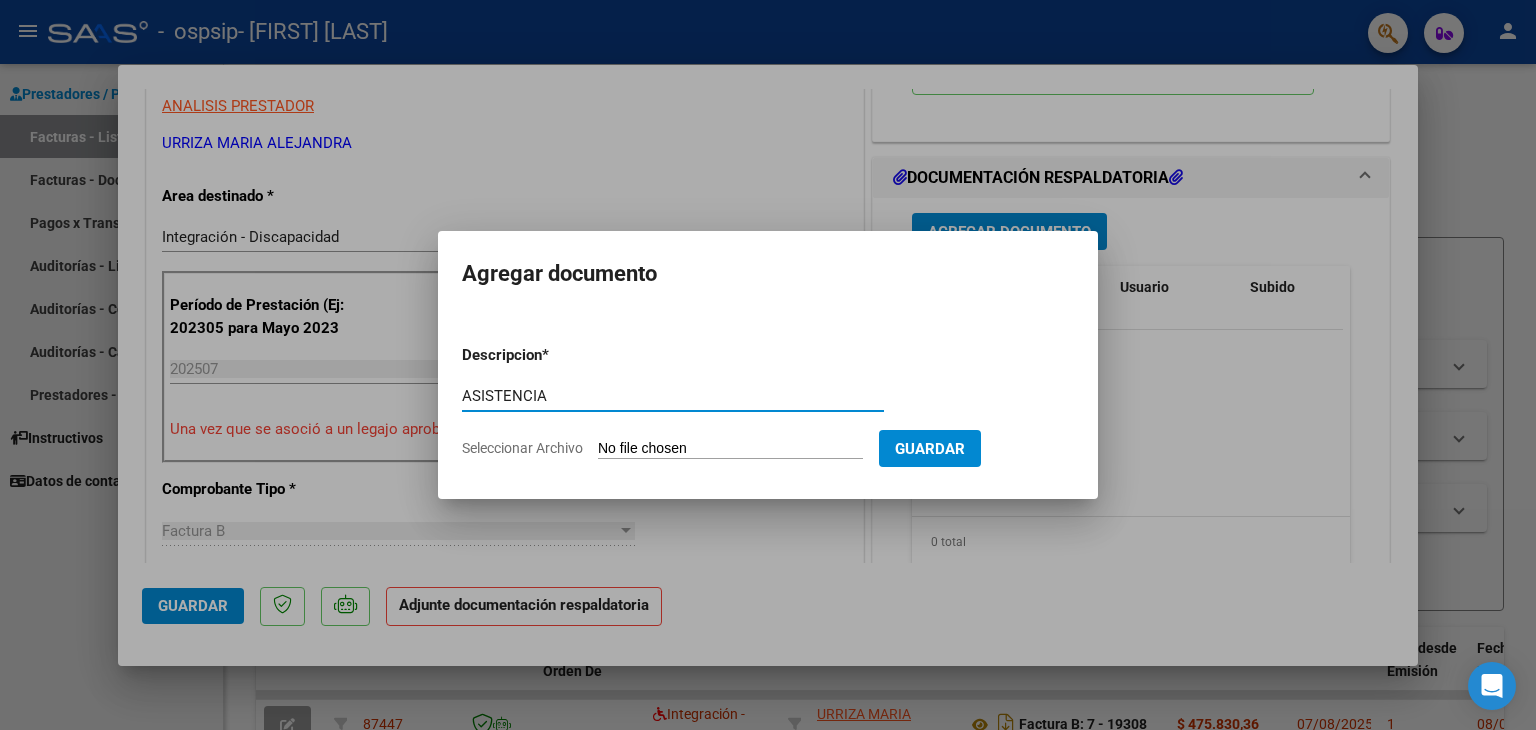 type on "ASISTENCIA" 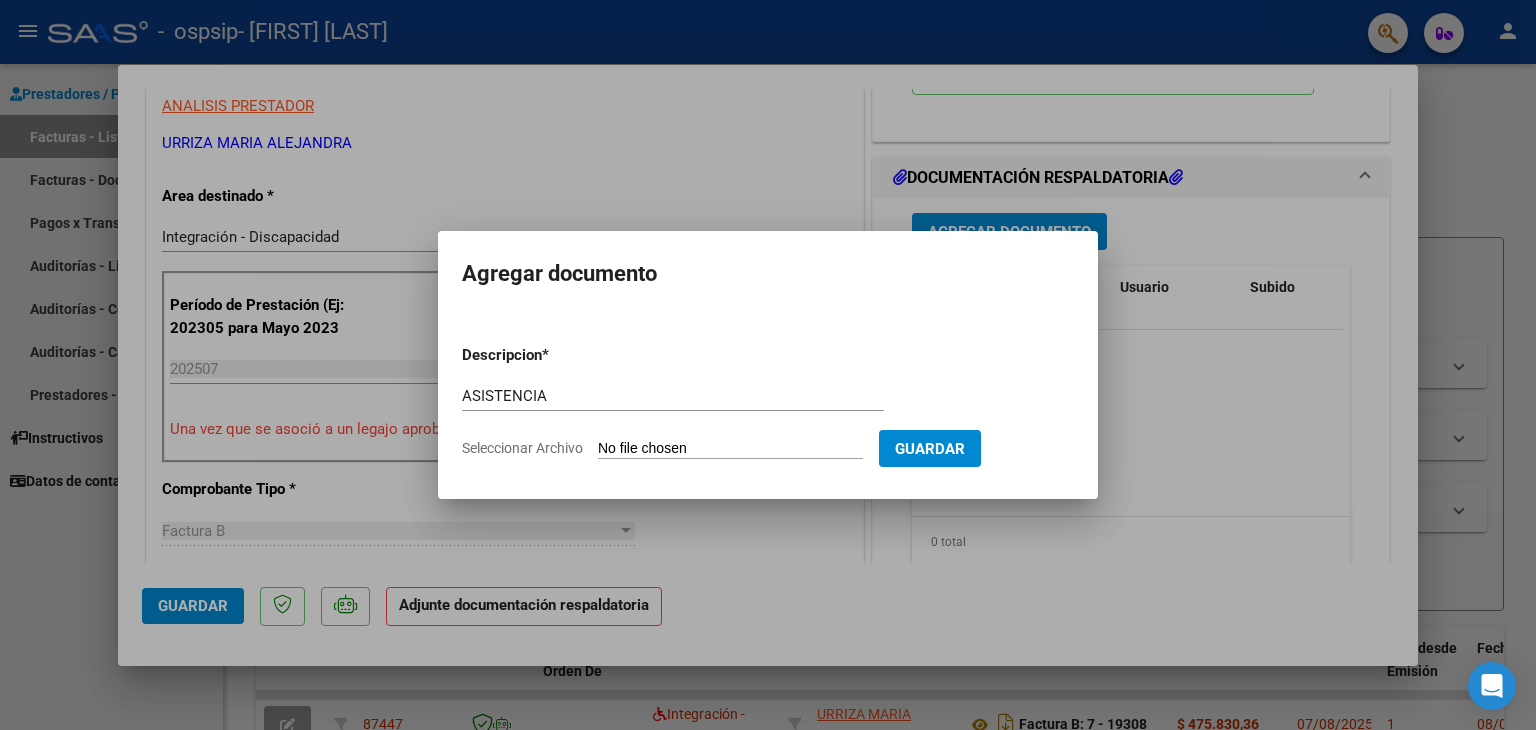click on "Seleccionar Archivo" at bounding box center (730, 449) 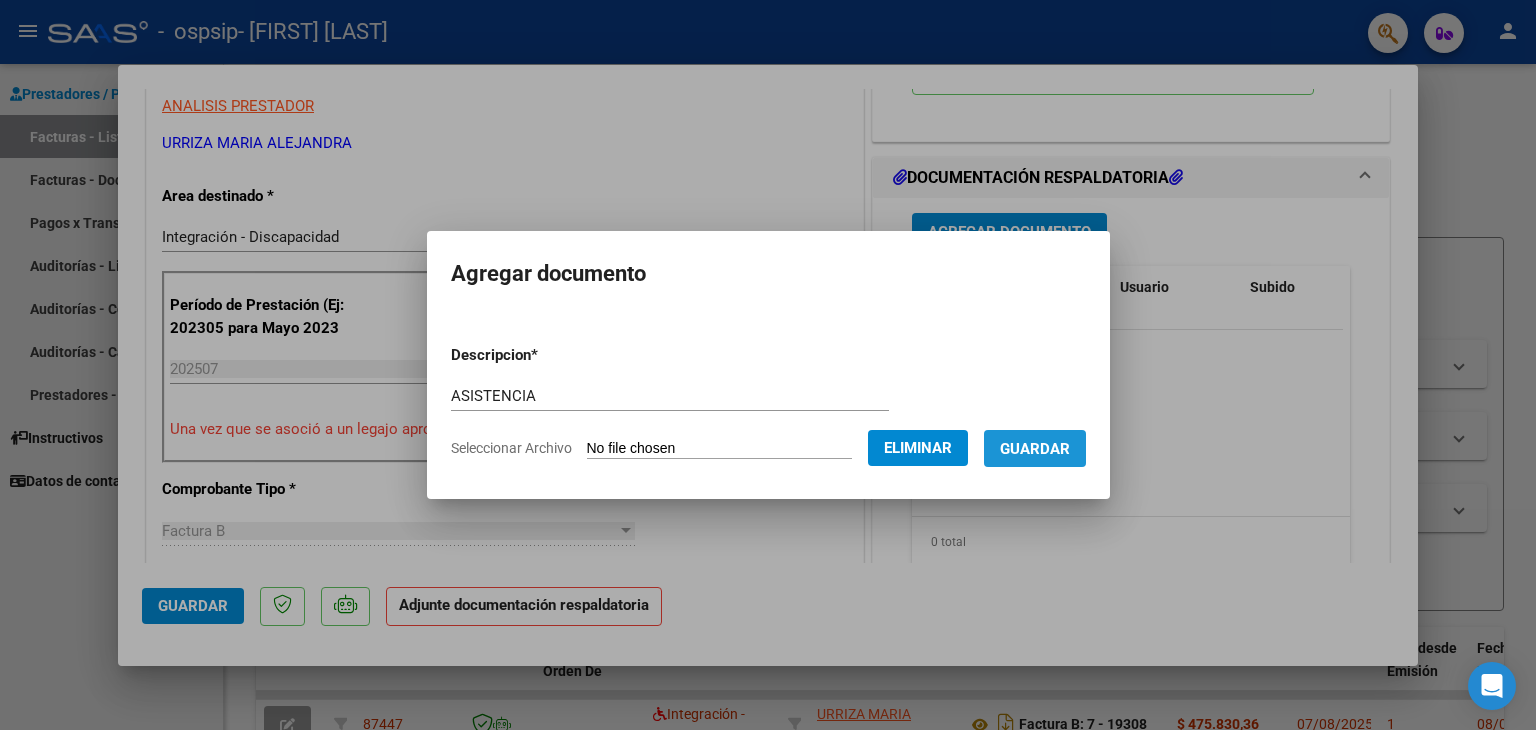click on "Guardar" at bounding box center (1035, 449) 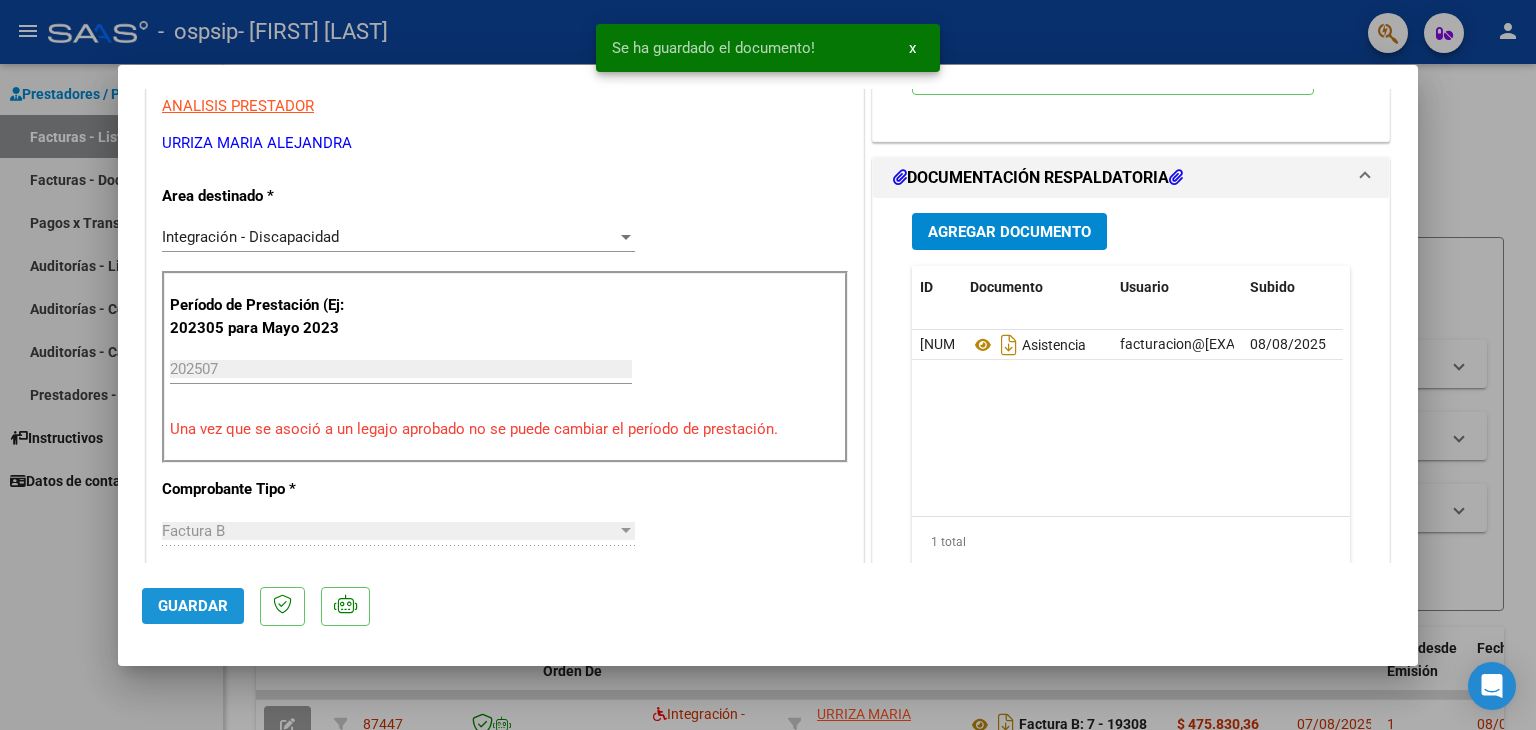 click on "Guardar" 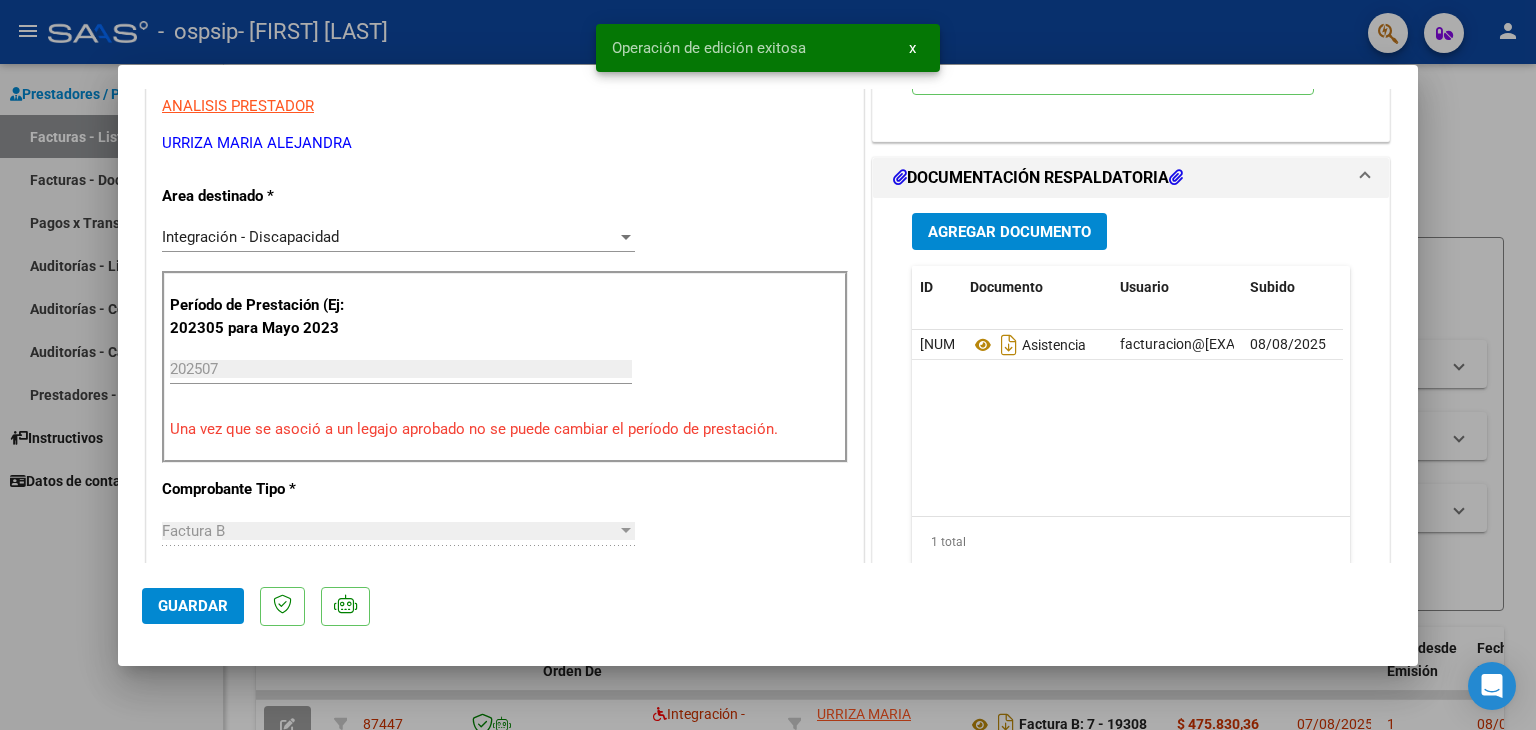 click at bounding box center [768, 365] 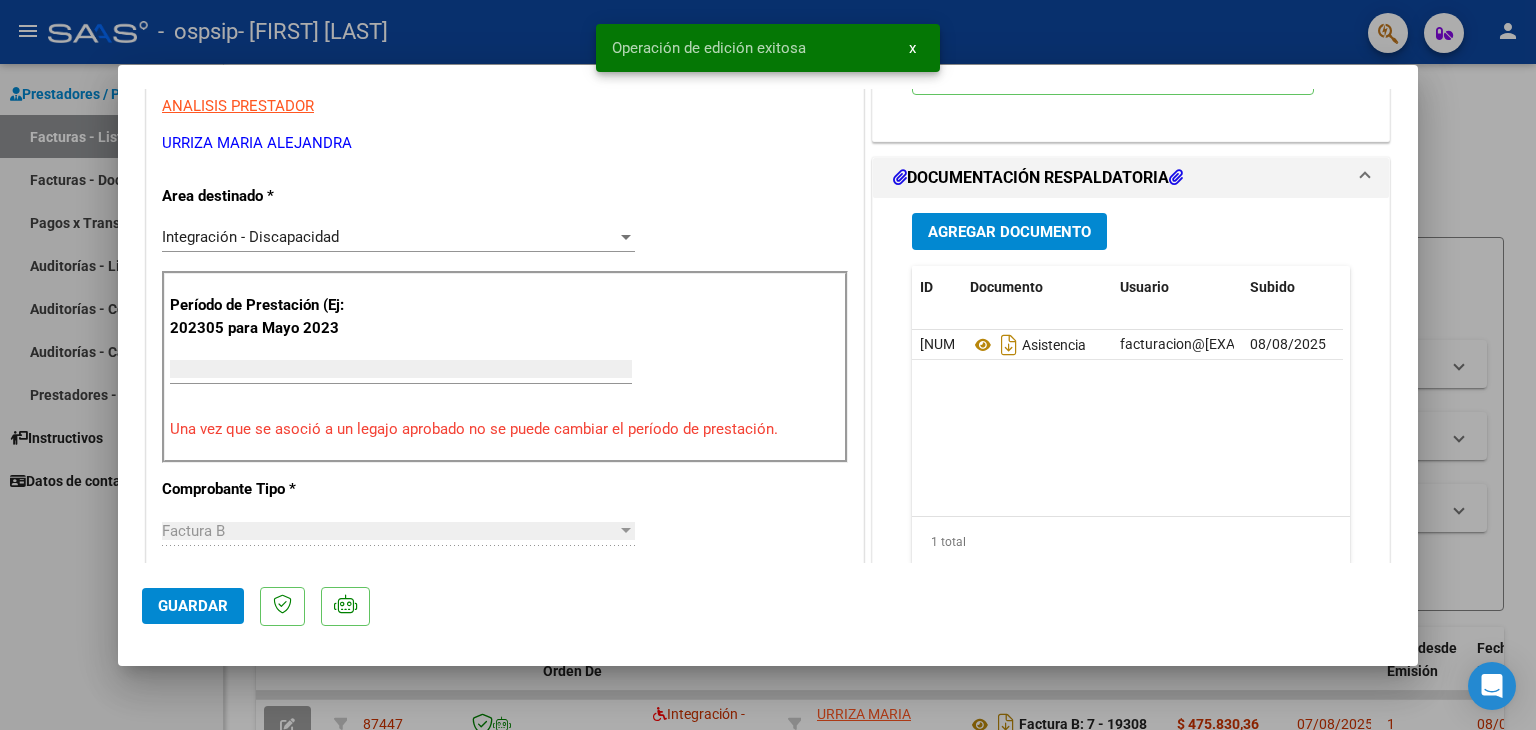 scroll, scrollTop: 0, scrollLeft: 0, axis: both 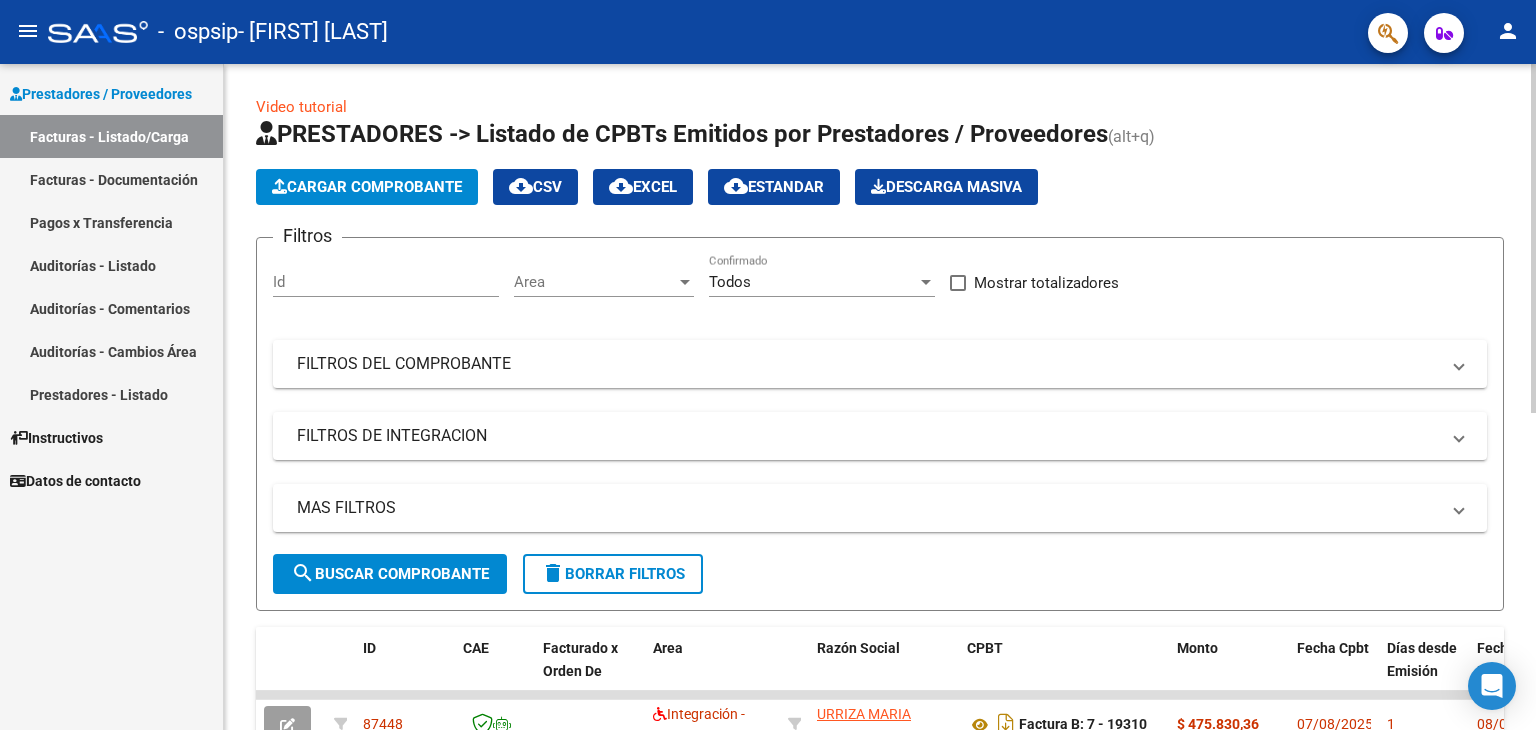 click on "Cargar Comprobante" 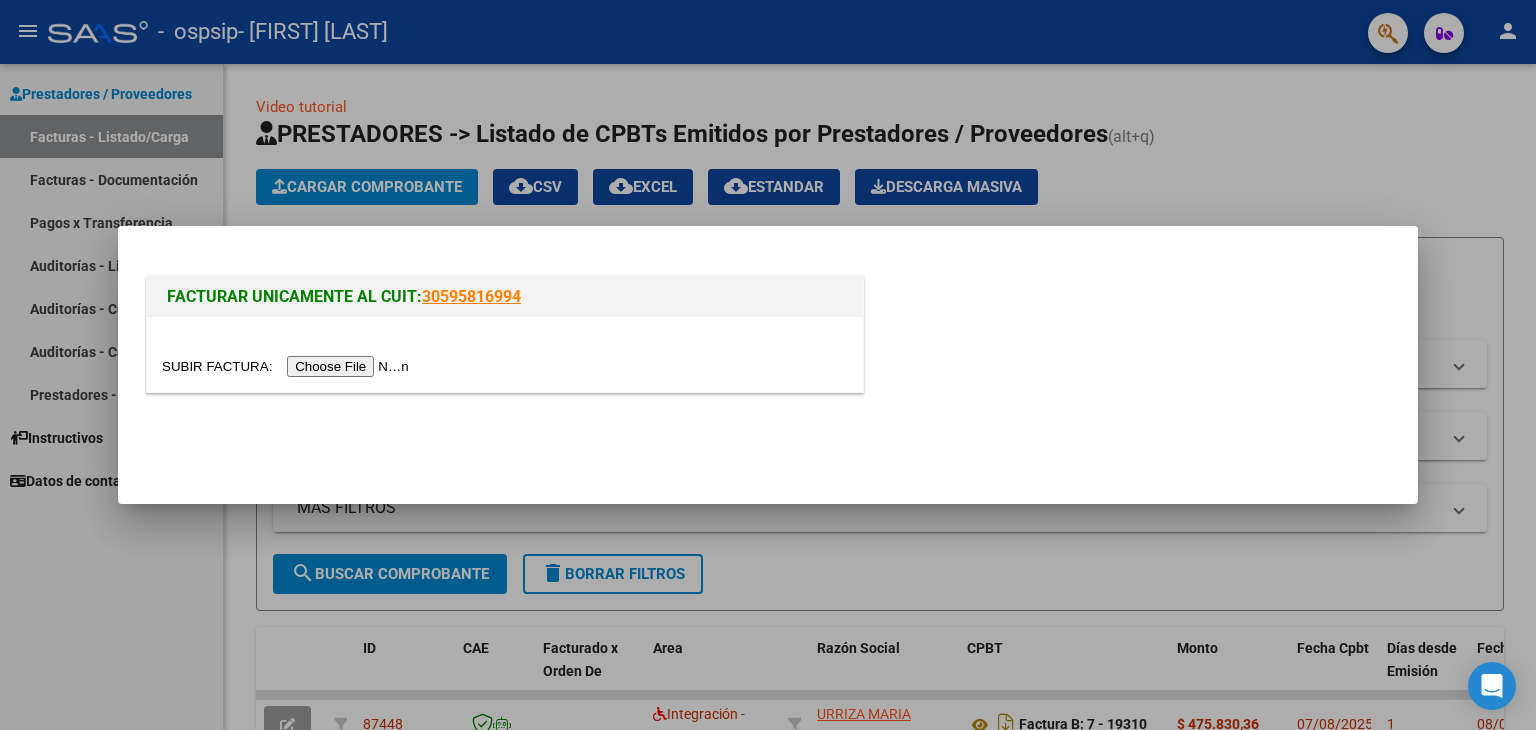 click at bounding box center [288, 366] 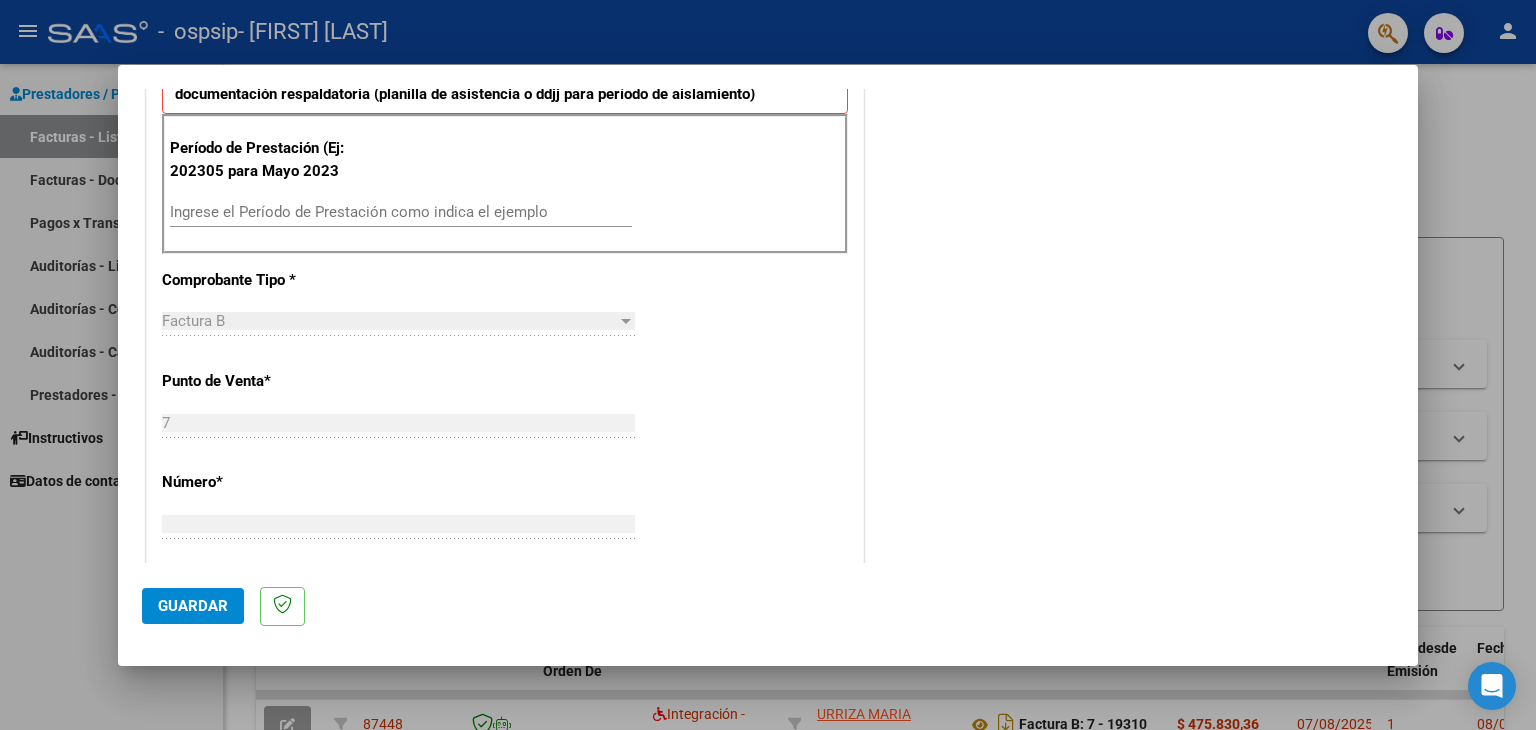 scroll, scrollTop: 559, scrollLeft: 0, axis: vertical 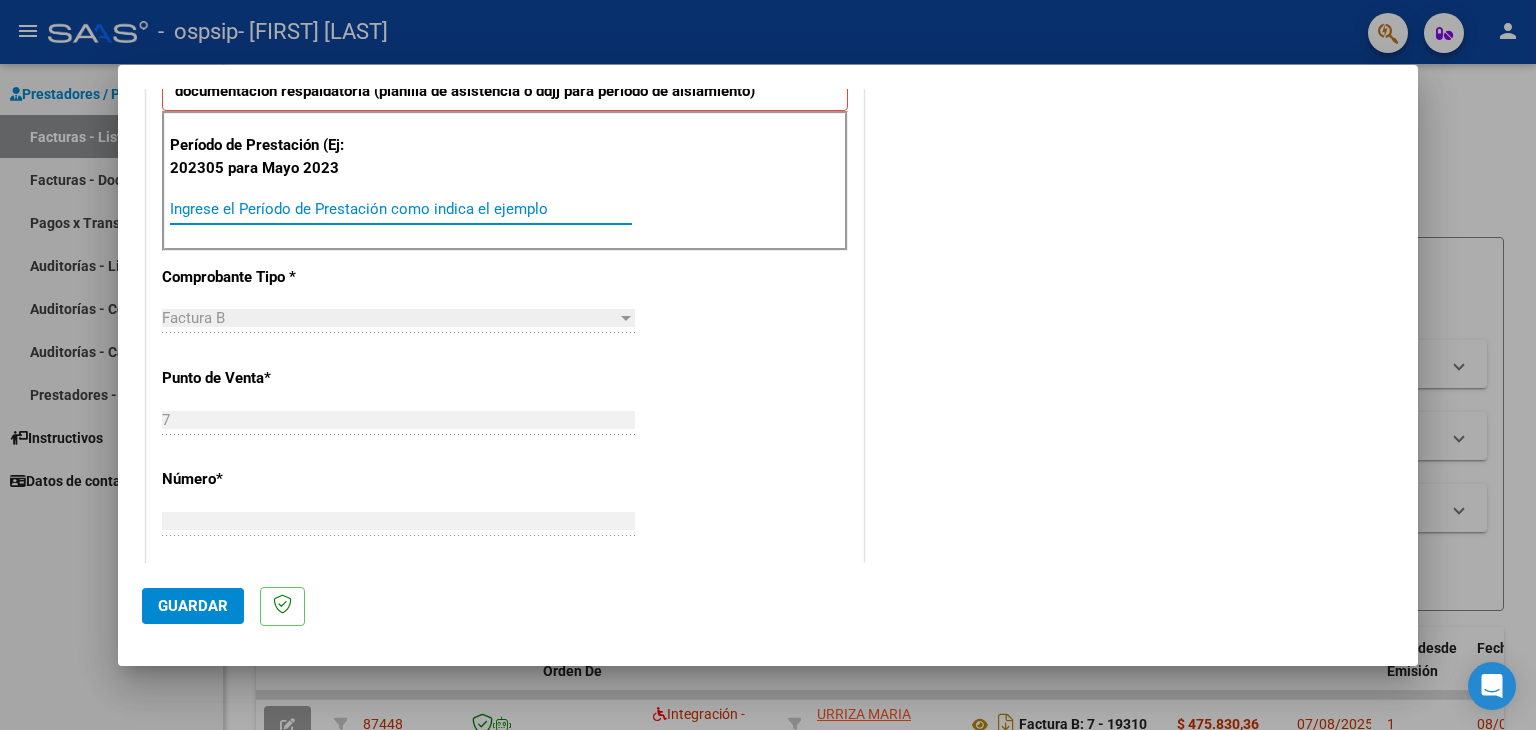 click on "Ingrese el Período de Prestación como indica el ejemplo" at bounding box center [401, 209] 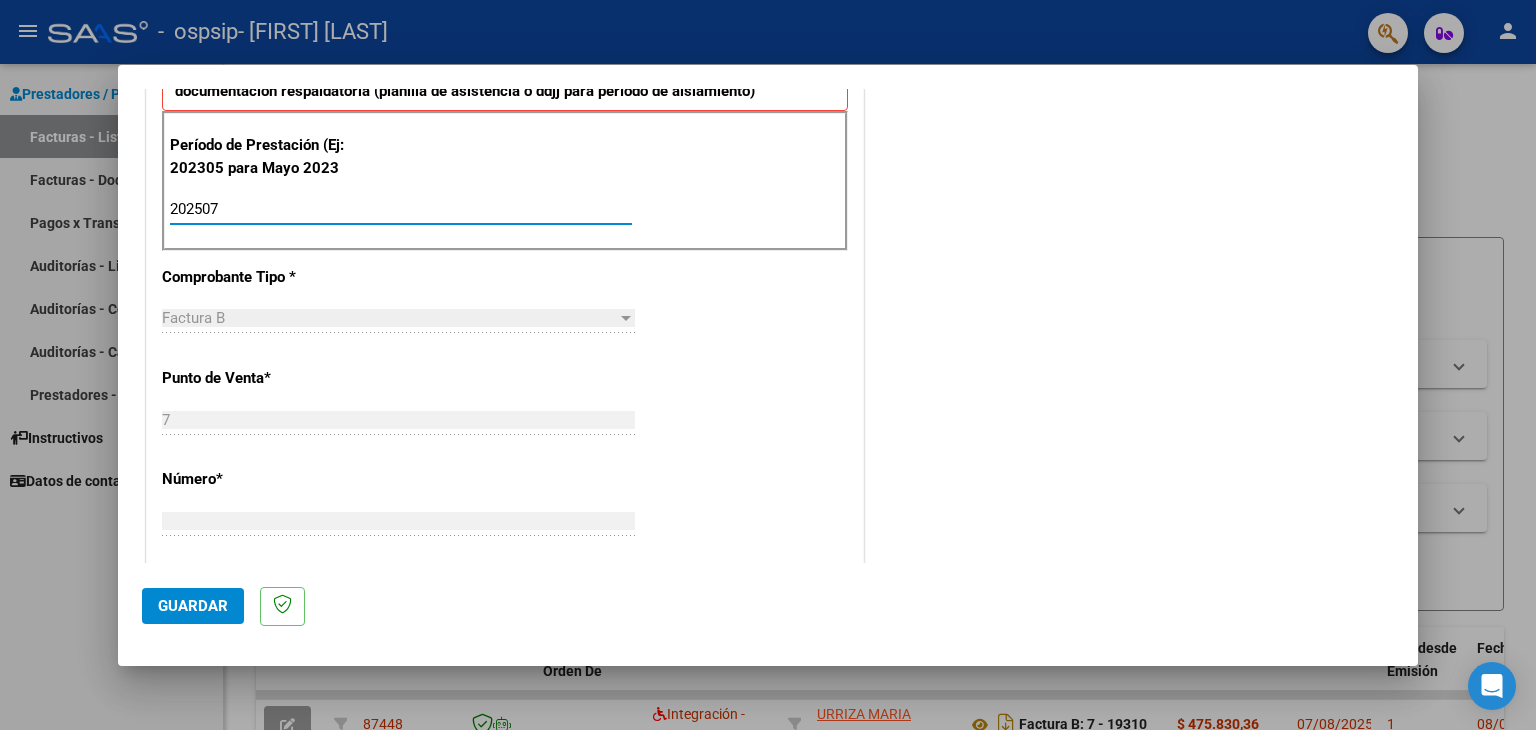 type on "202507" 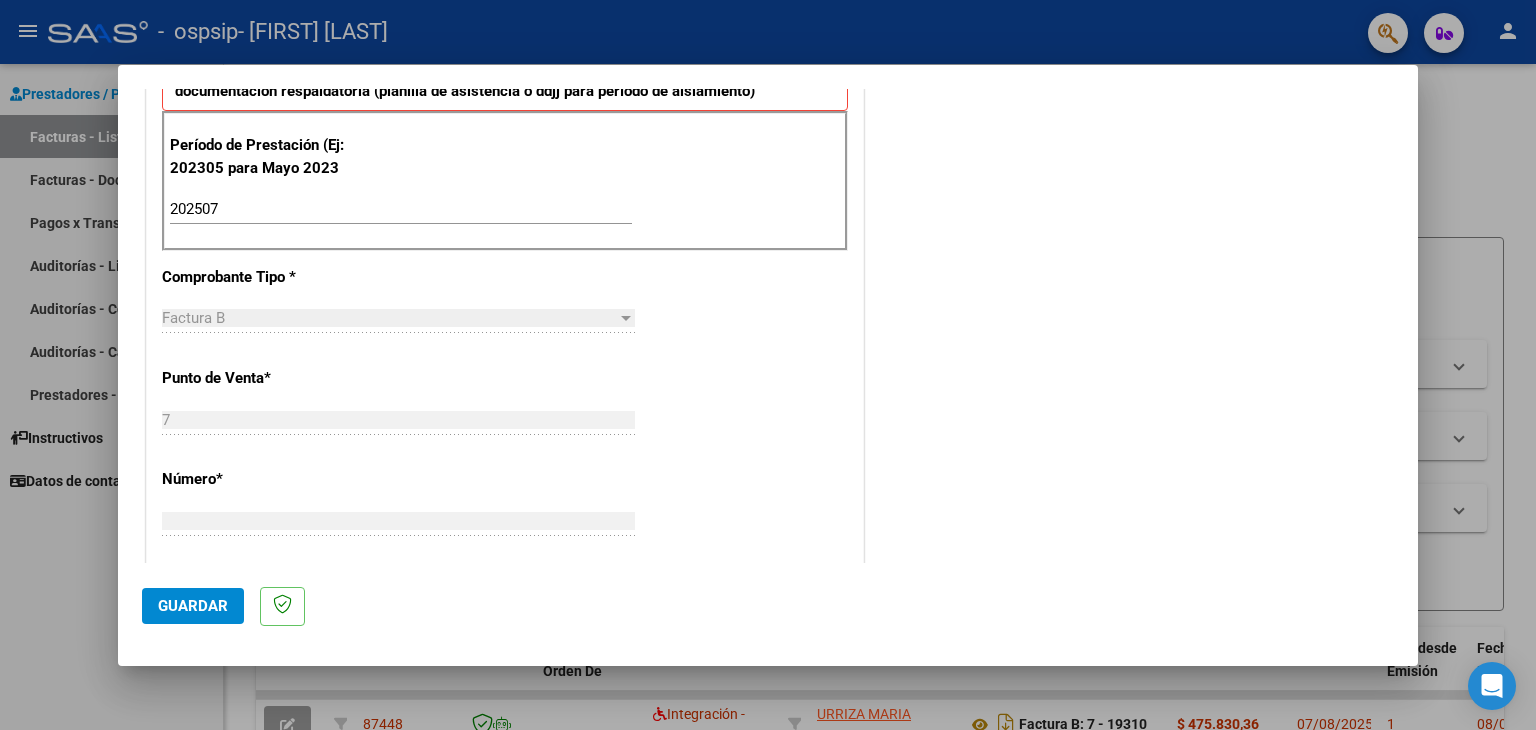 scroll, scrollTop: 973, scrollLeft: 0, axis: vertical 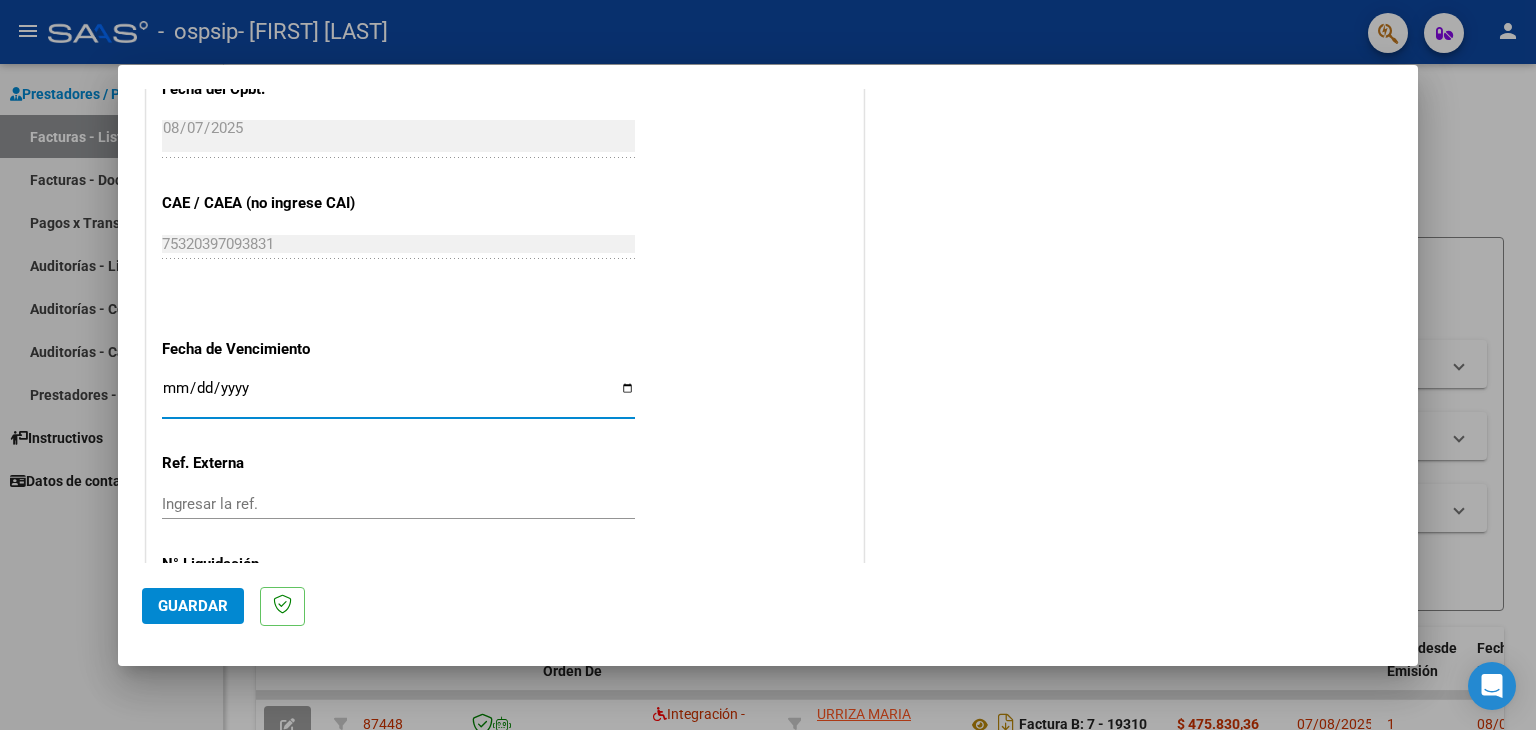click on "Ingresar la fecha" at bounding box center (398, 396) 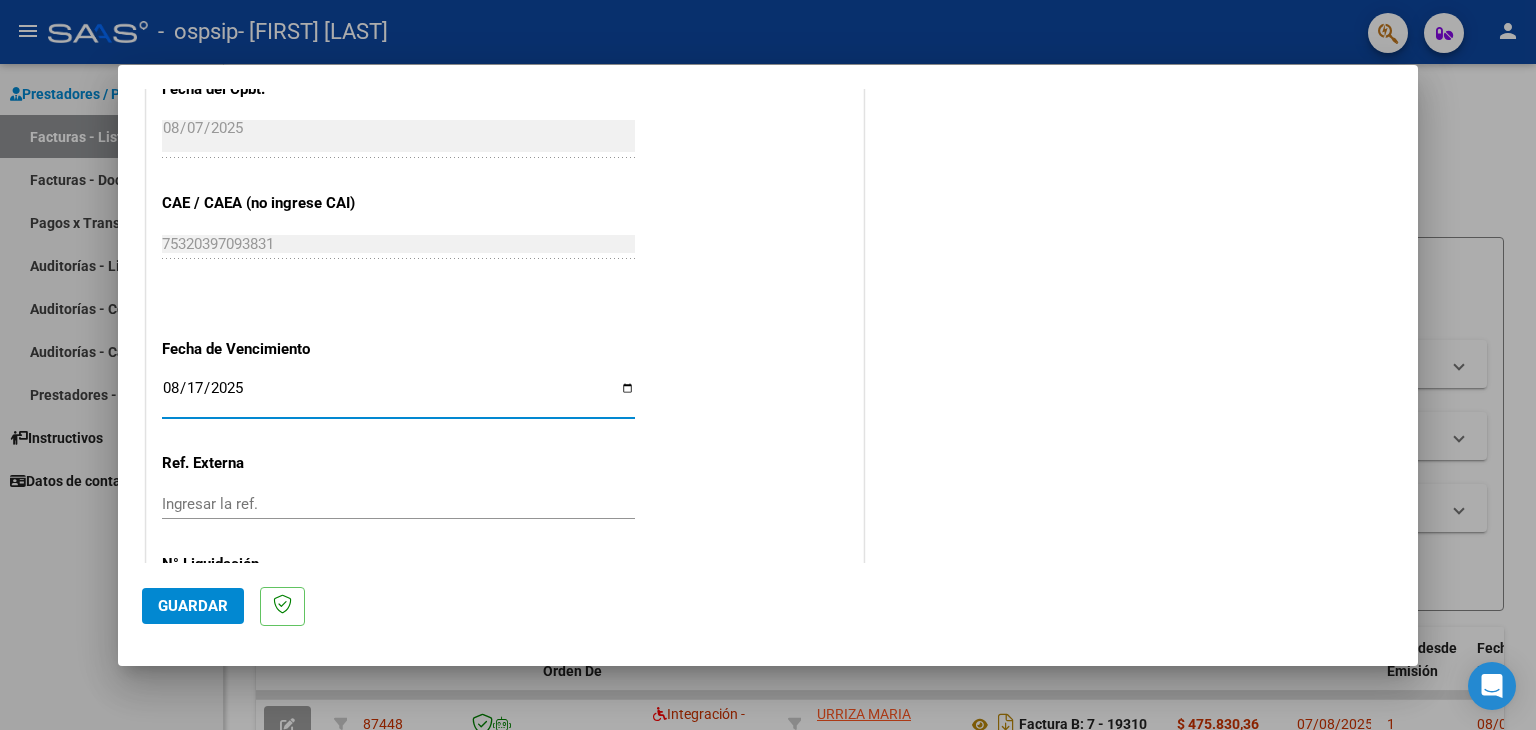 type on "2025-08-17" 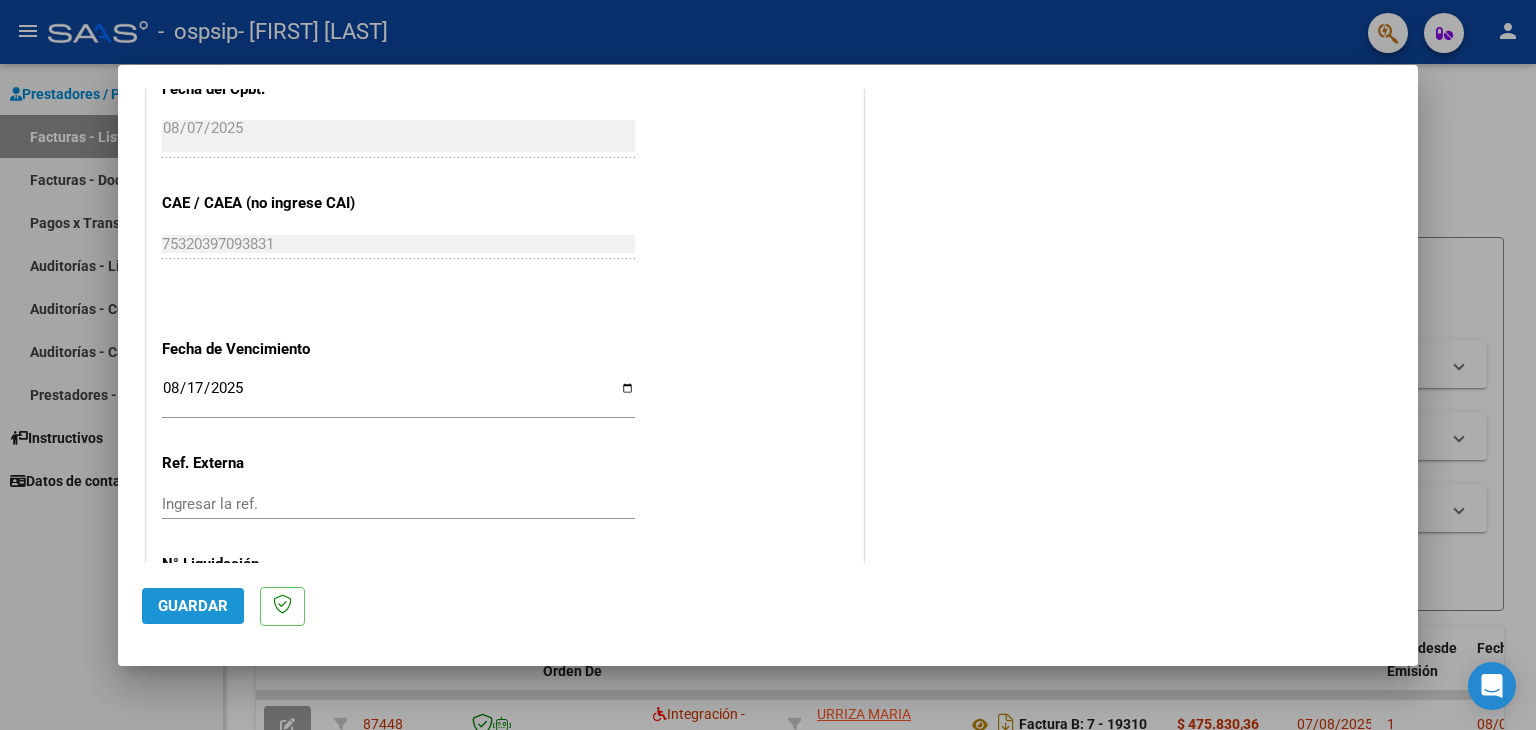 click on "Guardar" 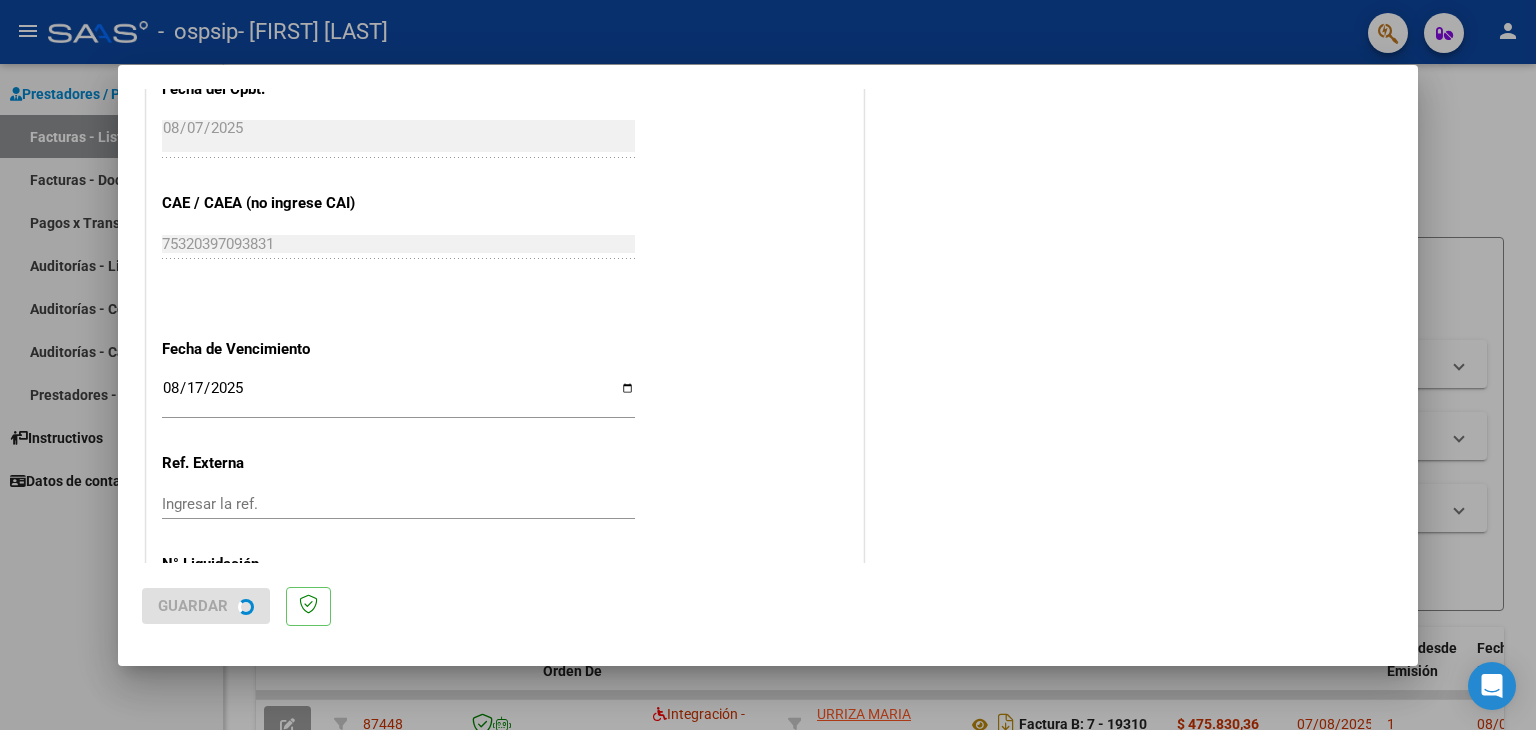 scroll, scrollTop: 0, scrollLeft: 0, axis: both 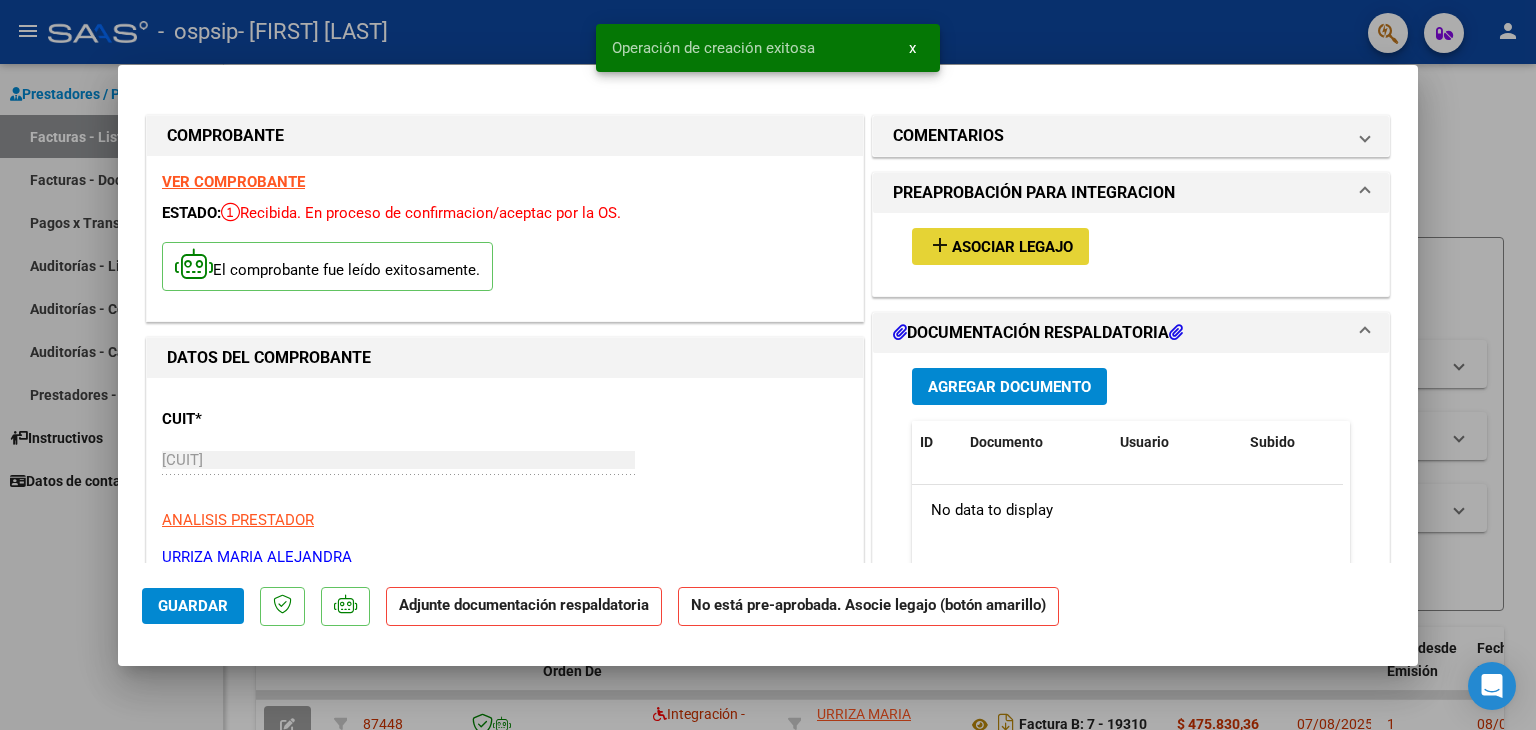click on "Asociar Legajo" at bounding box center [1012, 247] 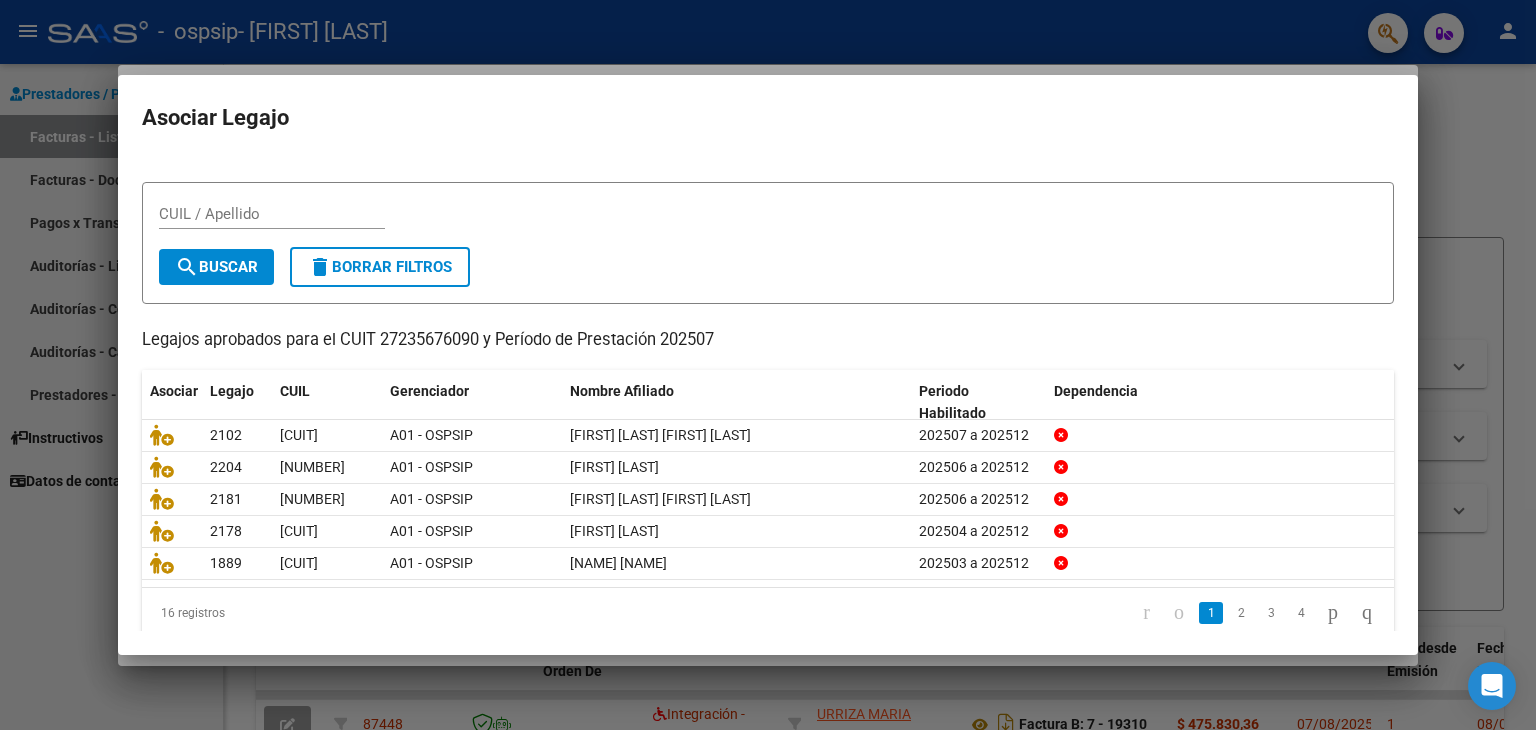 scroll, scrollTop: 44, scrollLeft: 0, axis: vertical 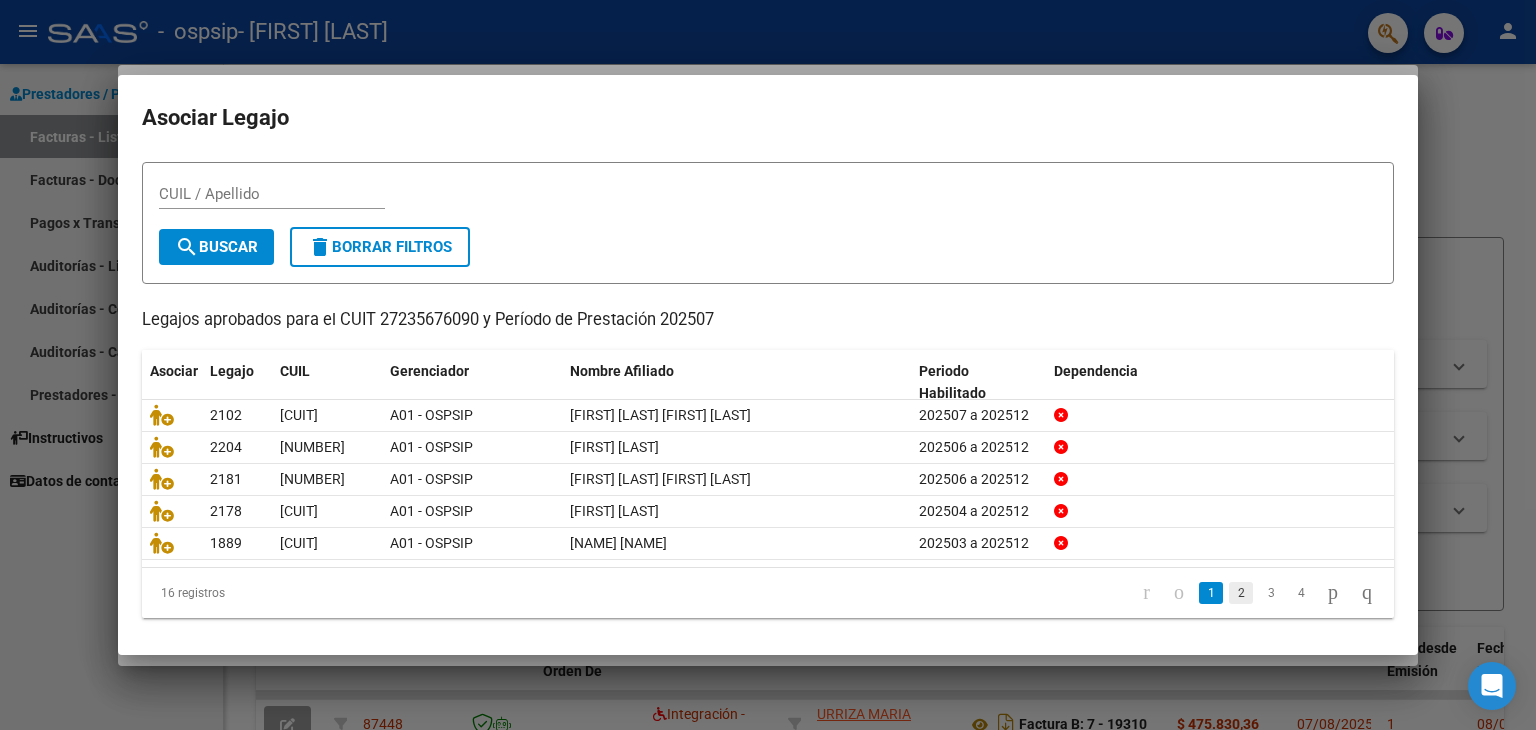 click on "2" 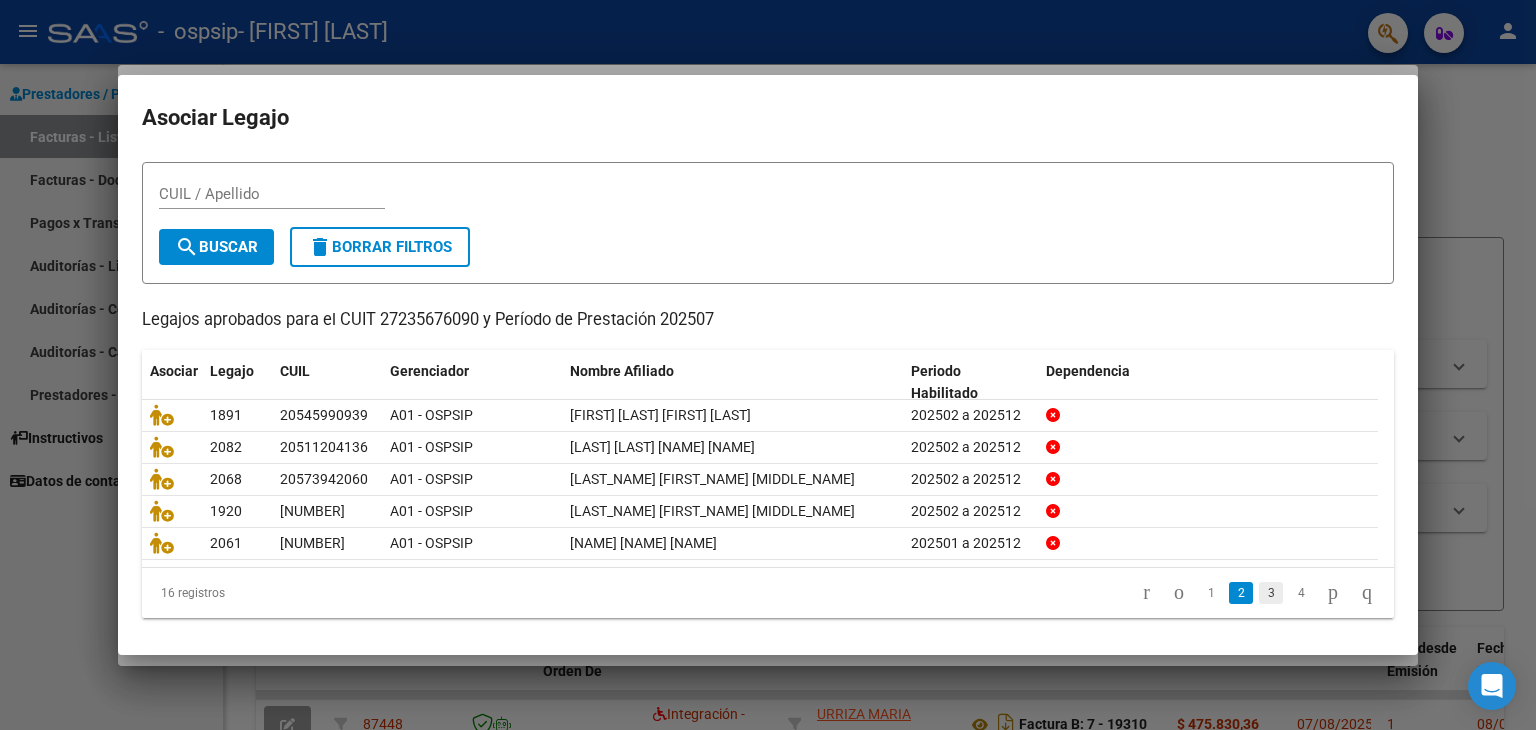 click on "3" 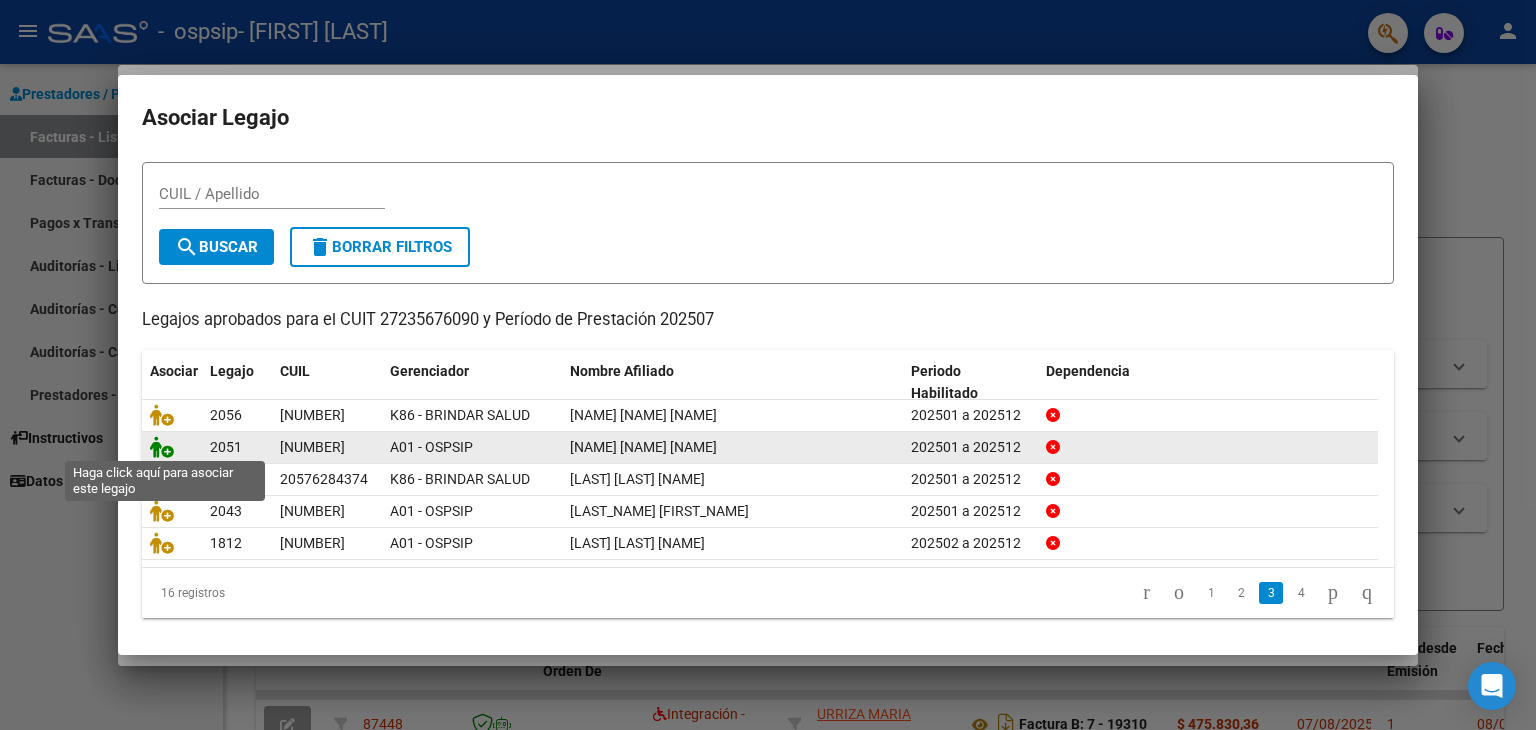 click 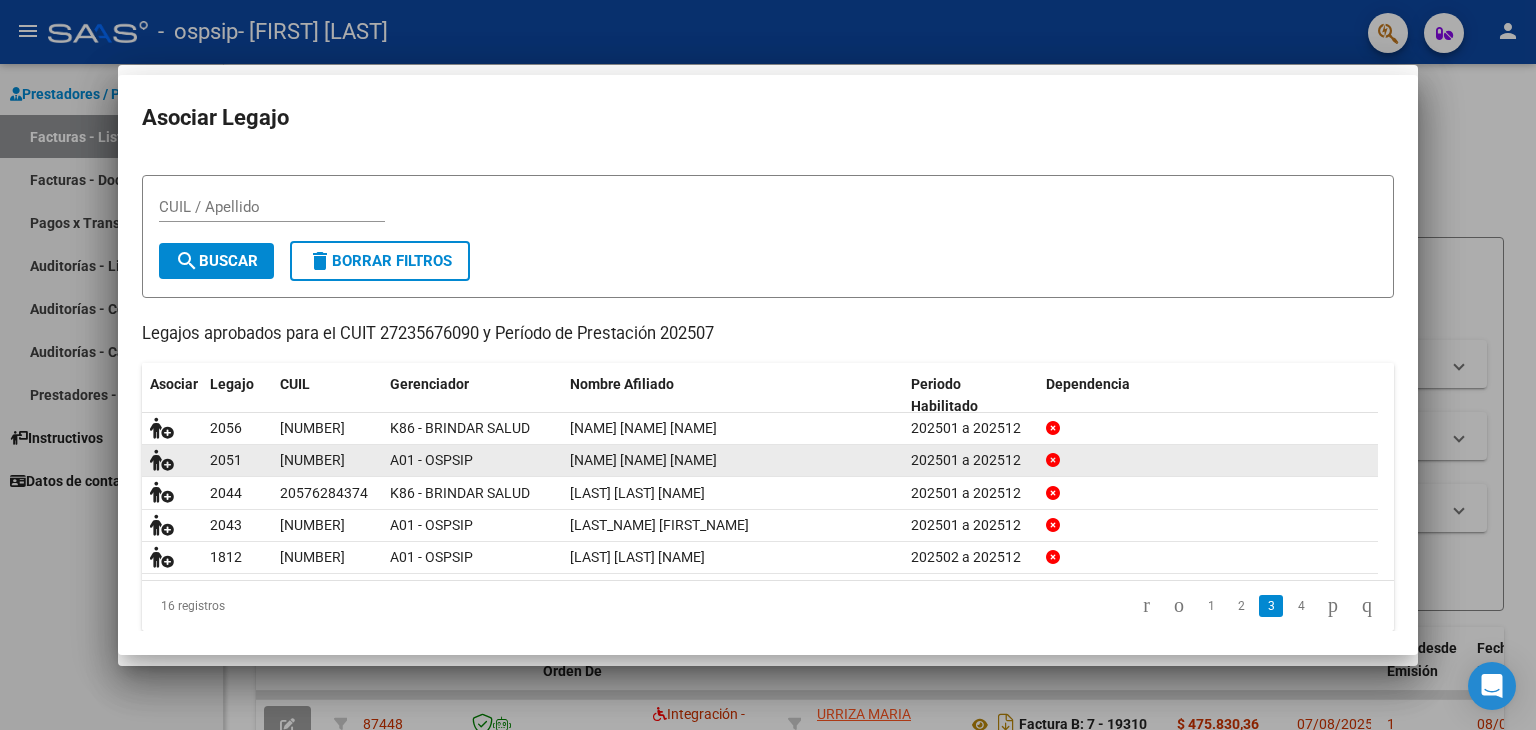 scroll, scrollTop: 0, scrollLeft: 0, axis: both 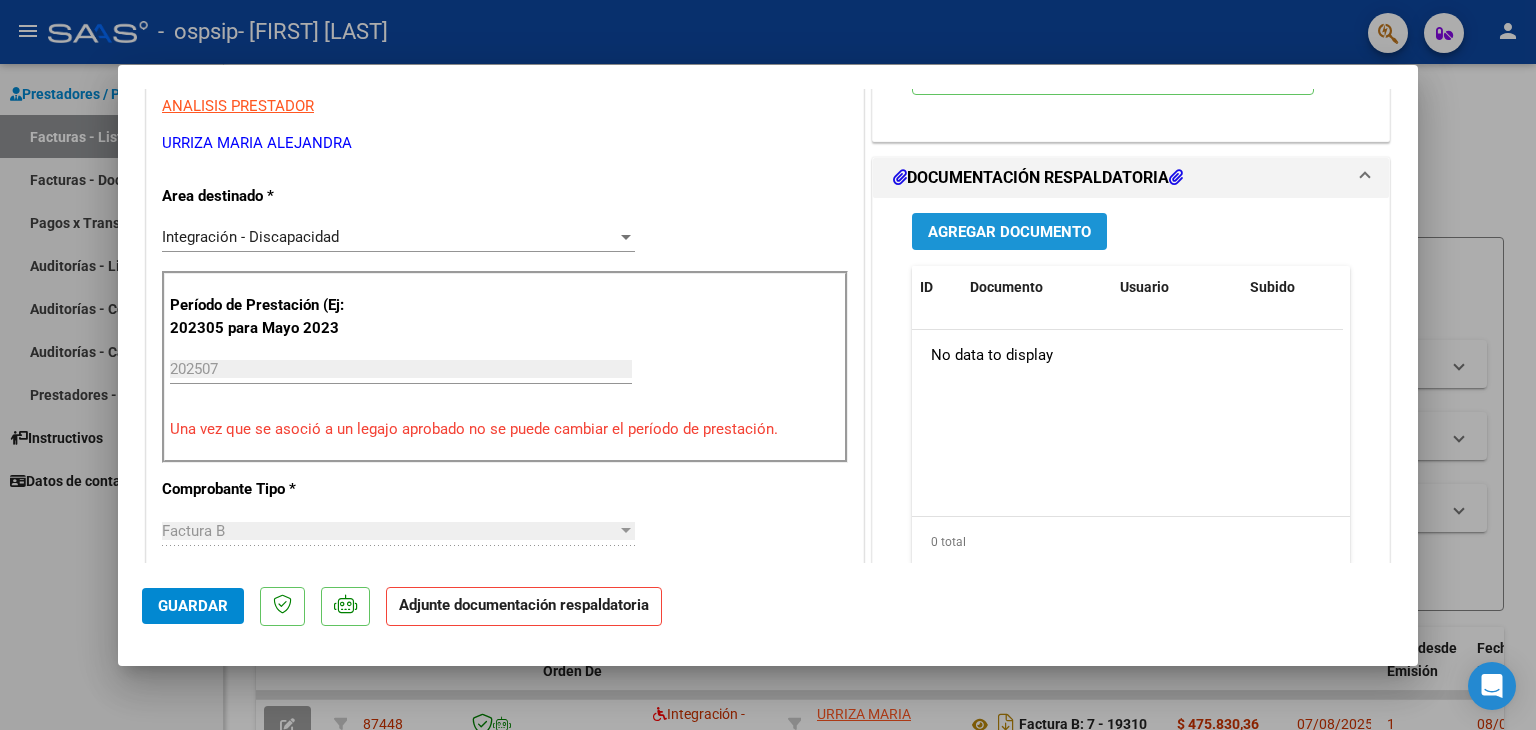 click on "Agregar Documento" at bounding box center (1009, 232) 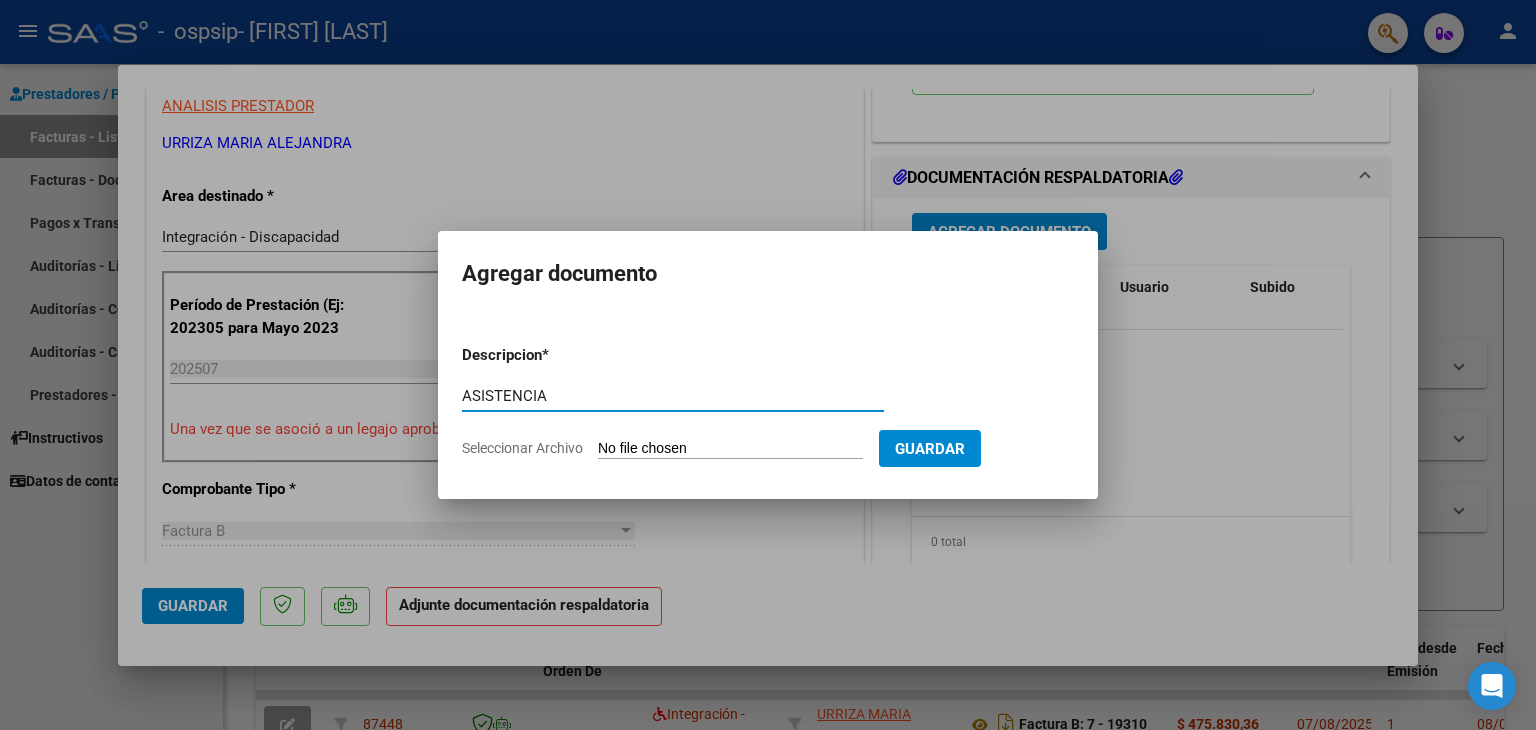 type on "ASISTENCIA" 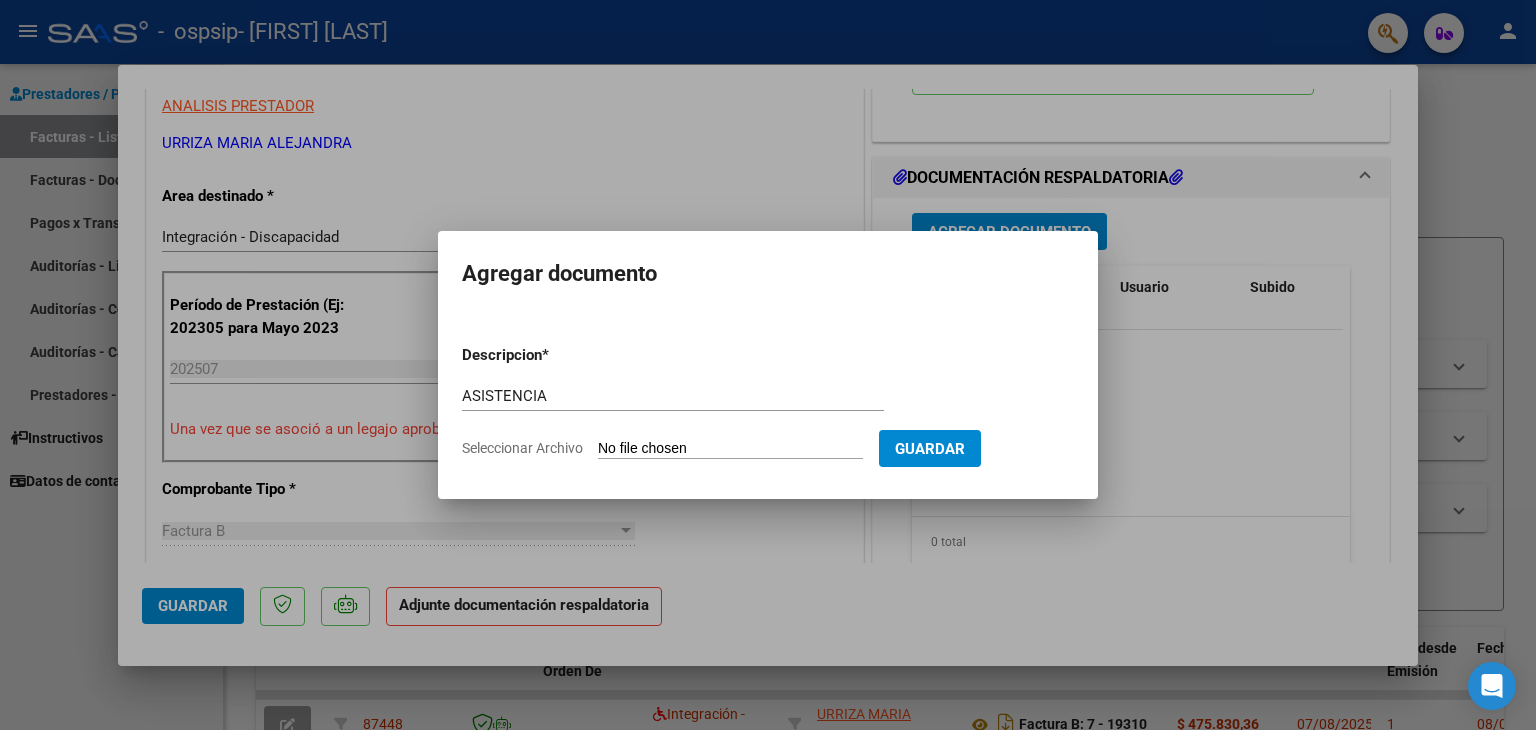 click on "Seleccionar Archivo" at bounding box center [730, 449] 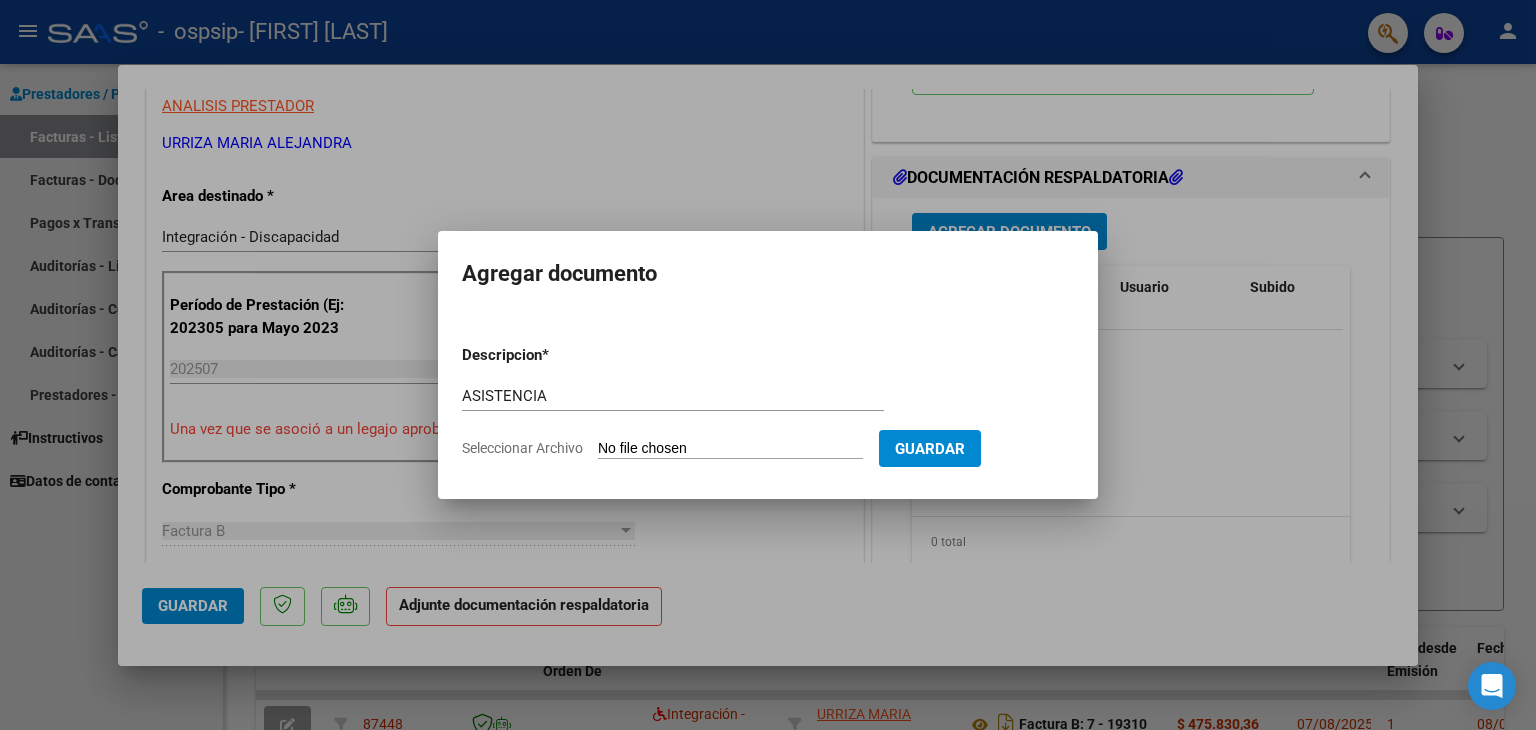 type on "C:\fakepath\[FILENAME].pdf" 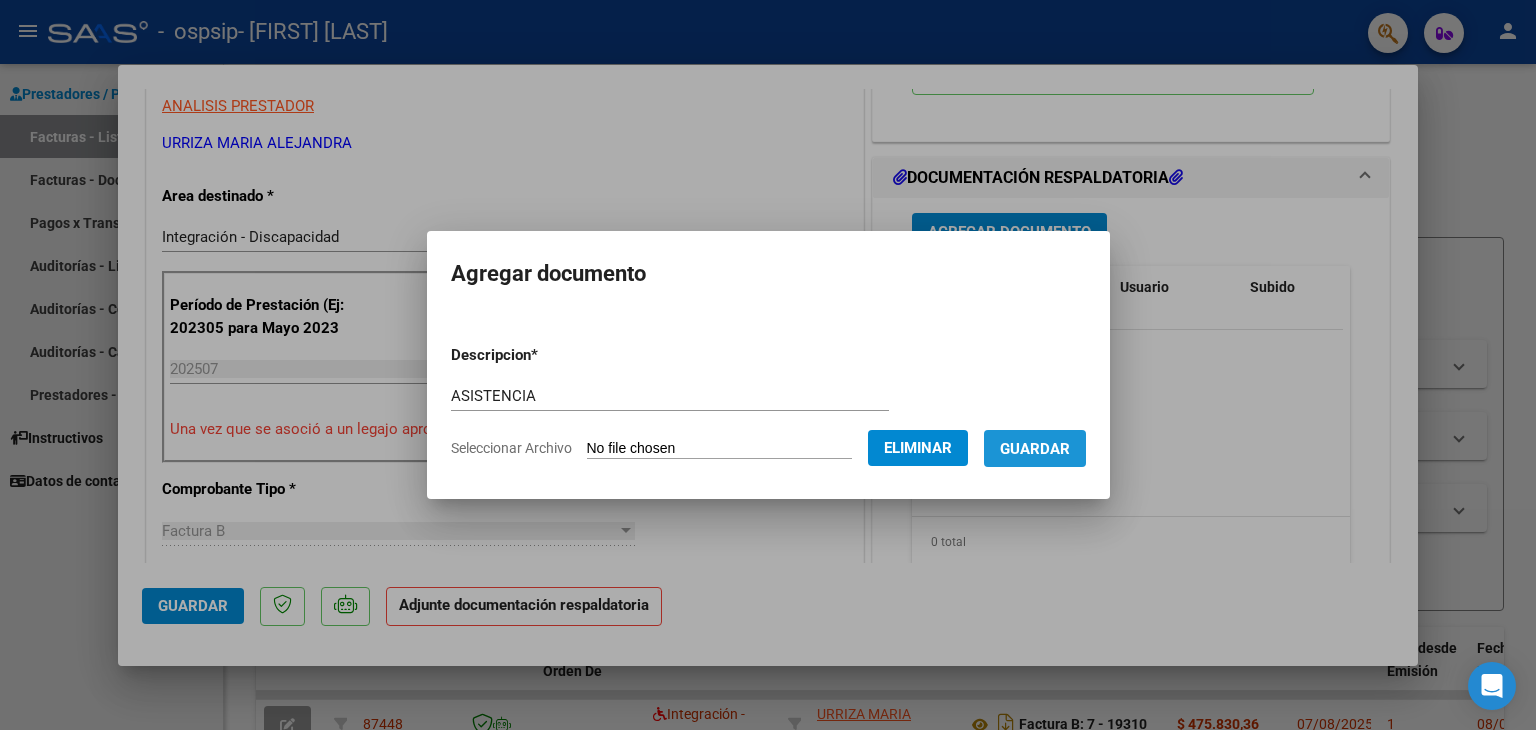 click on "Guardar" at bounding box center (1035, 449) 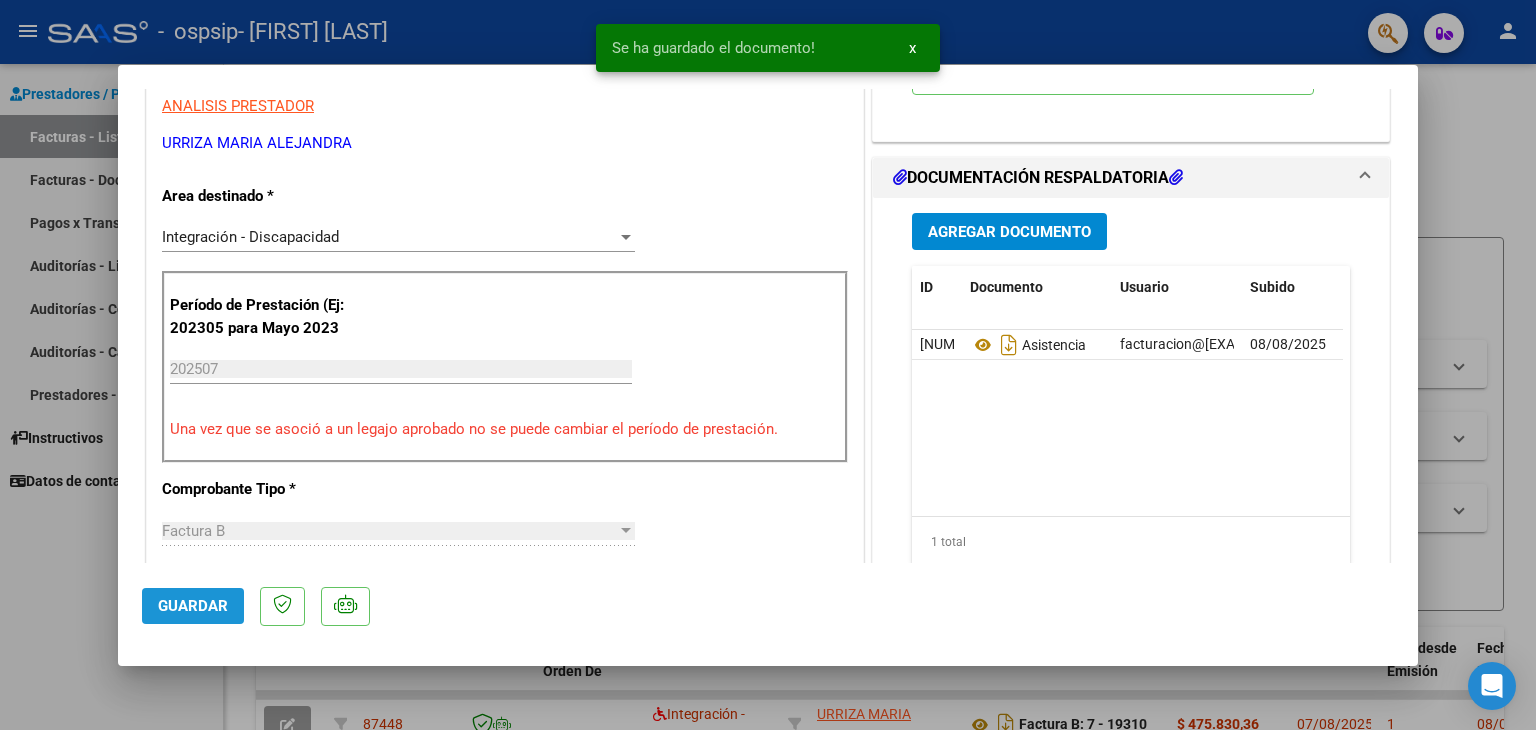 click on "Guardar" 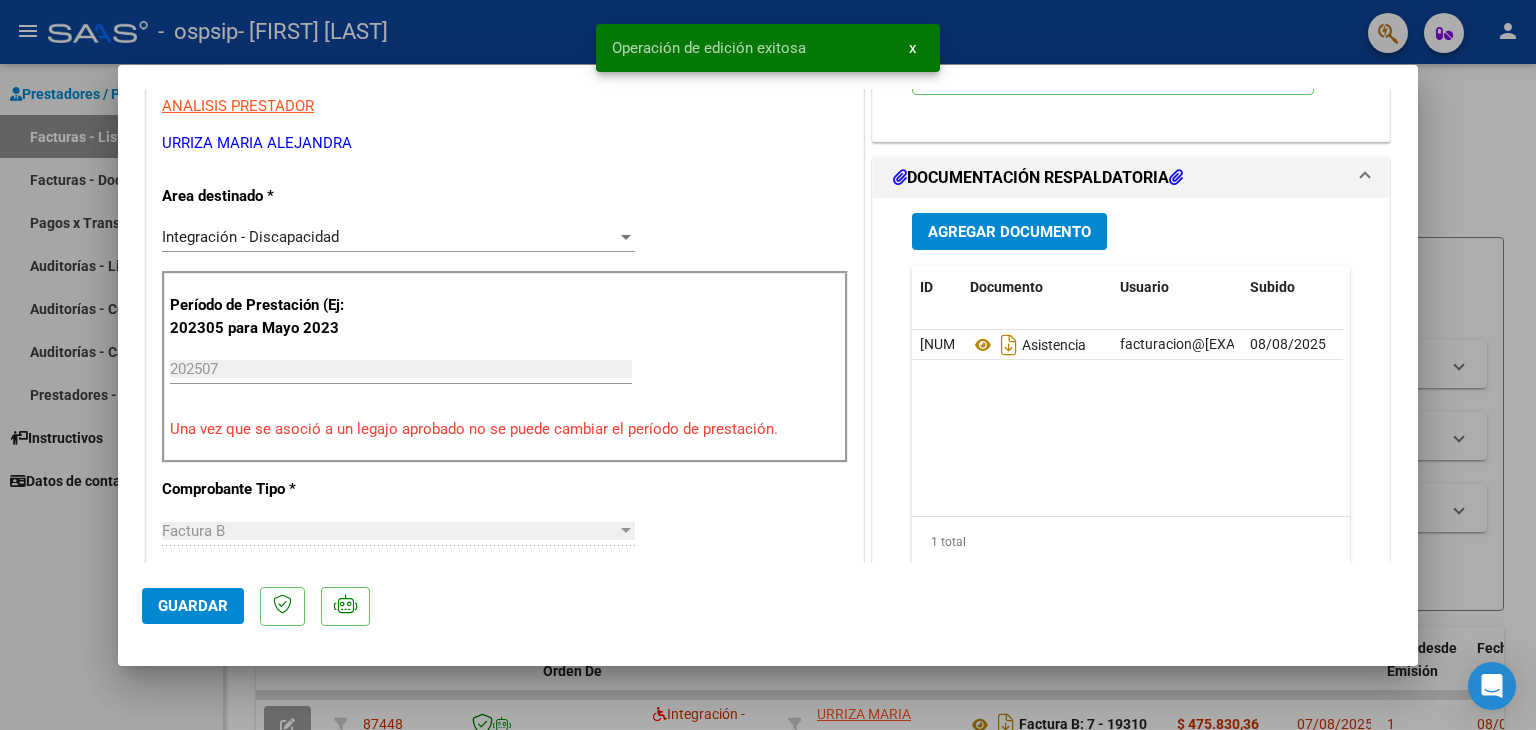 click at bounding box center (768, 365) 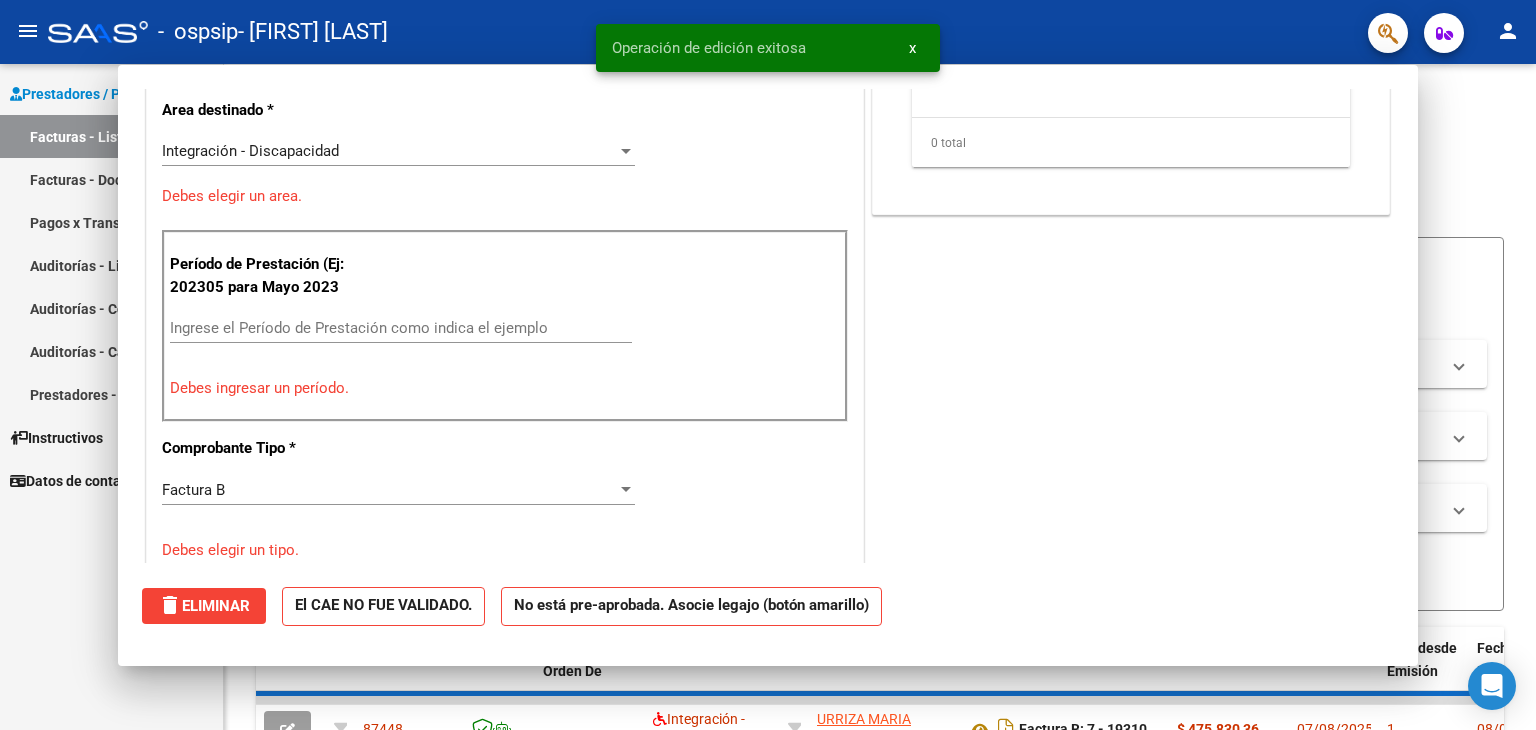 scroll, scrollTop: 0, scrollLeft: 0, axis: both 